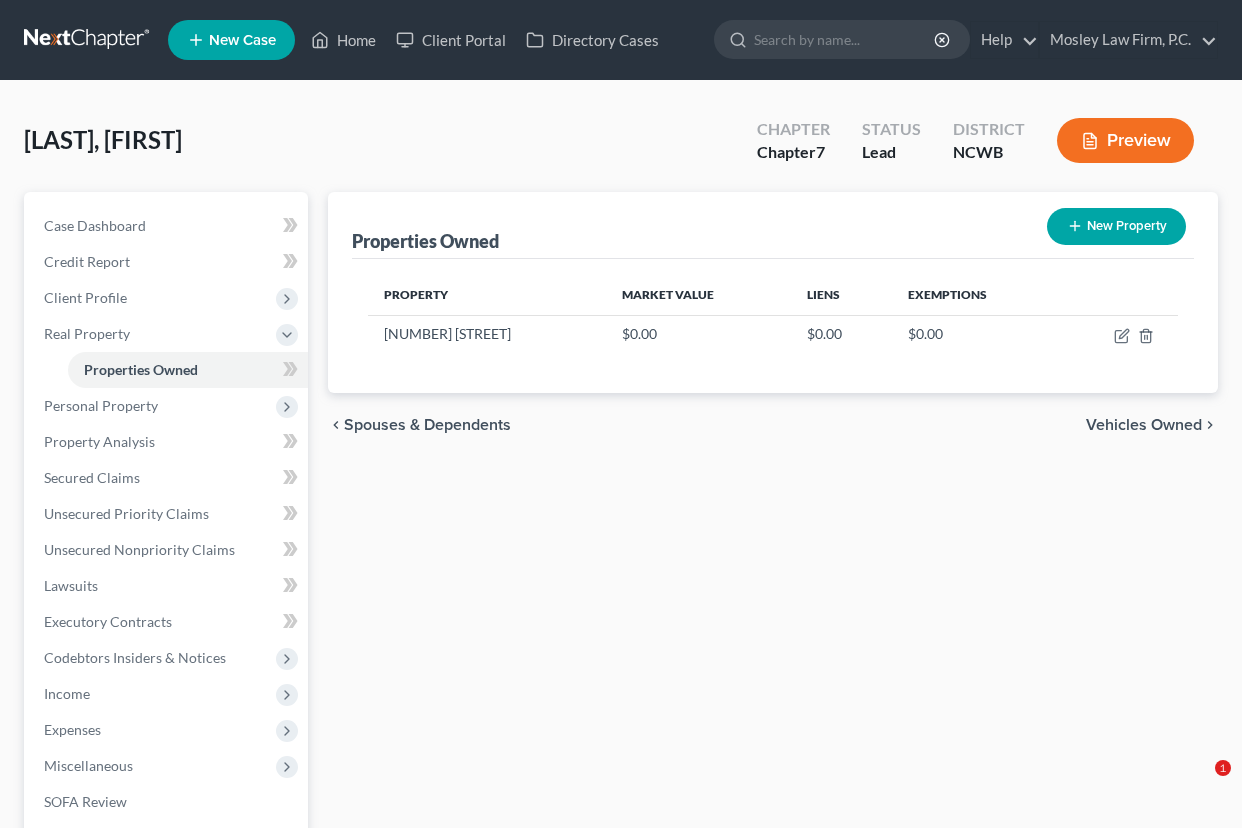 scroll, scrollTop: 0, scrollLeft: 0, axis: both 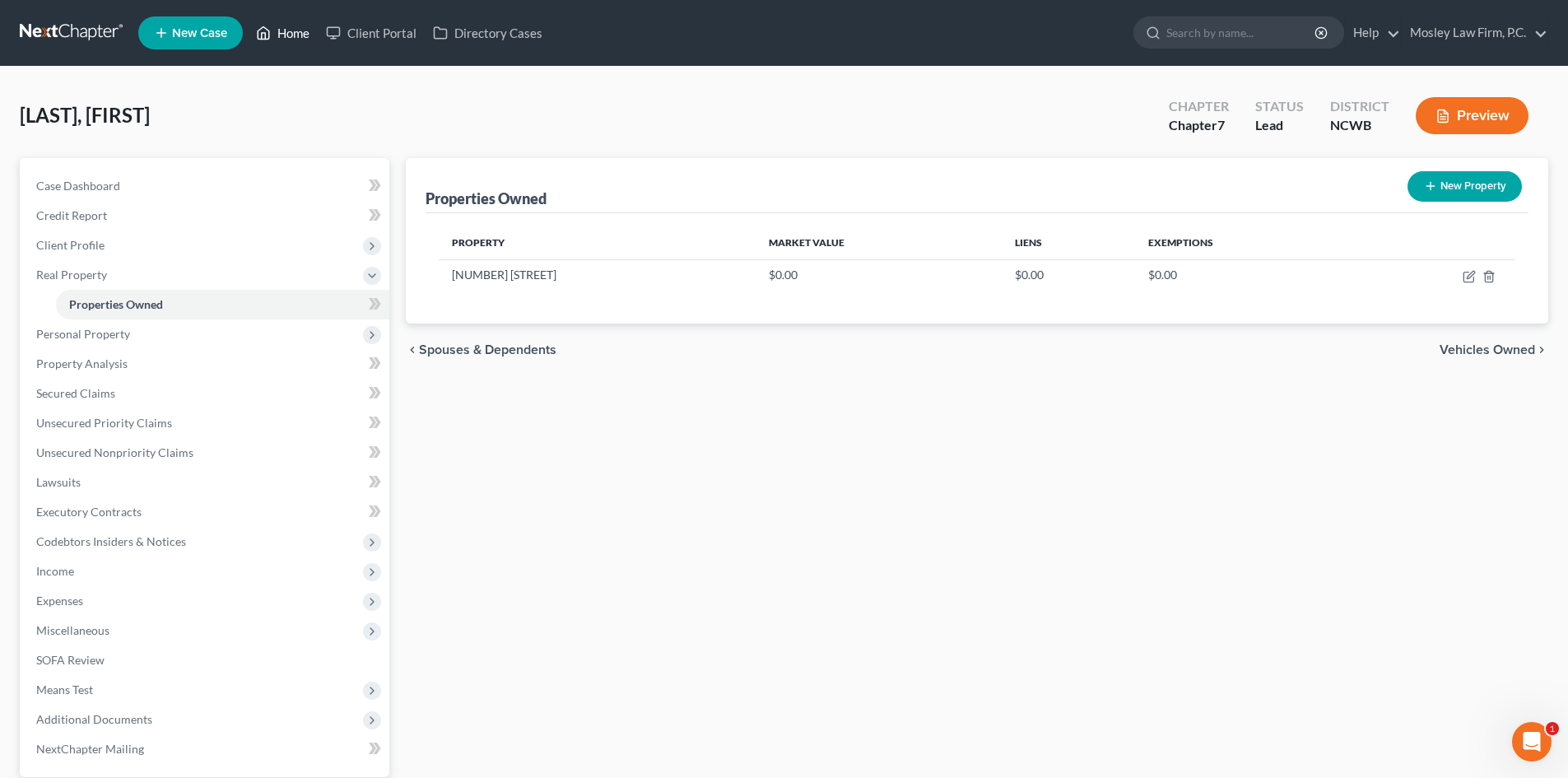 click on "Home" at bounding box center [282, 33] 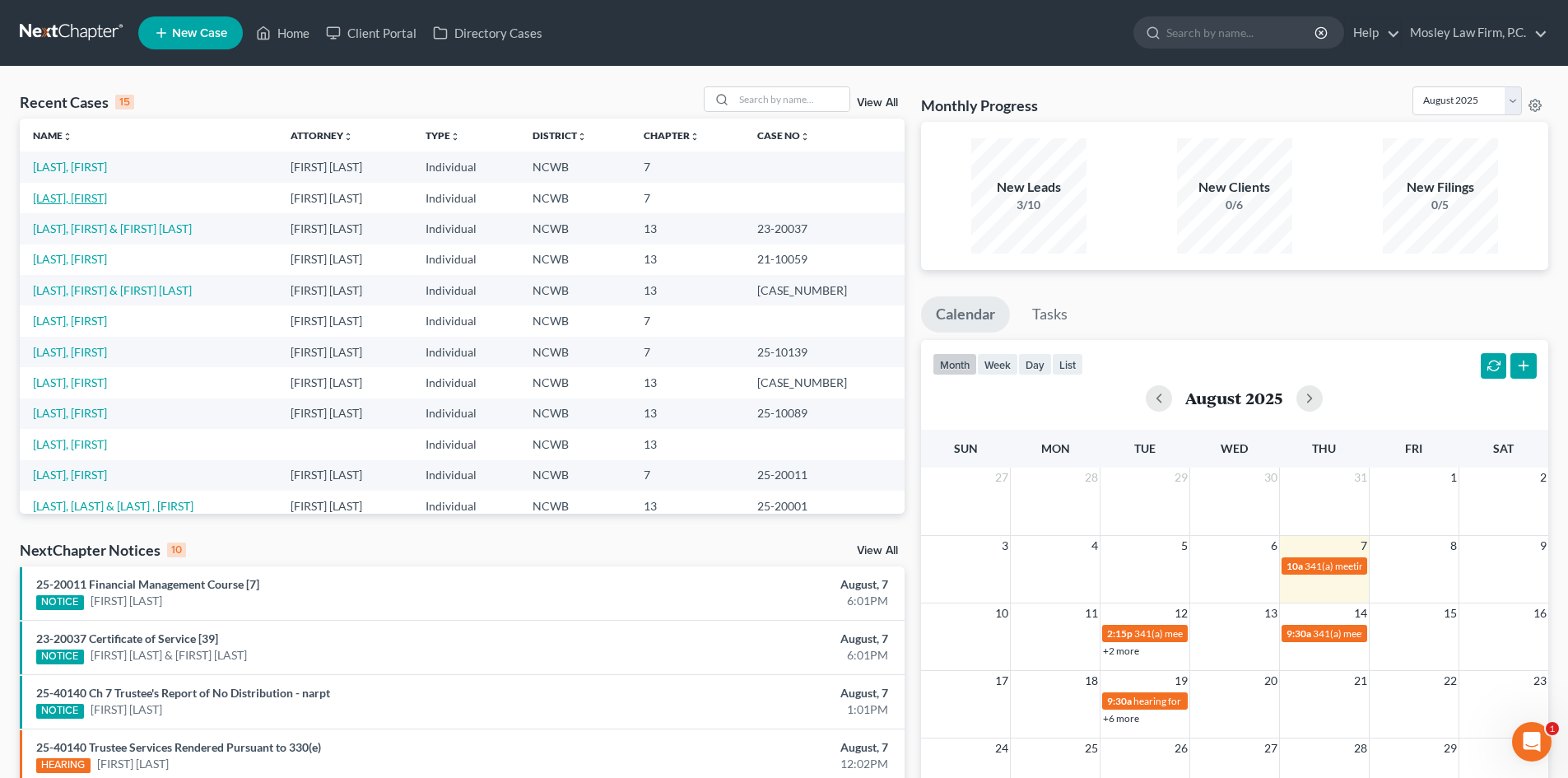 click on "[LAST], [FIRST]" at bounding box center (70, 198) 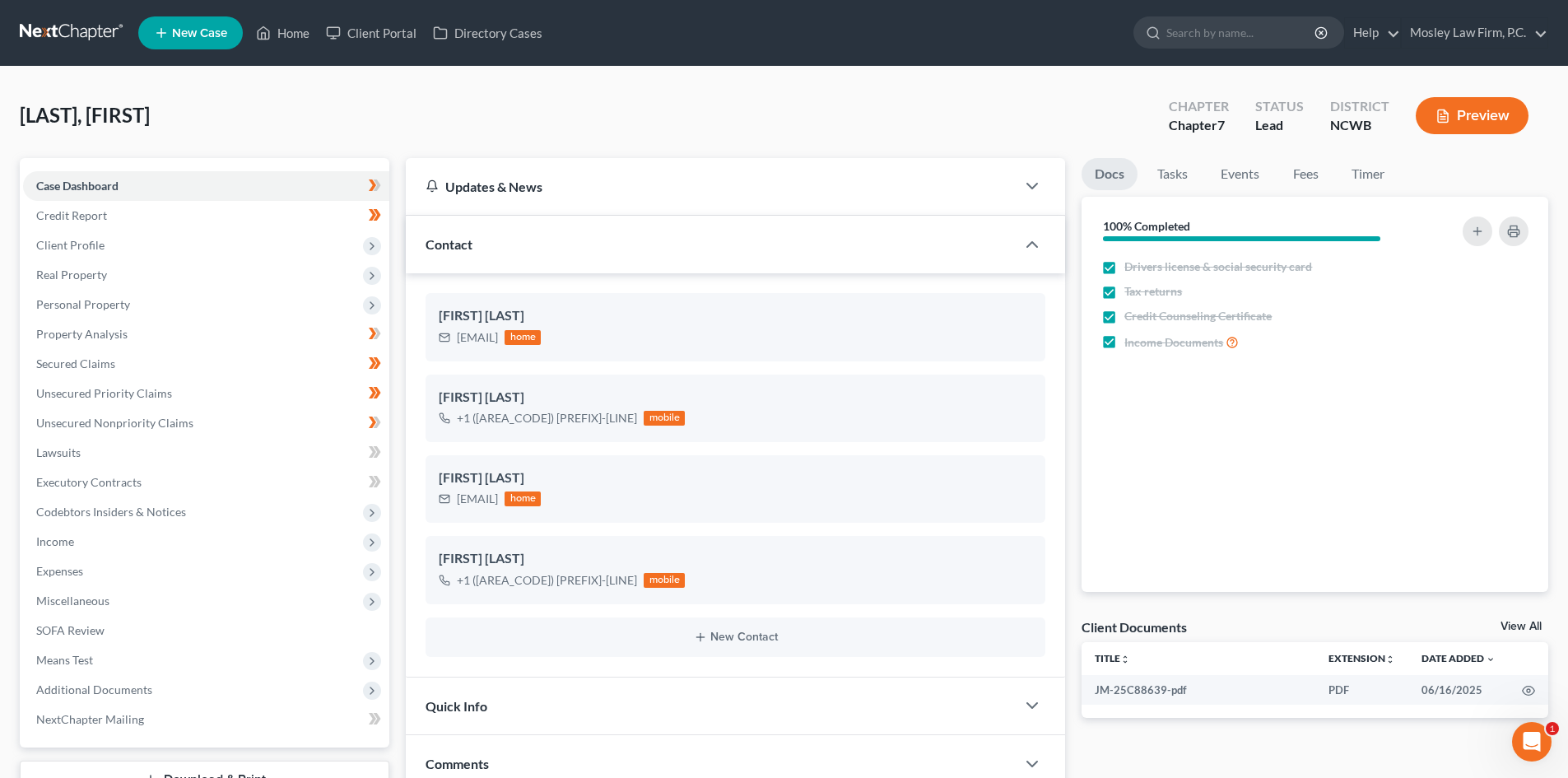 click on "Preview" at bounding box center (1472, 115) 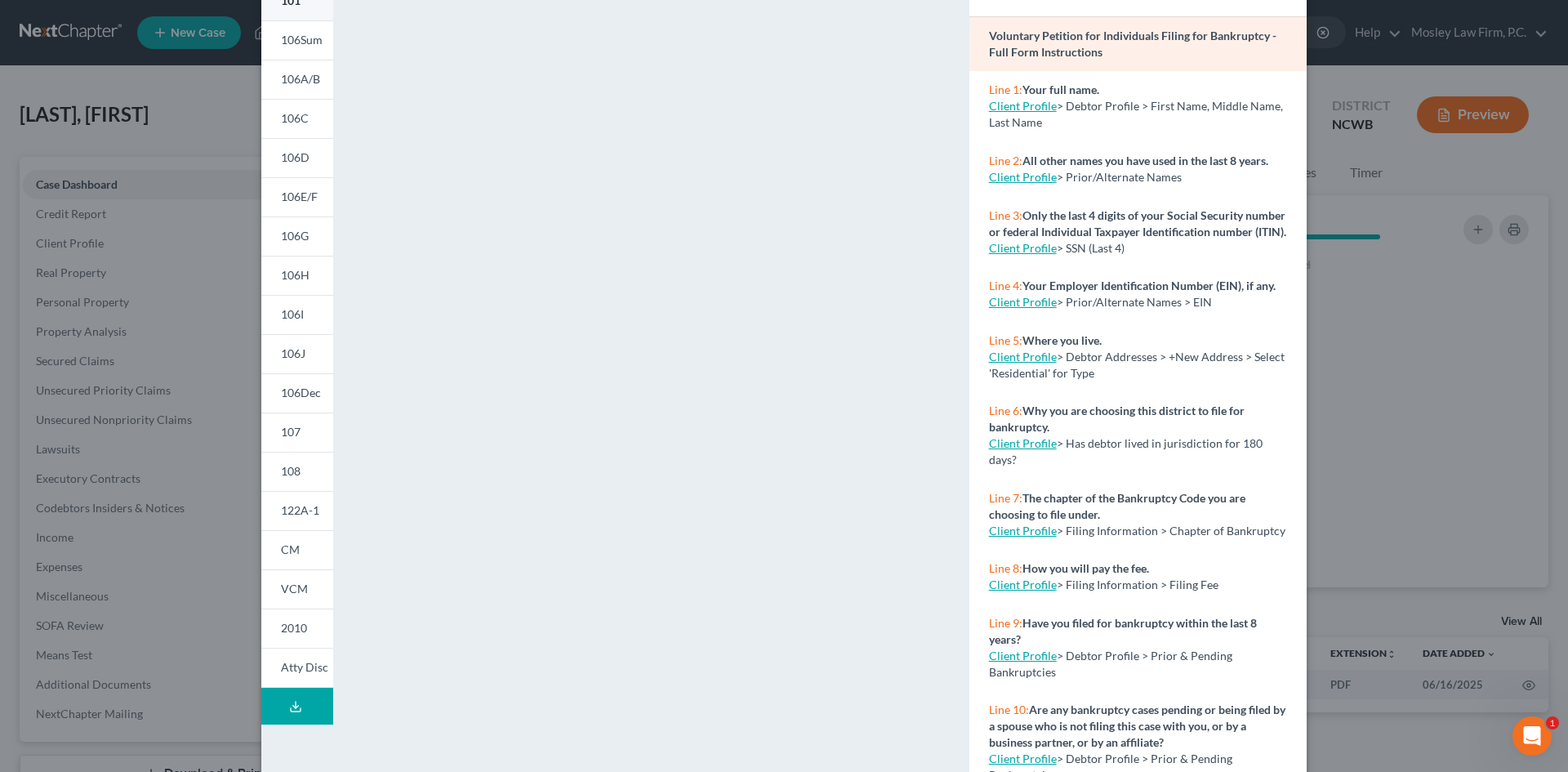 scroll, scrollTop: 0, scrollLeft: 0, axis: both 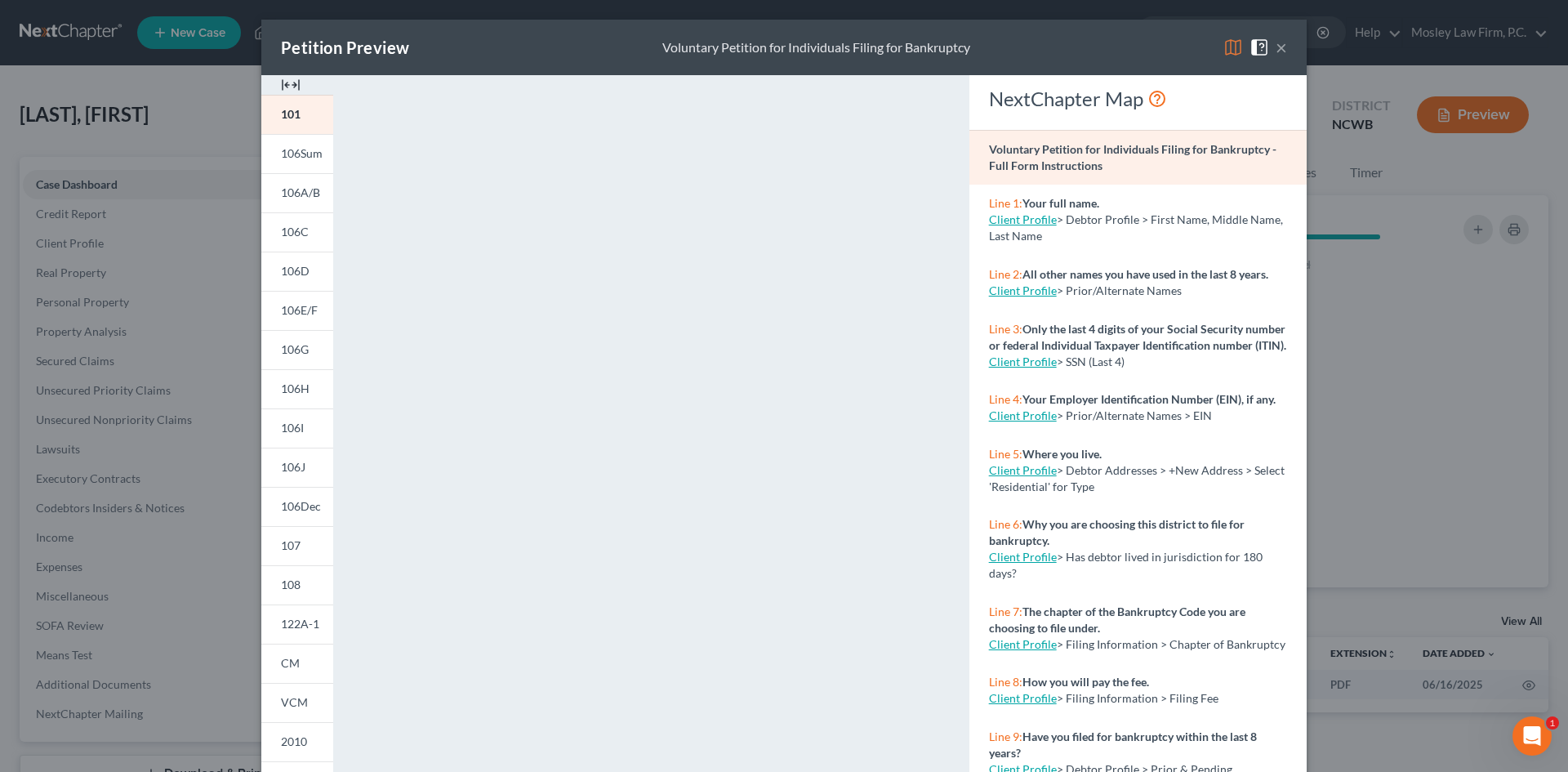 click at bounding box center (1263, 46) 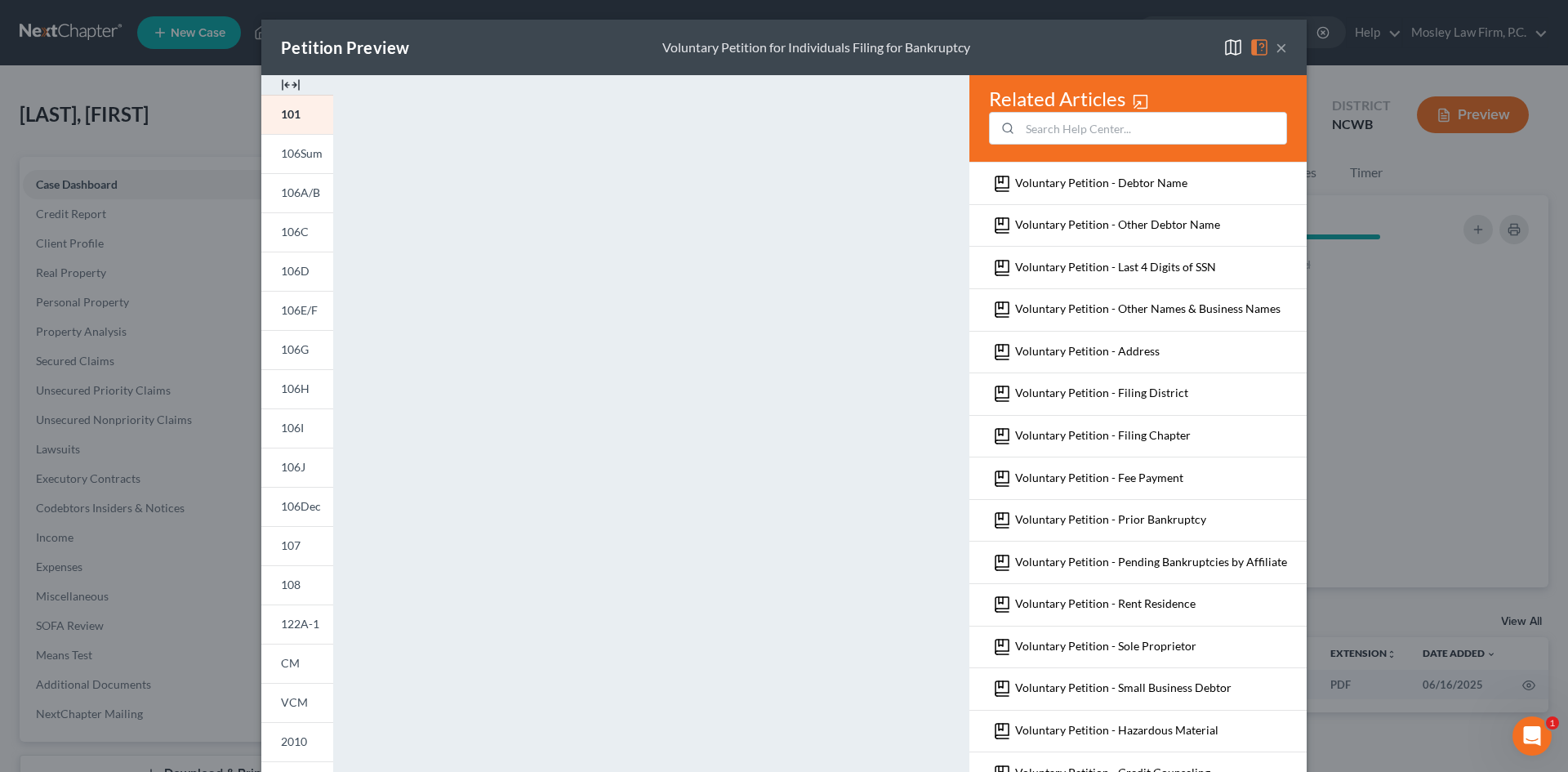 click on "×" at bounding box center (1281, 47) 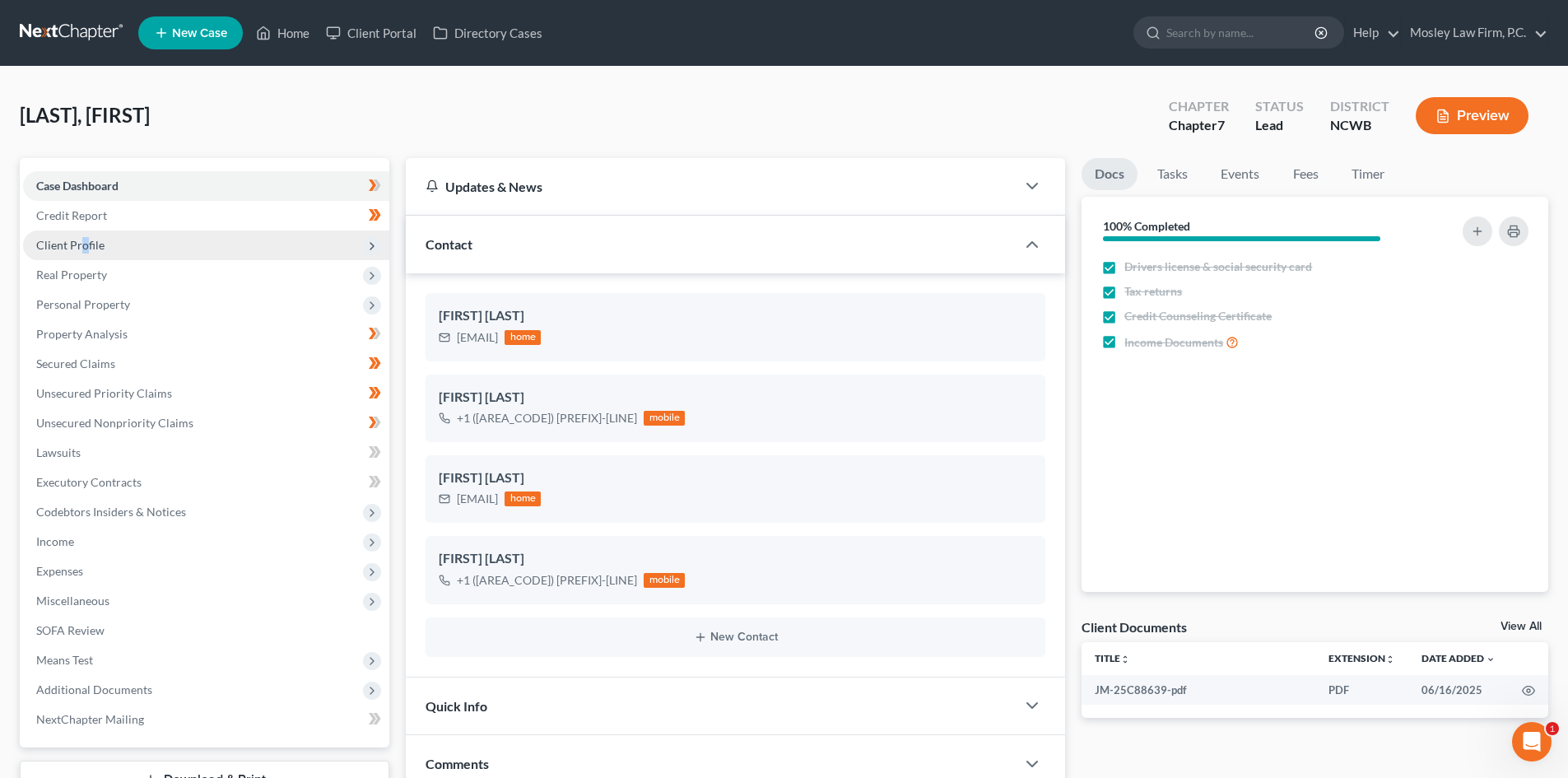 click on "Client Profile" at bounding box center [206, 245] 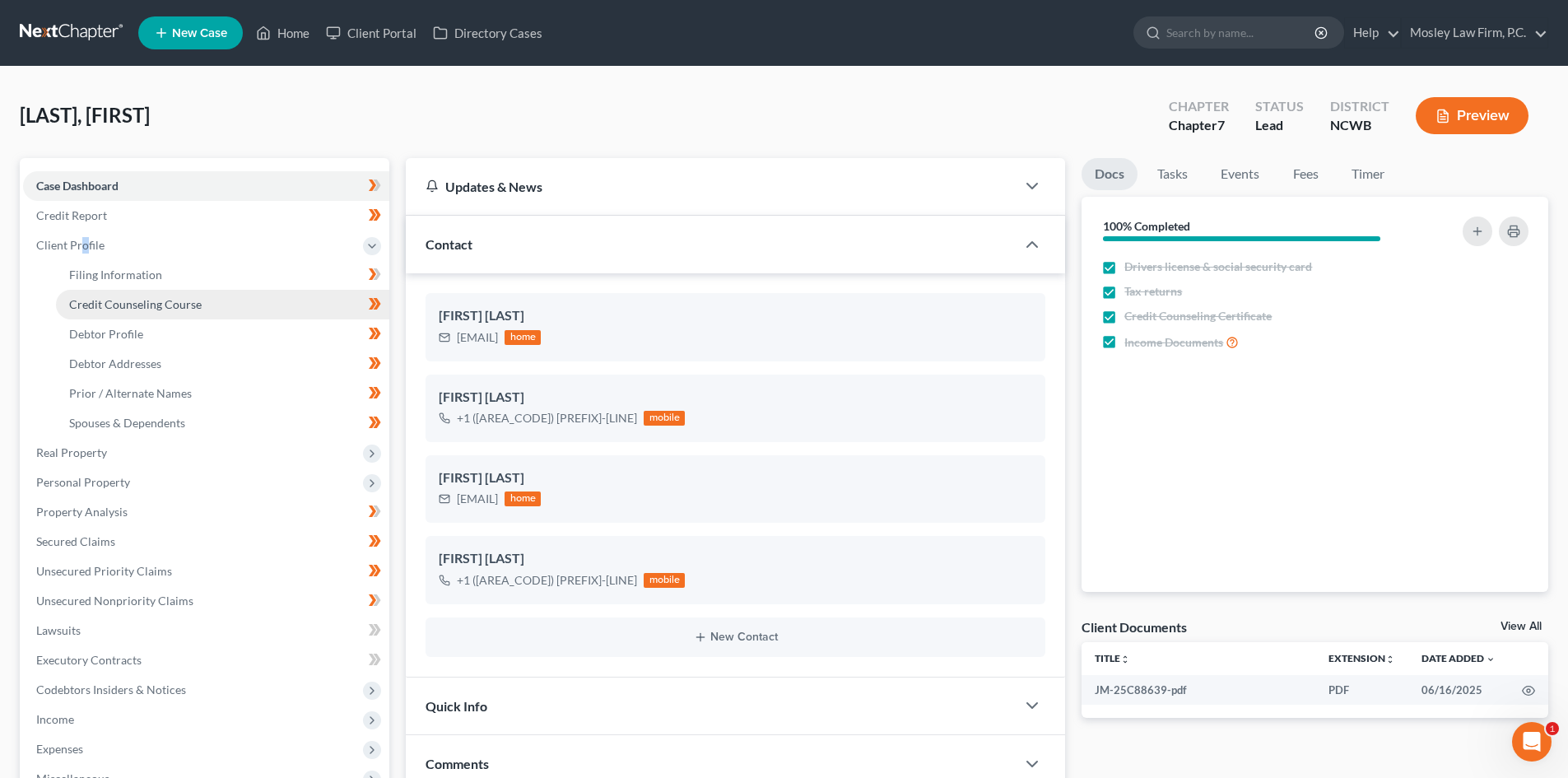 click on "Credit Counseling Course" at bounding box center [222, 305] 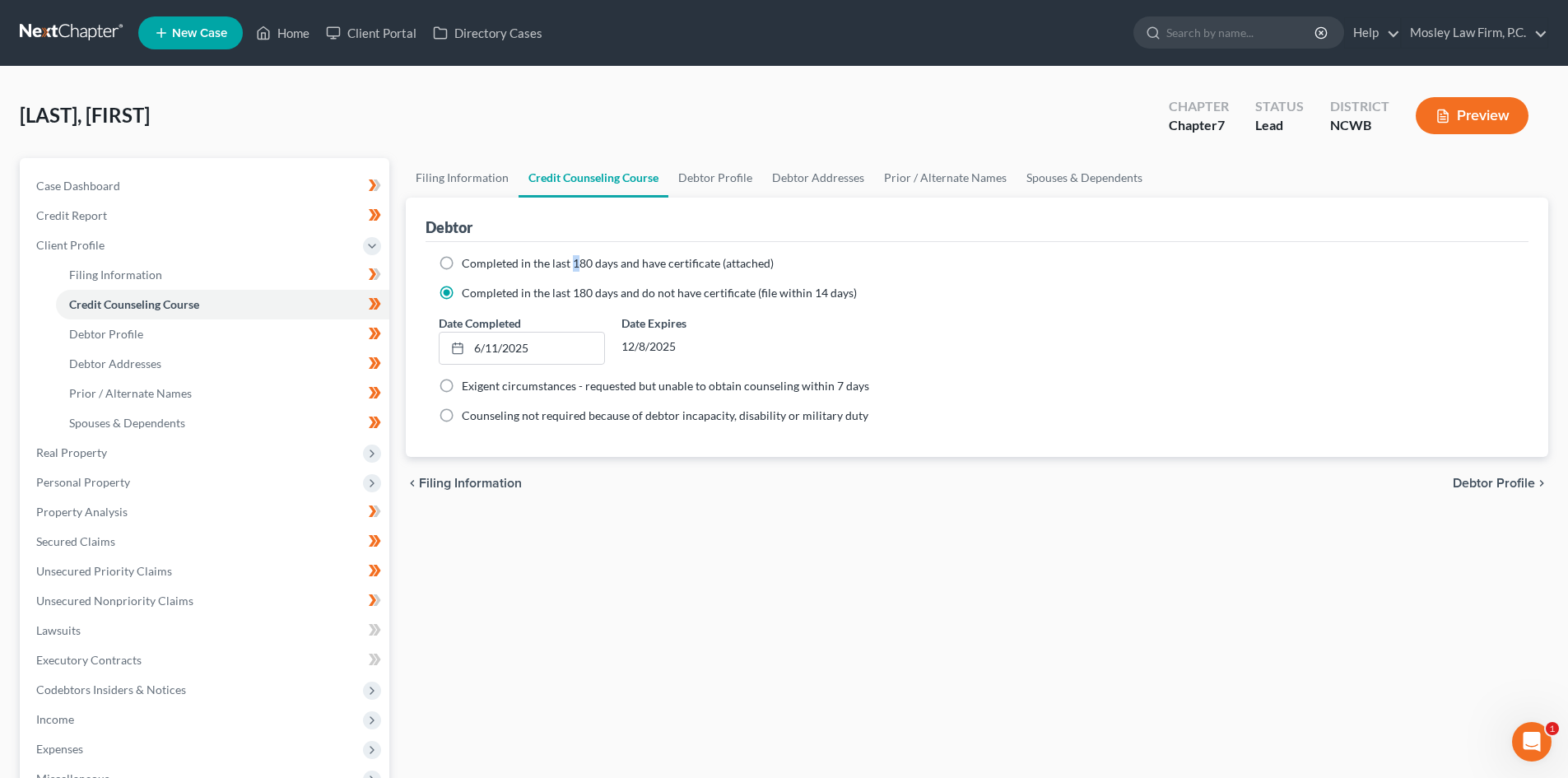 click on "Completed in the last 180 days and have certificate (attached)" at bounding box center [617, 263] 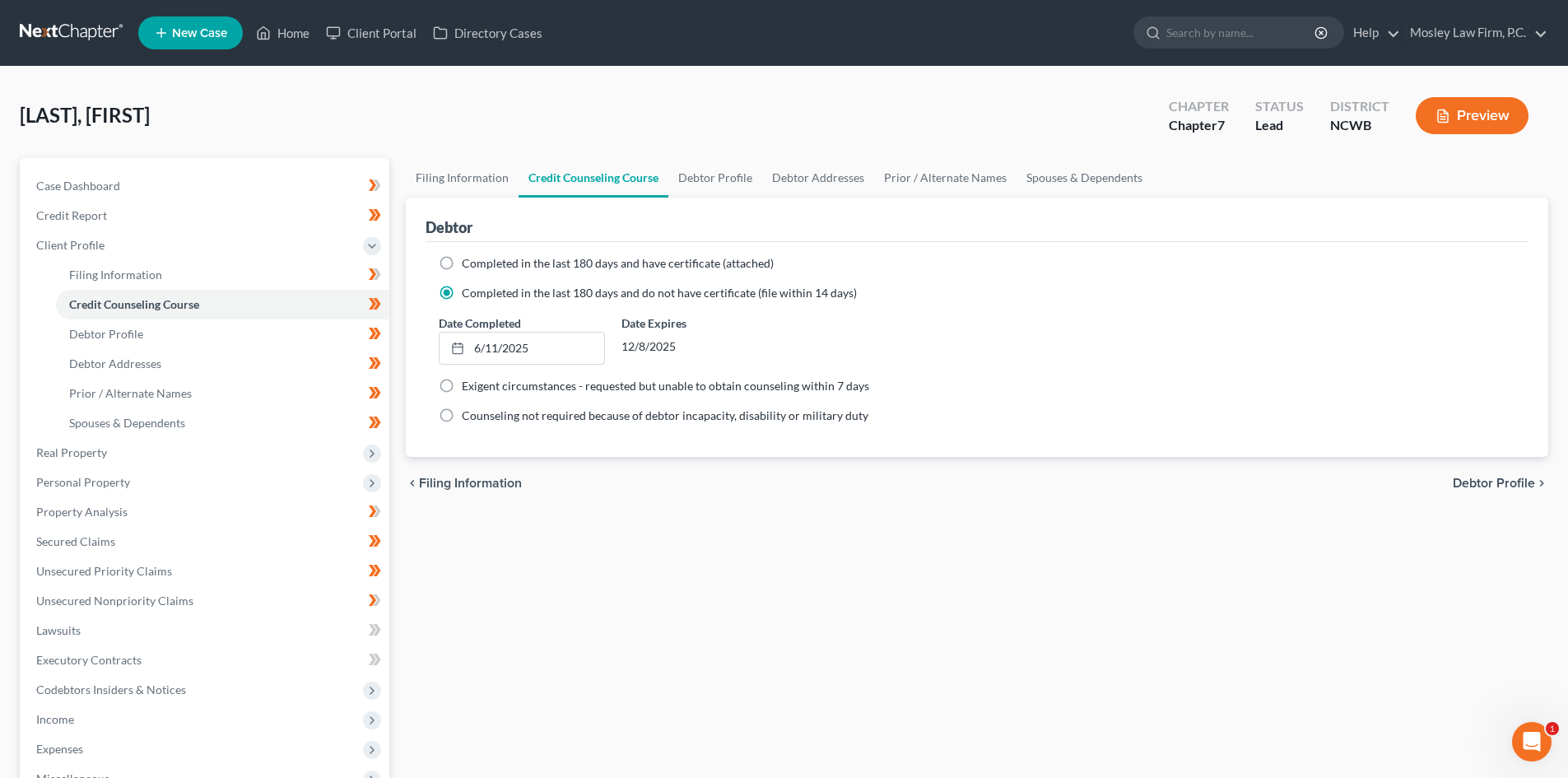 click on "Completed in the last 180 days and have certificate (attached)" at bounding box center (617, 263) 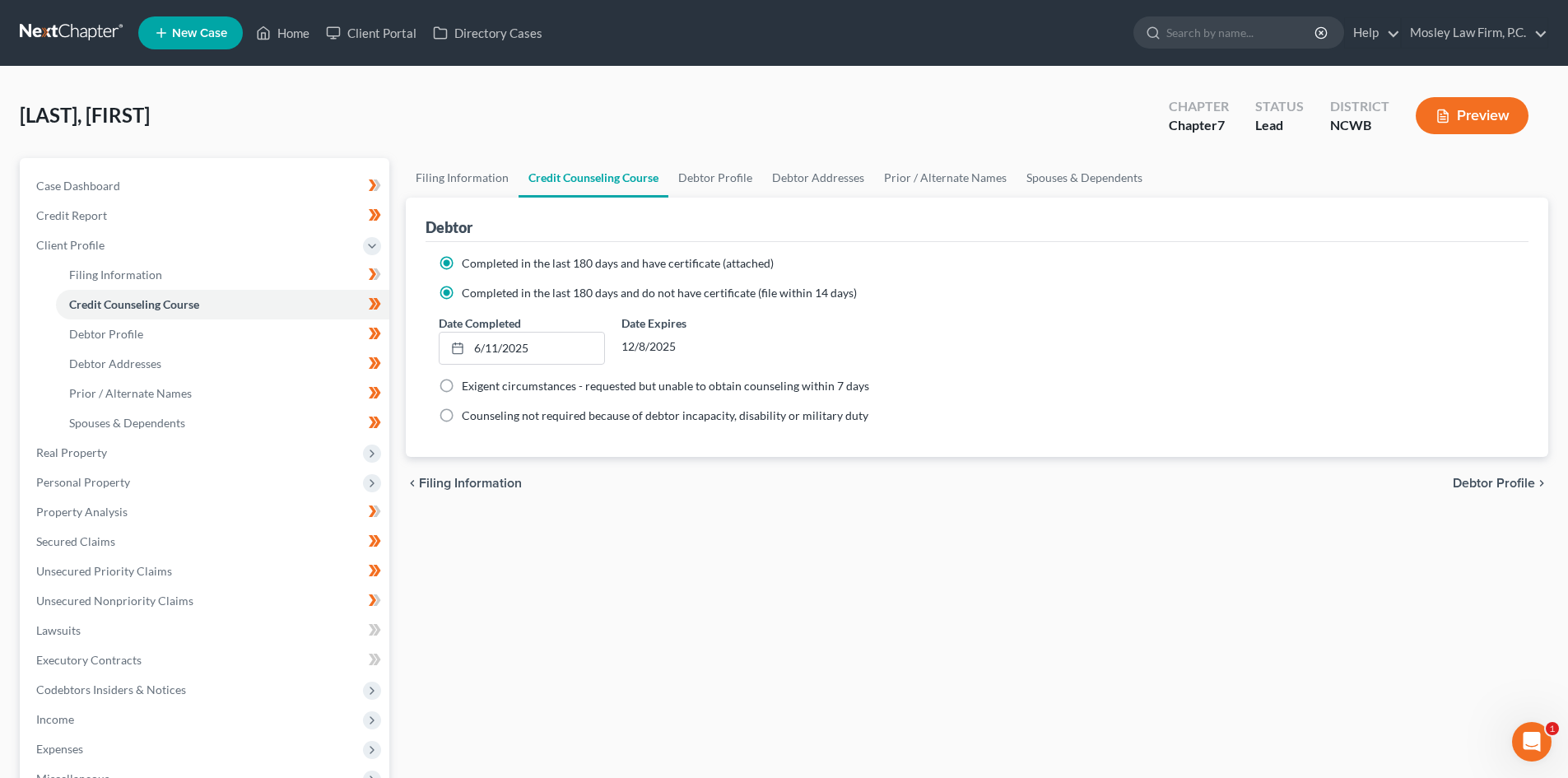 radio on "false" 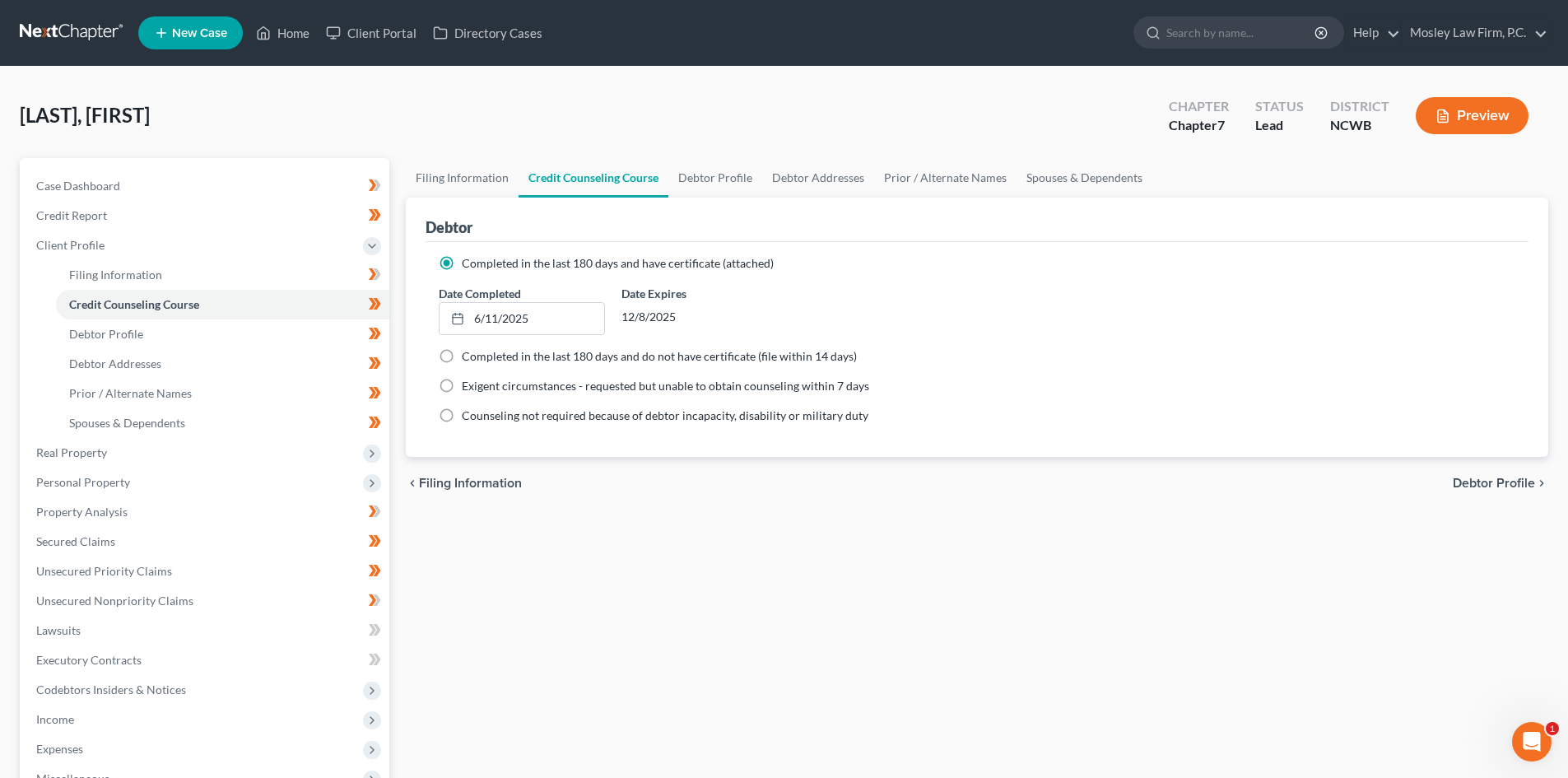 click on "Preview" at bounding box center (1475, 117) 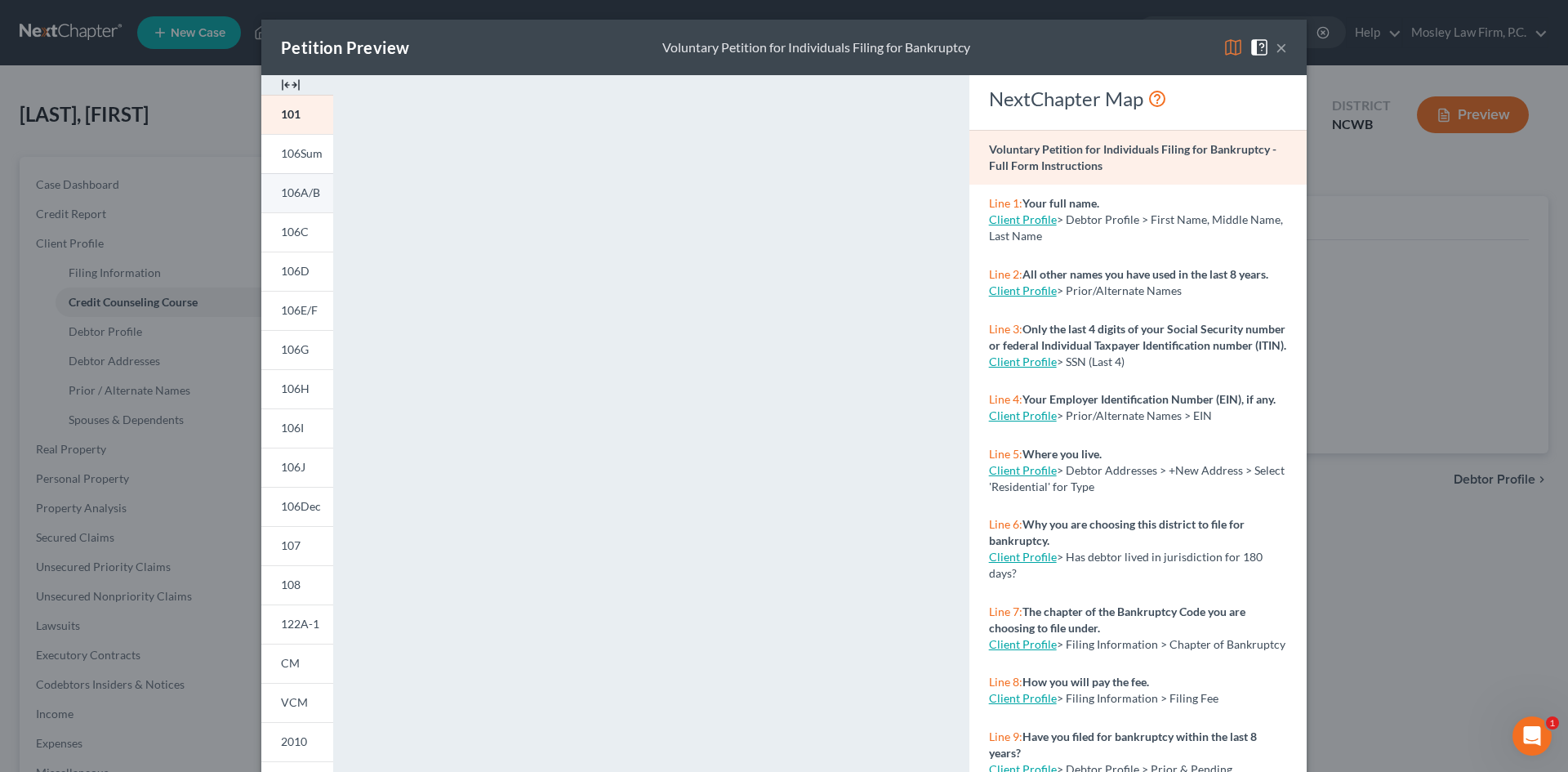 click on "106A/B" at bounding box center (301, 192) 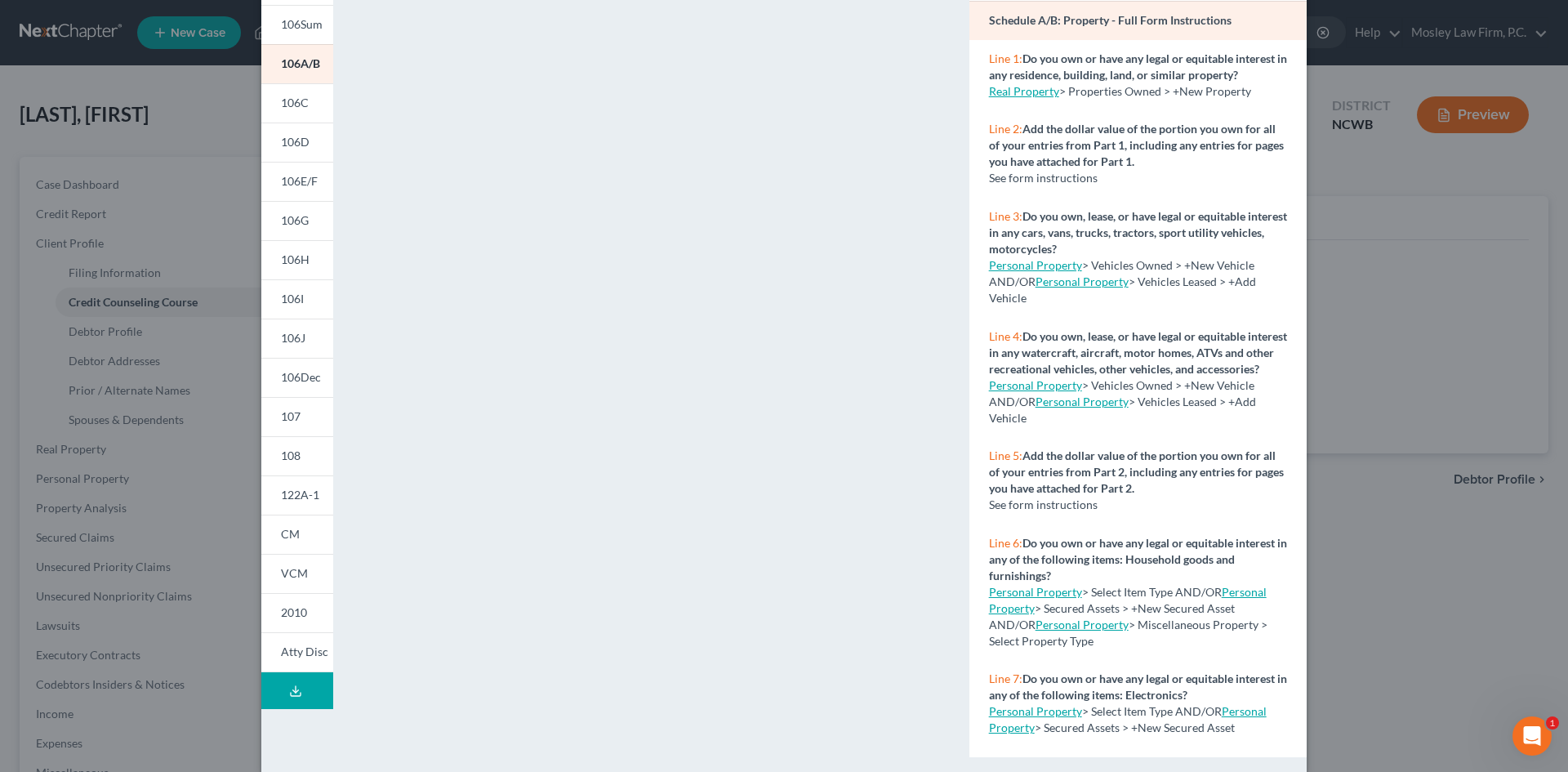scroll, scrollTop: 149, scrollLeft: 0, axis: vertical 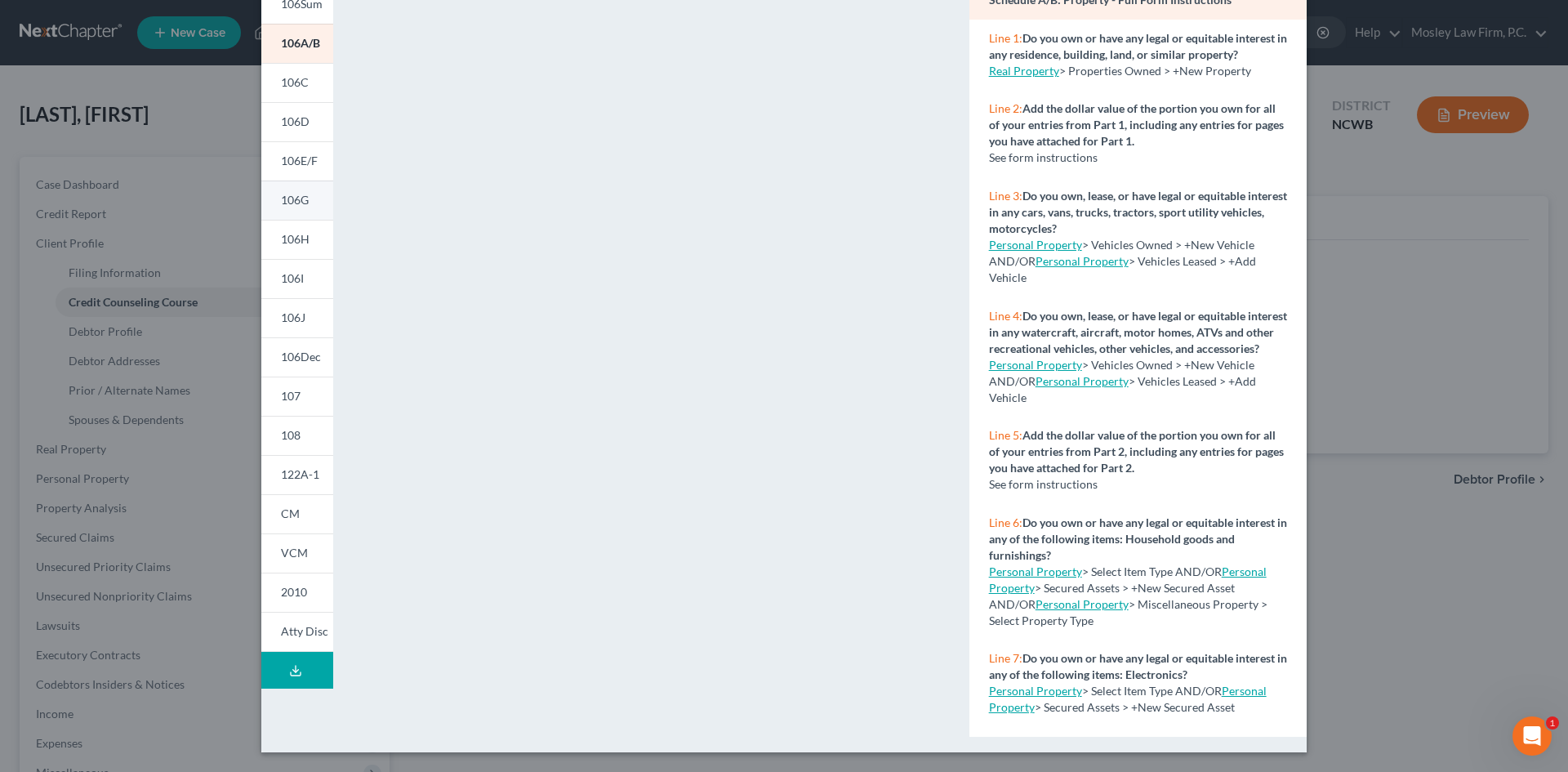click on "106G" at bounding box center [297, 200] 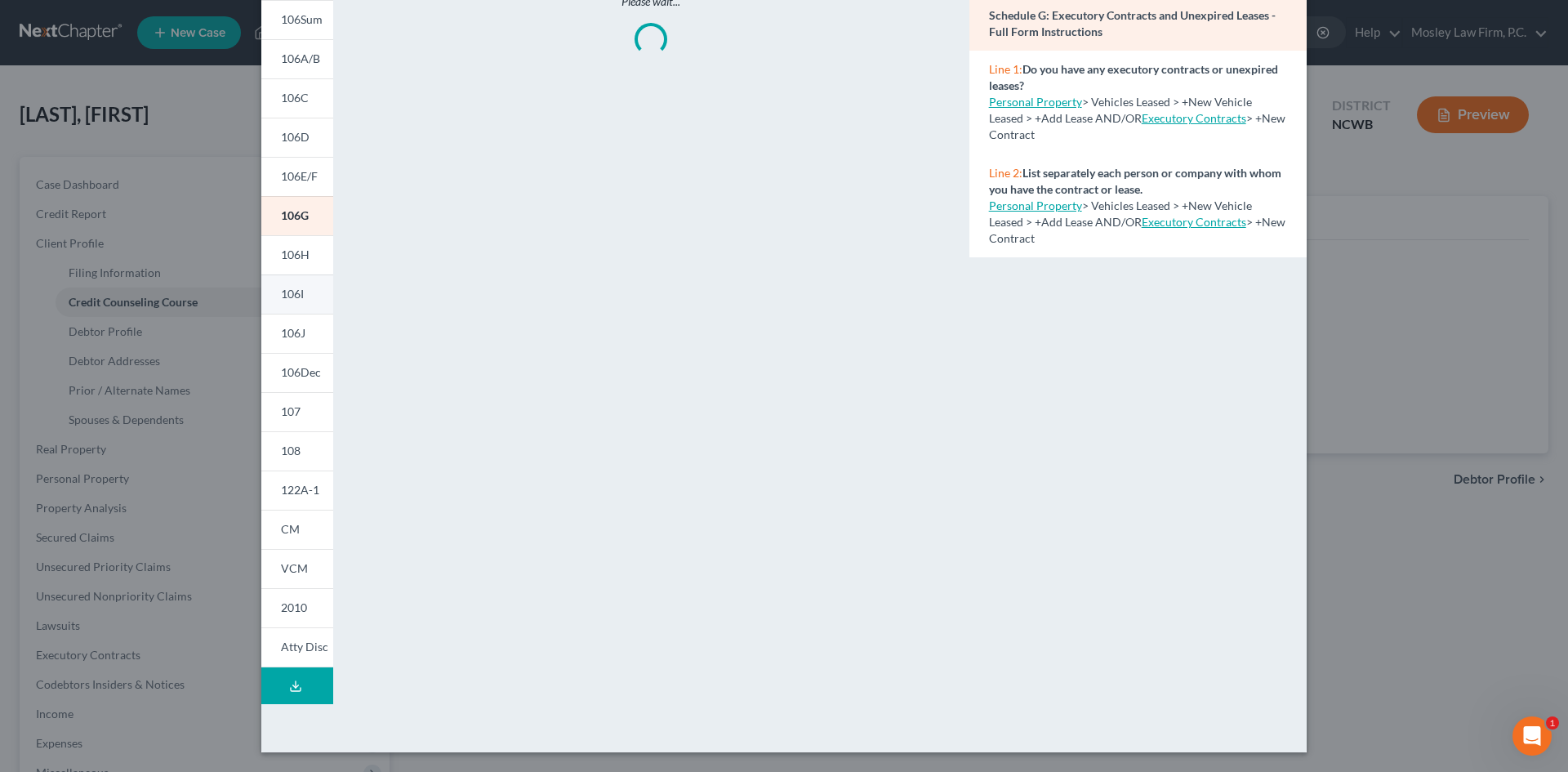 scroll, scrollTop: 149, scrollLeft: 0, axis: vertical 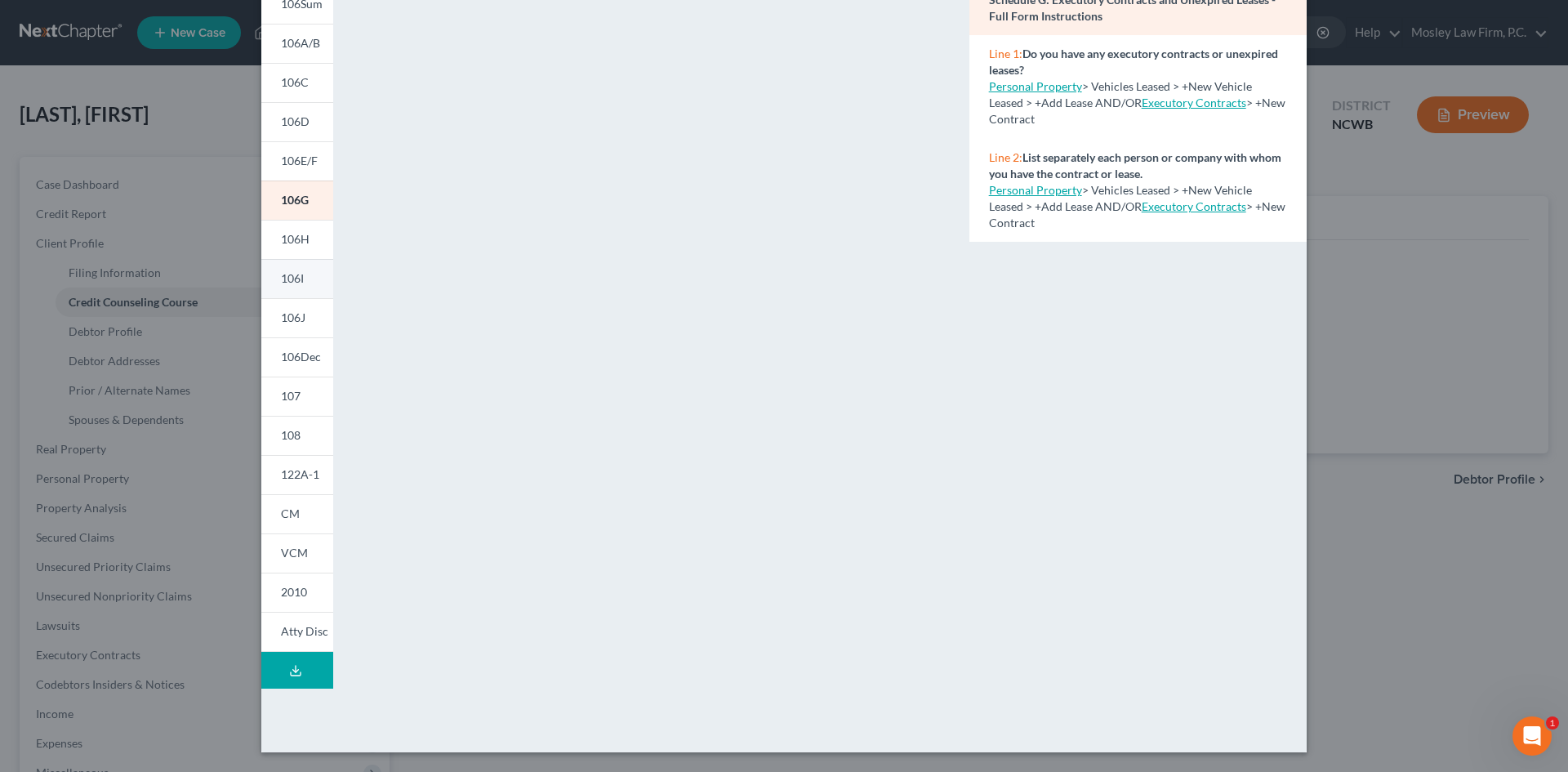 drag, startPoint x: 292, startPoint y: 245, endPoint x: 296, endPoint y: 274, distance: 29.274562 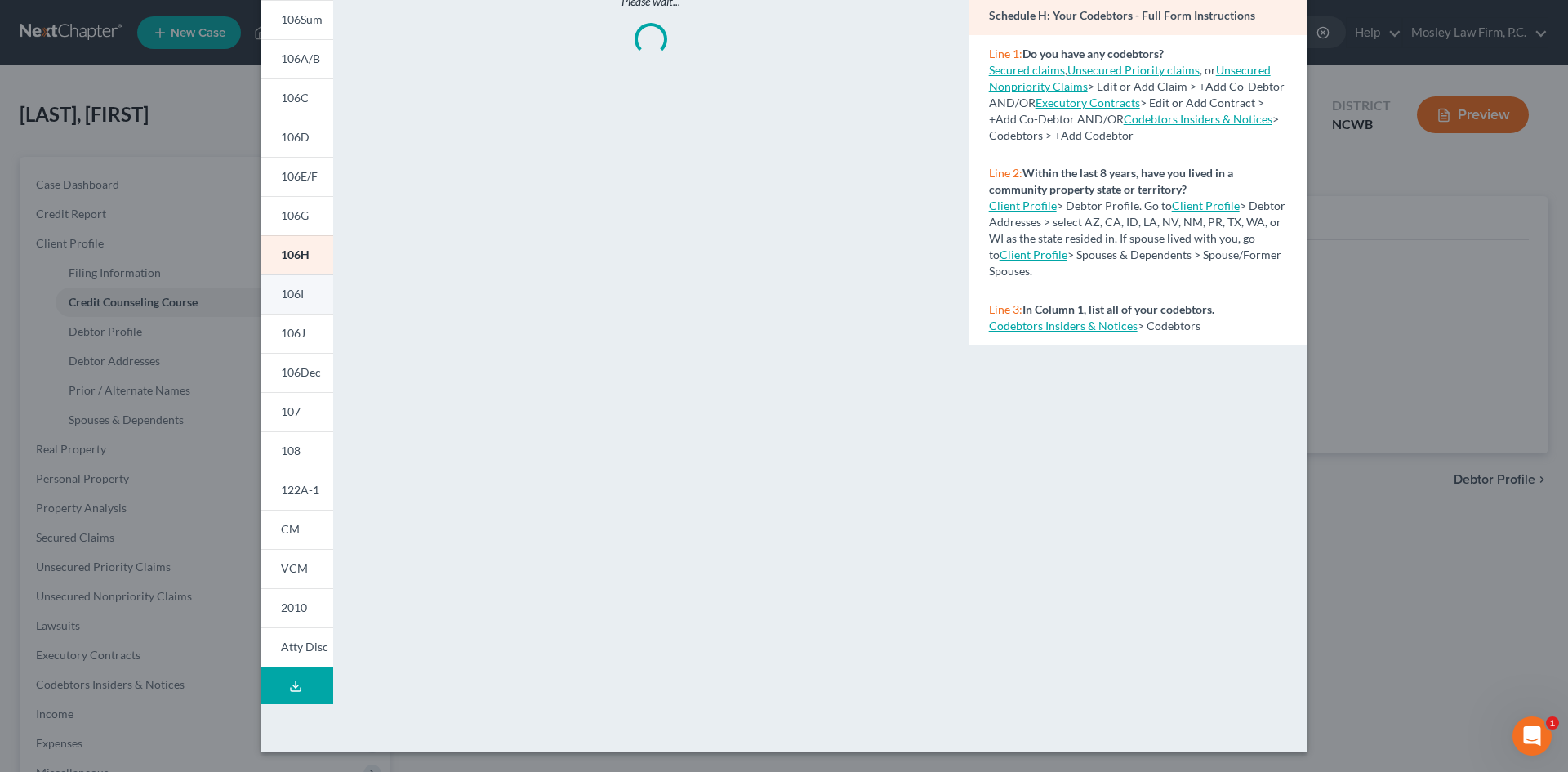 scroll, scrollTop: 134, scrollLeft: 0, axis: vertical 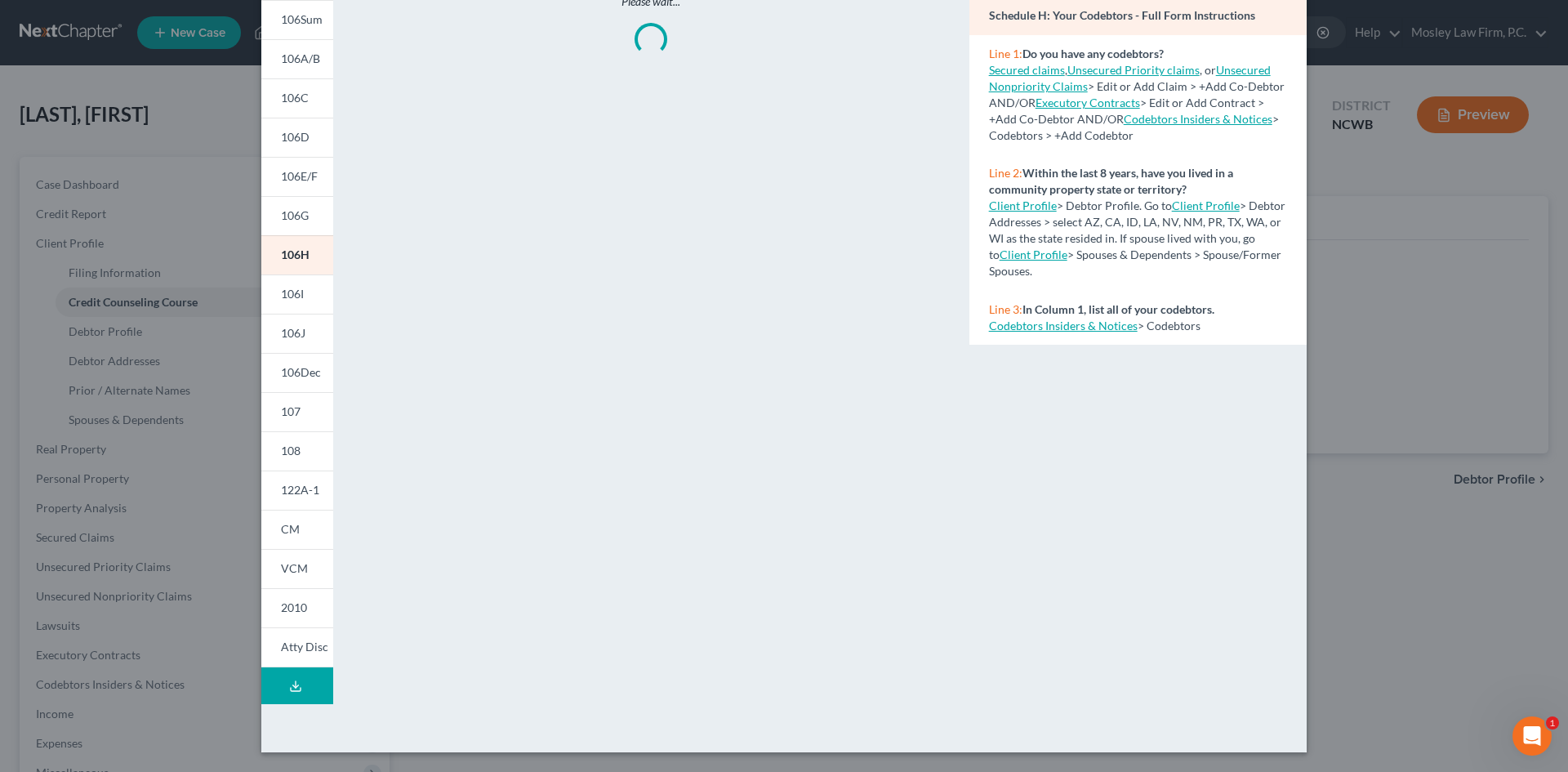 drag, startPoint x: 297, startPoint y: 295, endPoint x: 517, endPoint y: 336, distance: 223.7878 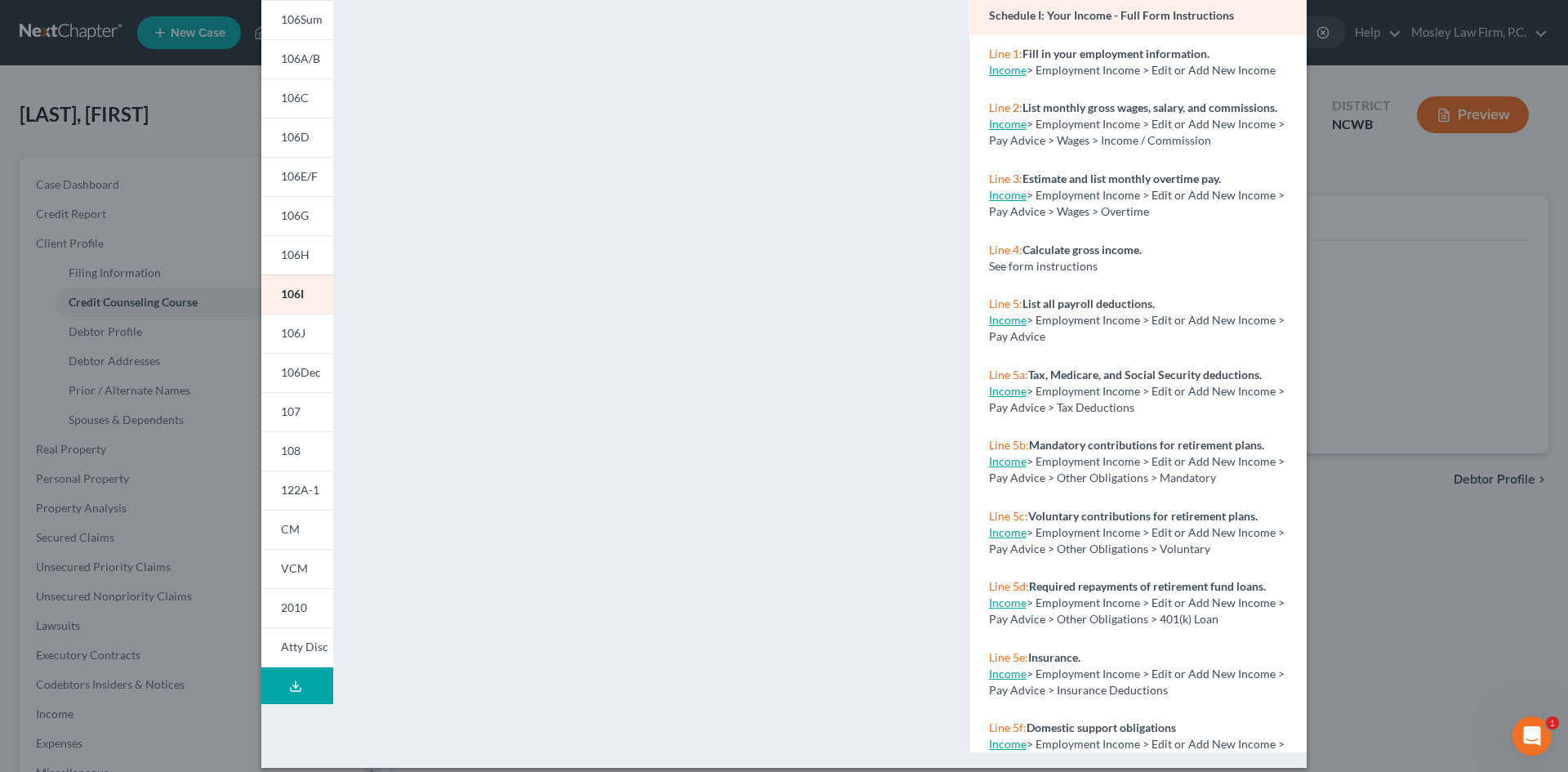 drag, startPoint x: 287, startPoint y: 328, endPoint x: 384, endPoint y: 325, distance: 97.04638 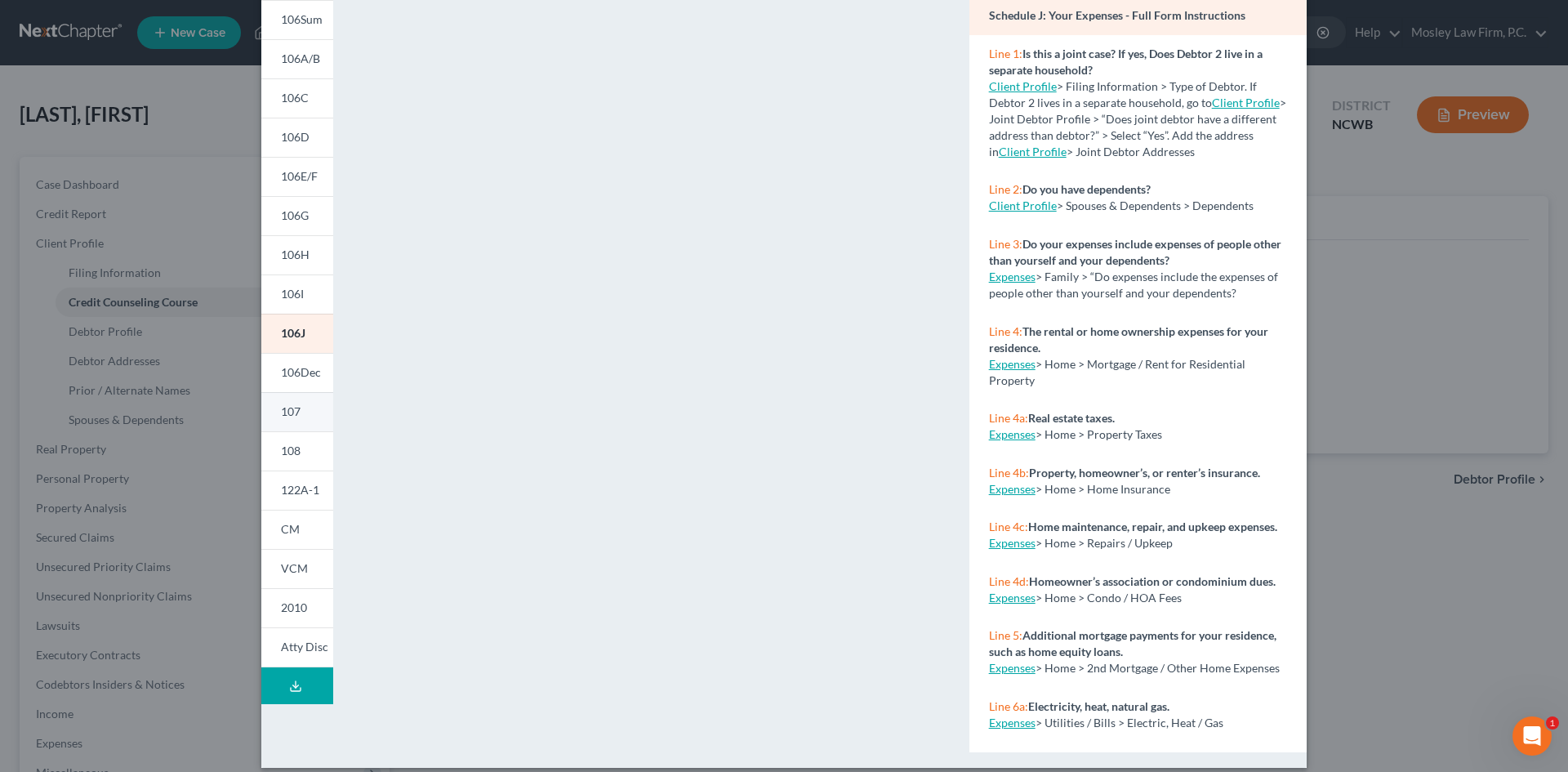 drag, startPoint x: 283, startPoint y: 374, endPoint x: 292, endPoint y: 417, distance: 43.931765 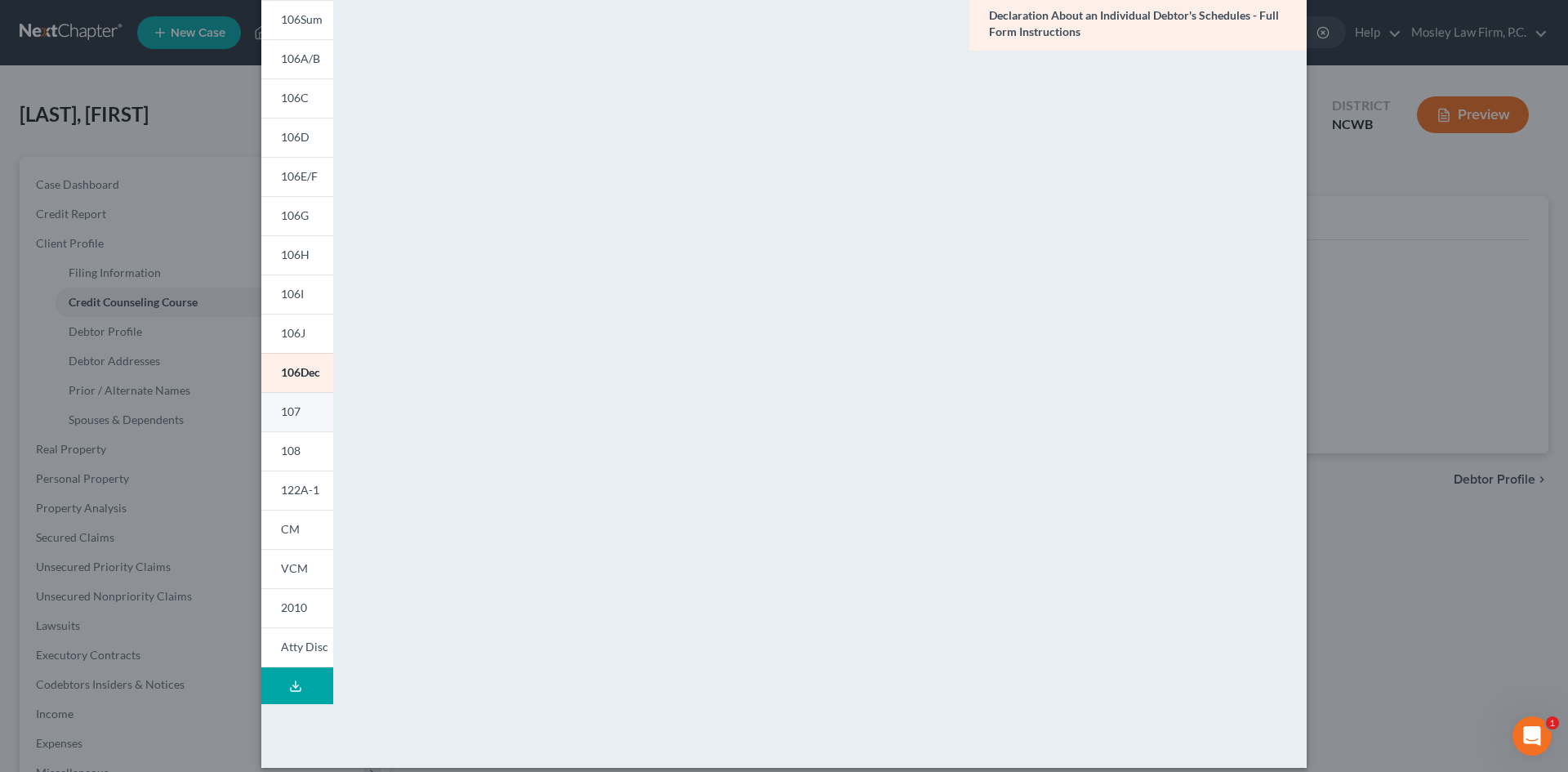 click on "107" at bounding box center (297, 412) 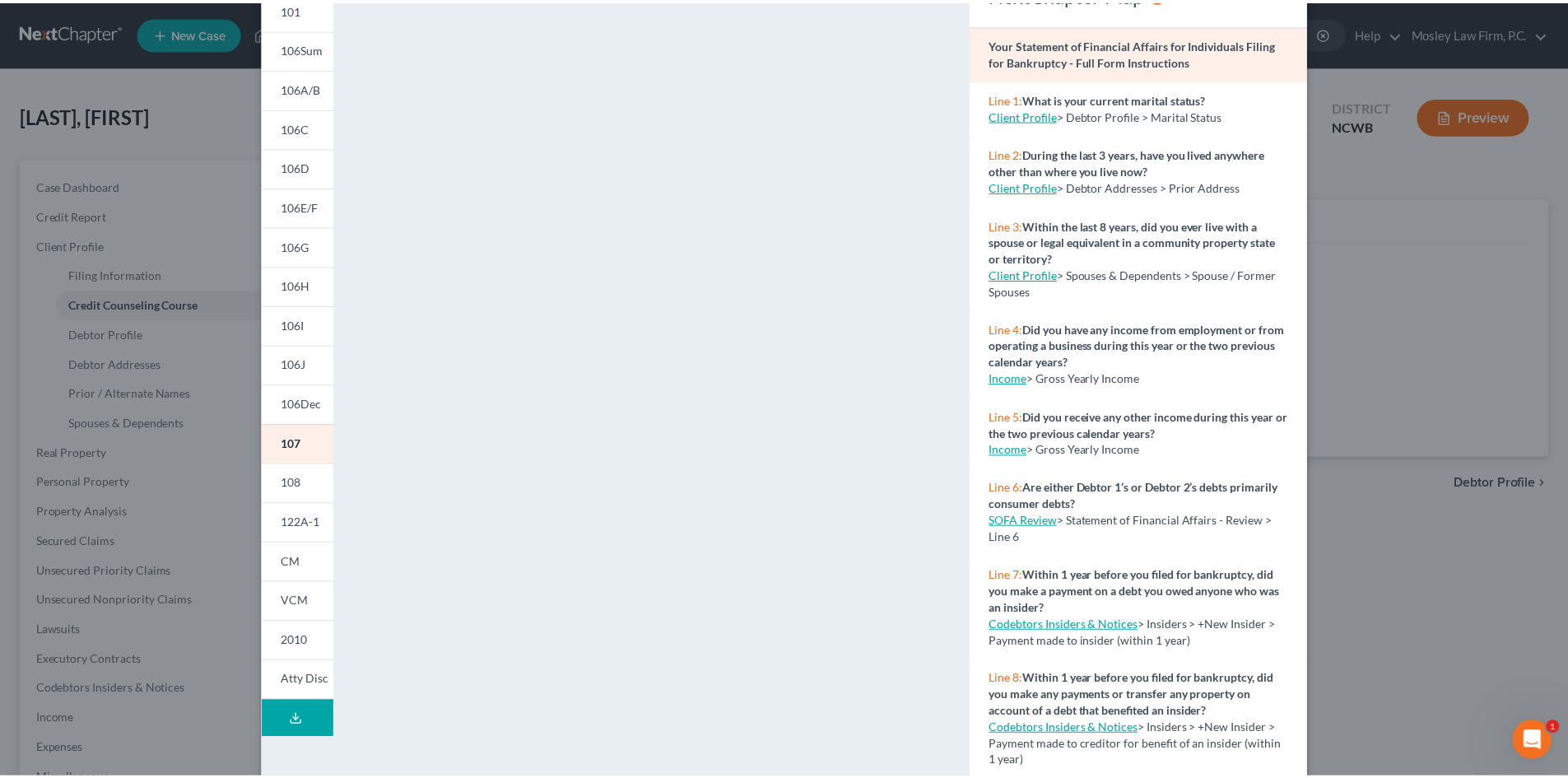 scroll, scrollTop: 0, scrollLeft: 0, axis: both 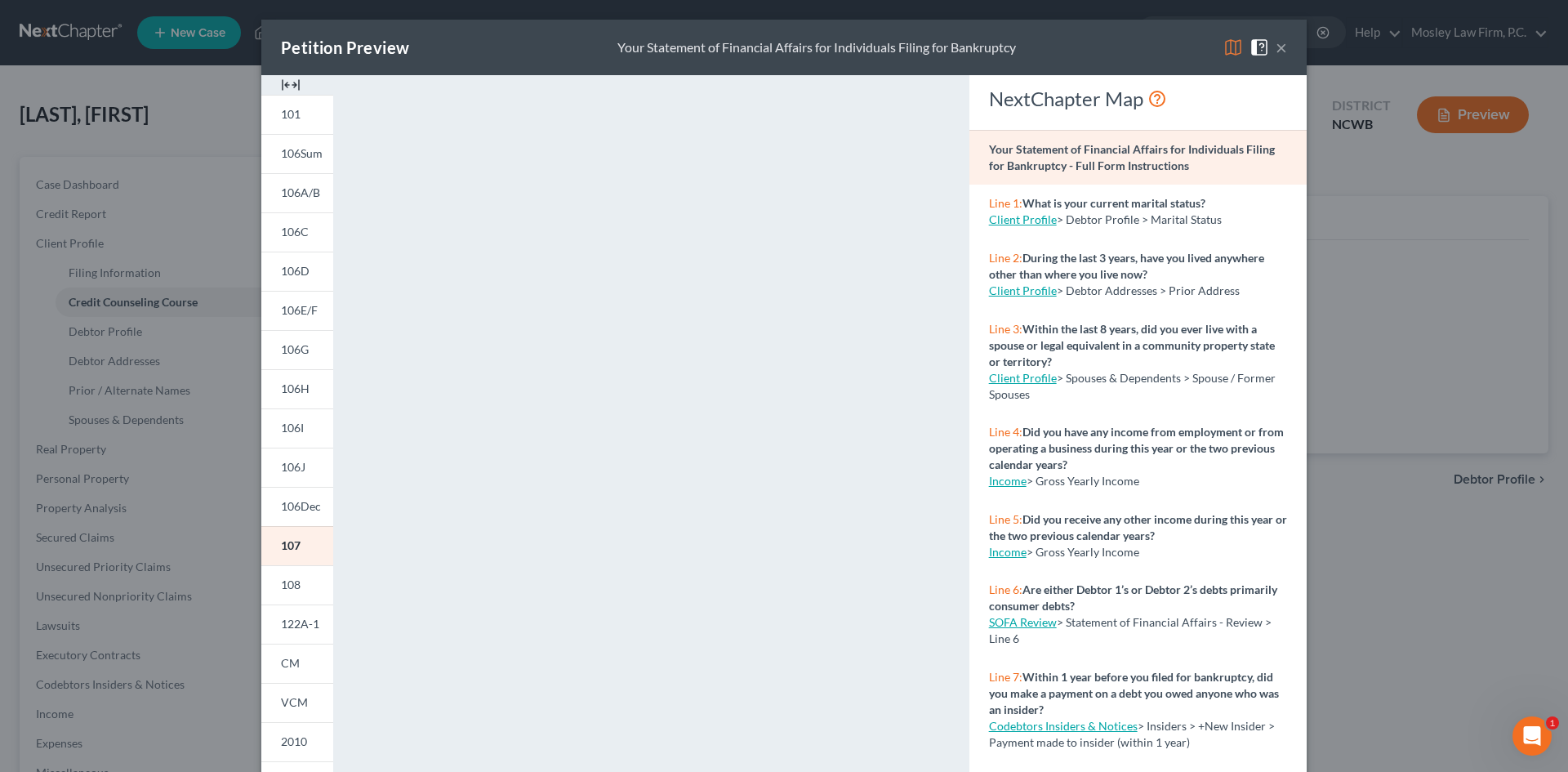 click on "×" at bounding box center (1281, 47) 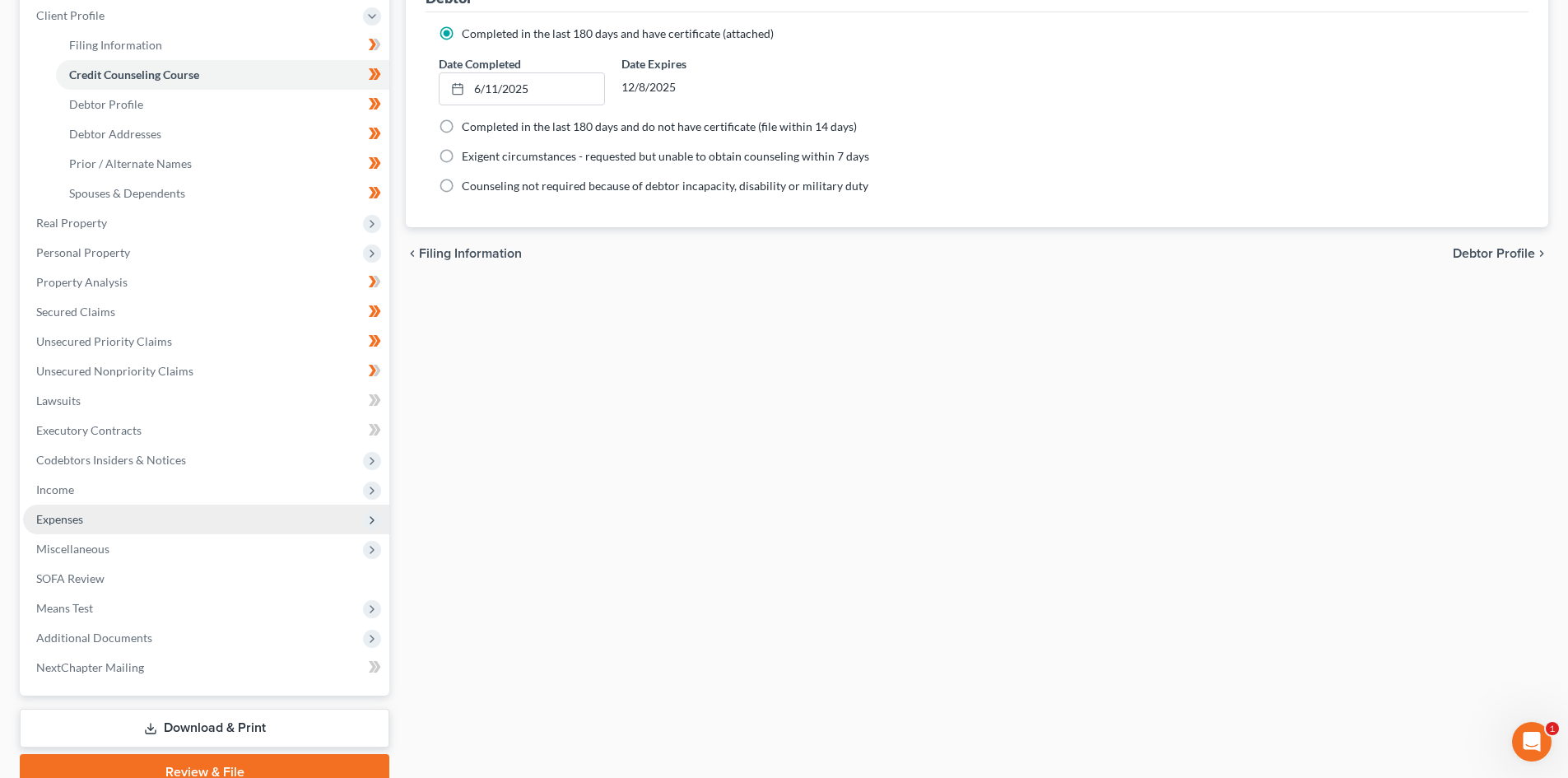 scroll, scrollTop: 305, scrollLeft: 0, axis: vertical 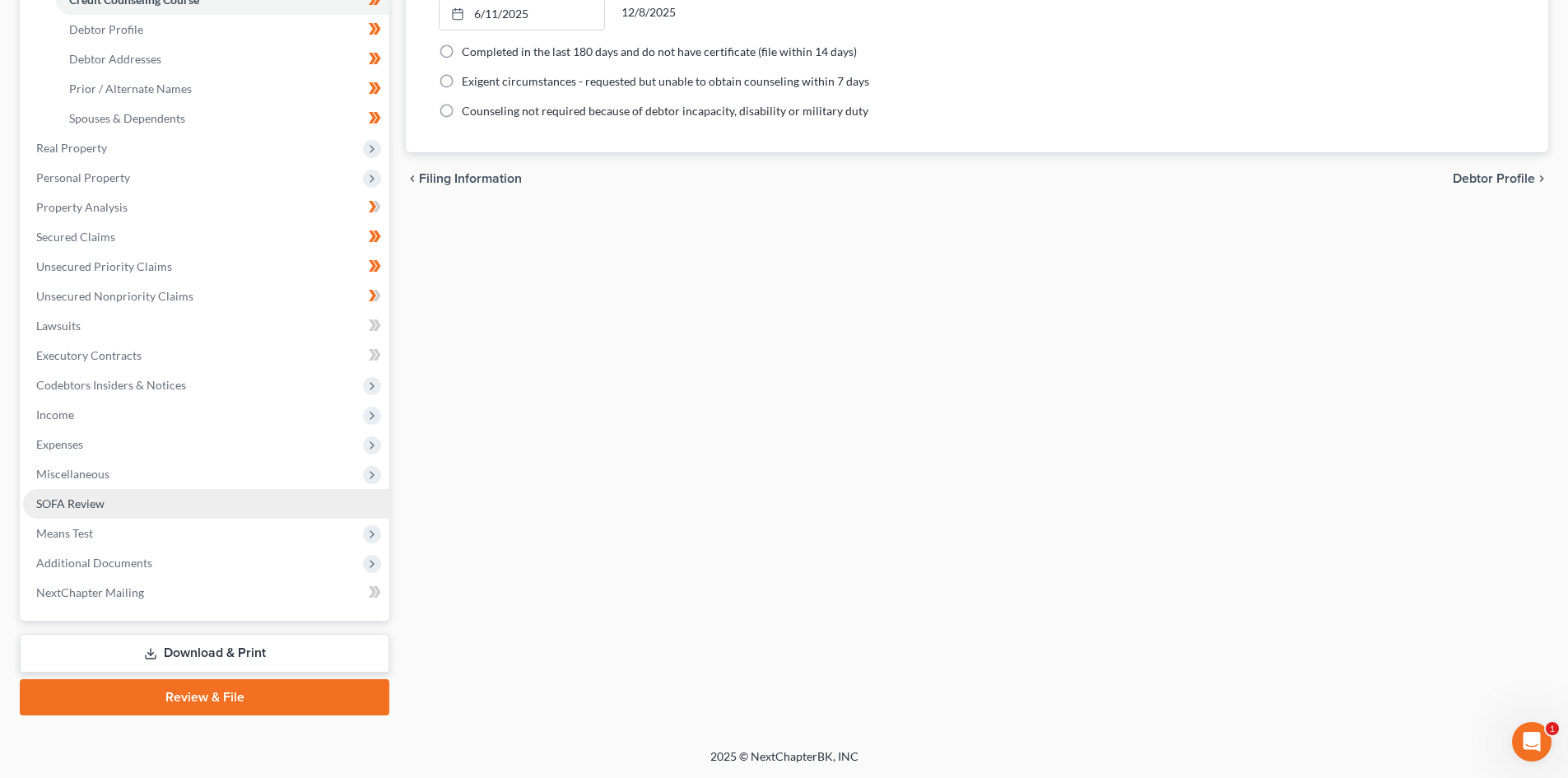 click on "SOFA Review" at bounding box center [70, 503] 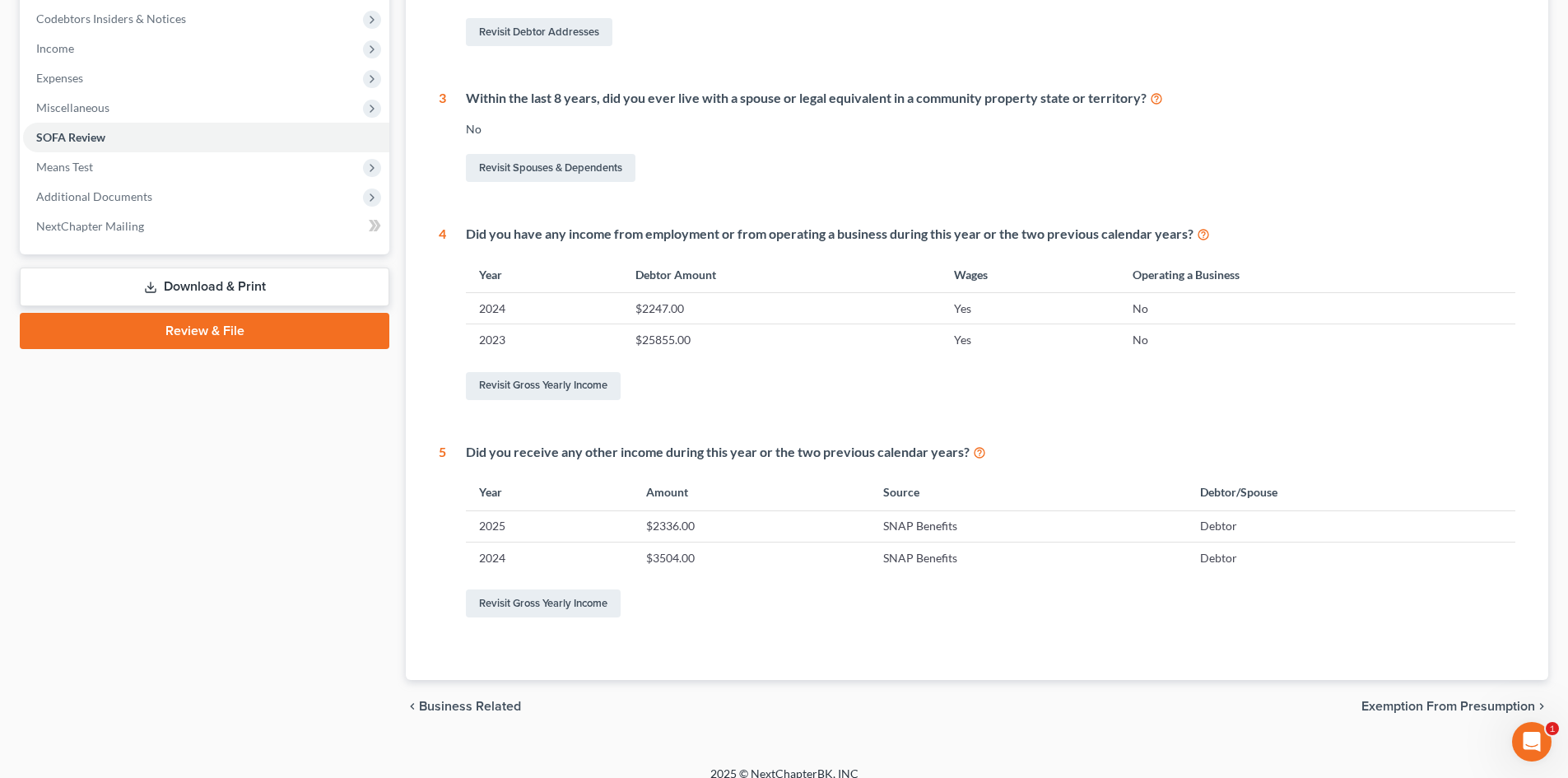 scroll, scrollTop: 494, scrollLeft: 0, axis: vertical 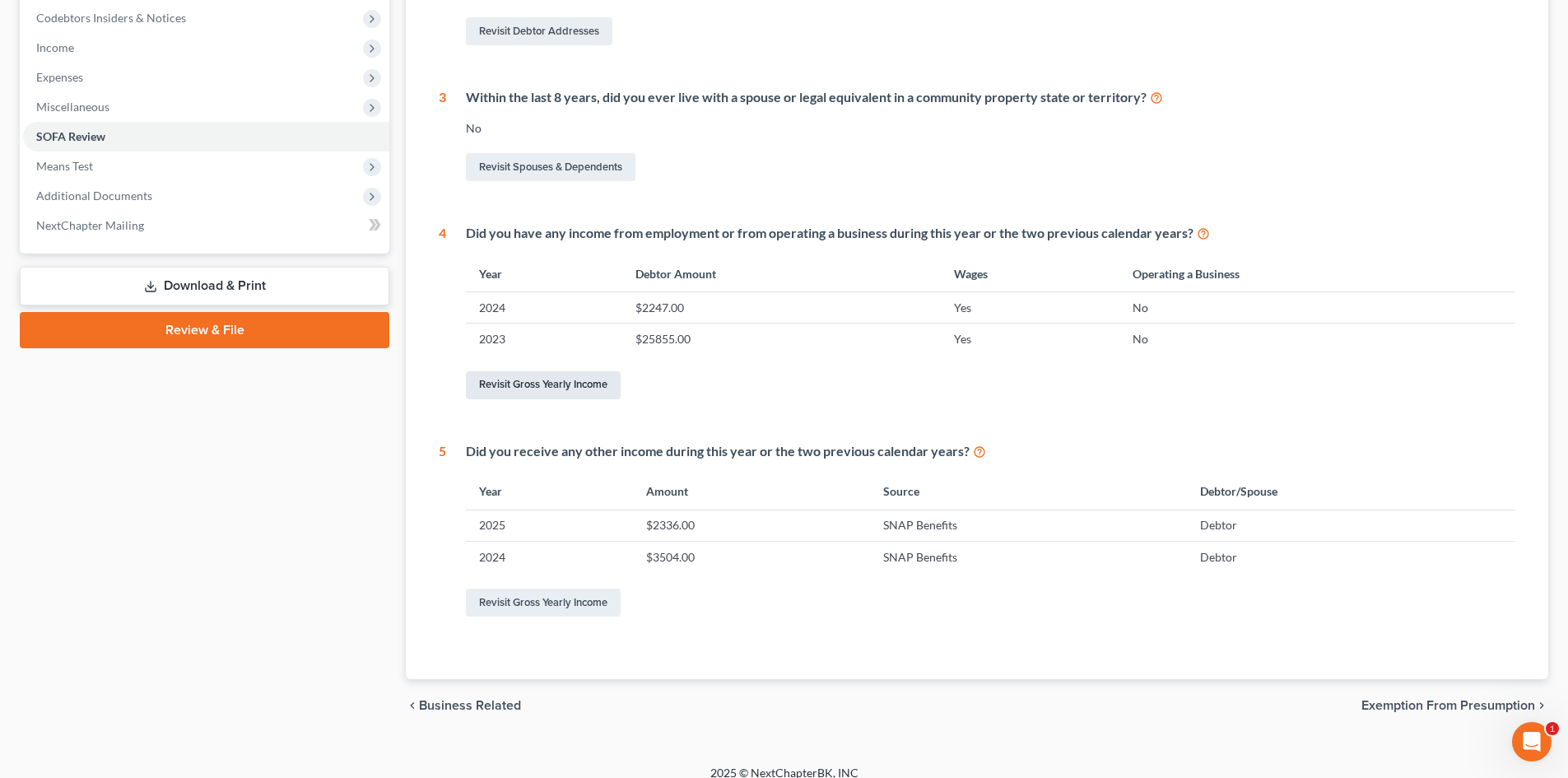 click on "Revisit Gross Yearly Income" at bounding box center (543, 385) 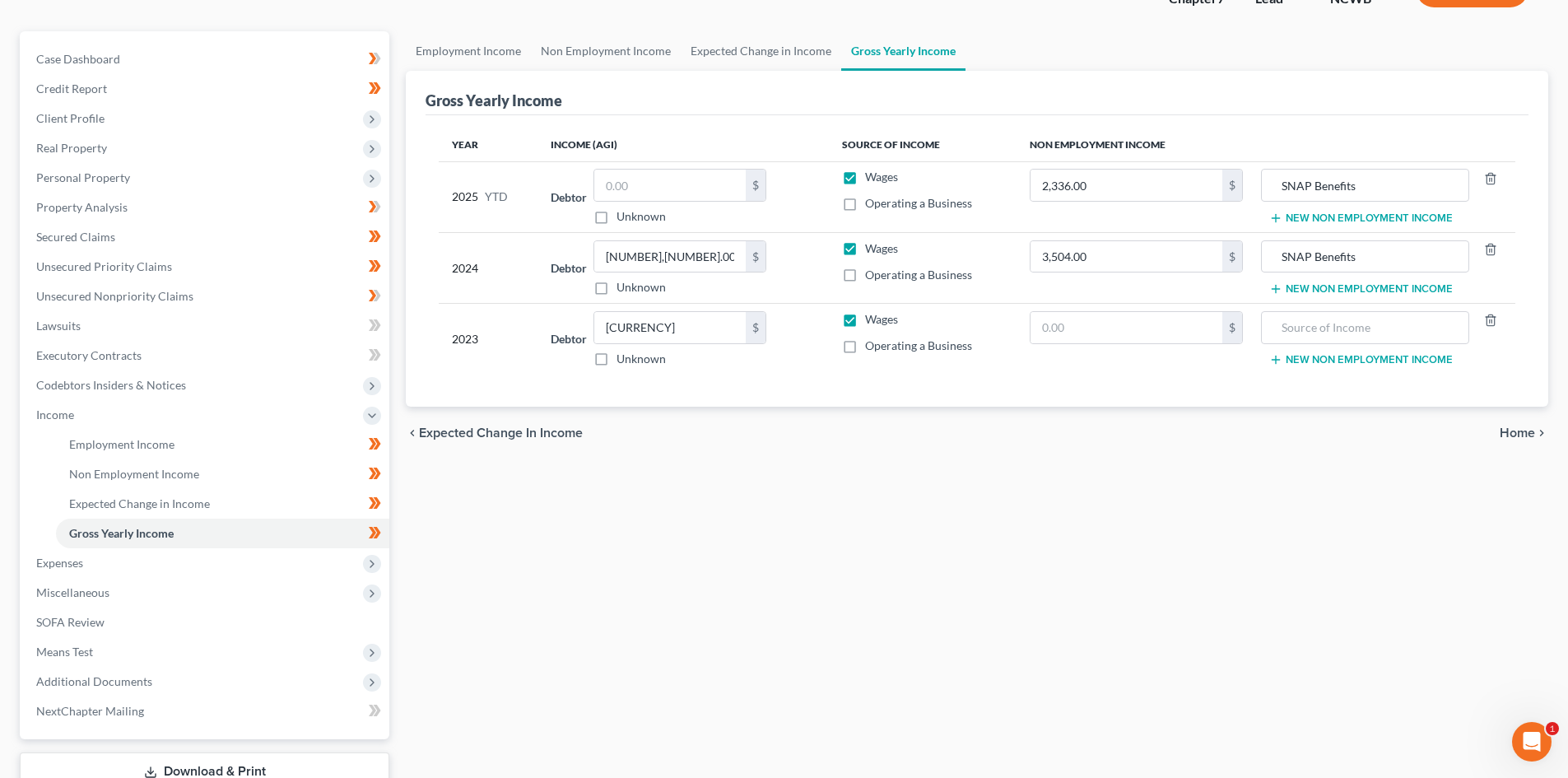 scroll, scrollTop: 0, scrollLeft: 0, axis: both 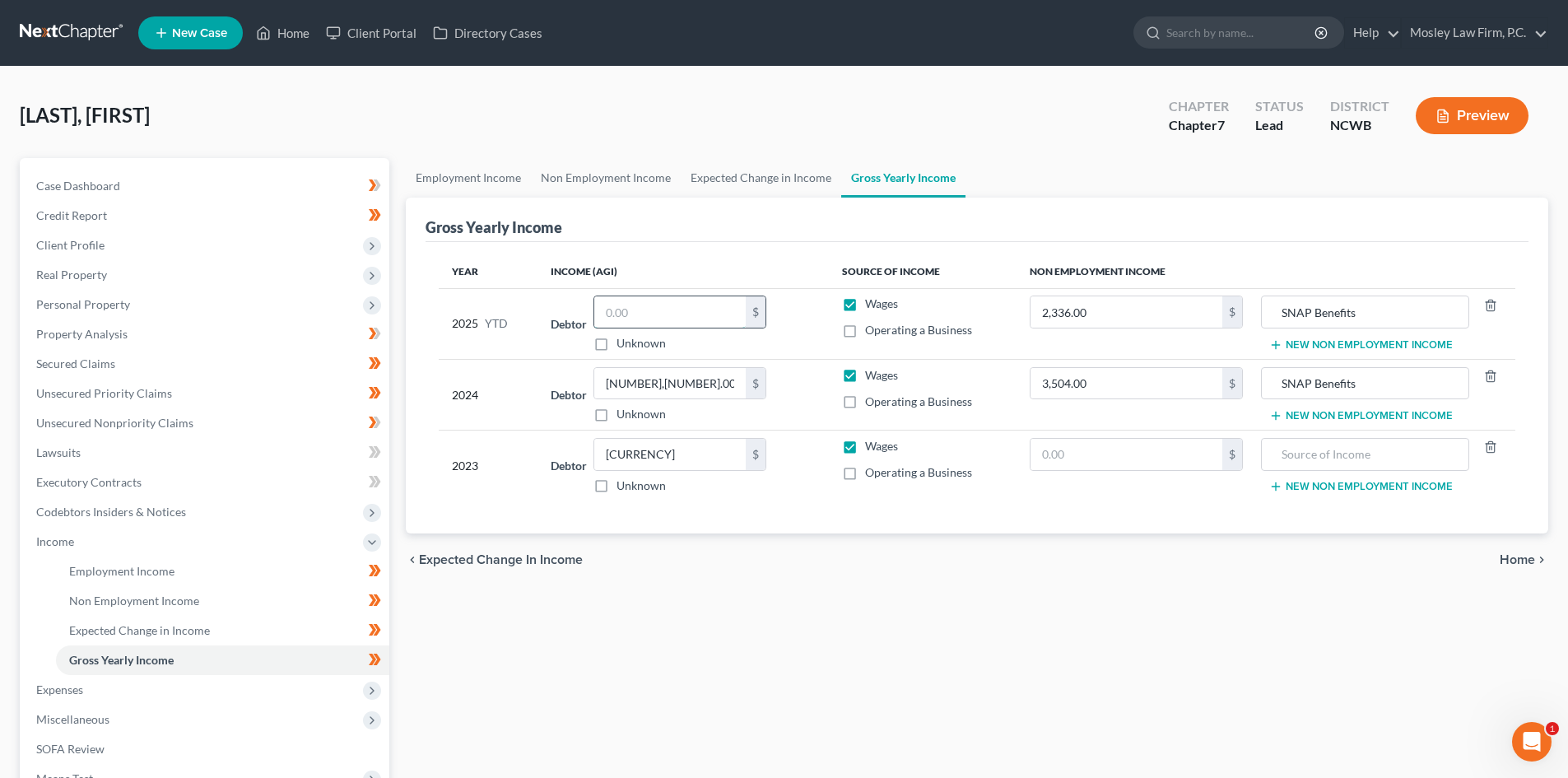 click at bounding box center [670, 312] 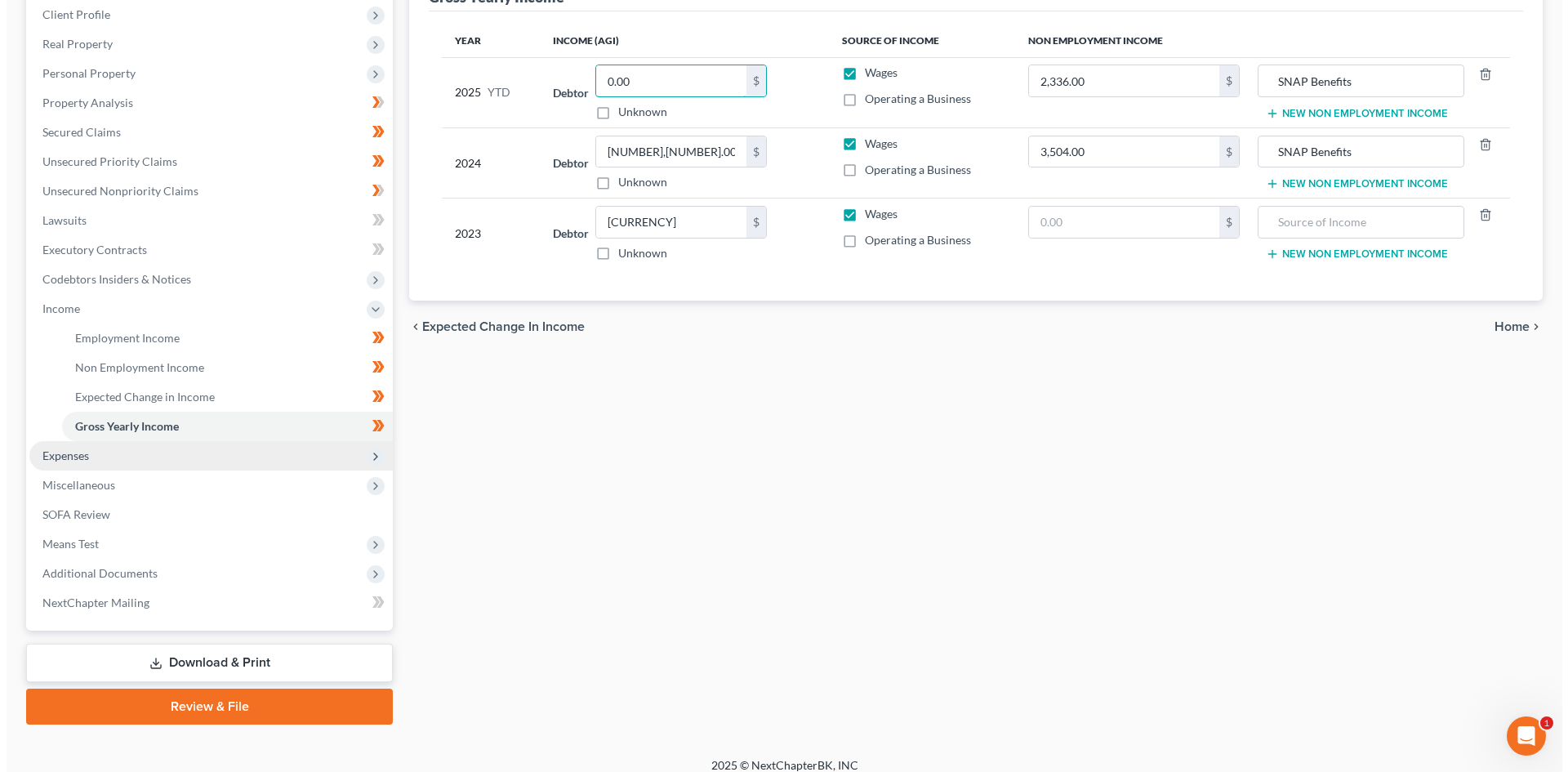 scroll, scrollTop: 243, scrollLeft: 0, axis: vertical 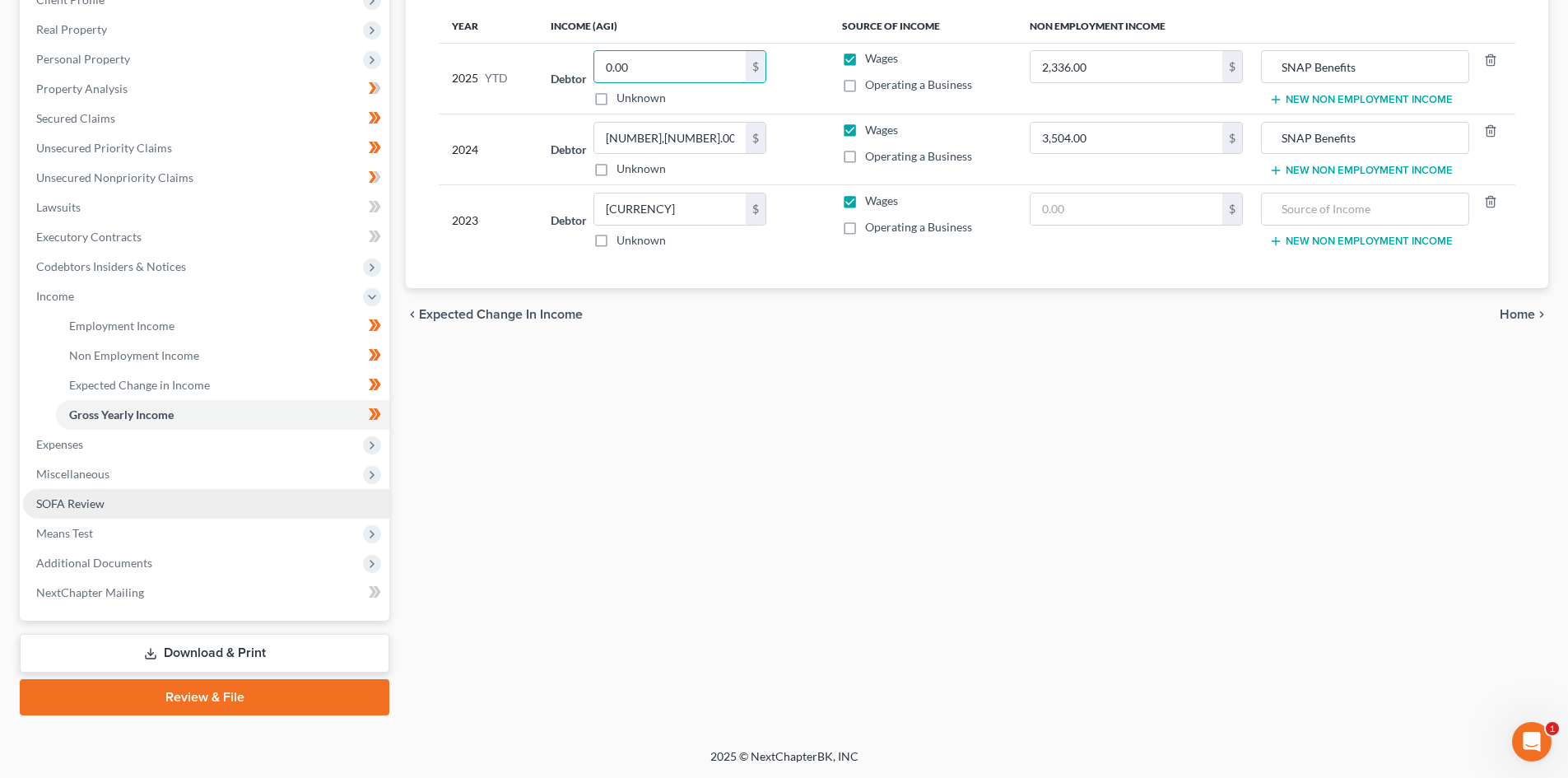 type on "0.00" 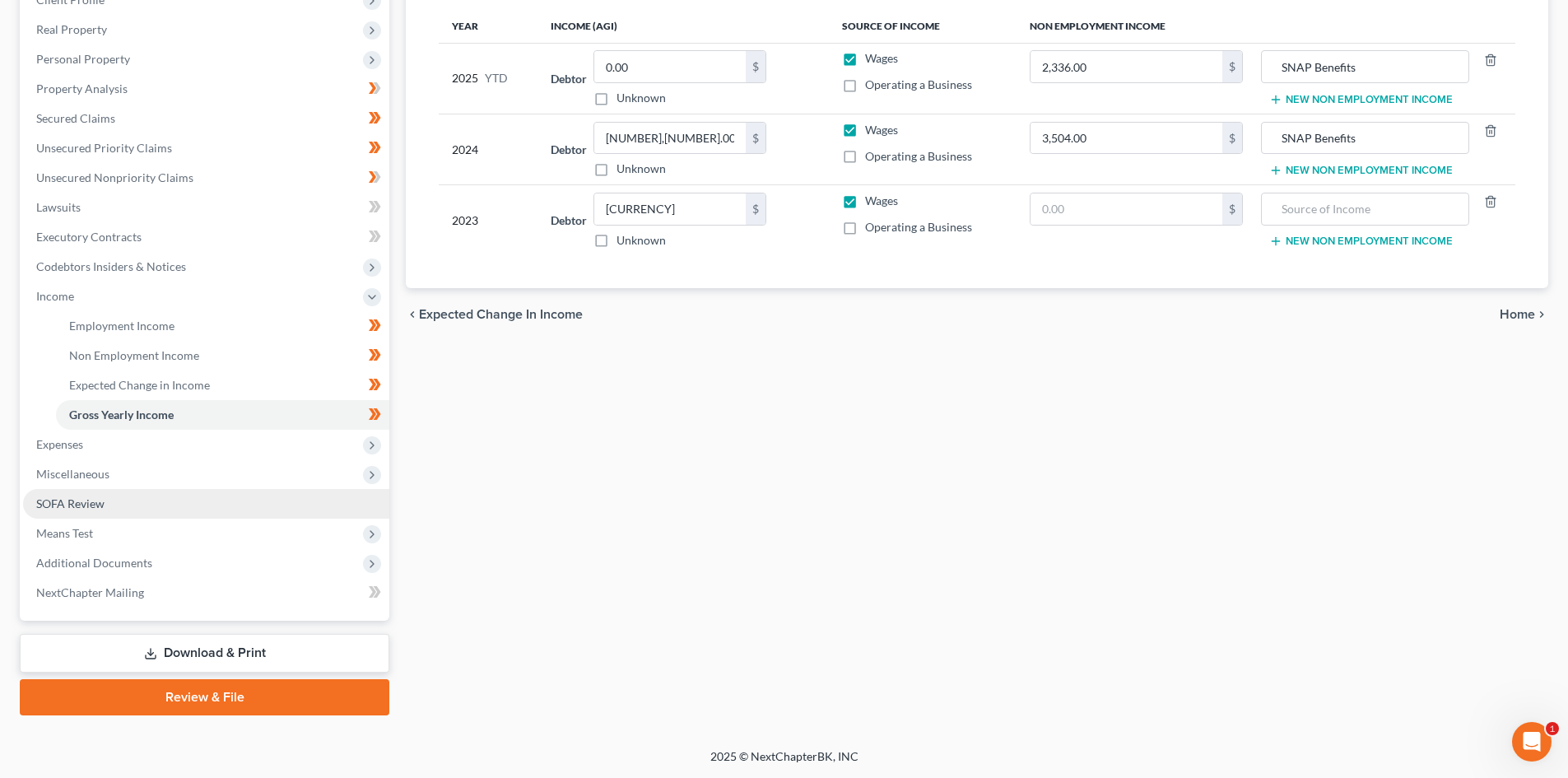drag, startPoint x: 107, startPoint y: 502, endPoint x: 271, endPoint y: 493, distance: 164.24677 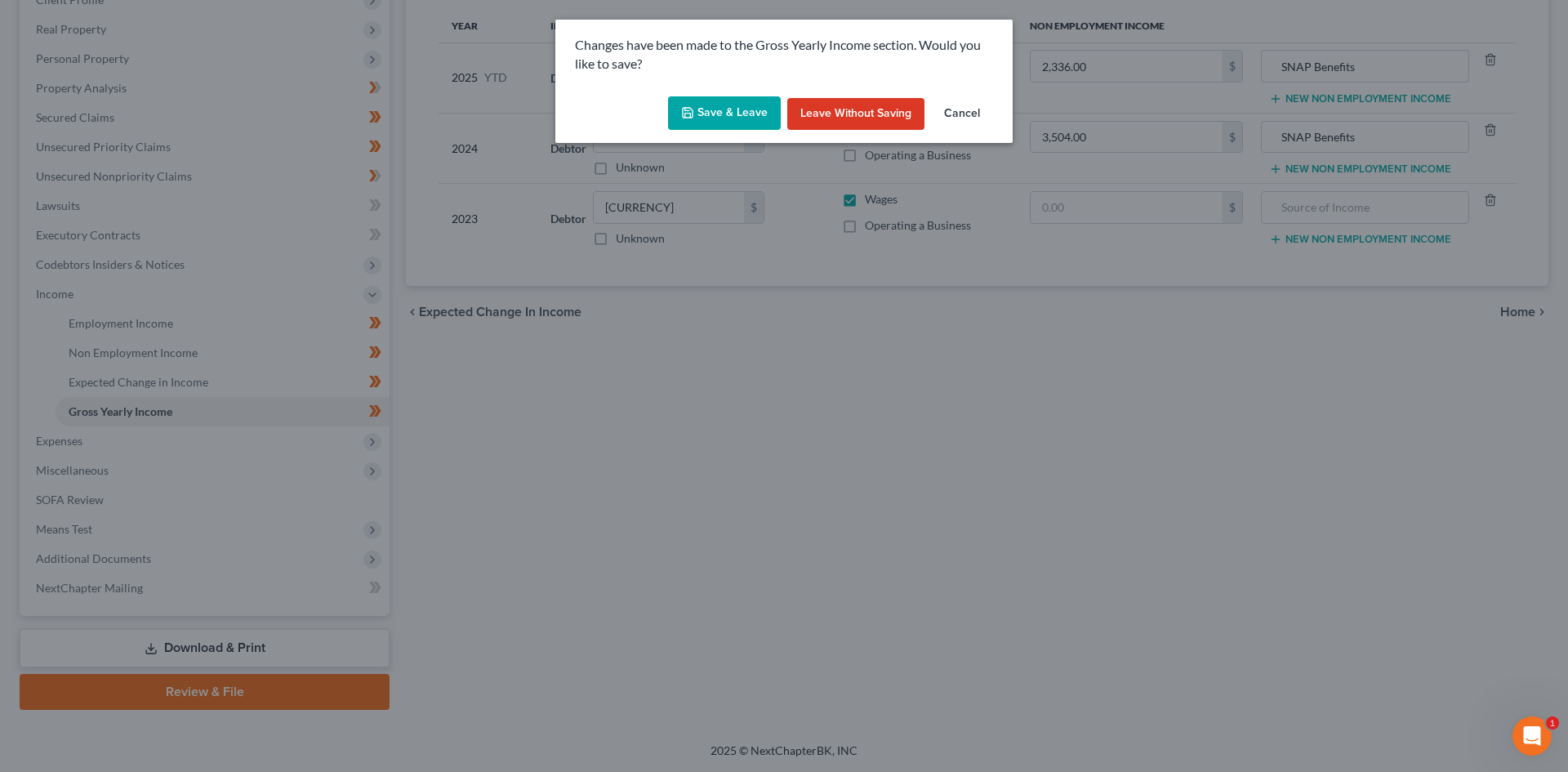 drag, startPoint x: 702, startPoint y: 97, endPoint x: 724, endPoint y: 142, distance: 50.089919 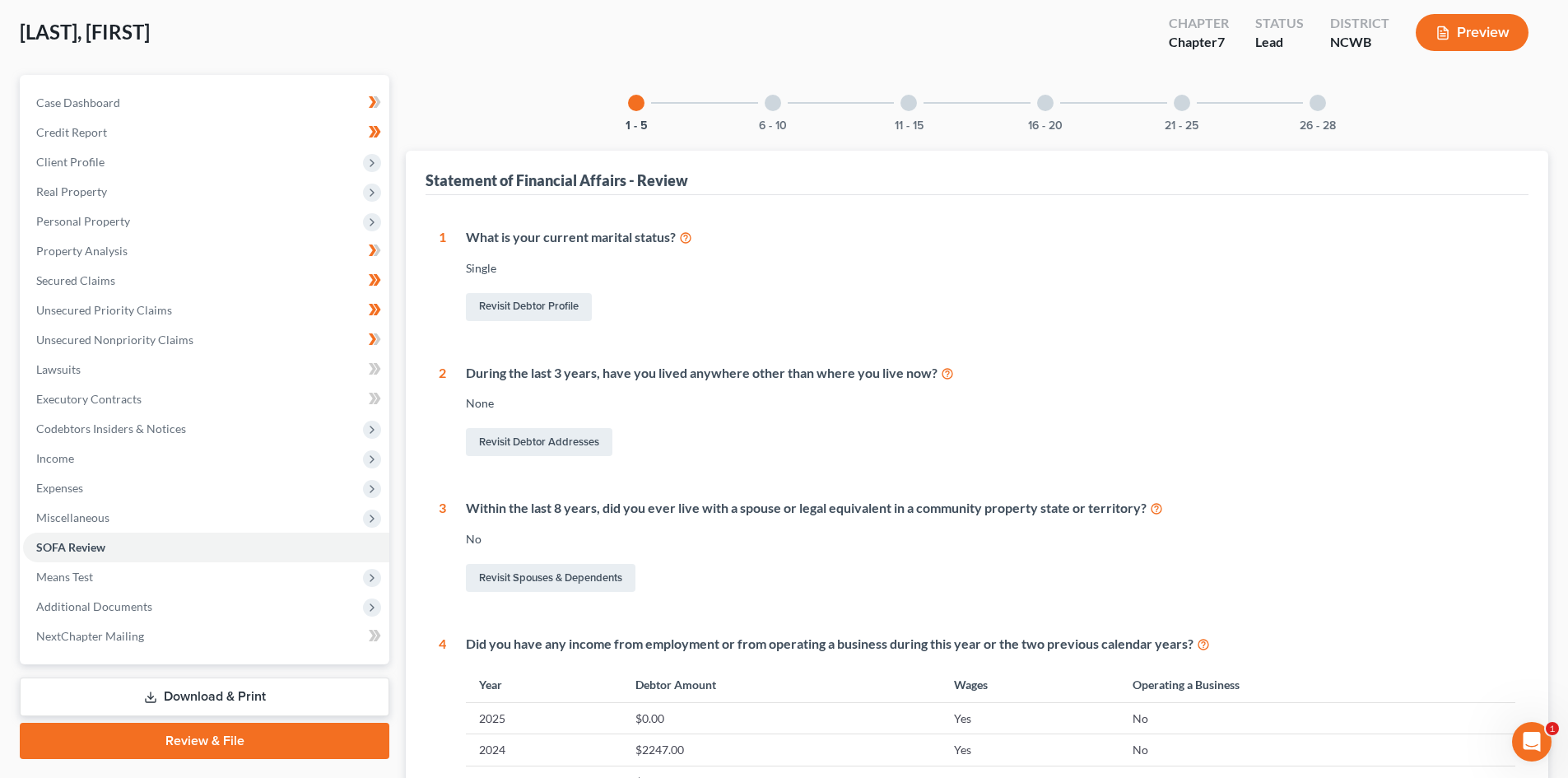 scroll, scrollTop: 0, scrollLeft: 0, axis: both 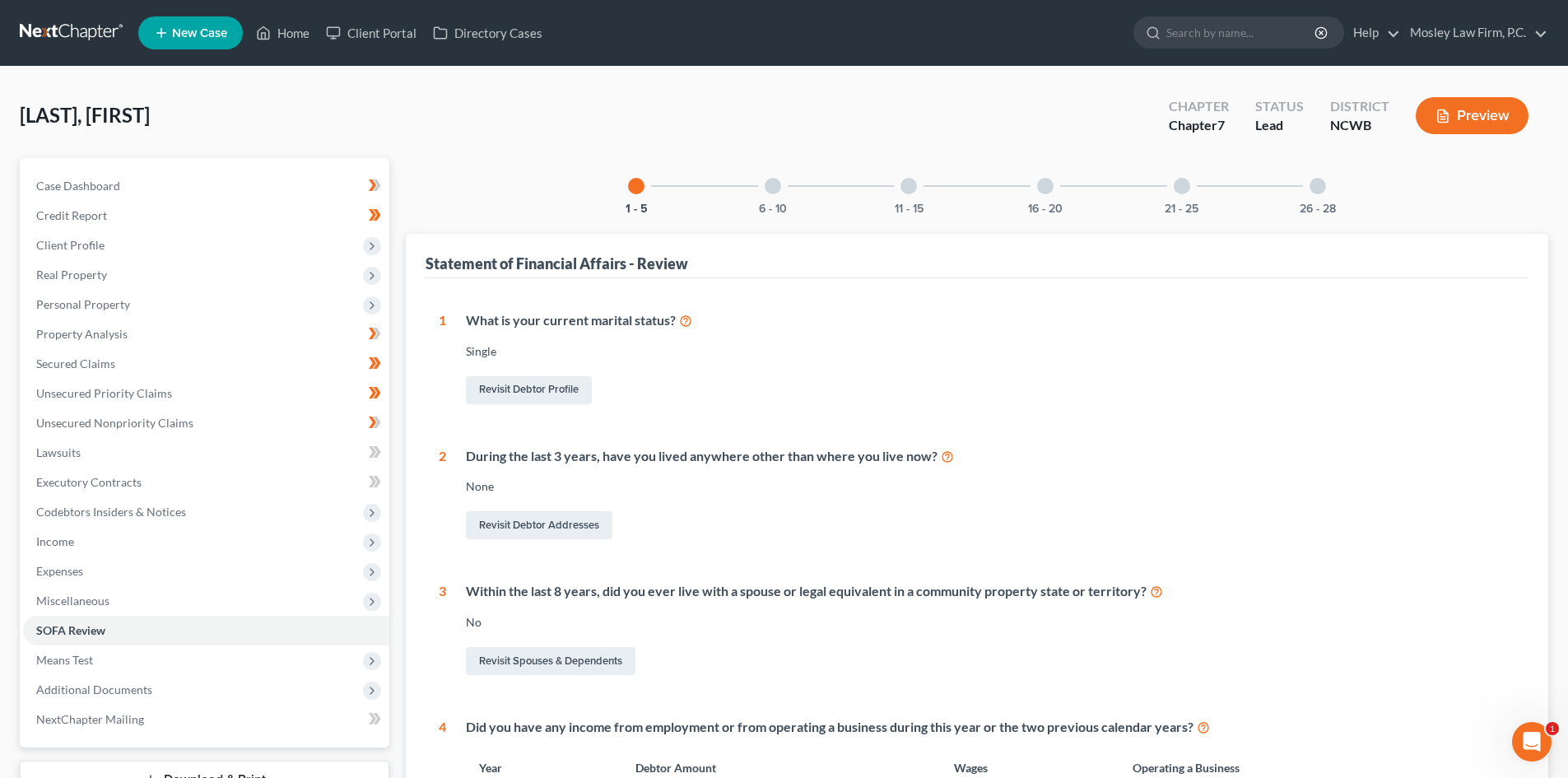 drag, startPoint x: 912, startPoint y: 181, endPoint x: 913, endPoint y: 232, distance: 51.009803 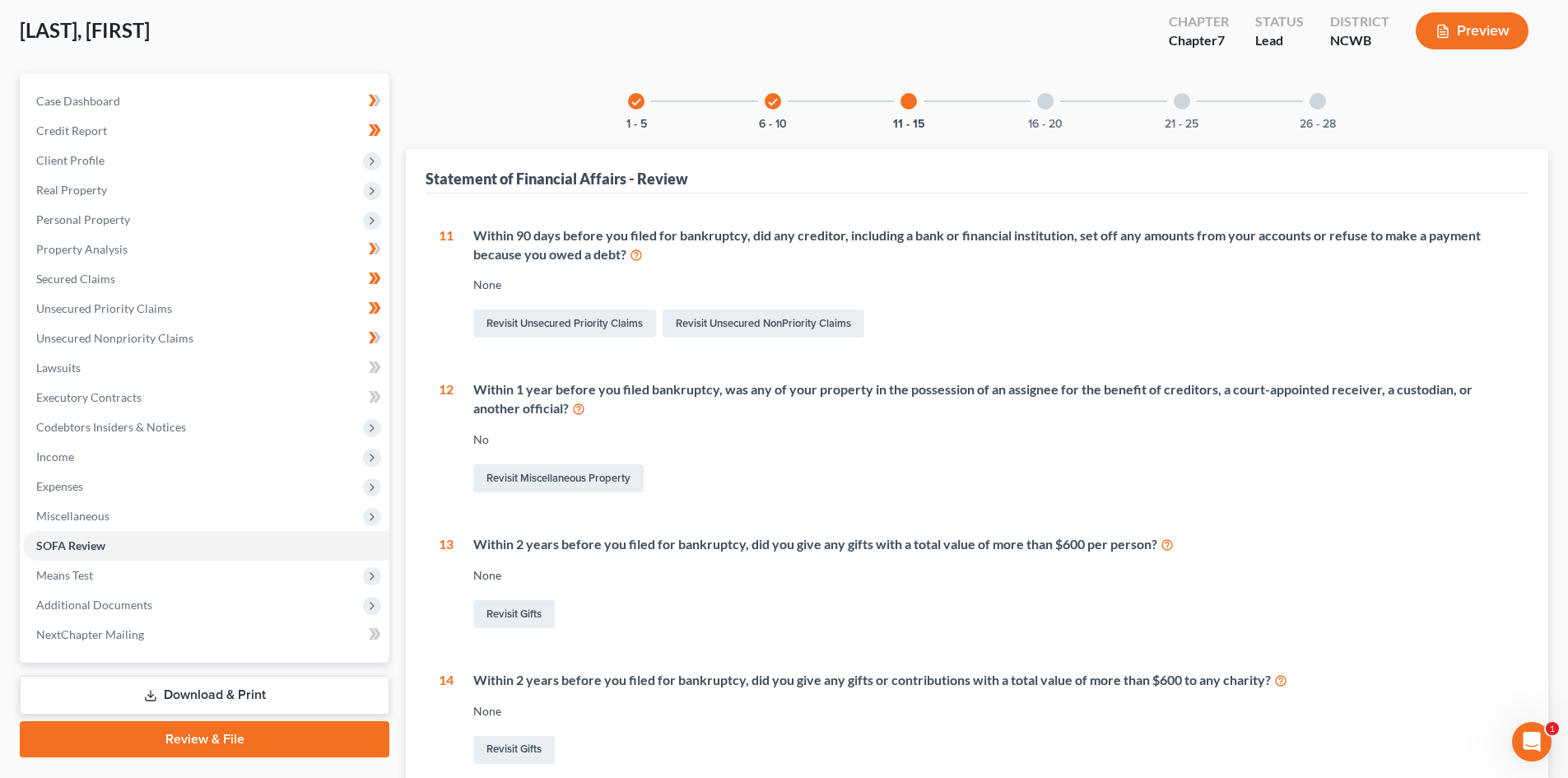 scroll, scrollTop: 0, scrollLeft: 0, axis: both 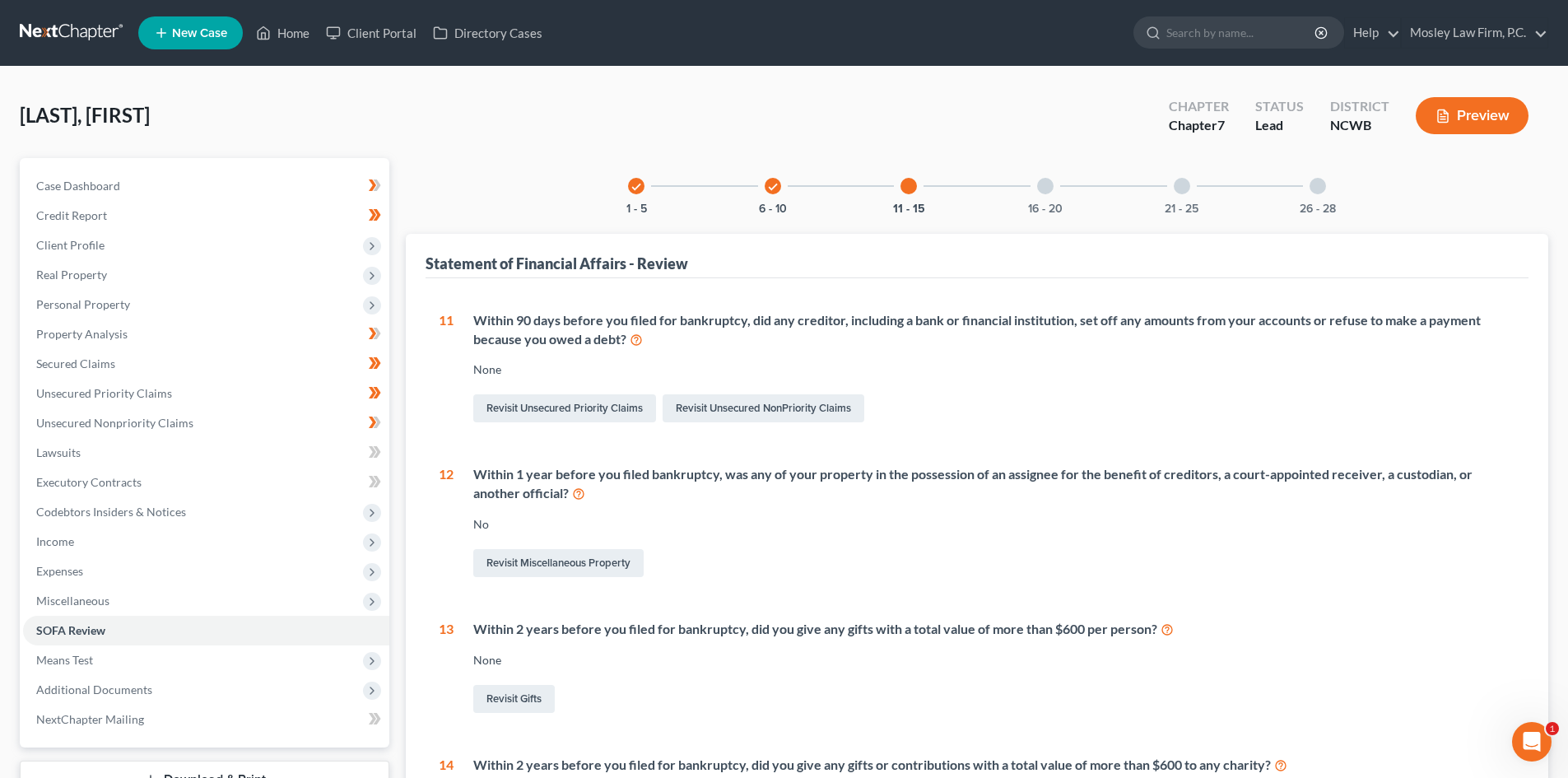 click at bounding box center (1045, 186) 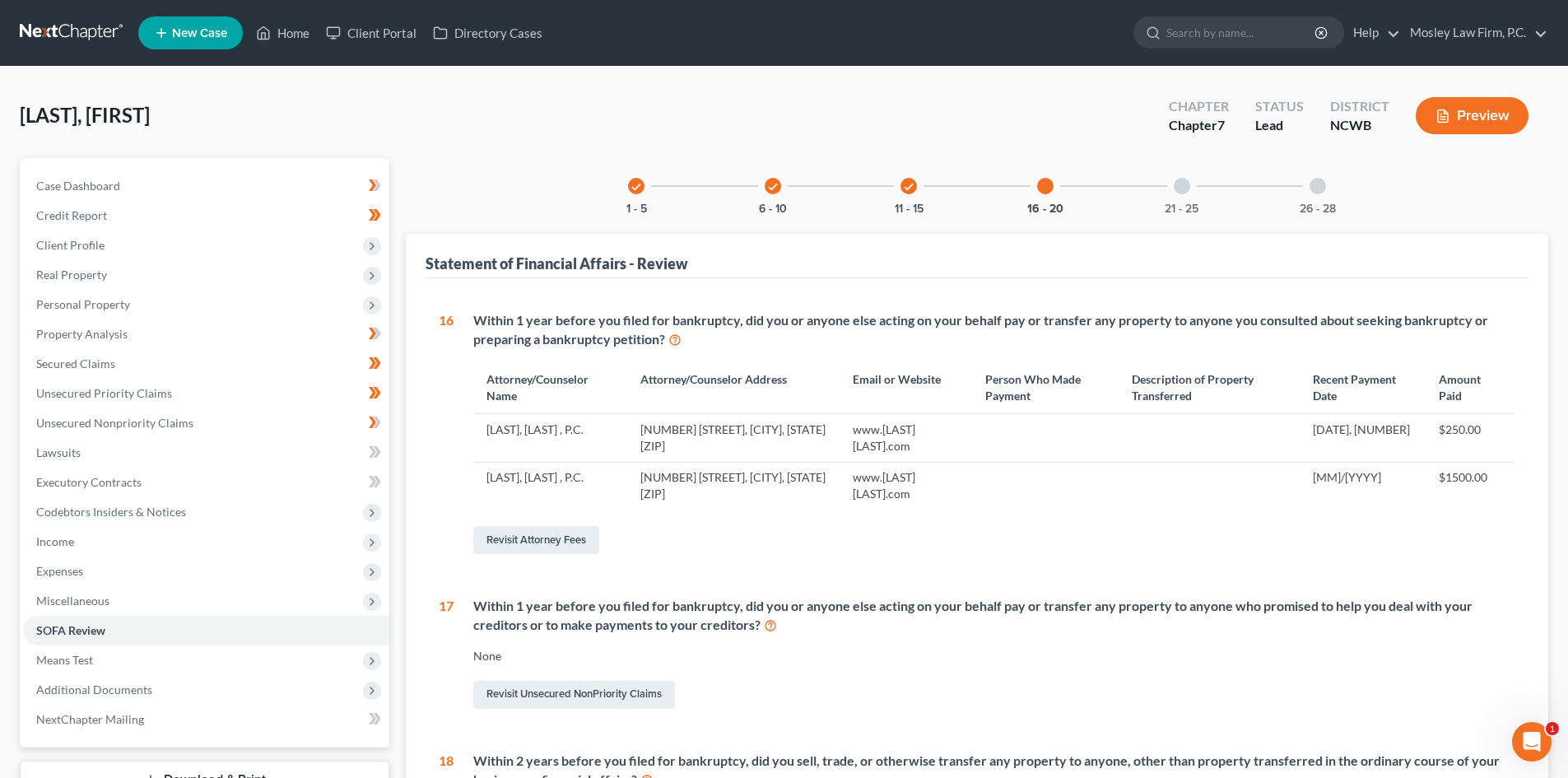 drag, startPoint x: 697, startPoint y: 485, endPoint x: 551, endPoint y: 454, distance: 149.25482 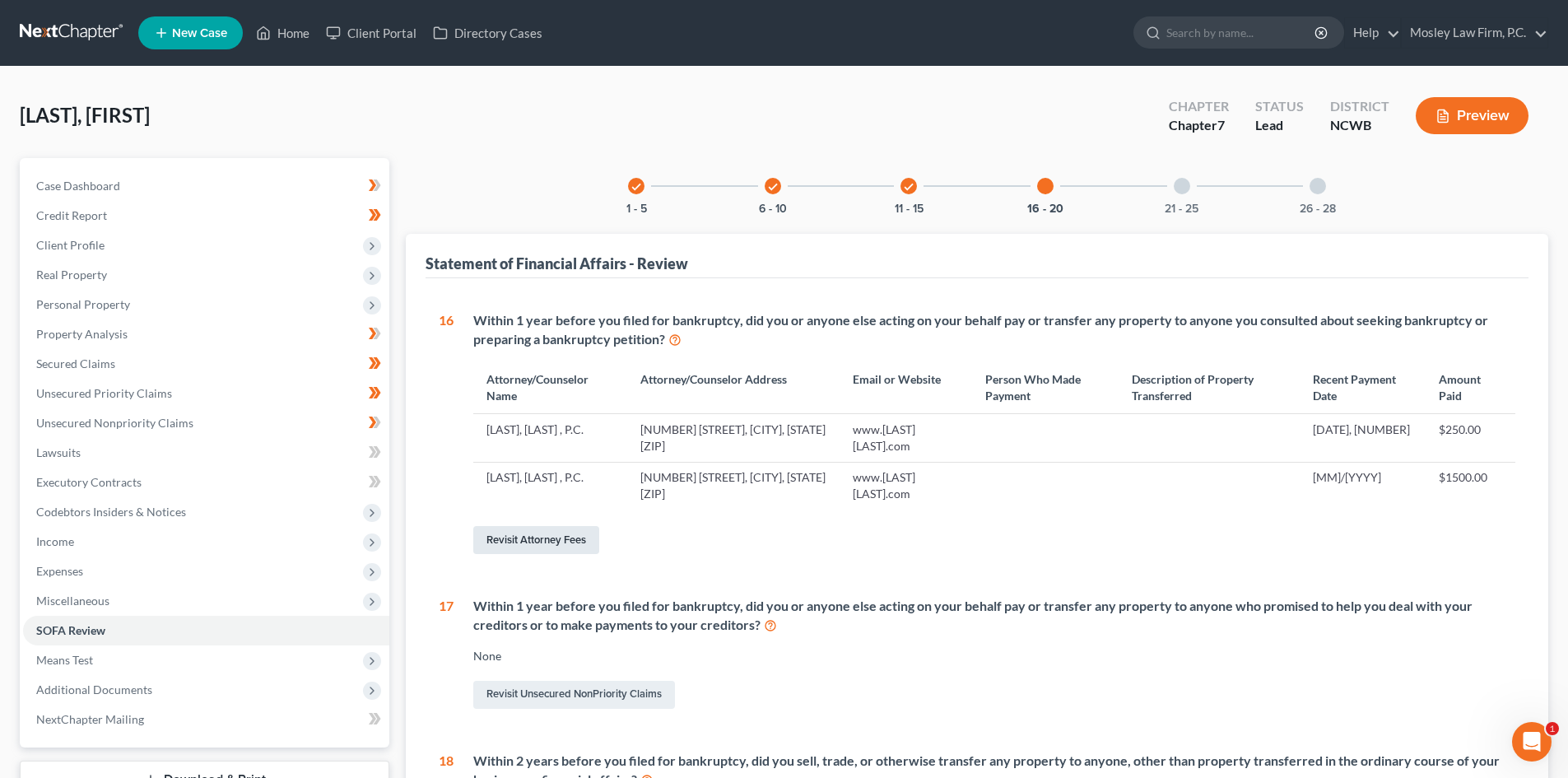 click on "[LAST], [LAST] , P.C." at bounding box center [550, 438] 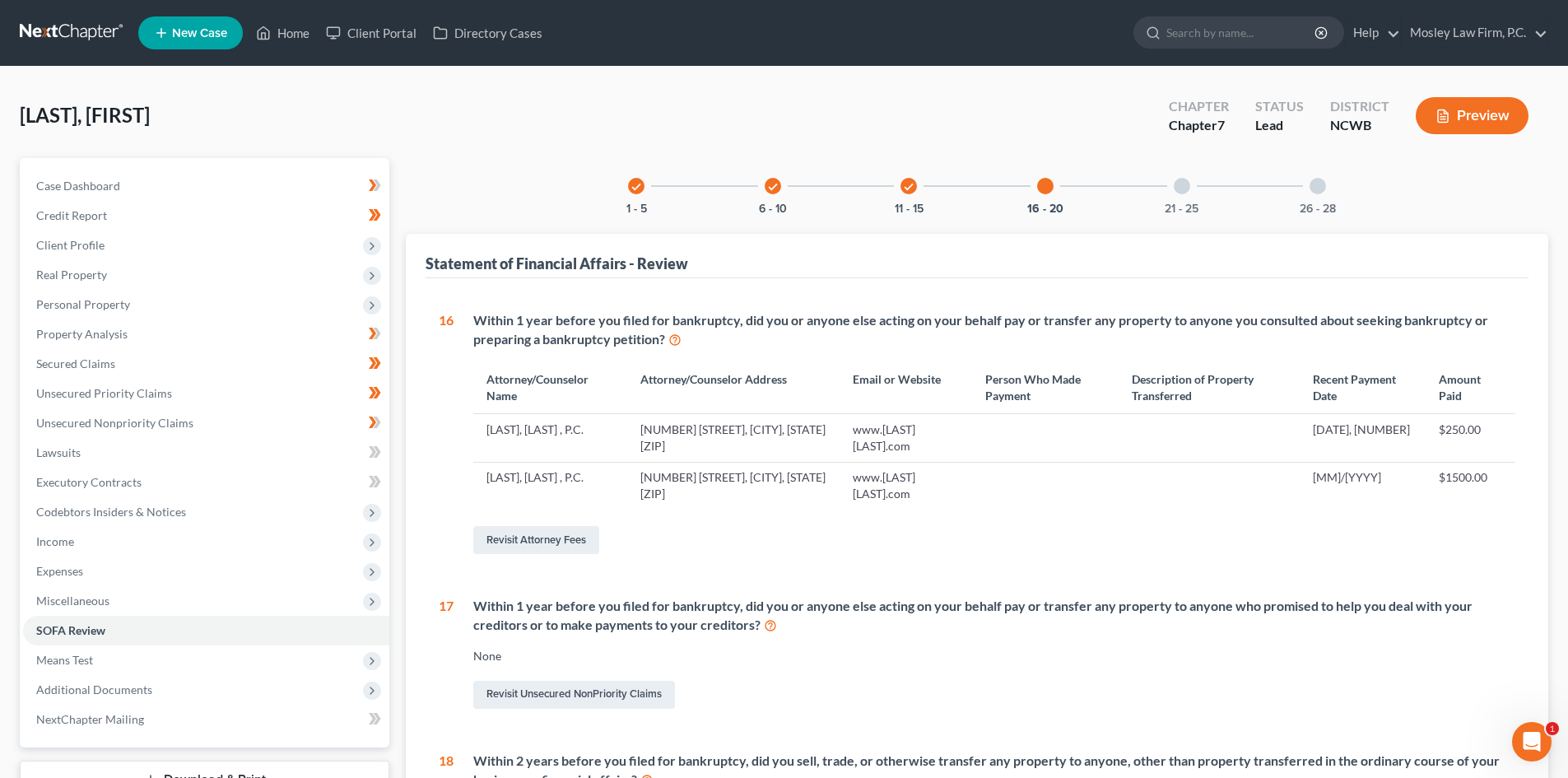 select on "6" 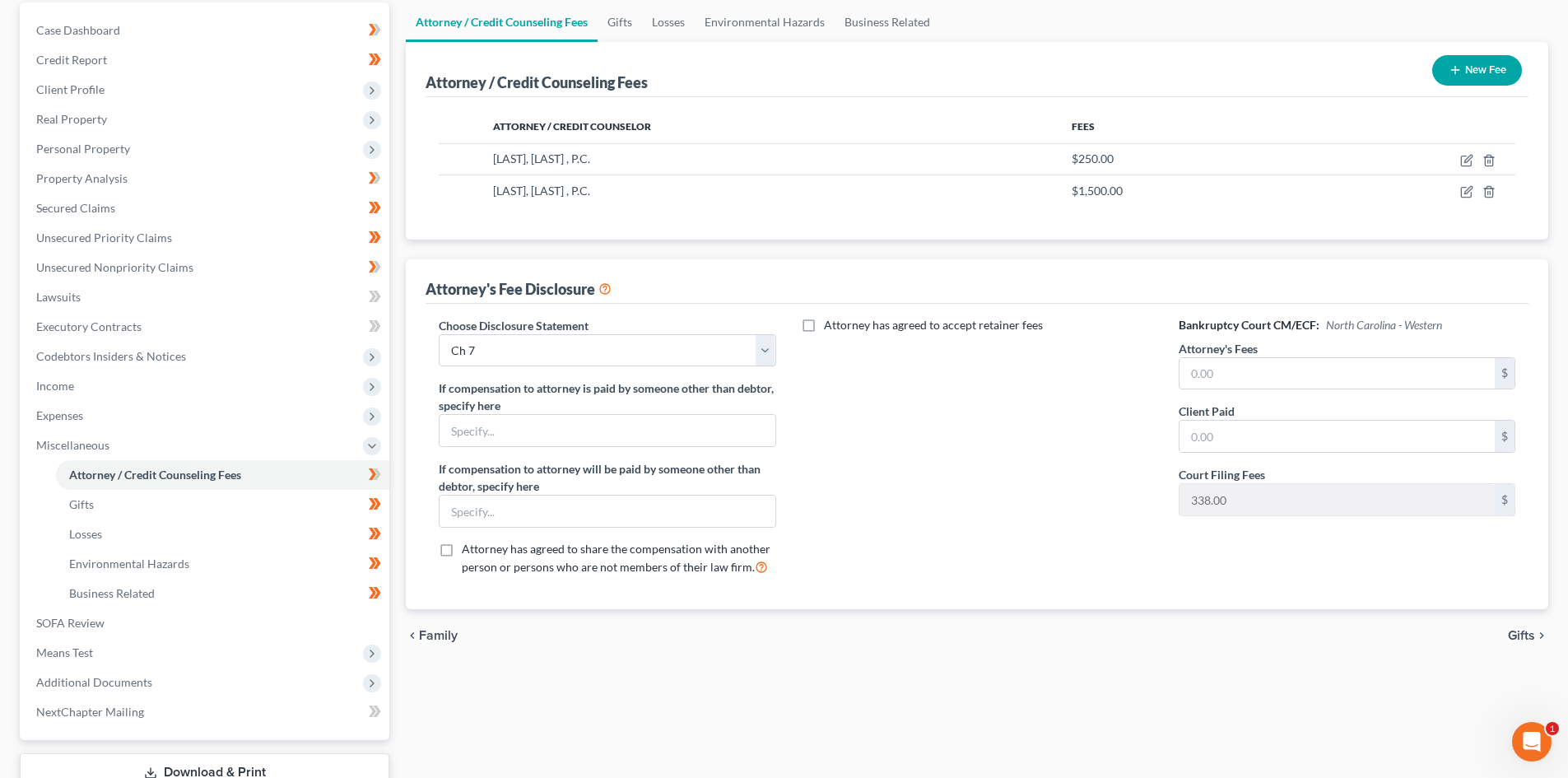 scroll, scrollTop: 165, scrollLeft: 0, axis: vertical 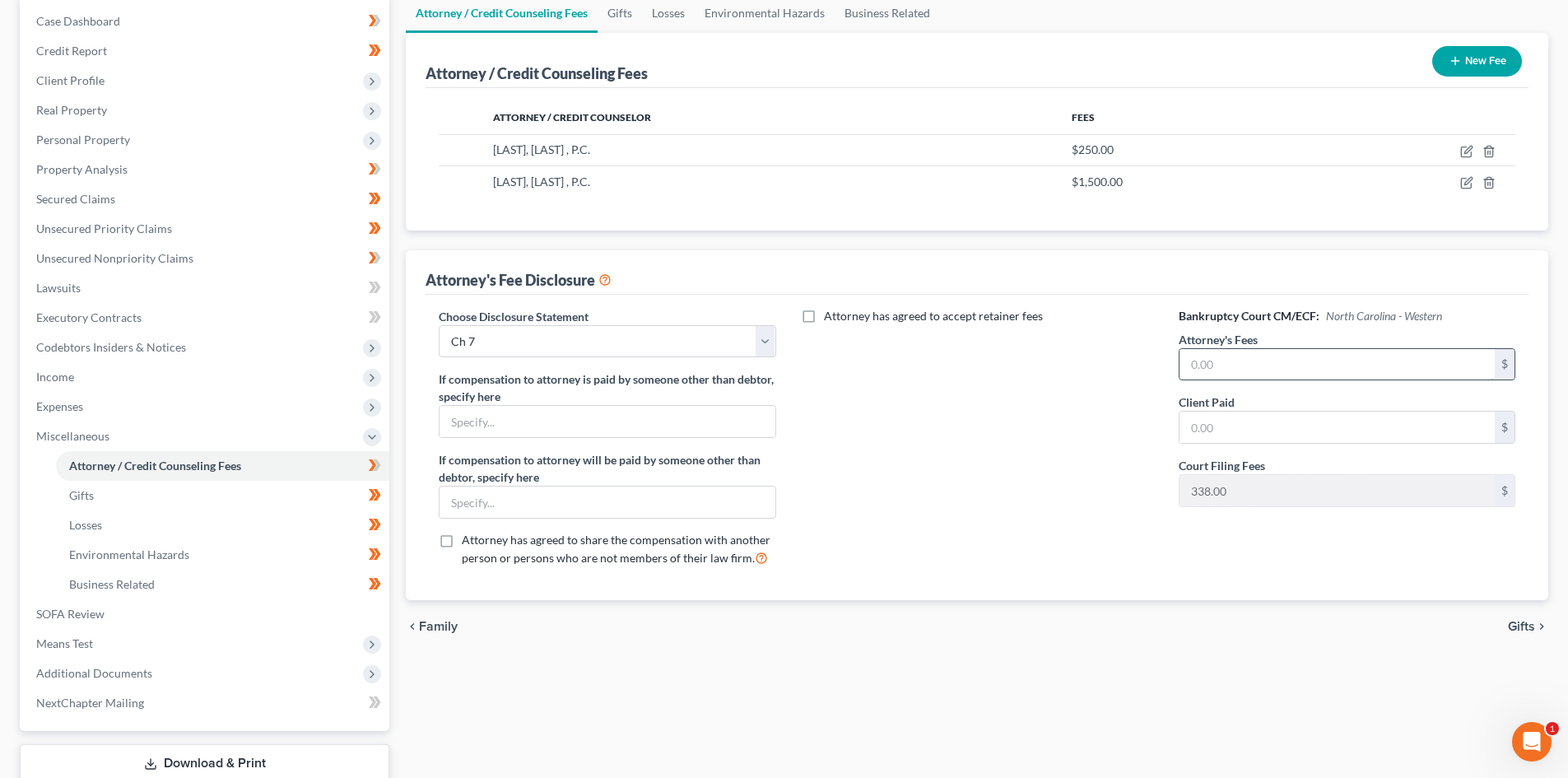 click at bounding box center (1337, 365) 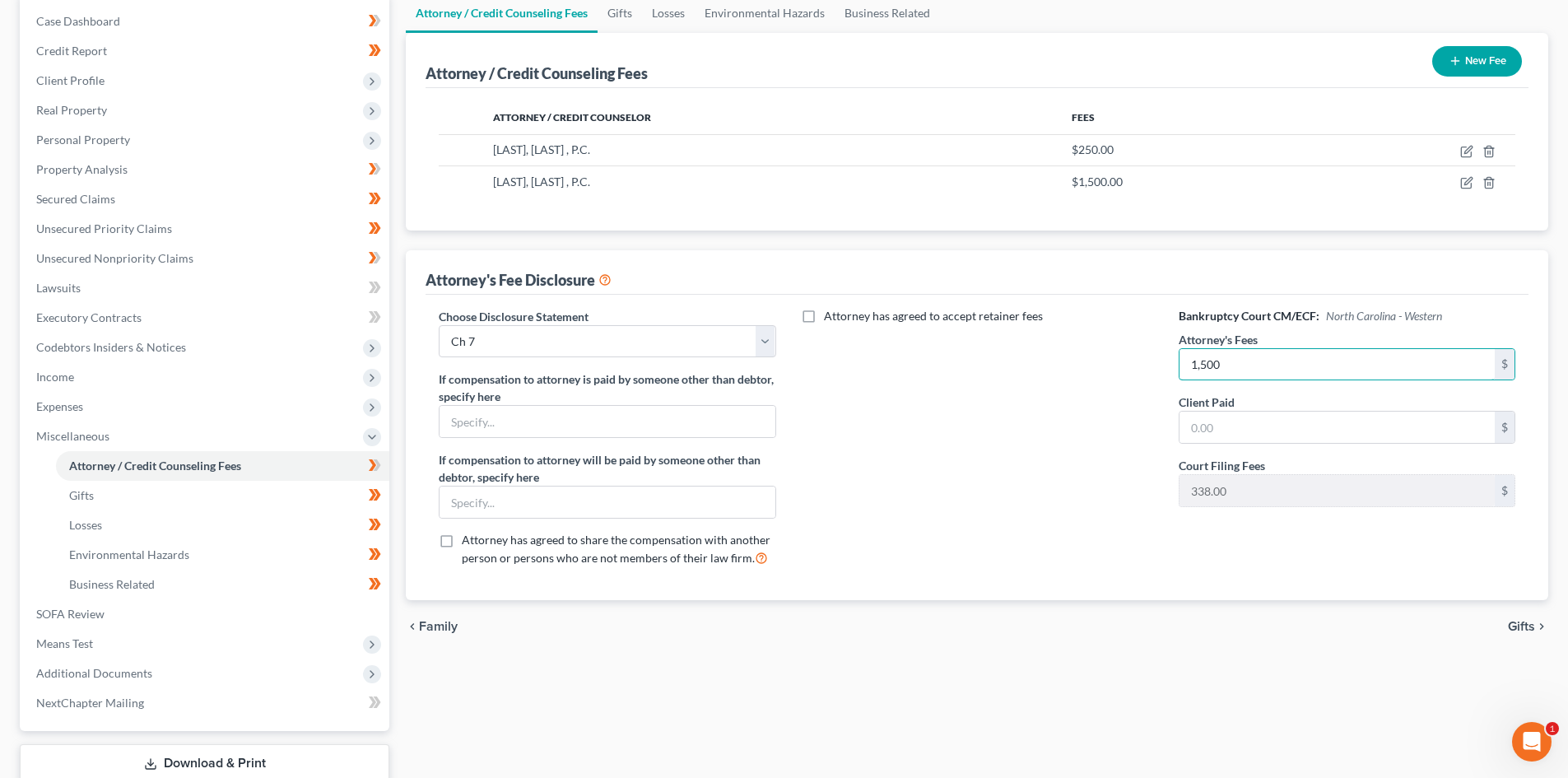 type on "1,500" 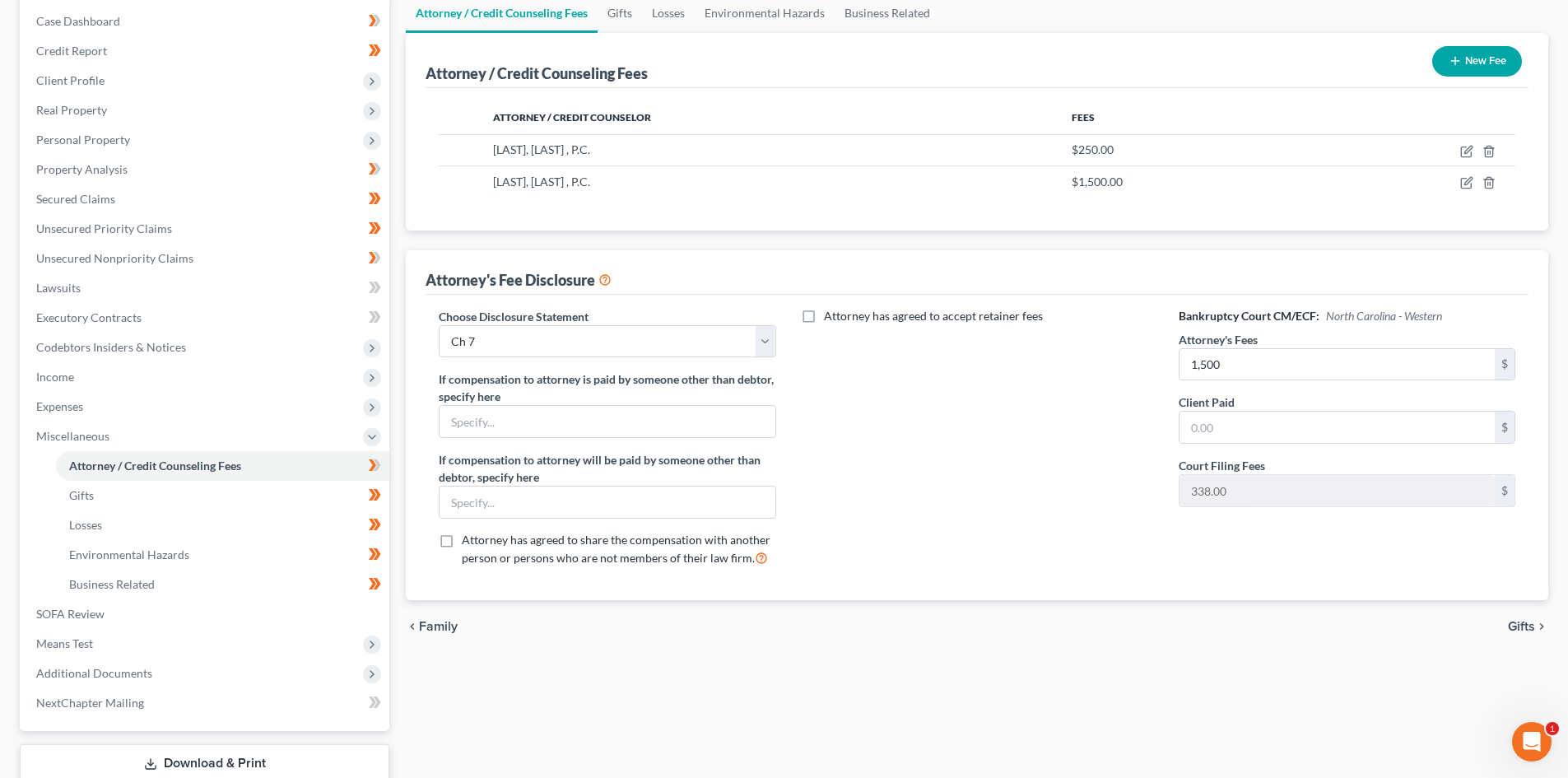 drag, startPoint x: 1207, startPoint y: 288, endPoint x: 1128, endPoint y: 403, distance: 139.52061 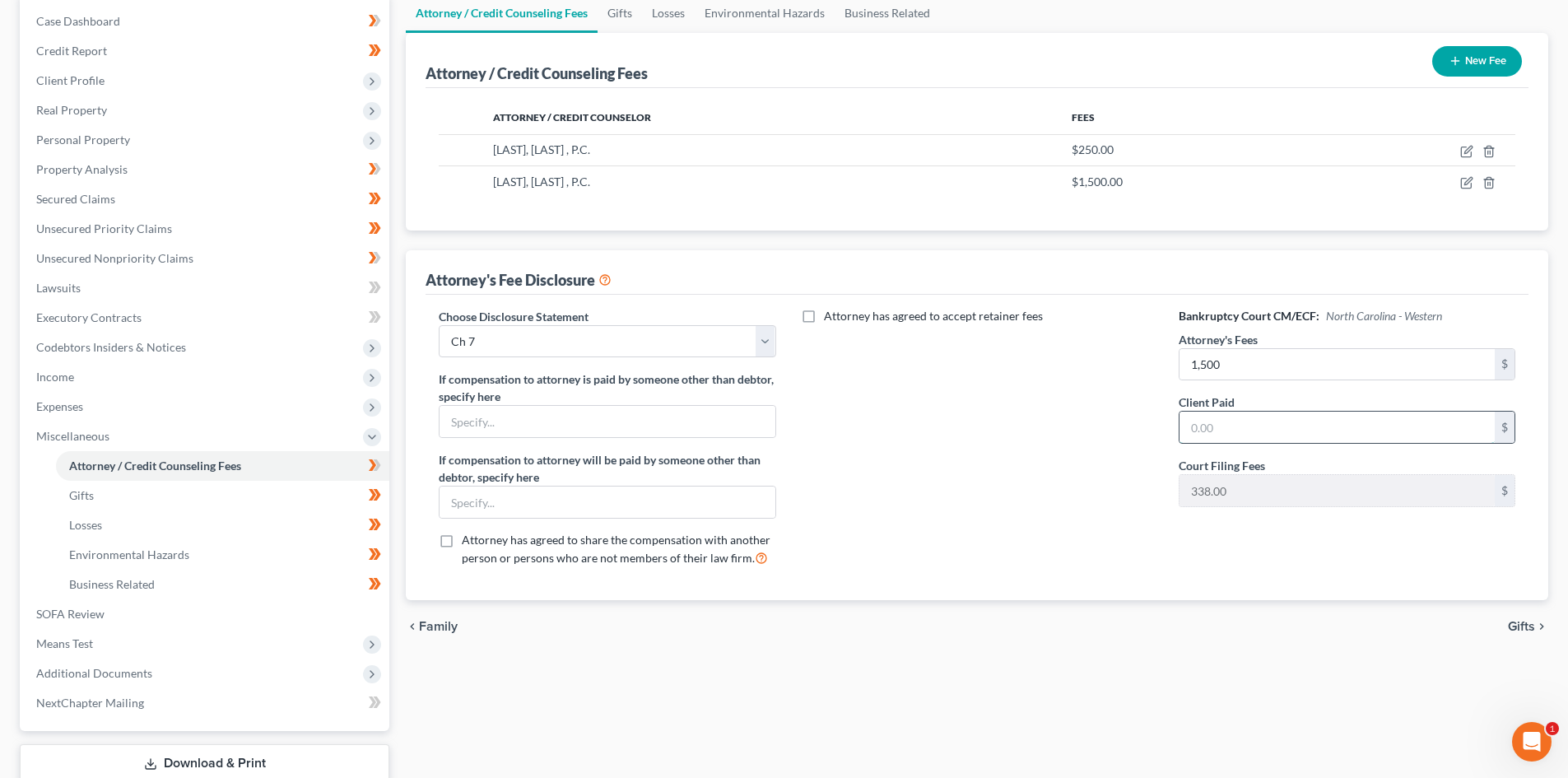 click at bounding box center (1337, 427) 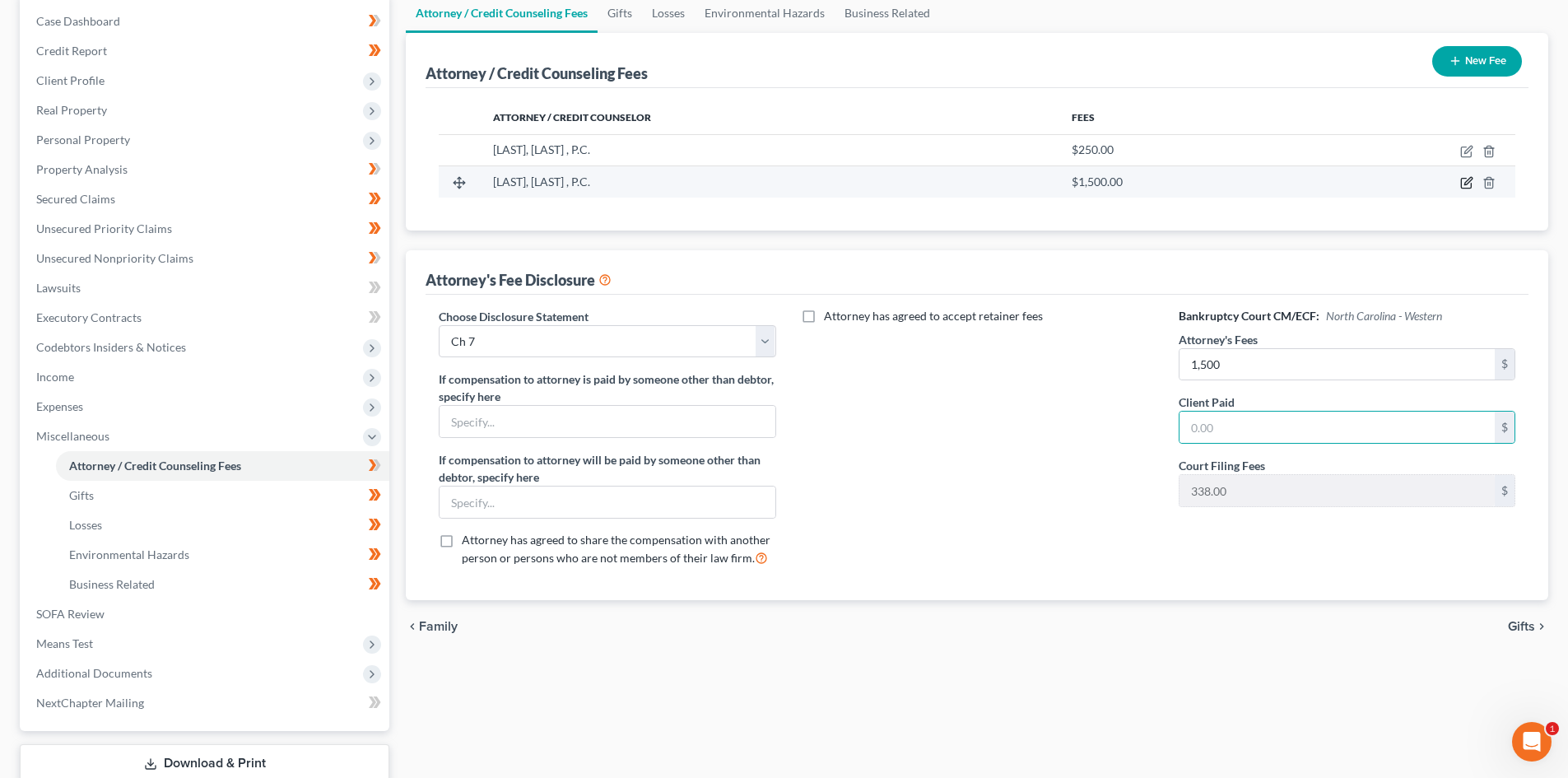click 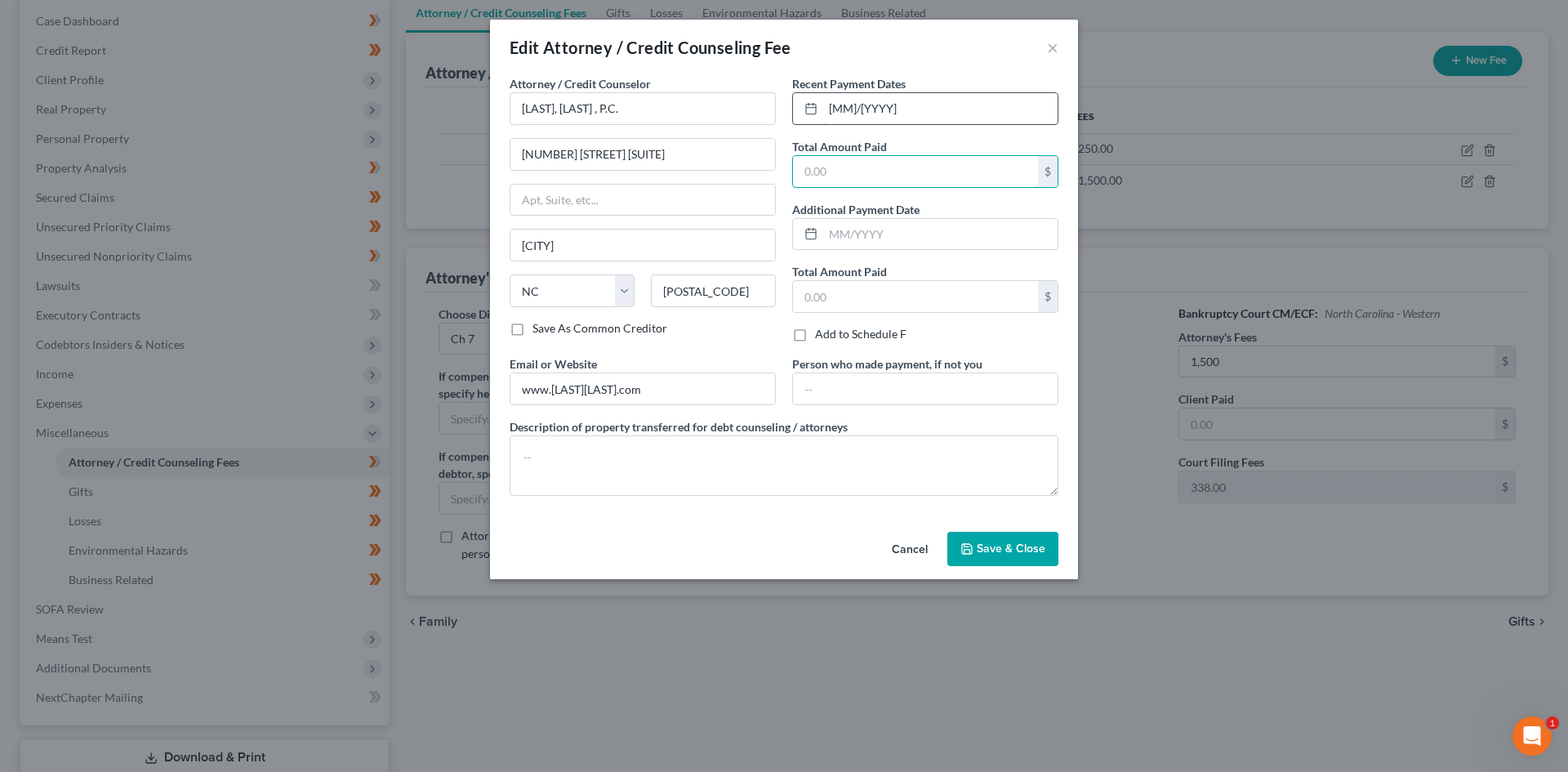 type 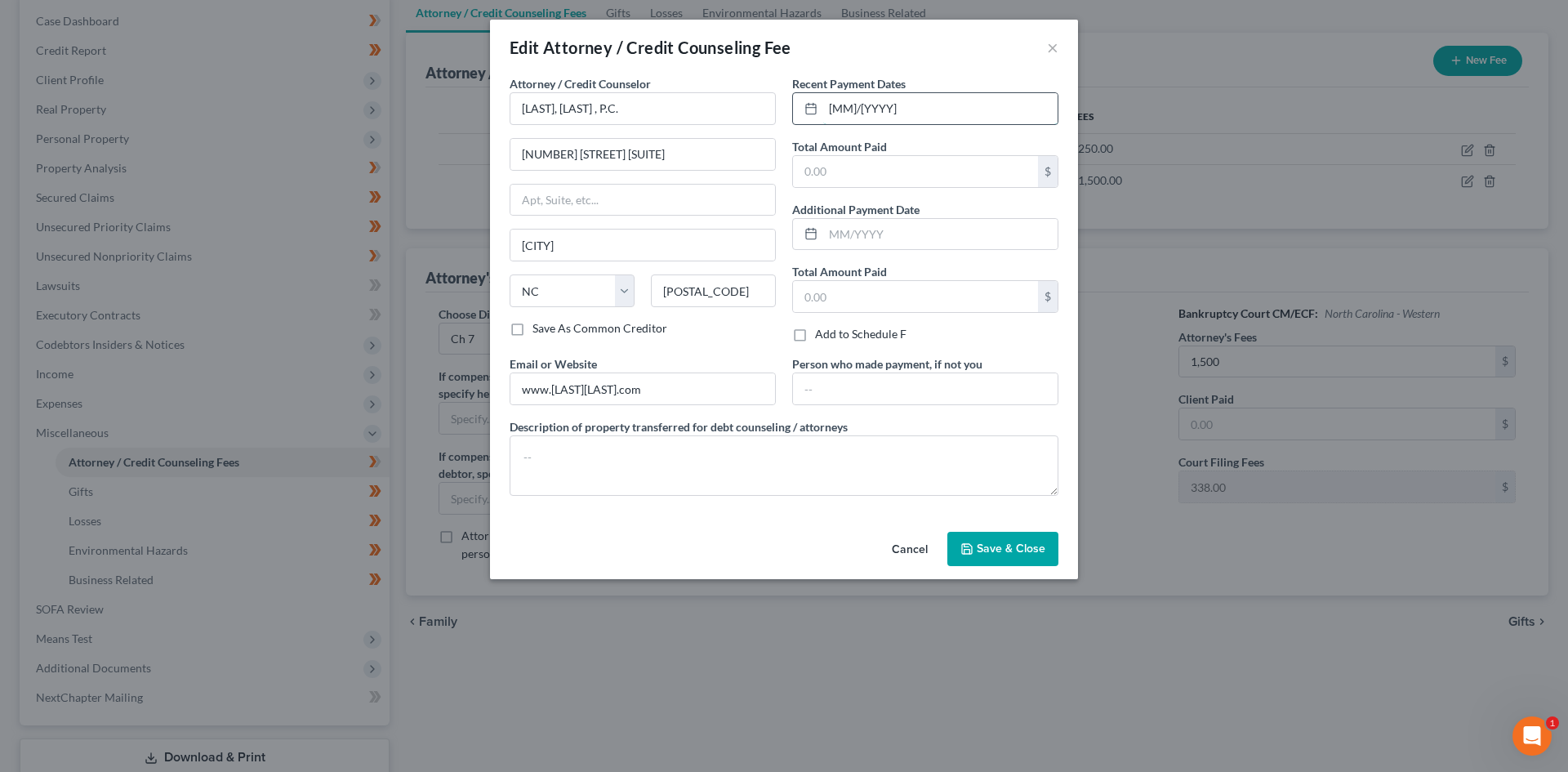 click on "[MM]/[YYYY]" at bounding box center [940, 109] 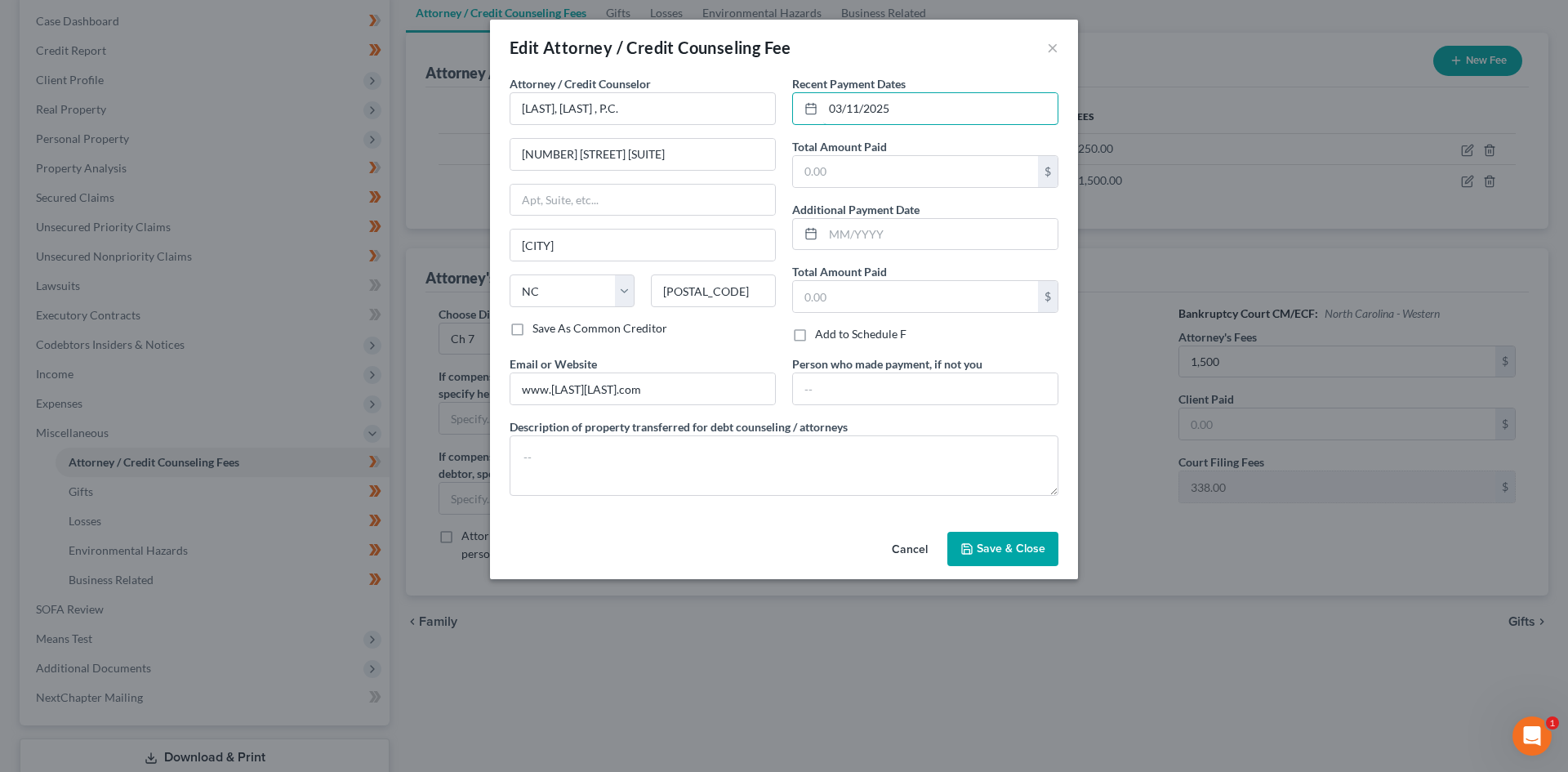type on "03/11/2025" 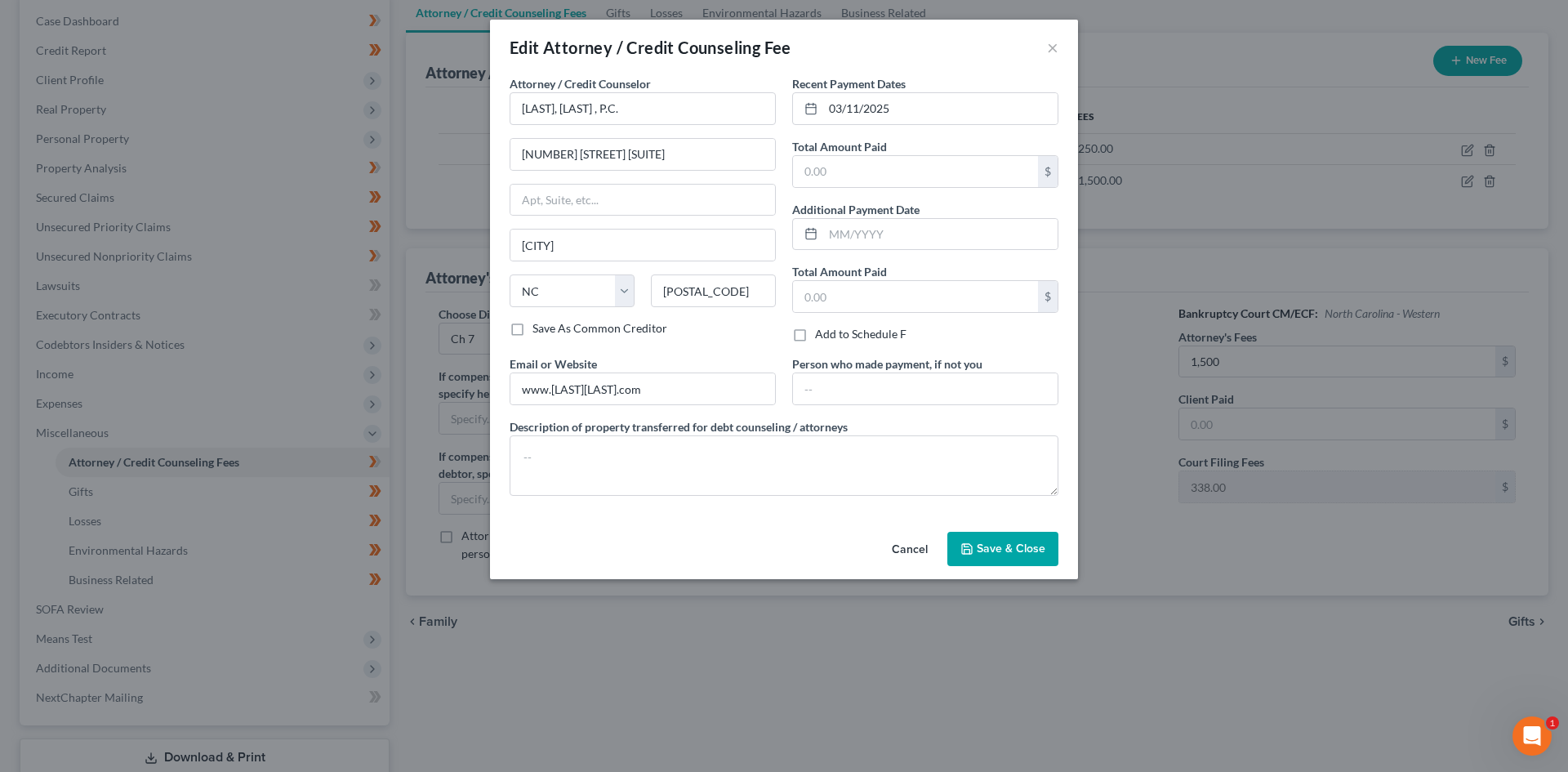 click on "Save & Close" at bounding box center (1011, 548) 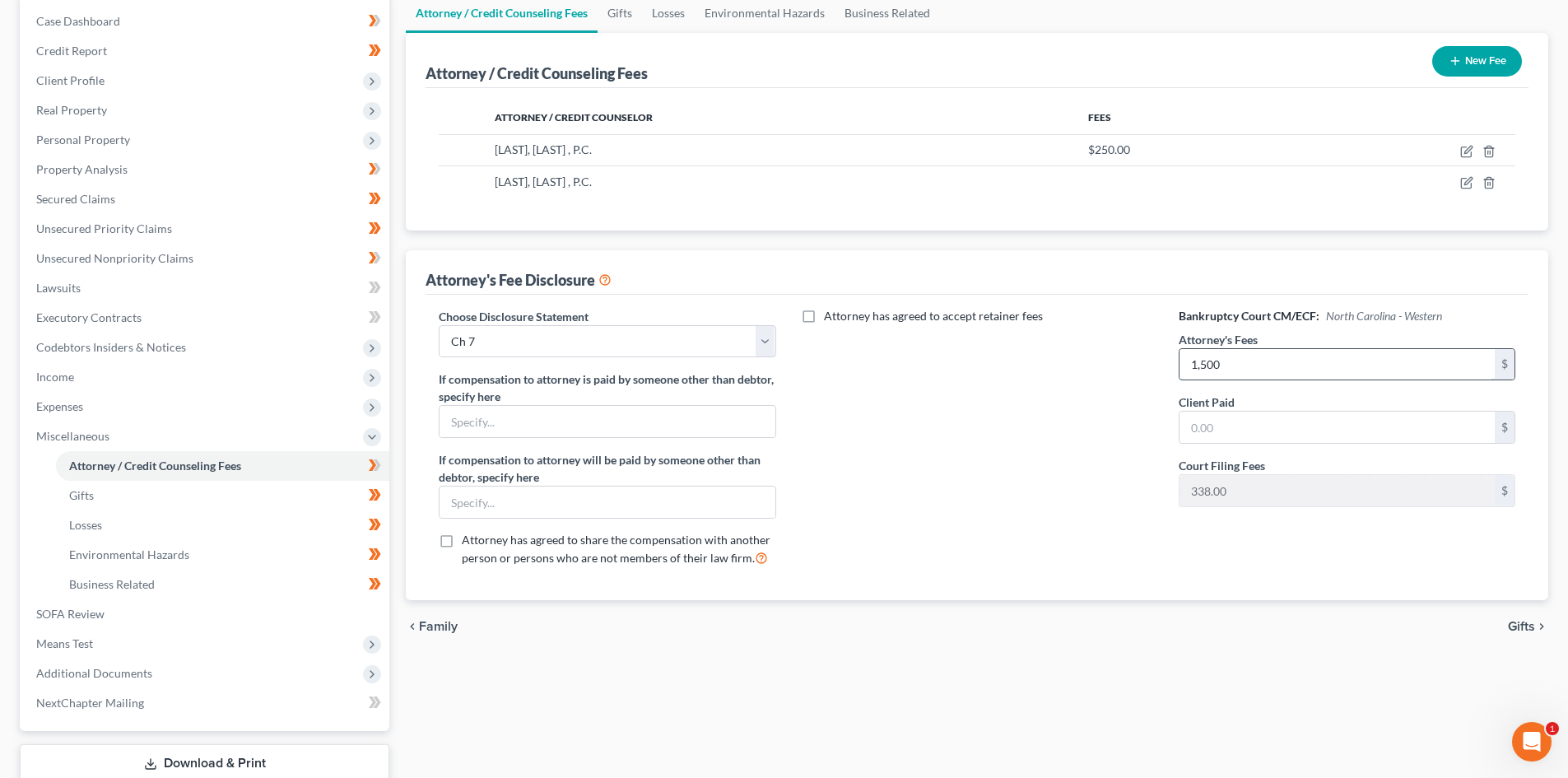 drag, startPoint x: 1249, startPoint y: 369, endPoint x: 1191, endPoint y: 366, distance: 58.07753 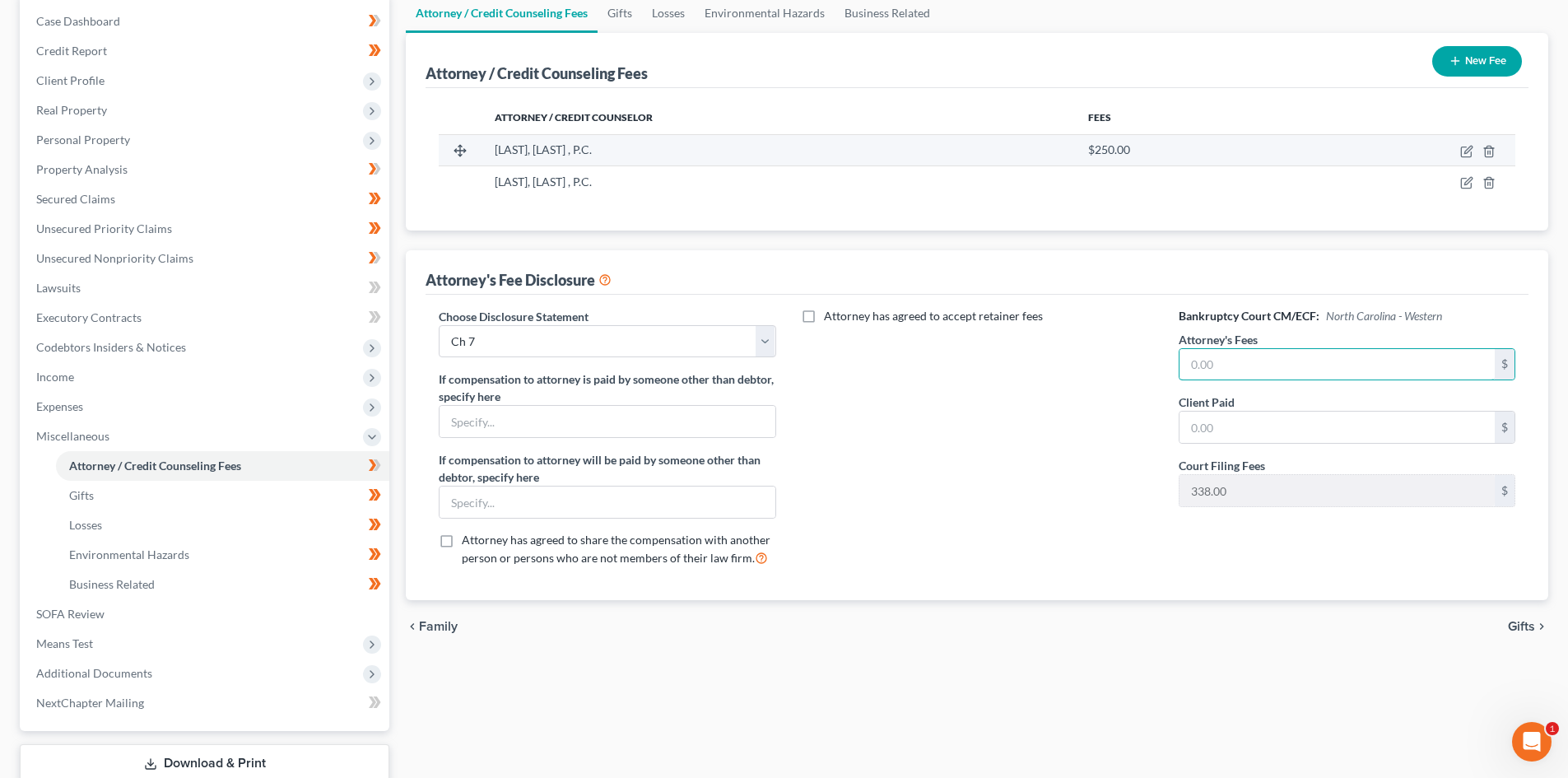 type 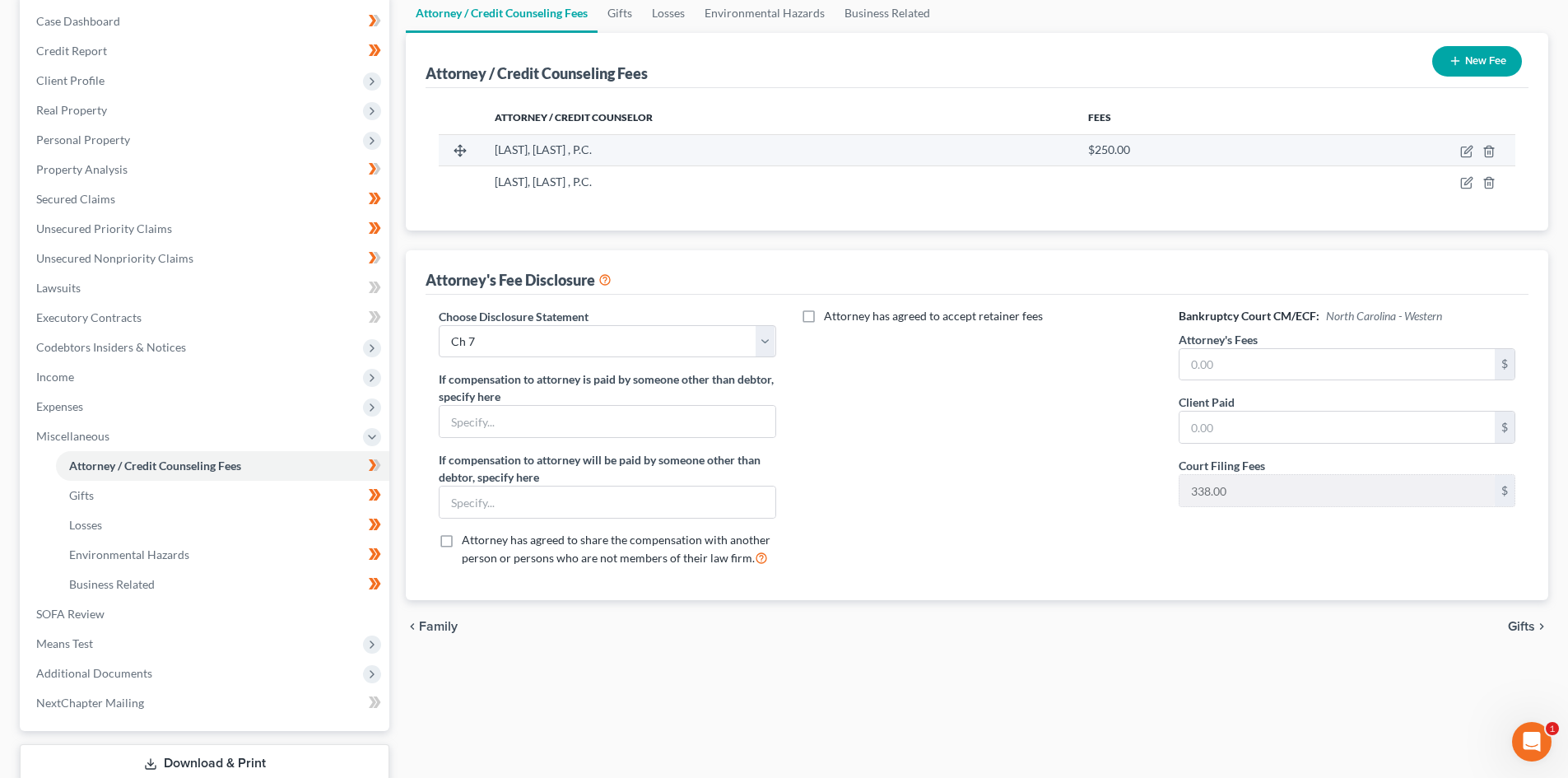 click on "[LAST], [LAST] , P.C." at bounding box center [543, 149] 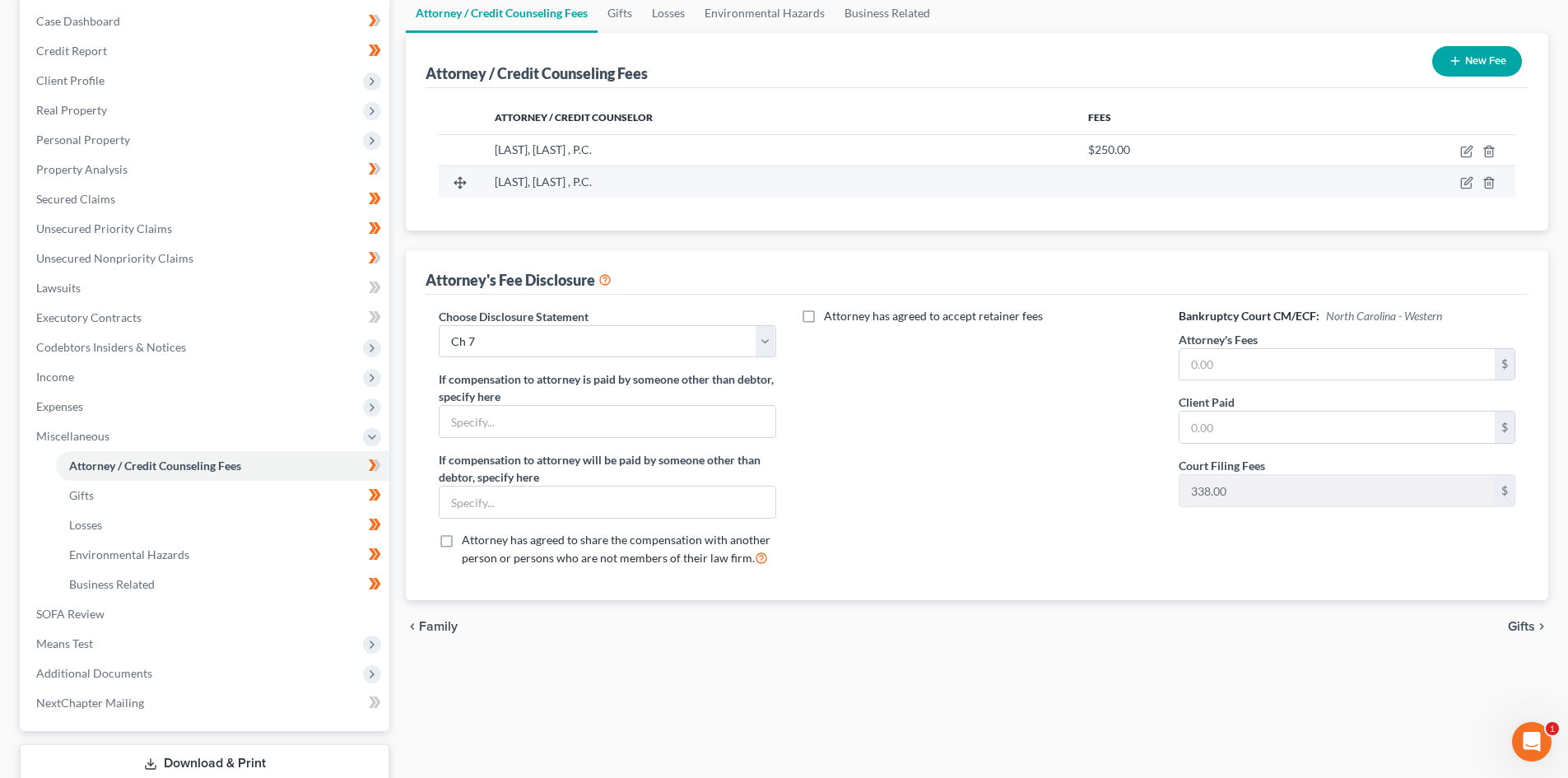 click on "[LAST], [LAST] , P.C." at bounding box center [779, 182] 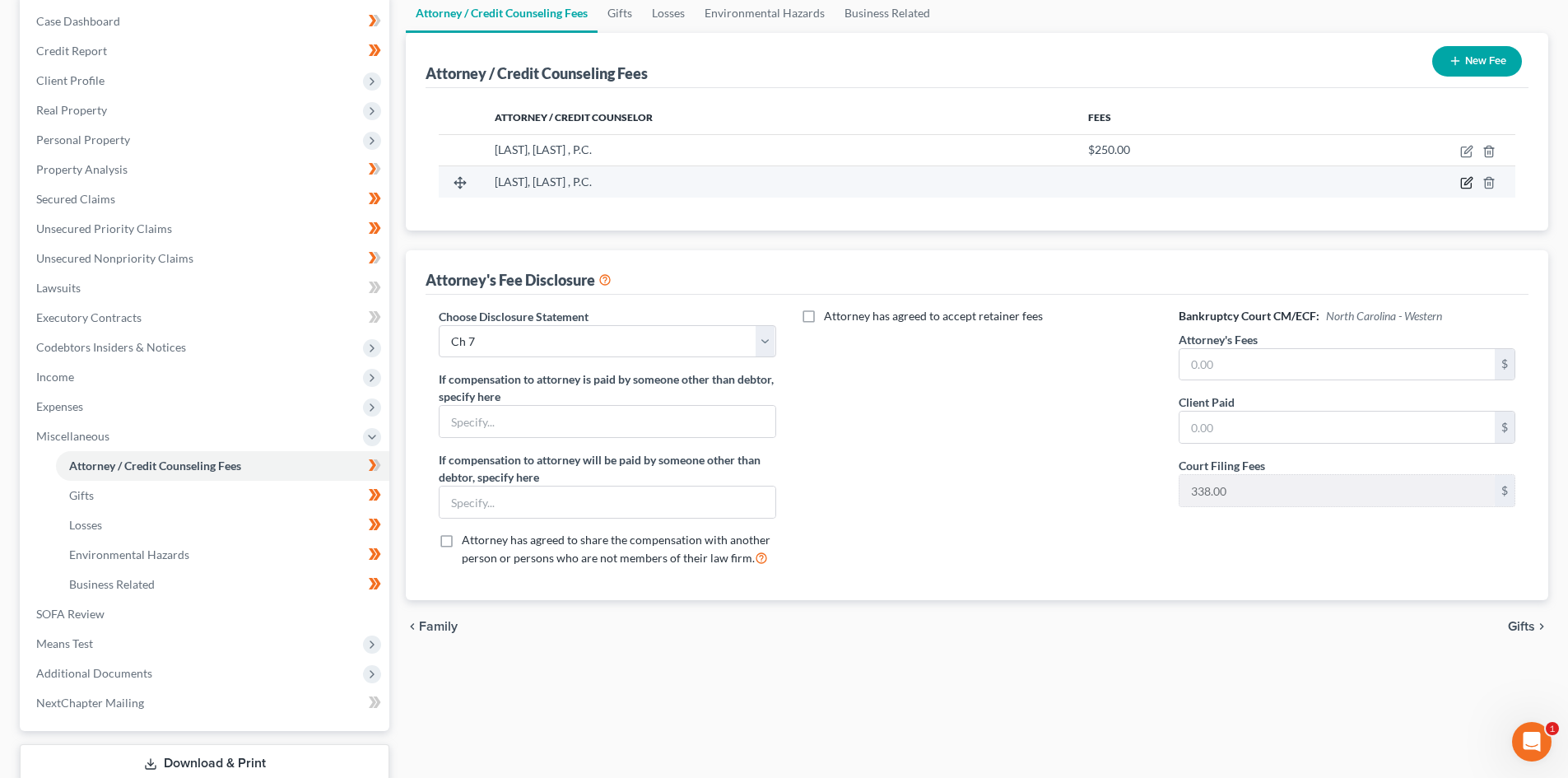 click 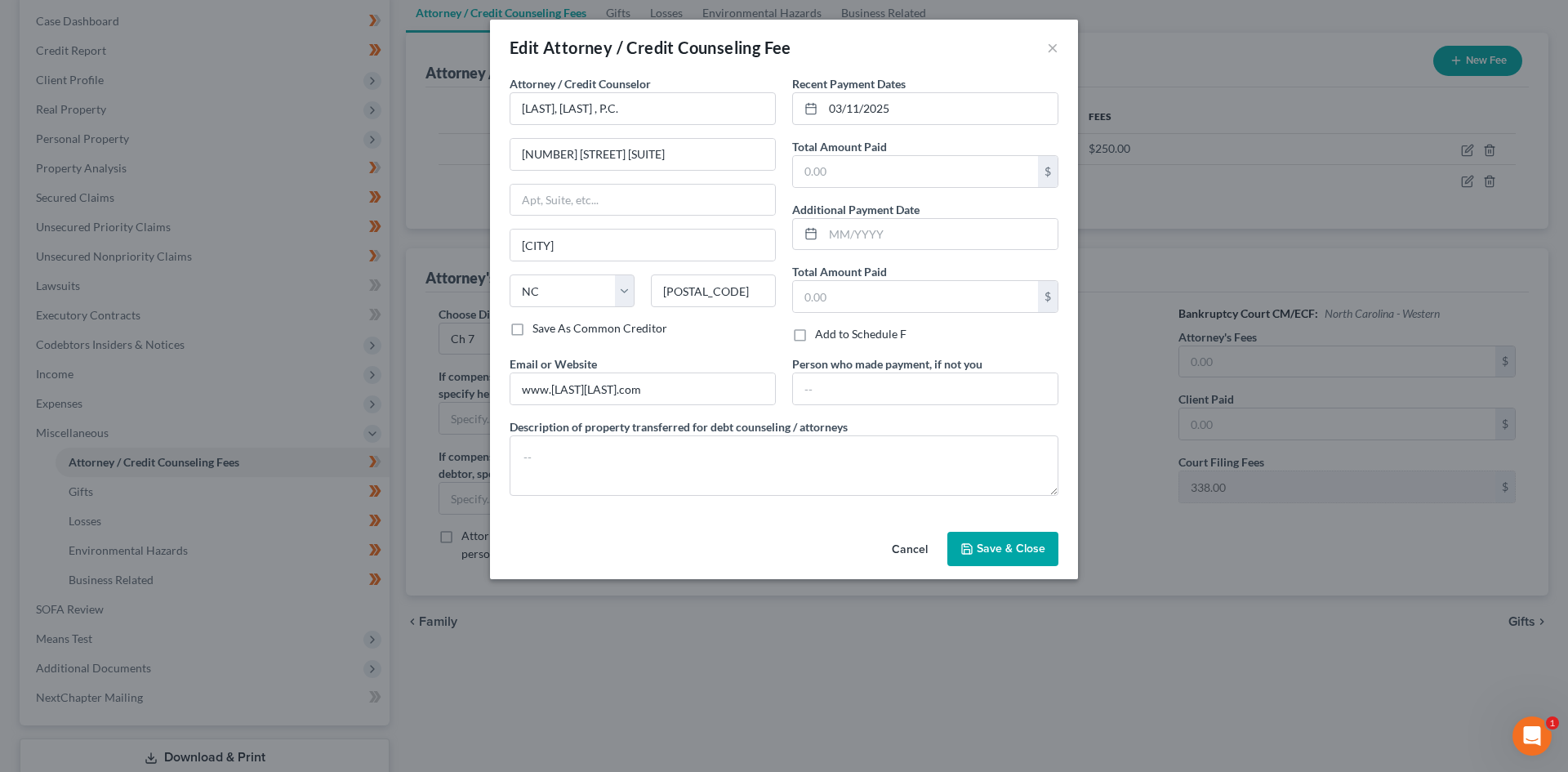 drag, startPoint x: 901, startPoint y: 549, endPoint x: 1163, endPoint y: 338, distance: 336.40006 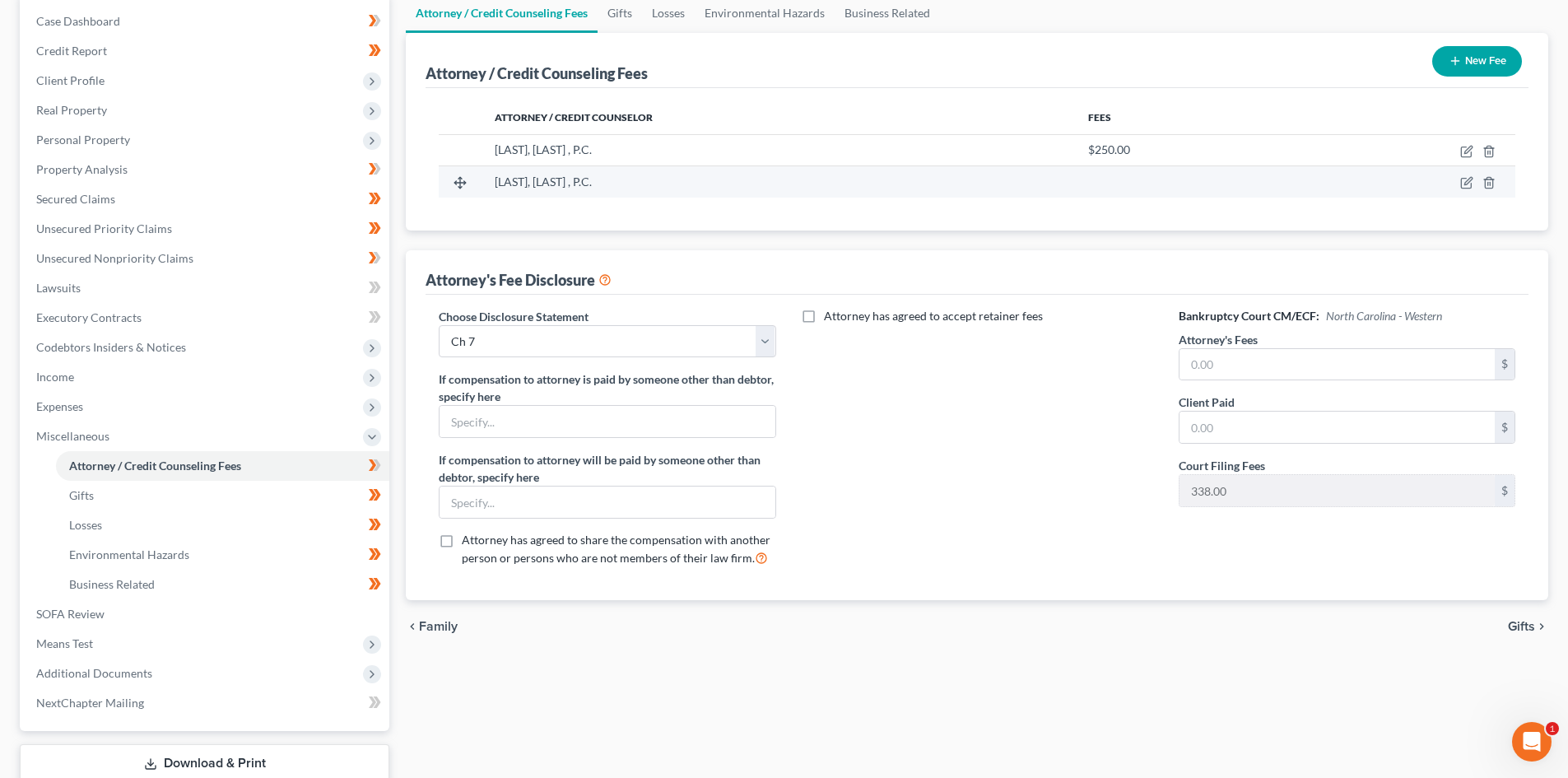 click at bounding box center (1405, 182) 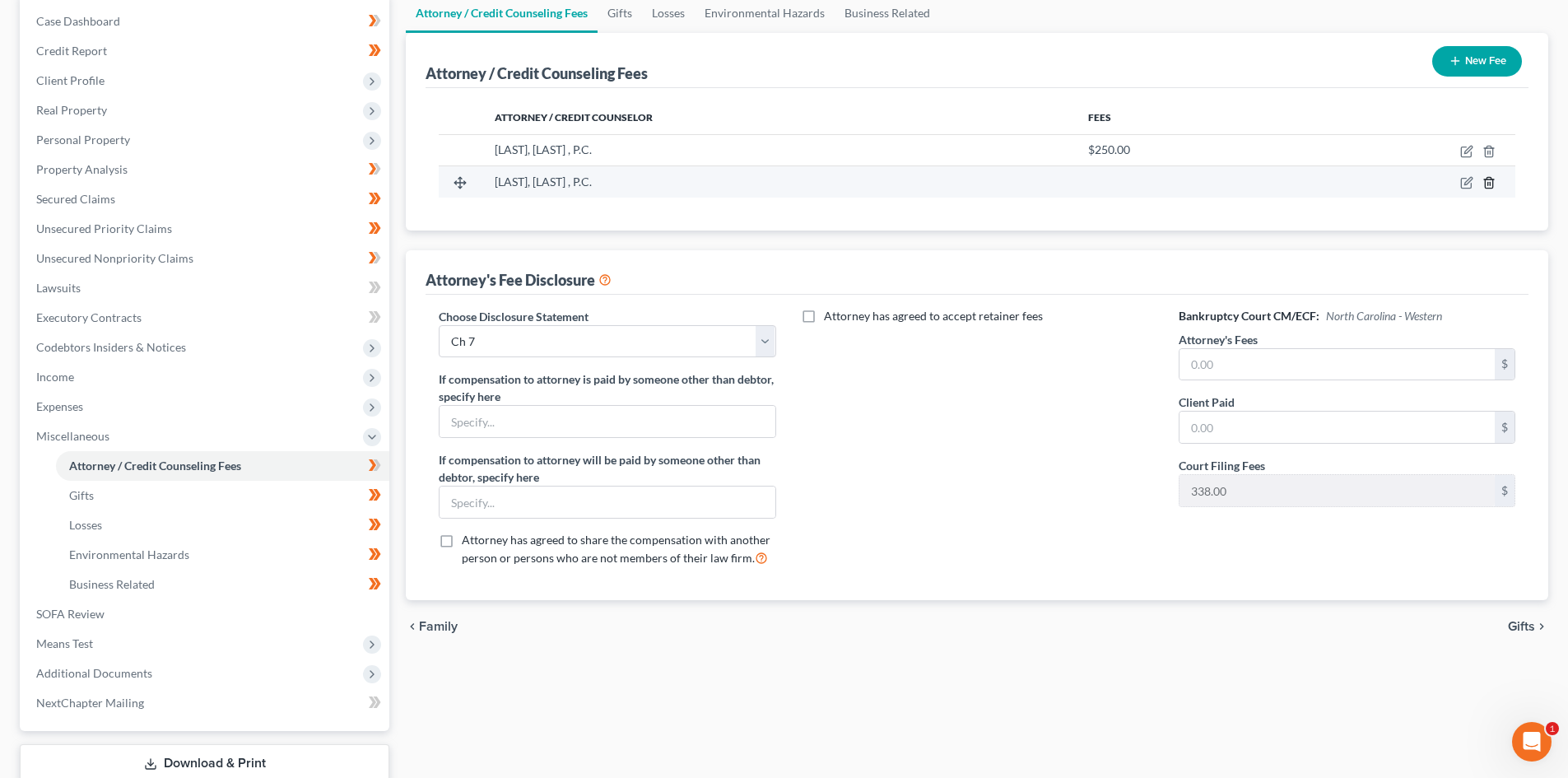 click 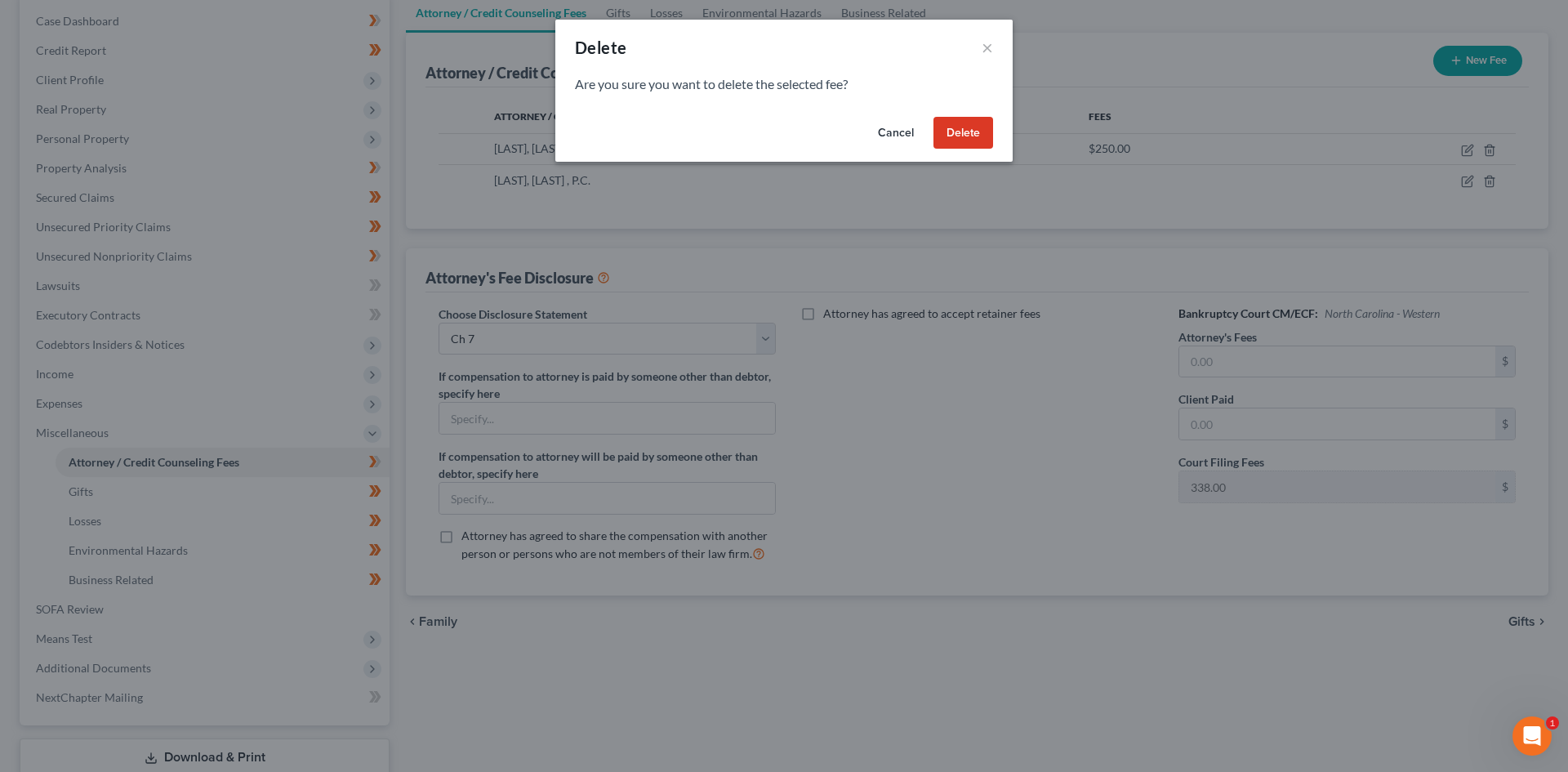 drag, startPoint x: 973, startPoint y: 124, endPoint x: 823, endPoint y: 150, distance: 152.23666 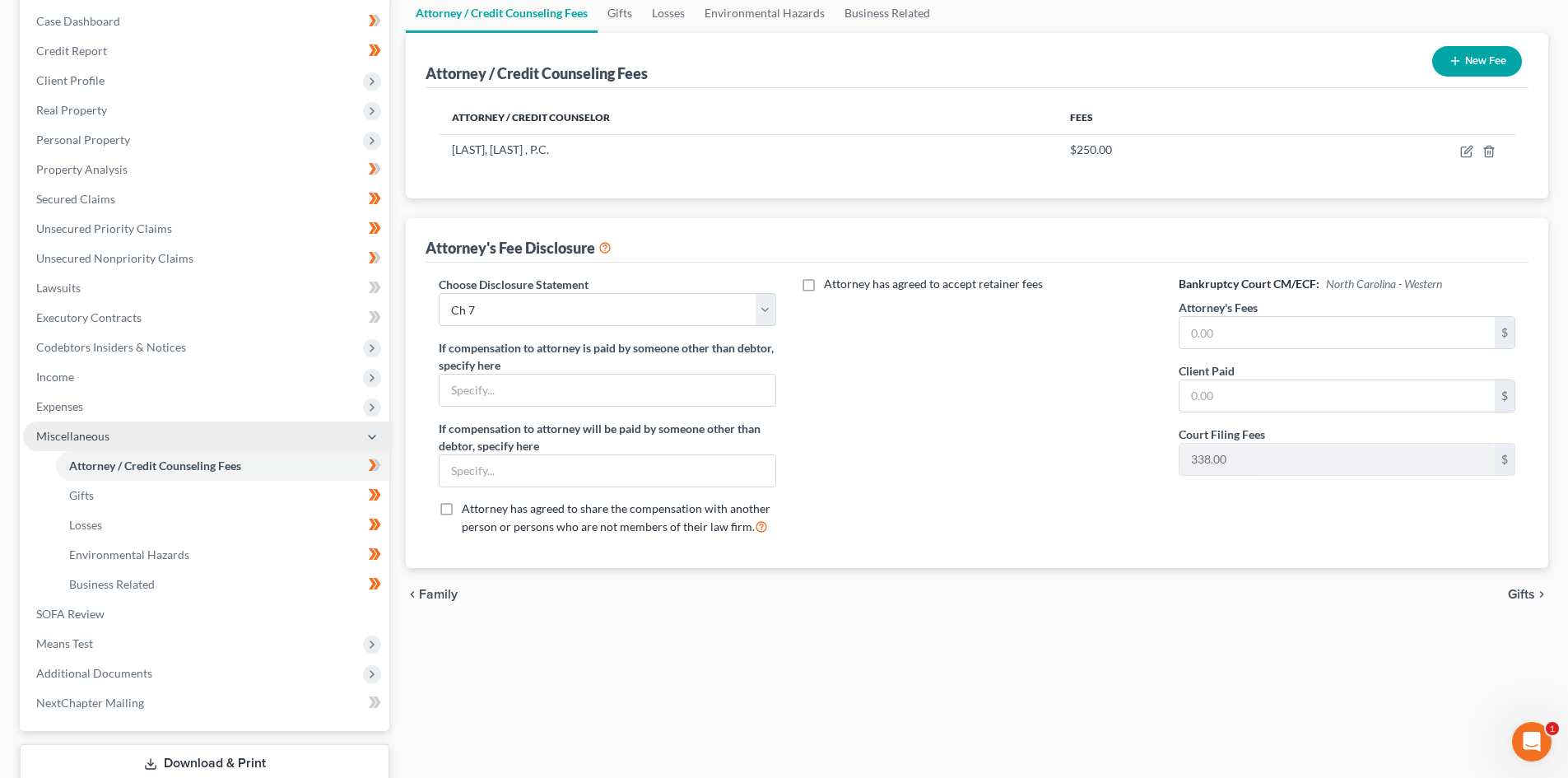 click on "Miscellaneous" at bounding box center [72, 436] 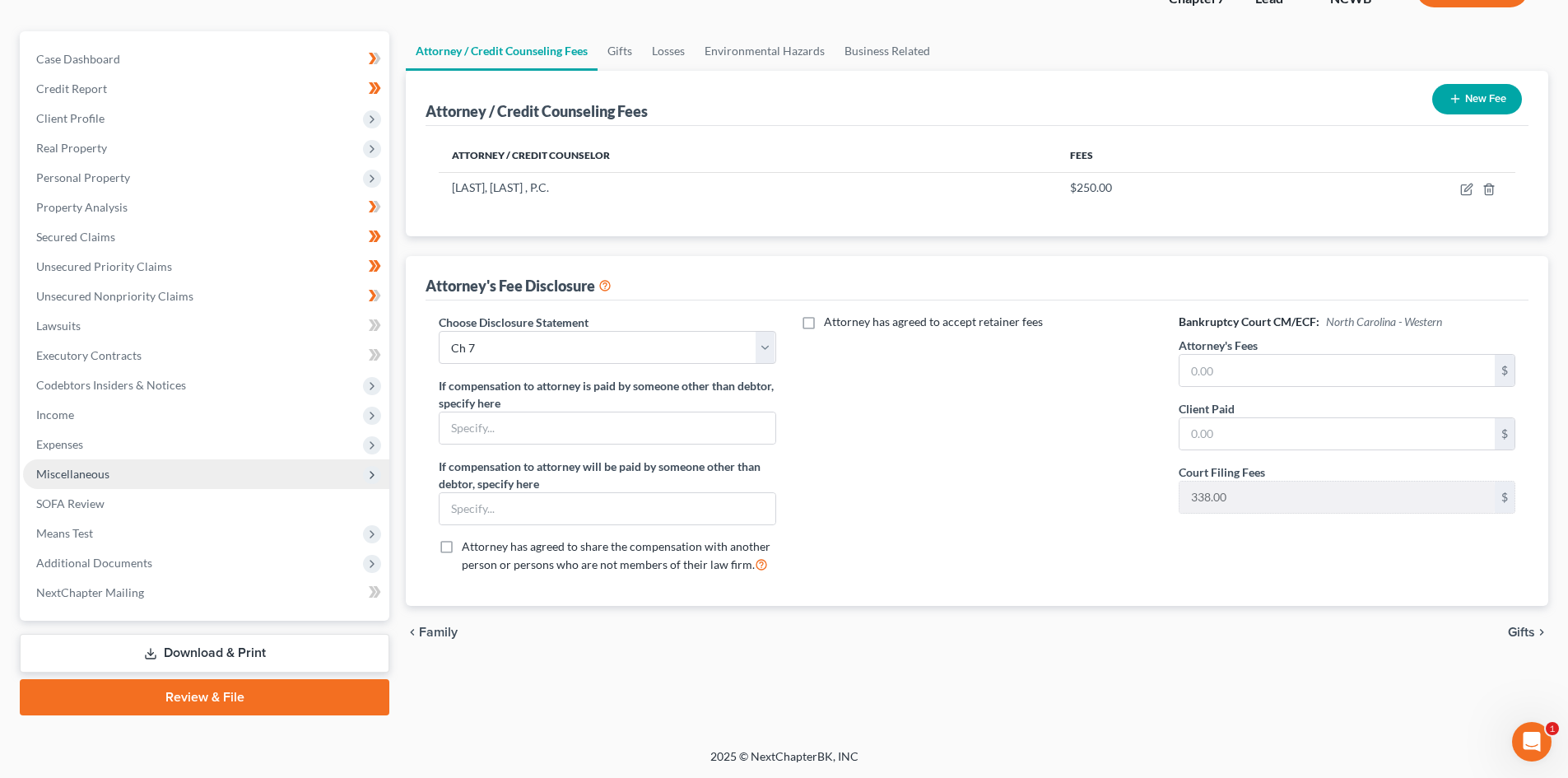 scroll, scrollTop: 127, scrollLeft: 0, axis: vertical 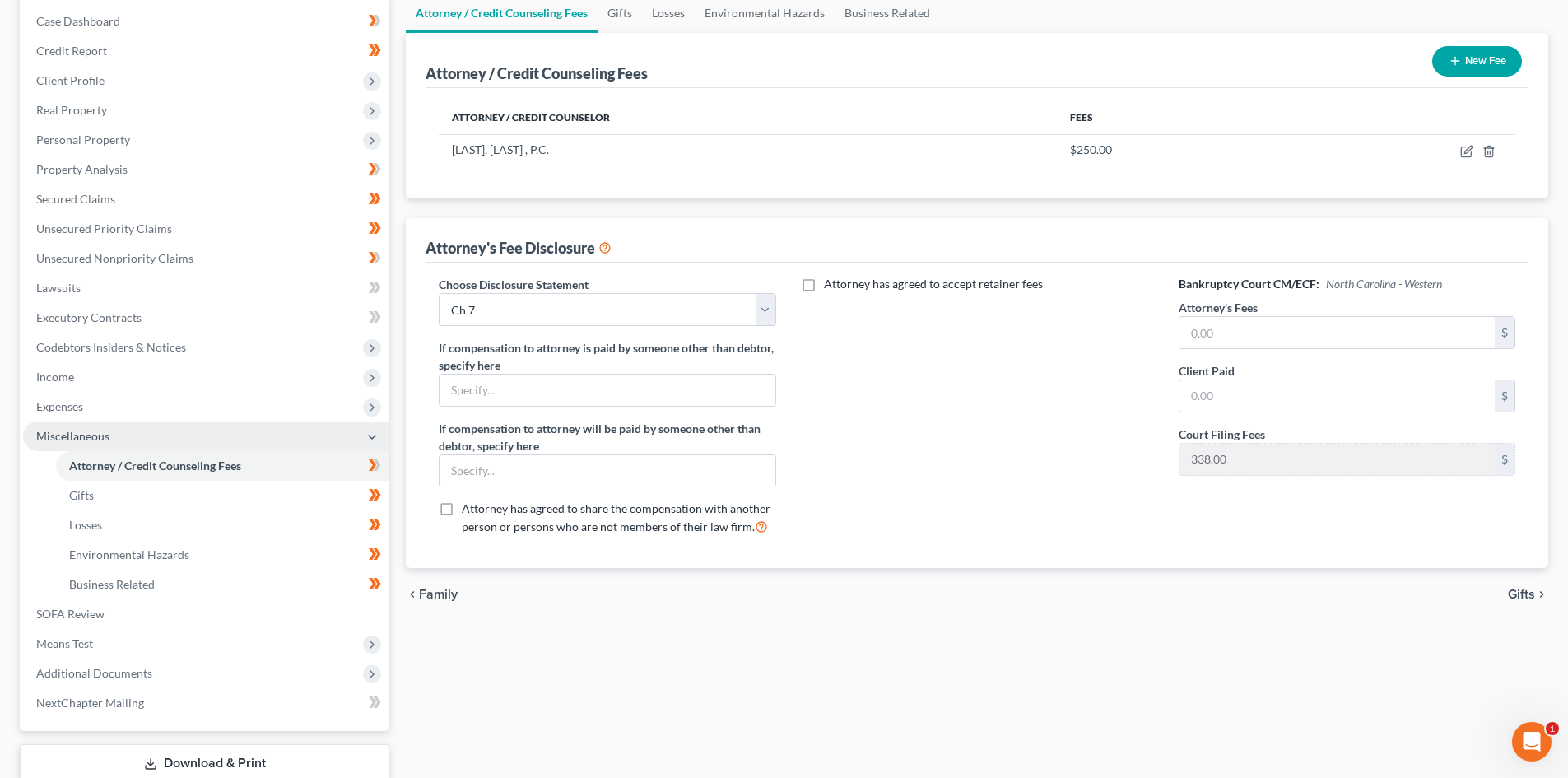 click on "Miscellaneous" at bounding box center (72, 436) 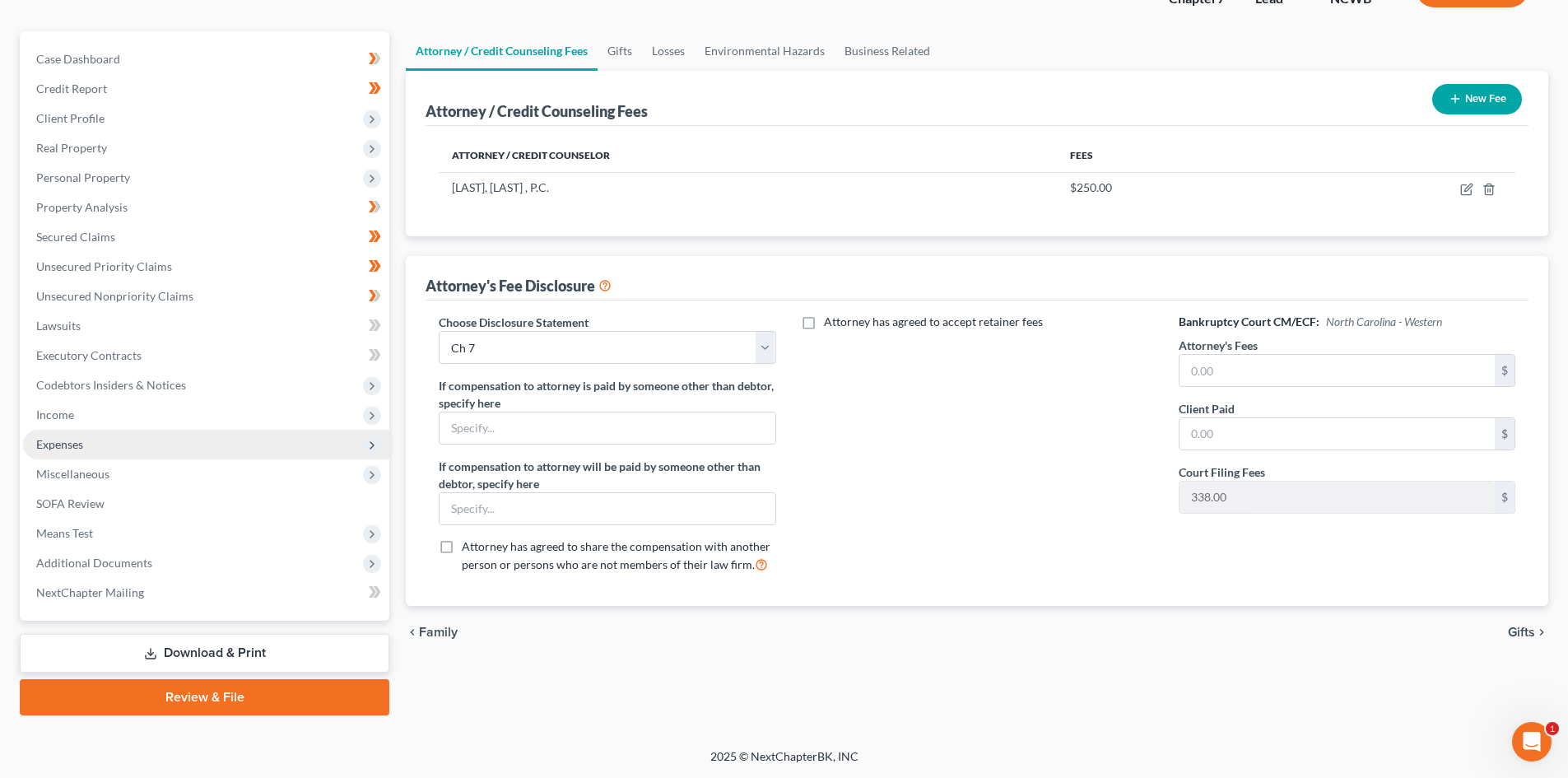 click on "Expenses" at bounding box center [206, 445] 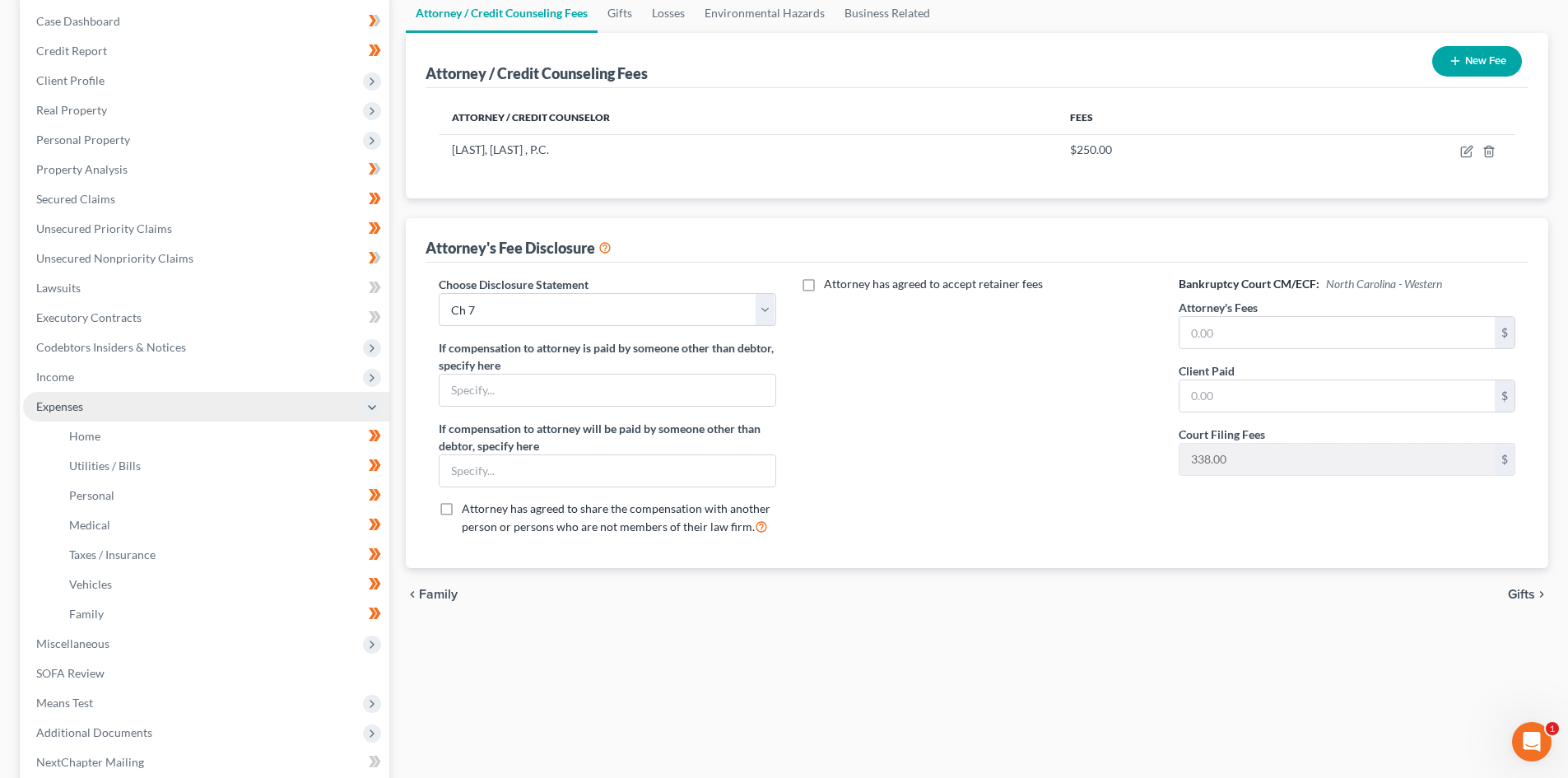 scroll, scrollTop: 0, scrollLeft: 0, axis: both 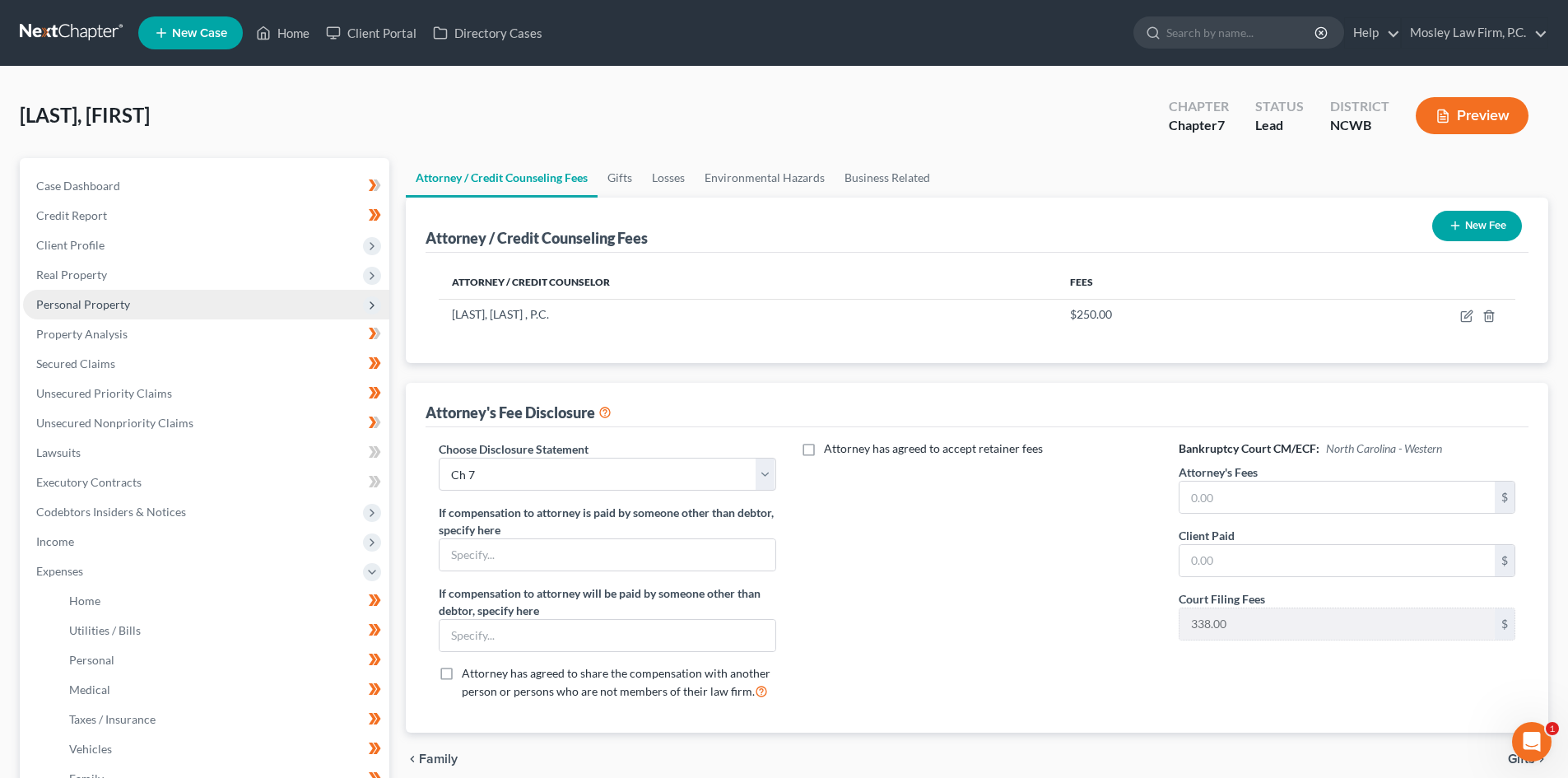 click on "Personal Property" at bounding box center [83, 304] 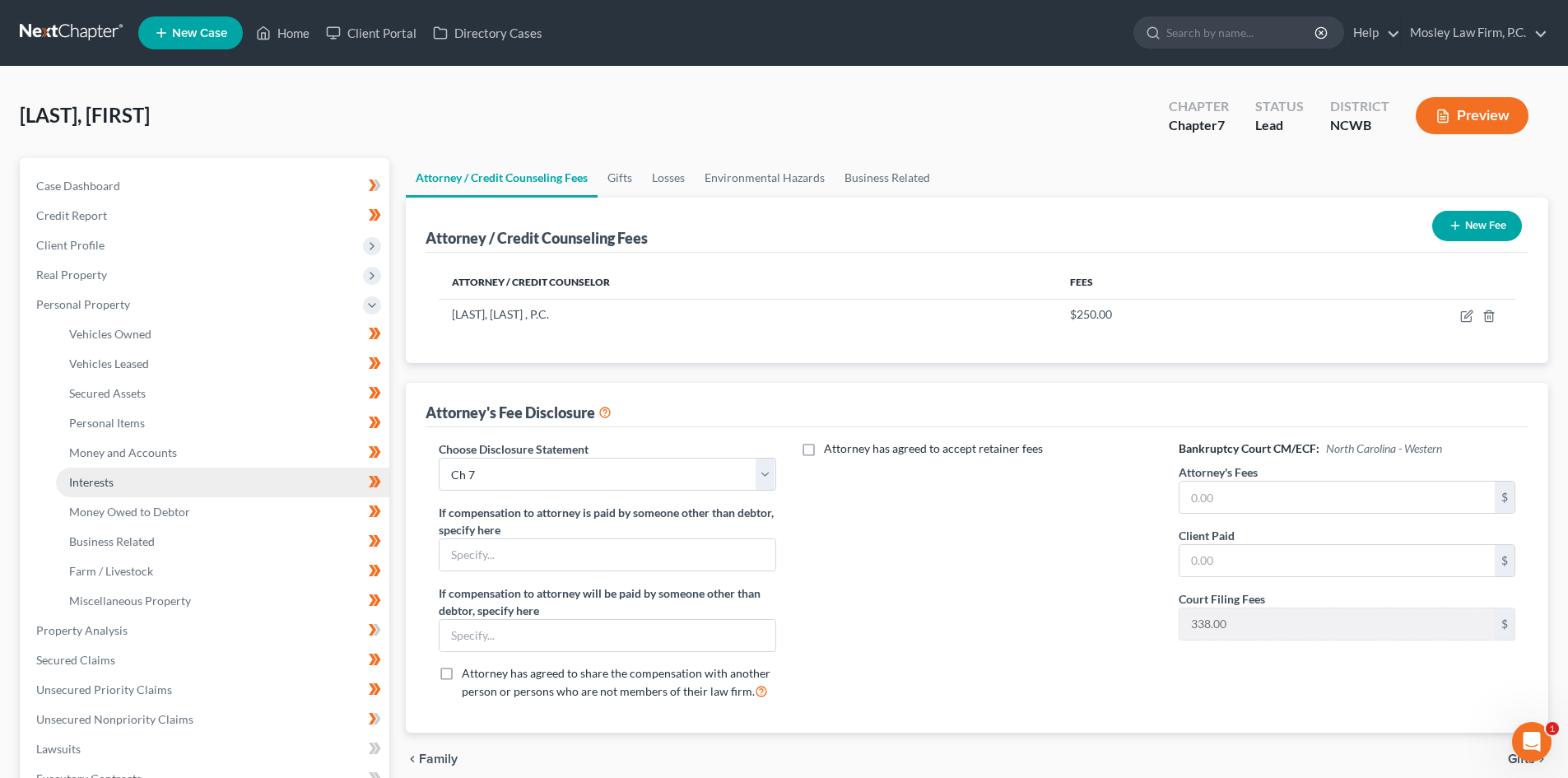 click on "Interests" at bounding box center (222, 482) 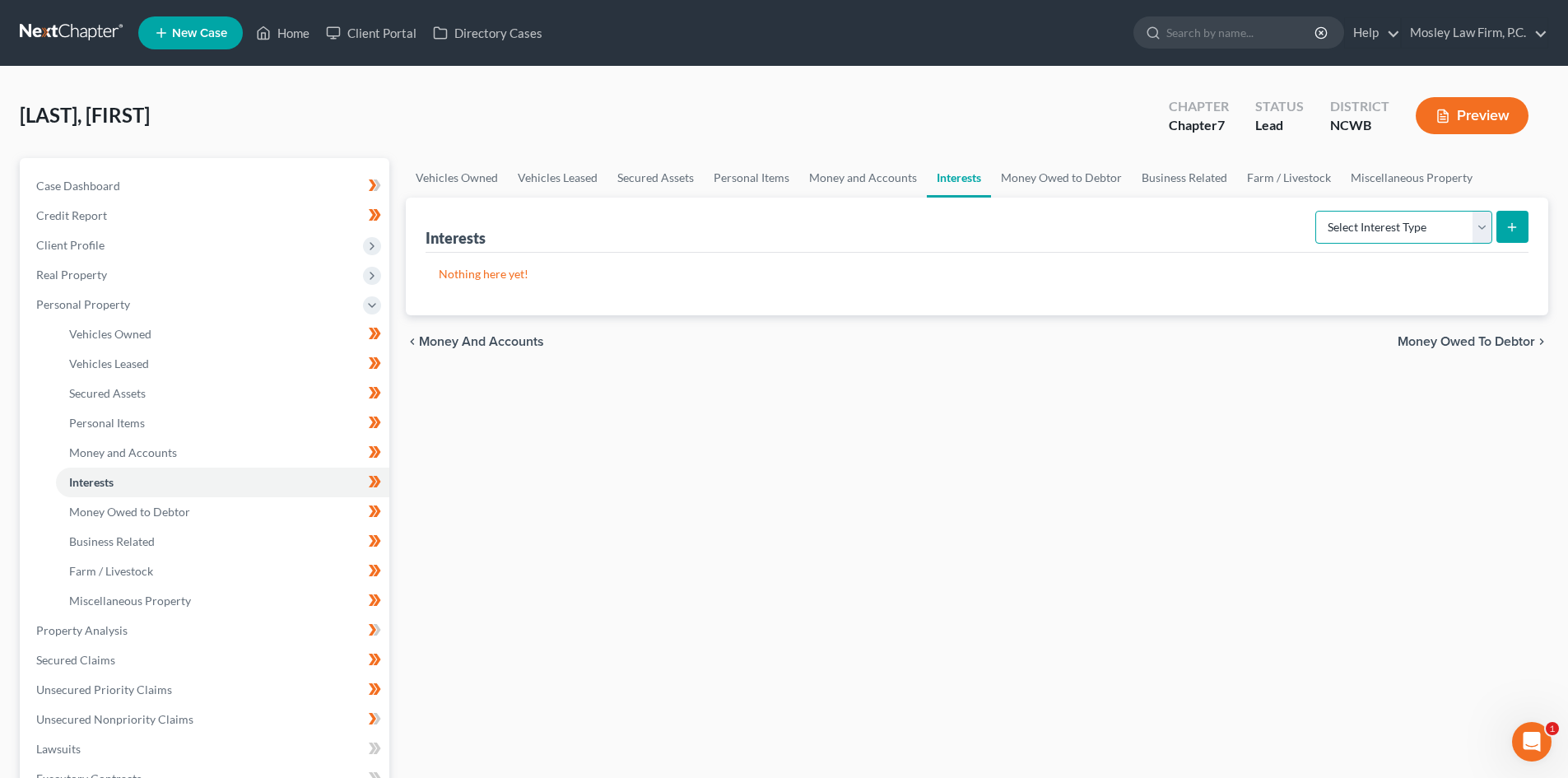 click on "Select Interest Type 401K Annuity Bond Education IRA Government Bond Government Pension Plan Incorporated Business IRA Joint Venture (Active) Joint Venture (Inactive) Keogh Mutual Fund Other Retirement Plan Partnership (Active) Partnership (Inactive) Pension Plan Stock Term Life Insurance Unincorporated Business Whole Life Insurance" at bounding box center (1403, 227) 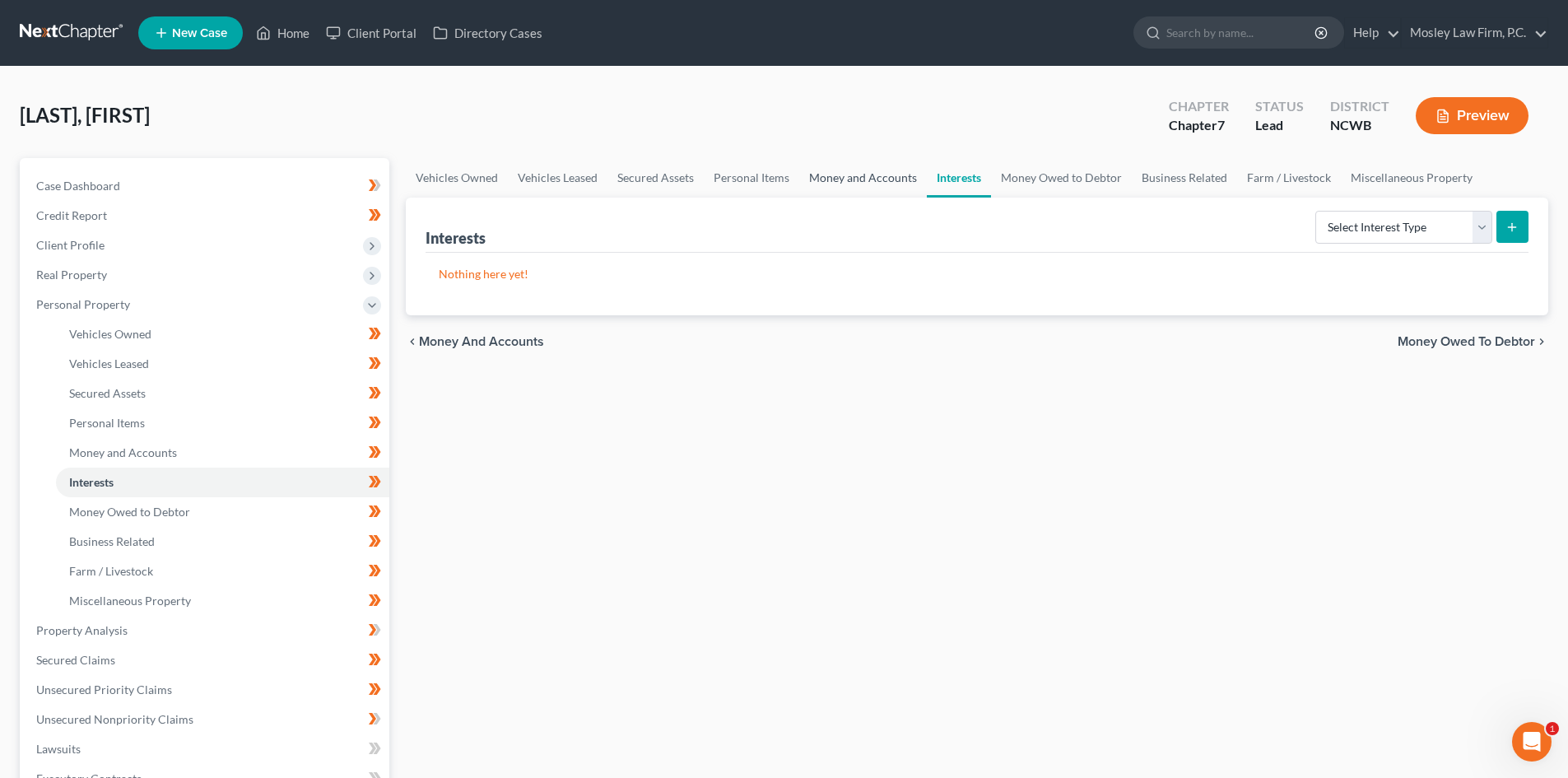 drag, startPoint x: 830, startPoint y: 179, endPoint x: 832, endPoint y: 187, distance: 8.246211 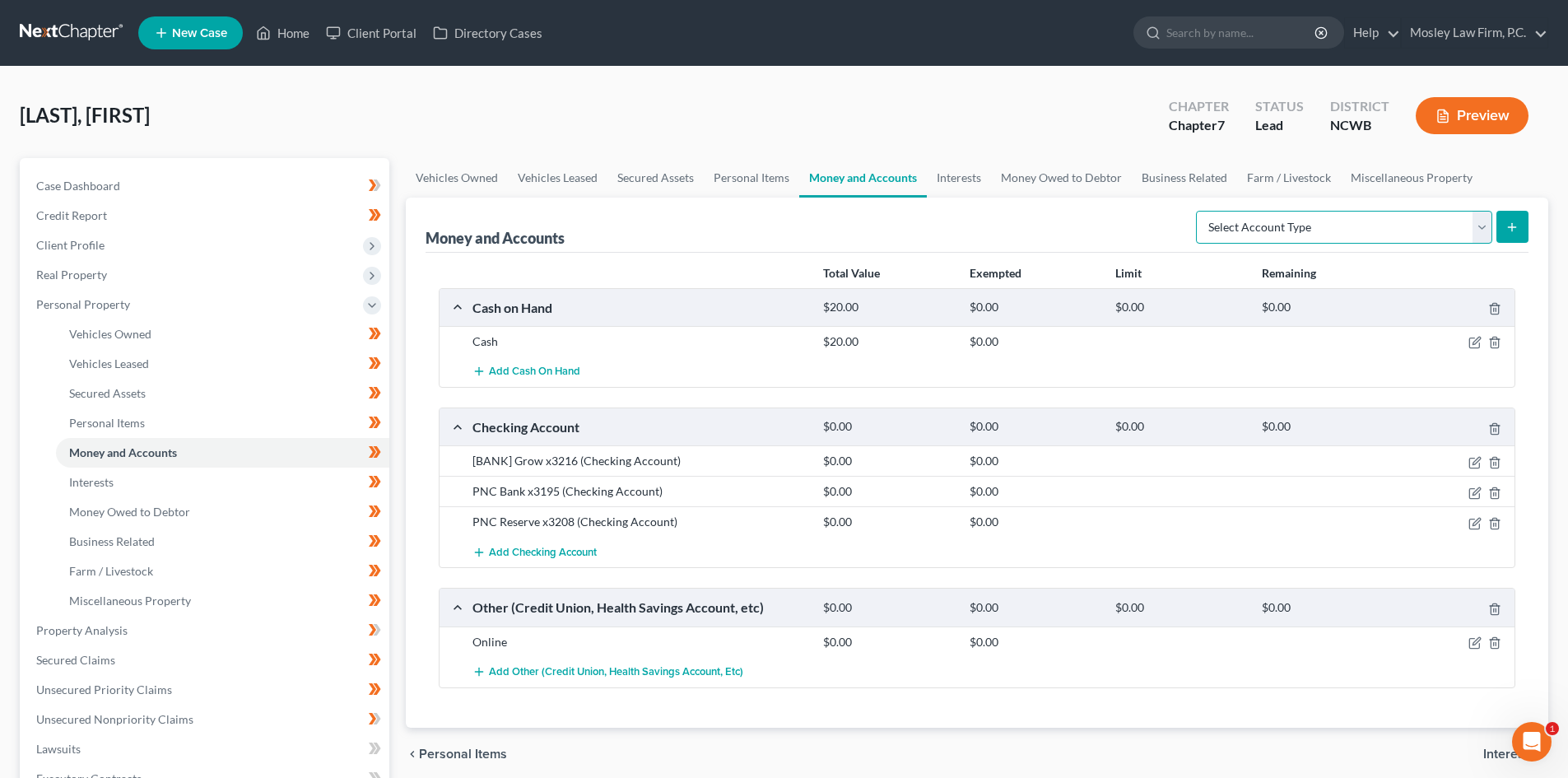 click on "Select Account Type Brokerage Cash on Hand Certificates of Deposit Checking Account Money Market Other (Credit Union, Health Savings Account, etc) Safe Deposit Box Savings Account Security Deposits or Prepayments" at bounding box center [1344, 227] 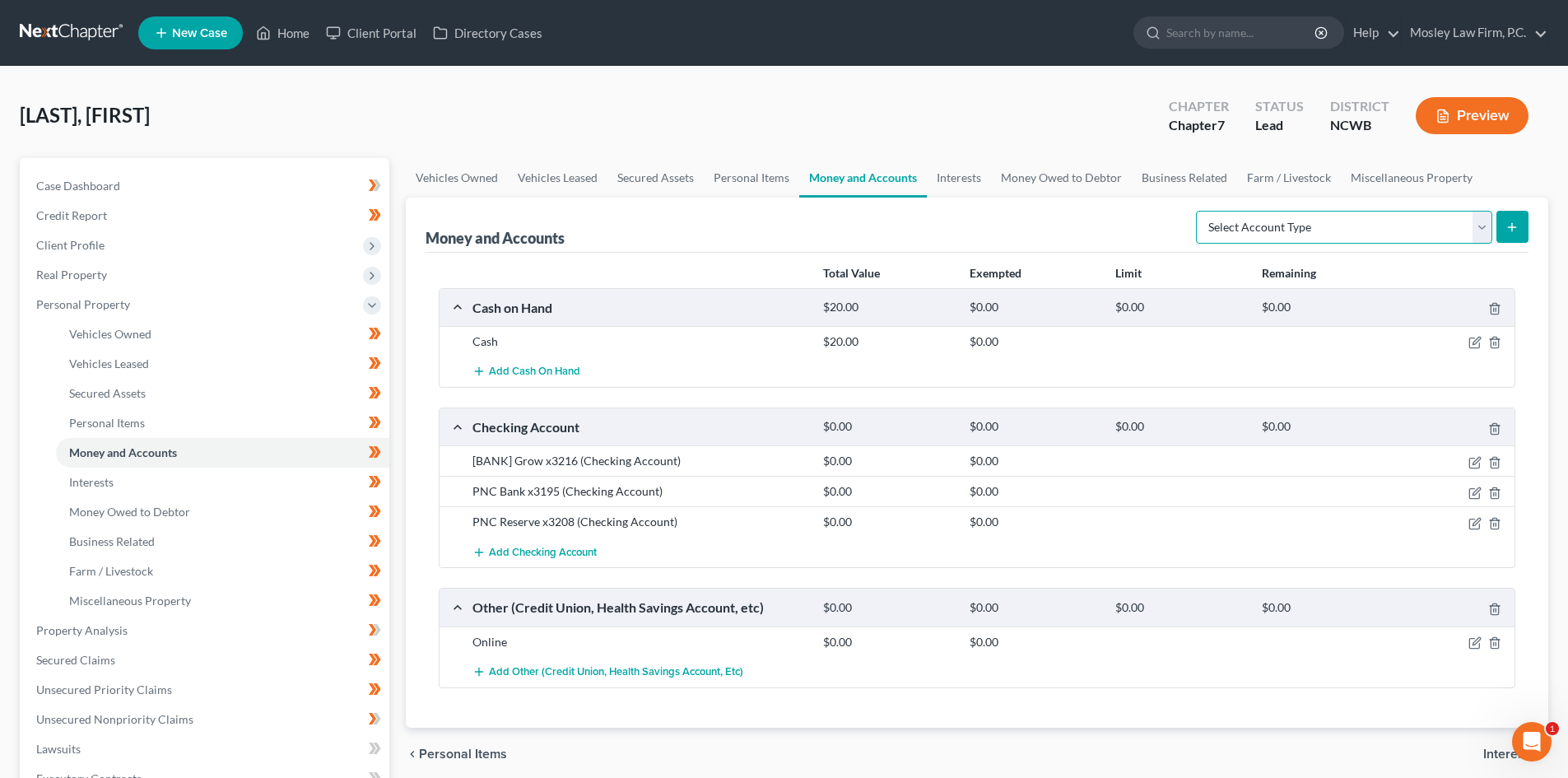 select on "other" 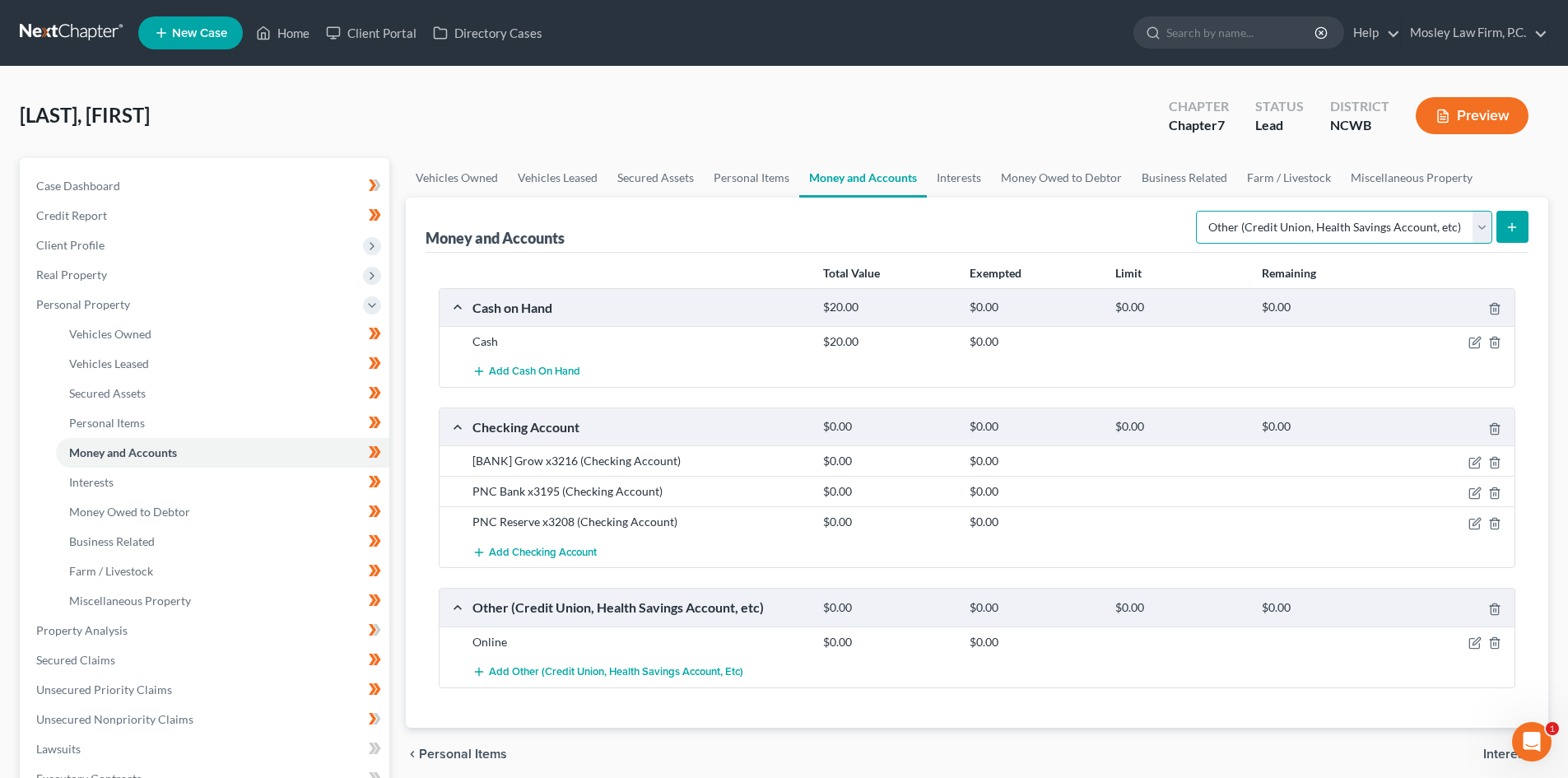 click on "Select Account Type Brokerage Cash on Hand Certificates of Deposit Checking Account Money Market Other (Credit Union, Health Savings Account, etc) Safe Deposit Box Savings Account Security Deposits or Prepayments" at bounding box center [1344, 227] 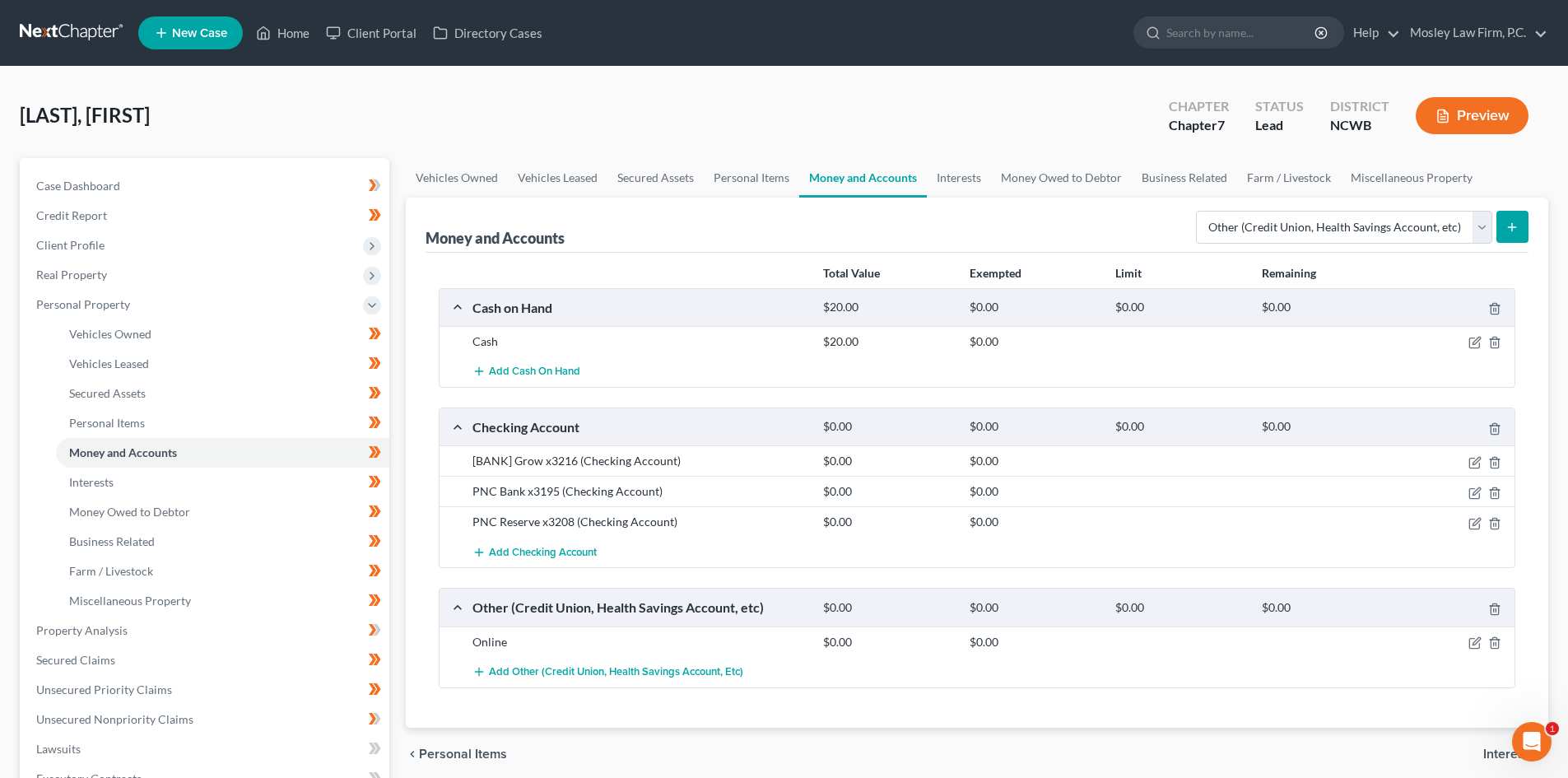 click at bounding box center [1512, 226] 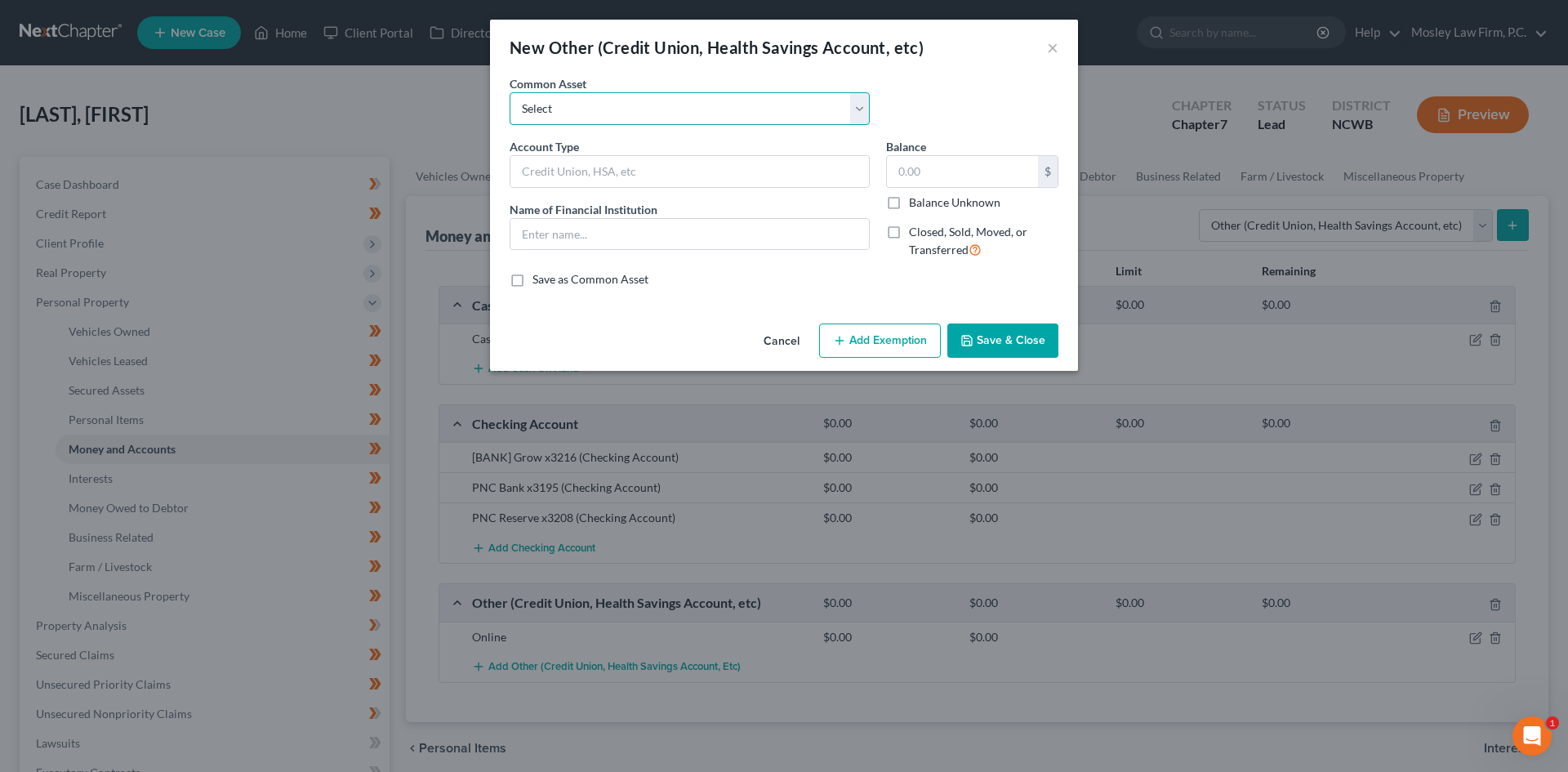 click on "Select Online Online" at bounding box center [689, 109] 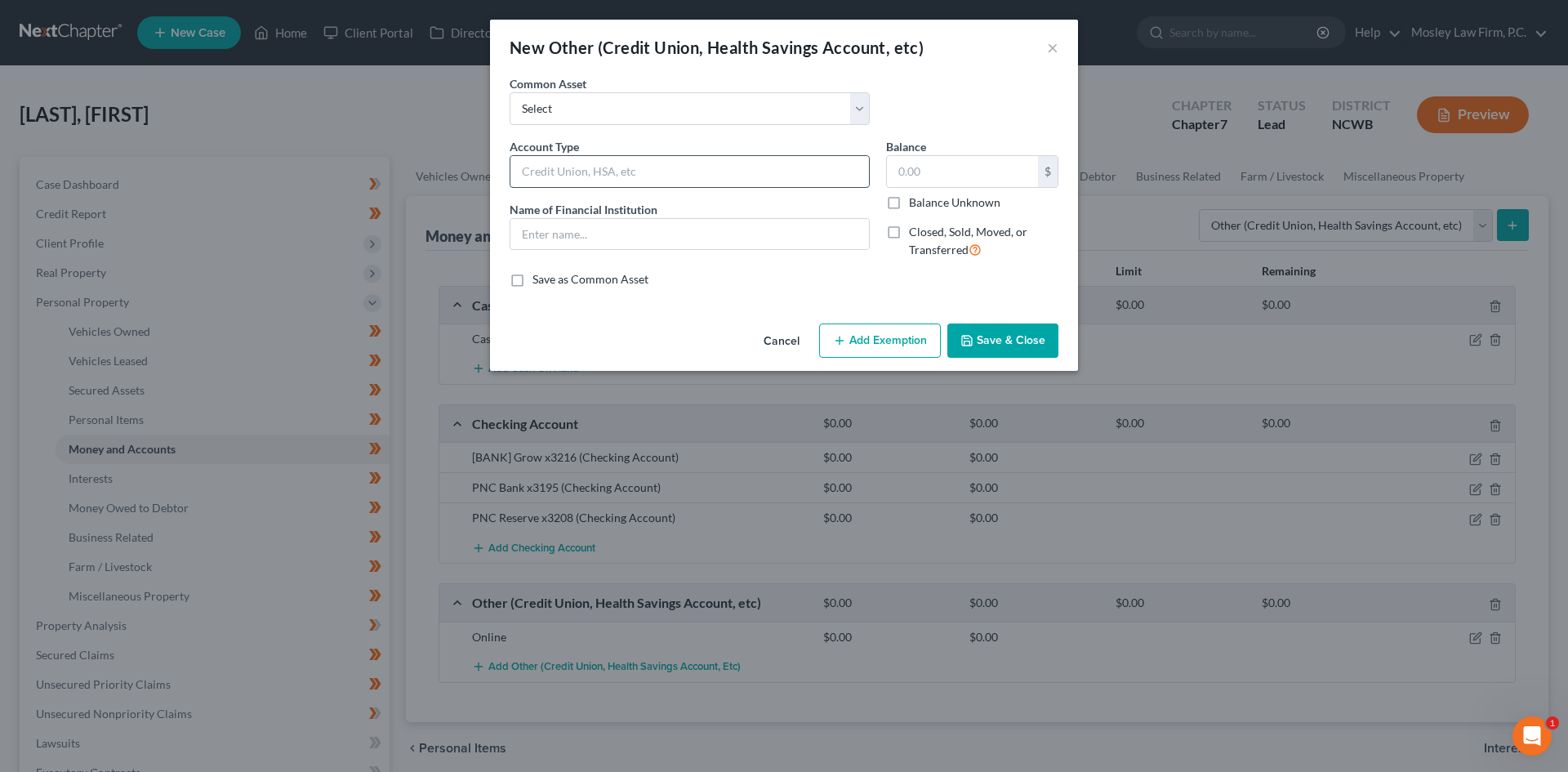 click at bounding box center [689, 172] 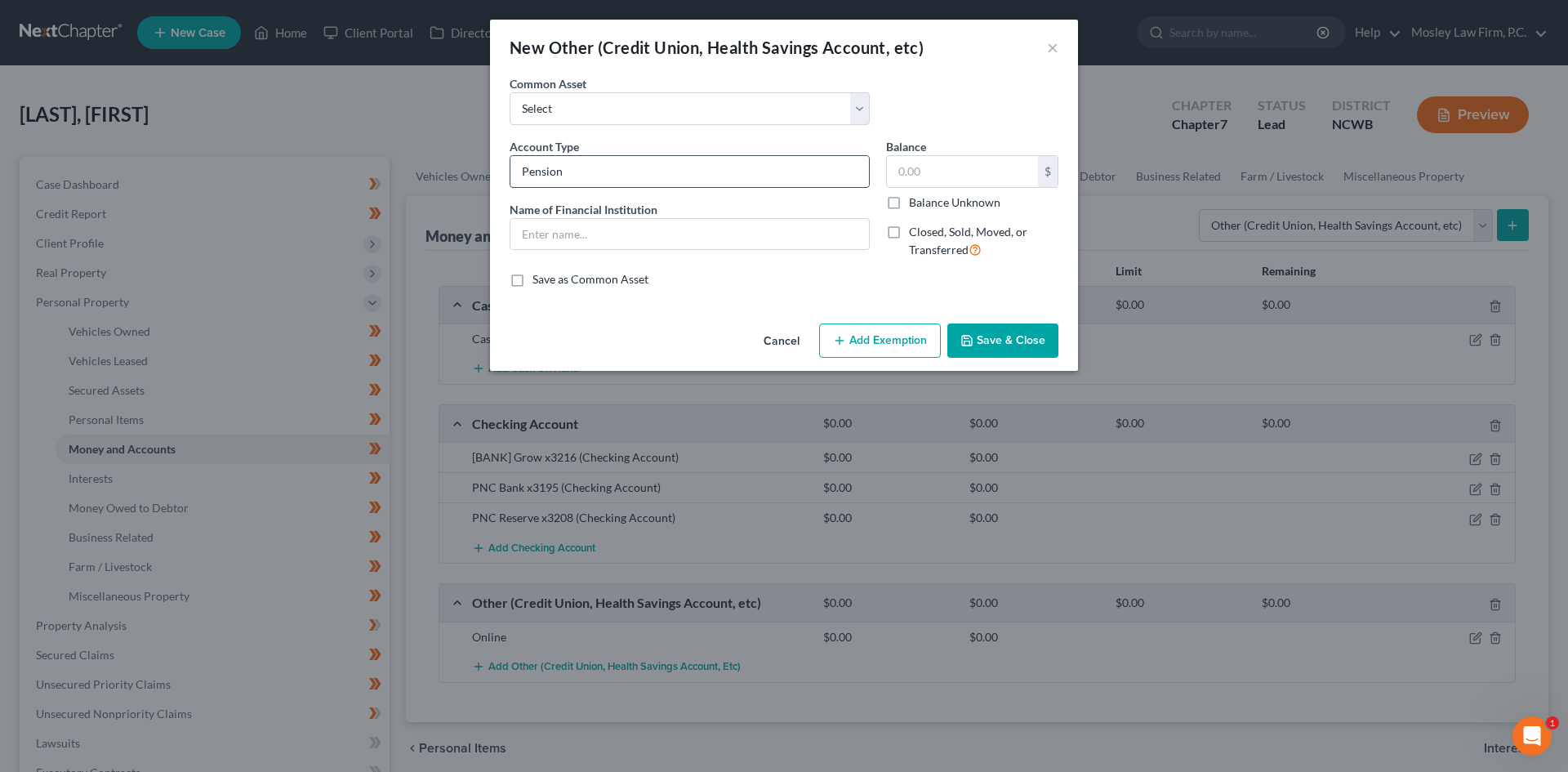 type on "Pension" 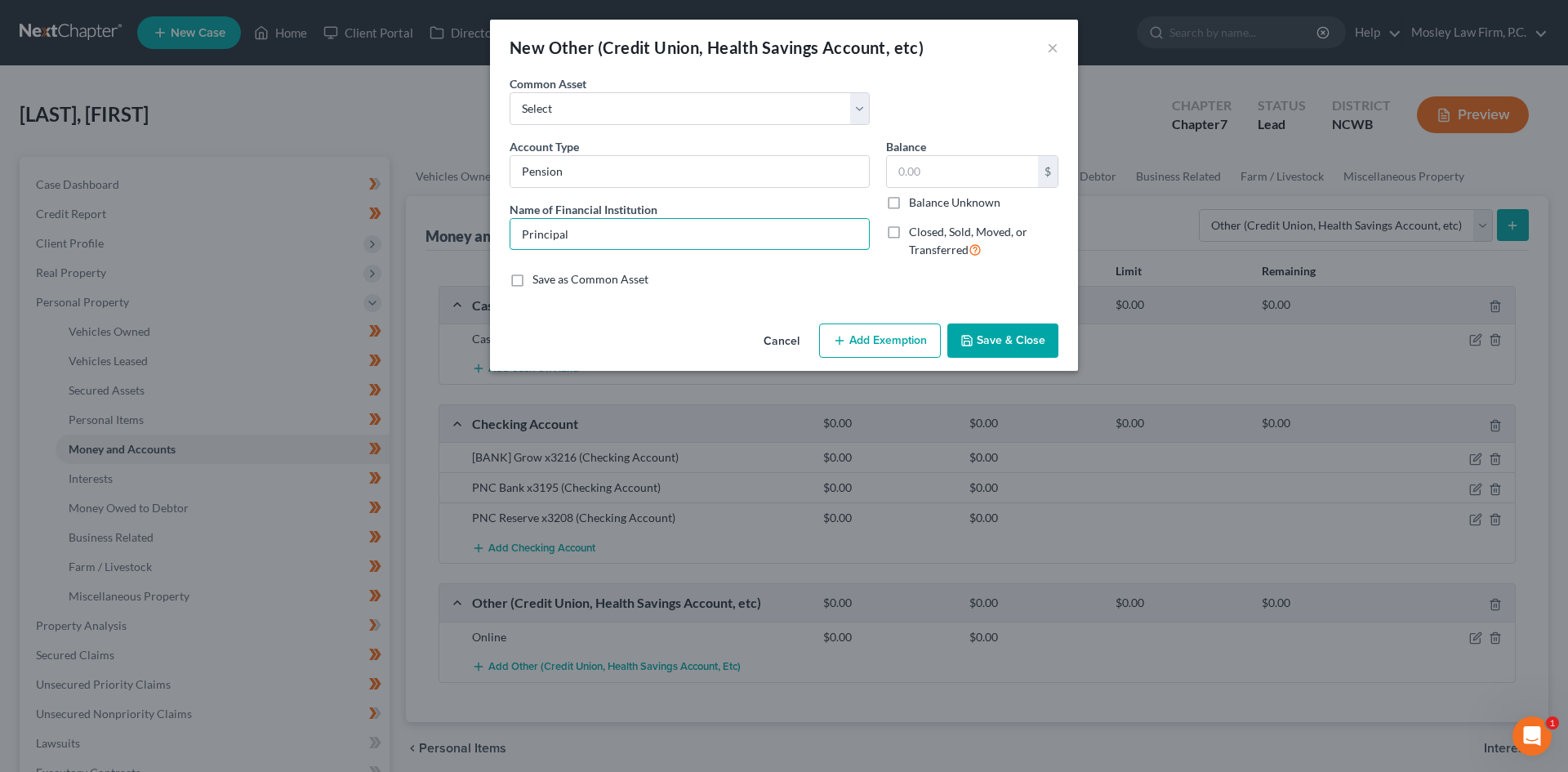 type on "Principal" 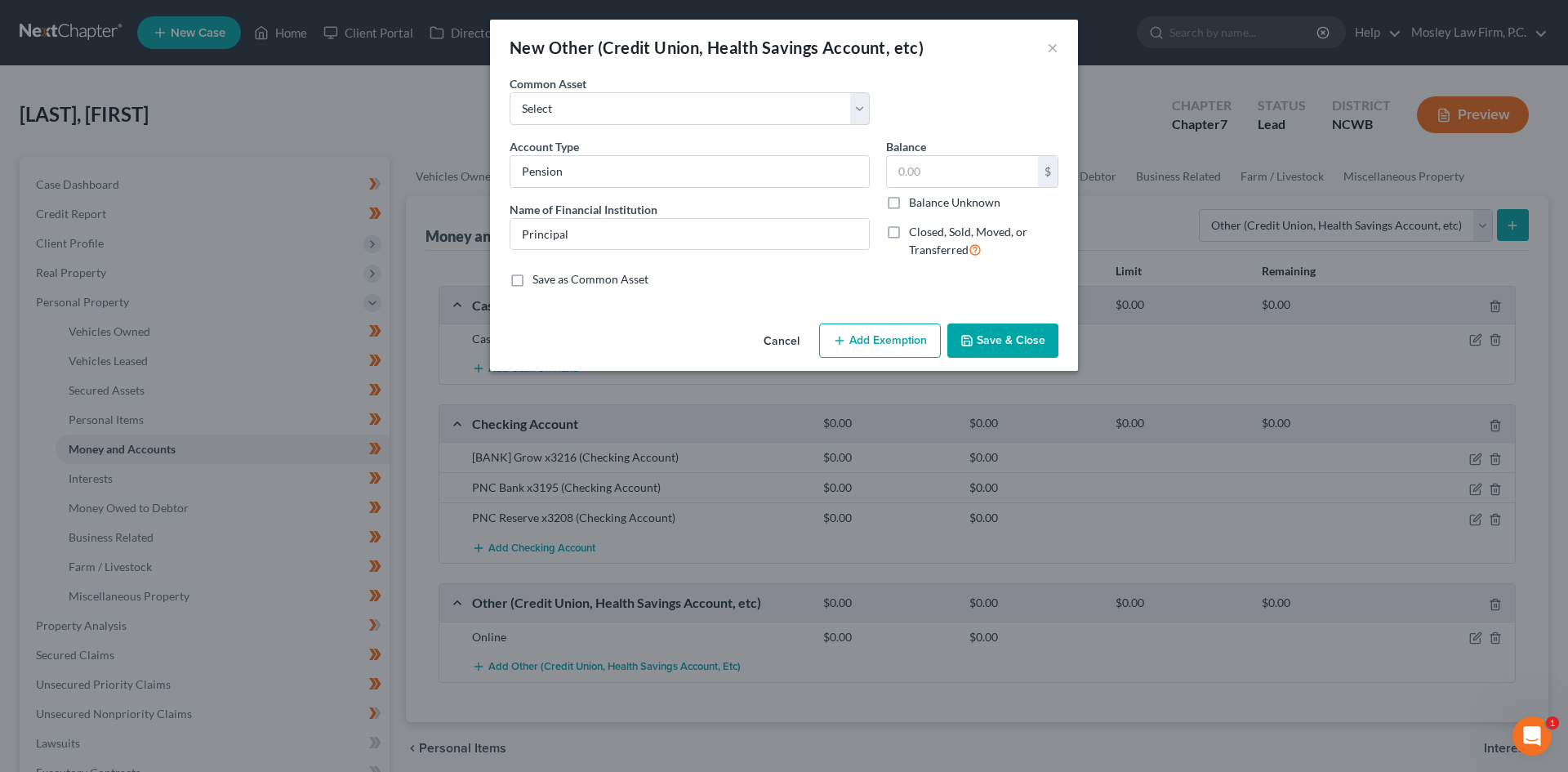 click on "Account Type Pension
Name of Financial Institution
*
Principal" at bounding box center (689, 205) 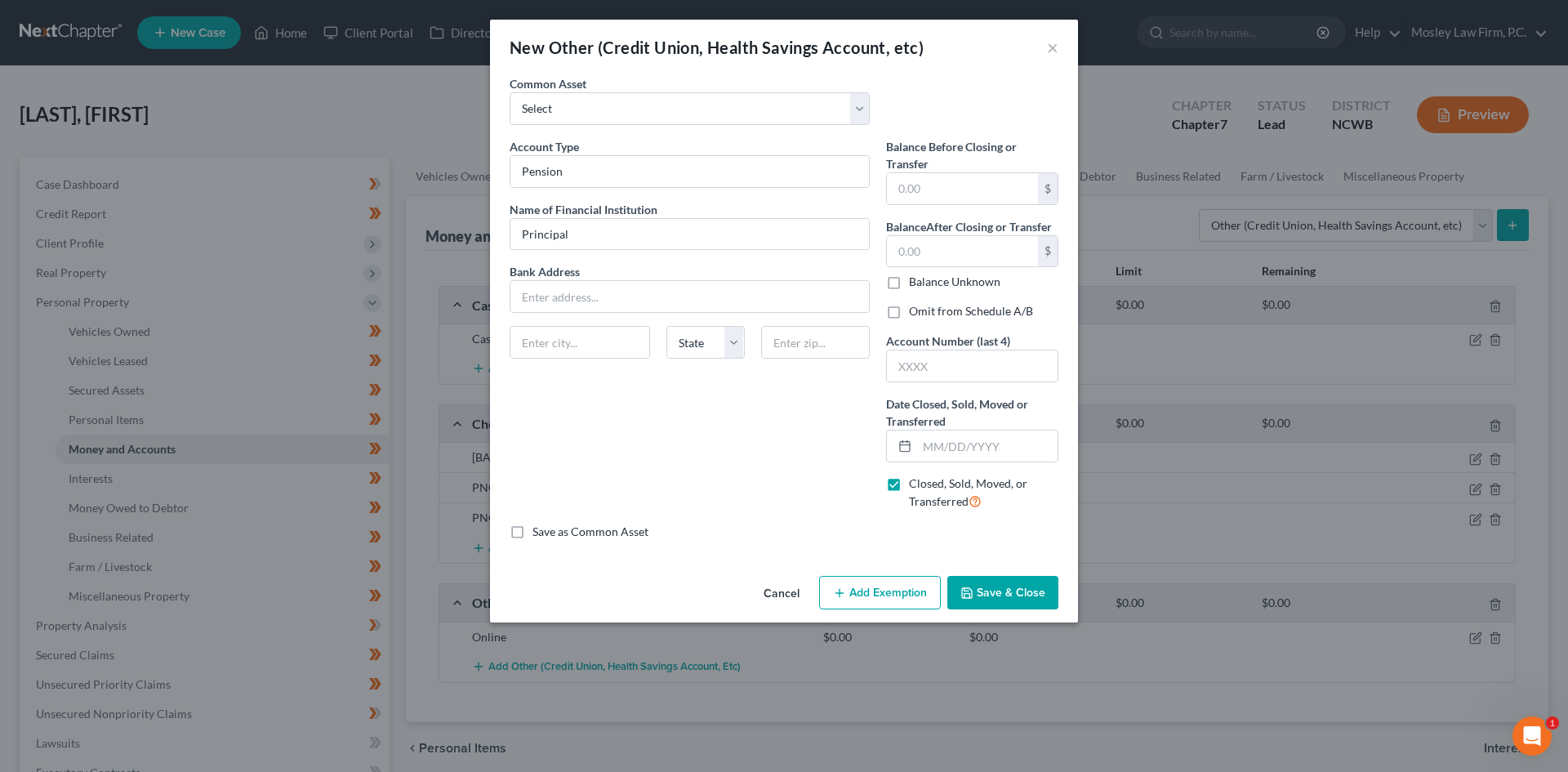 click on "Balance  After Closing or Transfer" at bounding box center [969, 226] 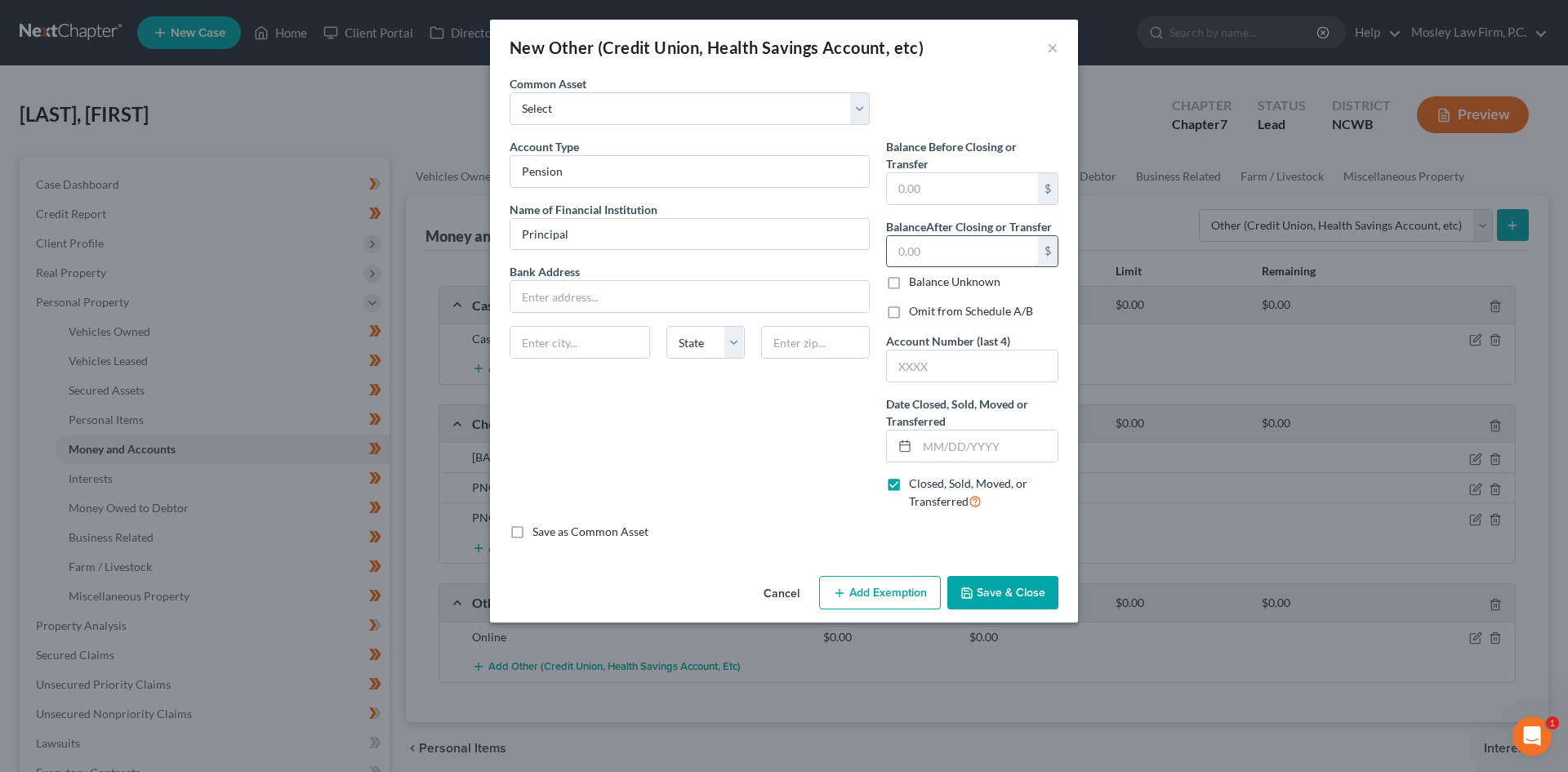 click at bounding box center (962, 252) 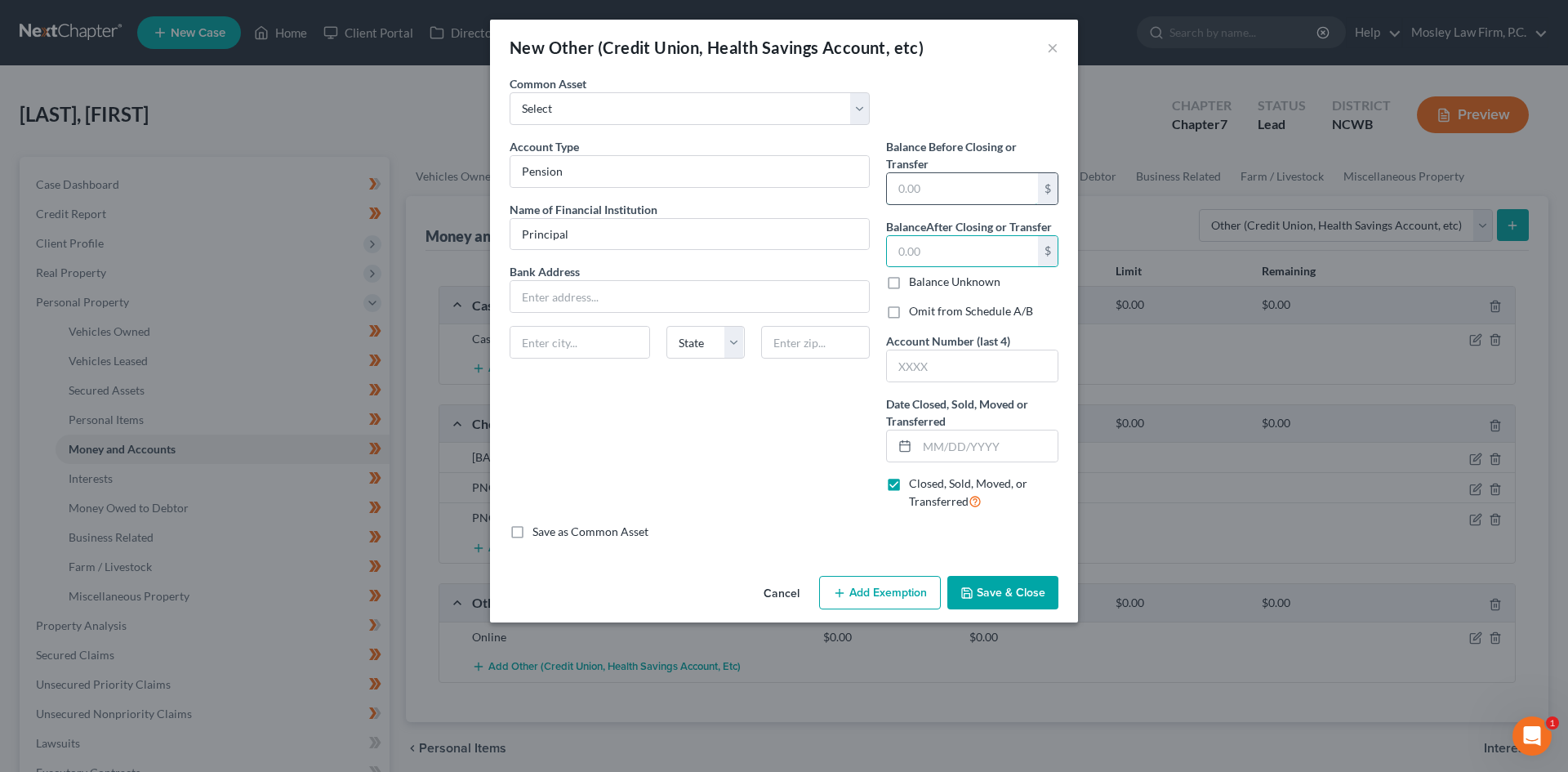 click at bounding box center (962, 189) 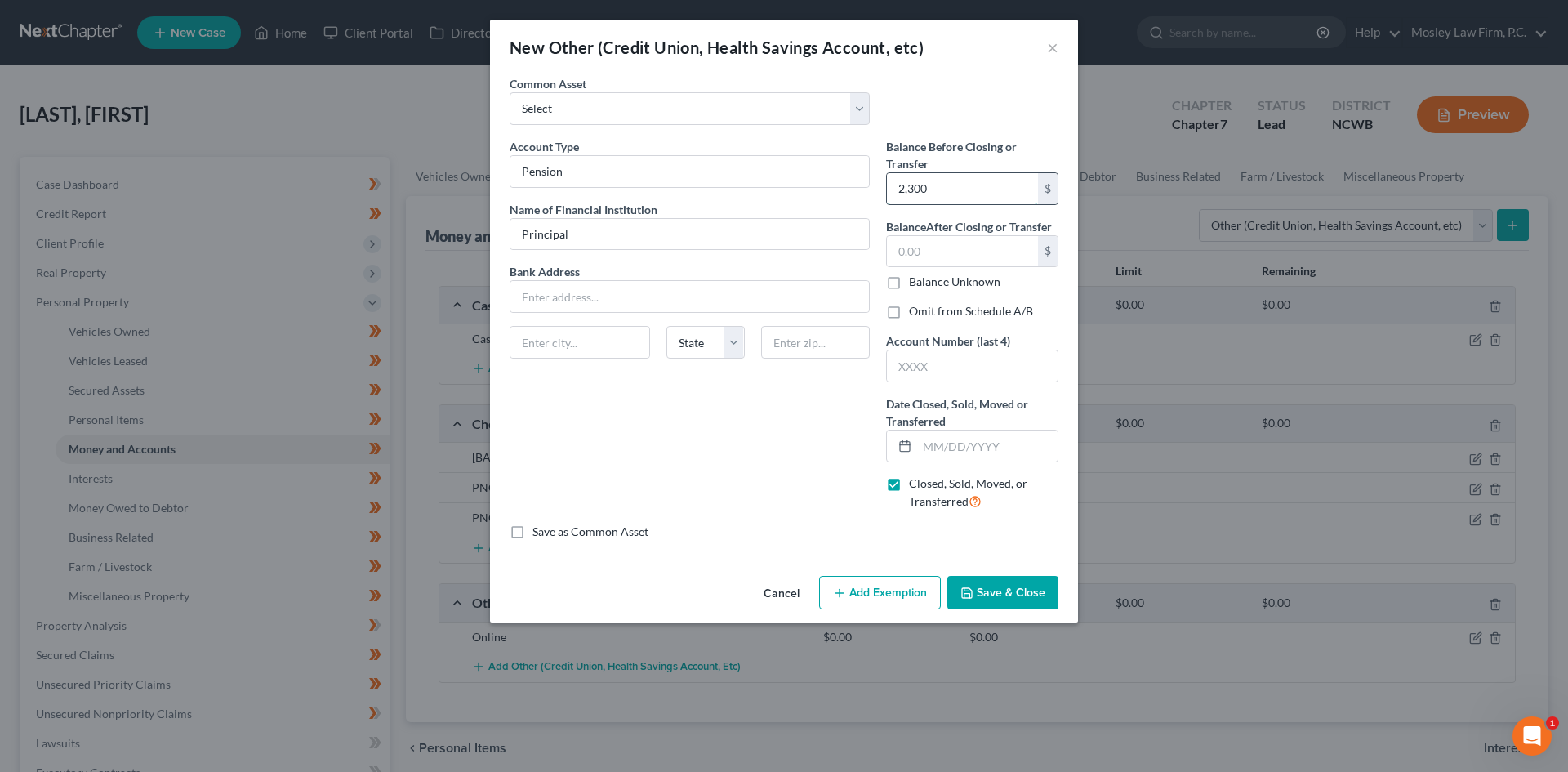 type on "2,300" 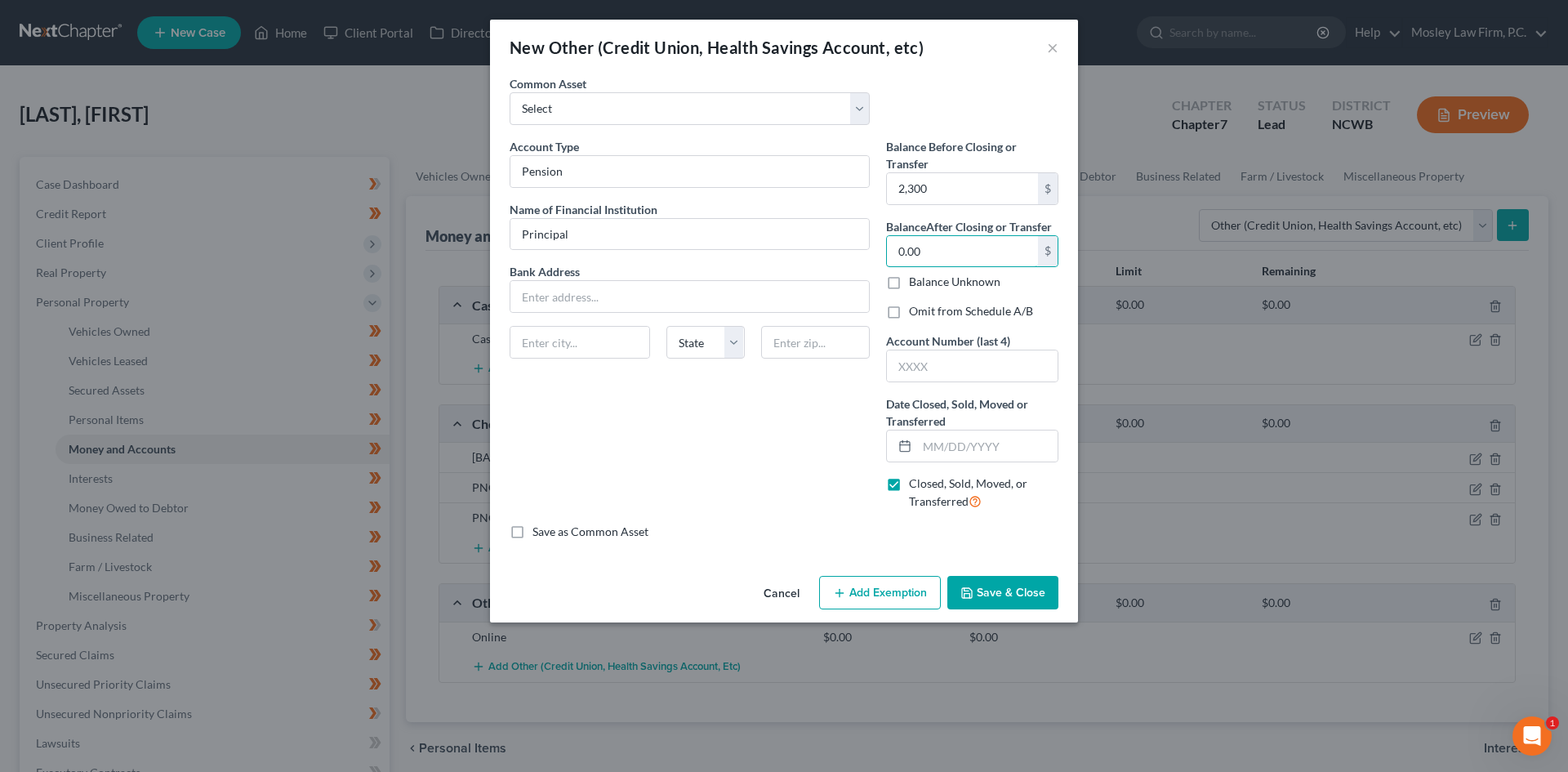 type on "0.00" 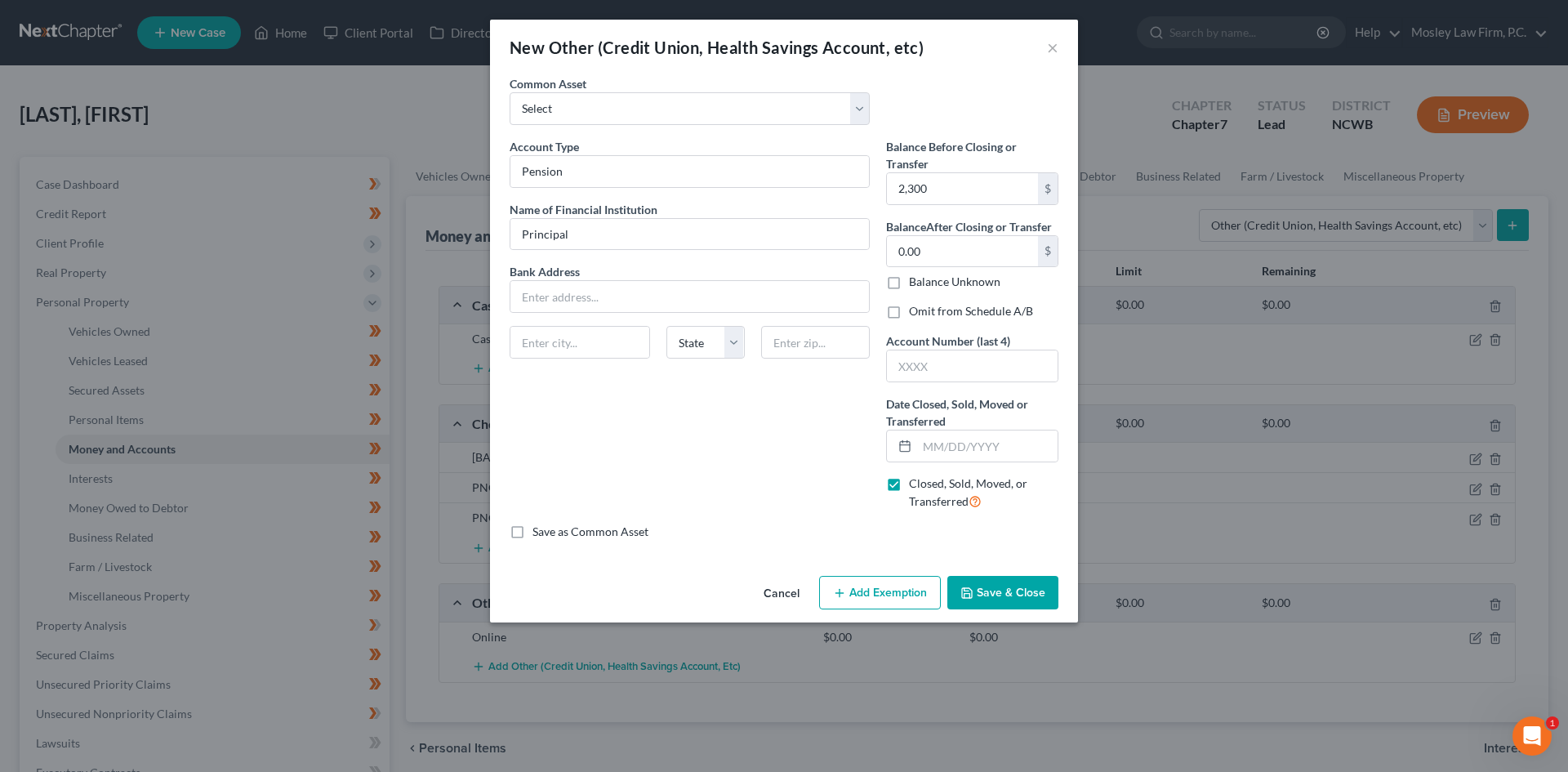 click on "Omit from Schedule A/B" at bounding box center (971, 311) 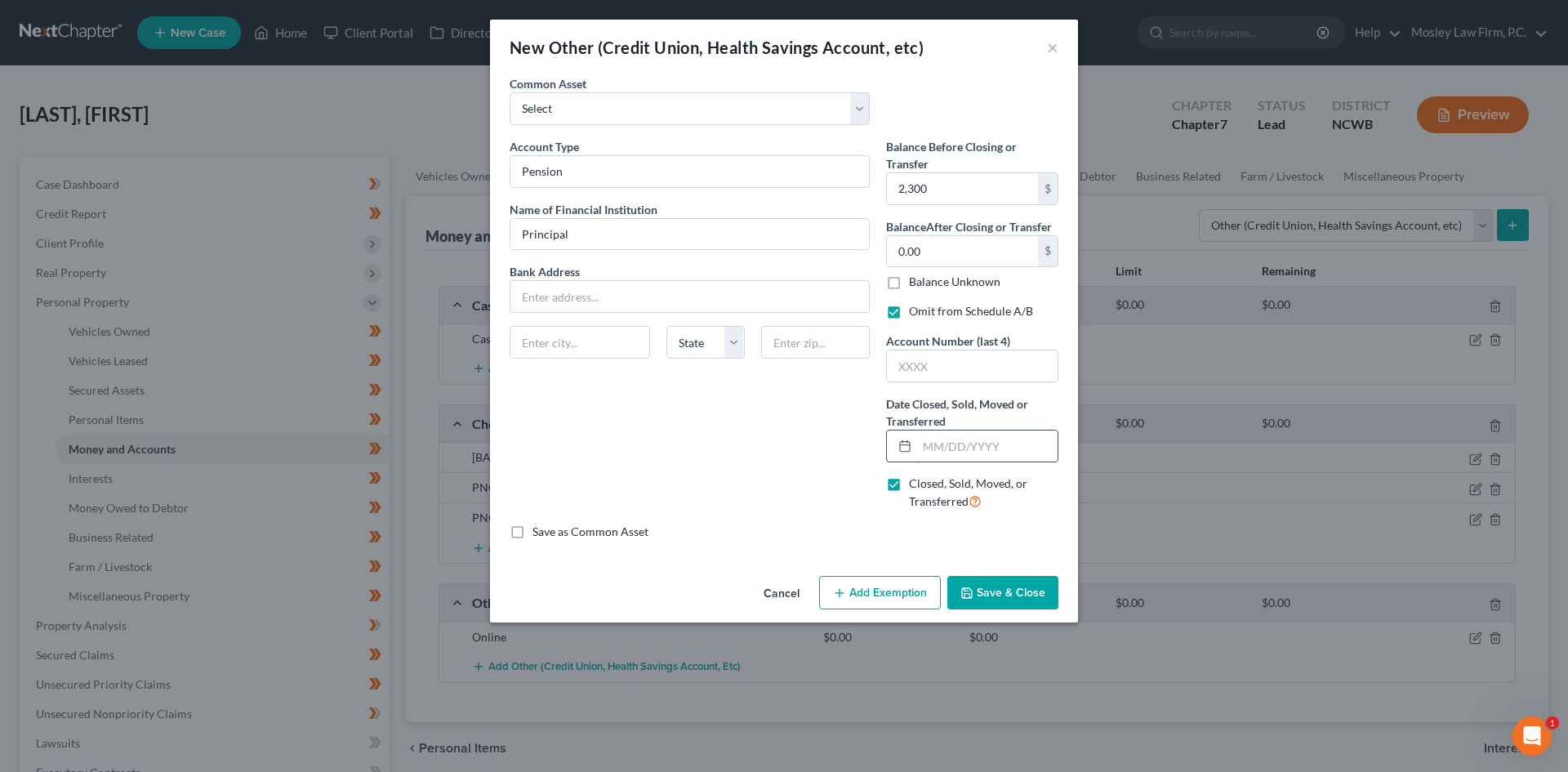 click at bounding box center (987, 446) 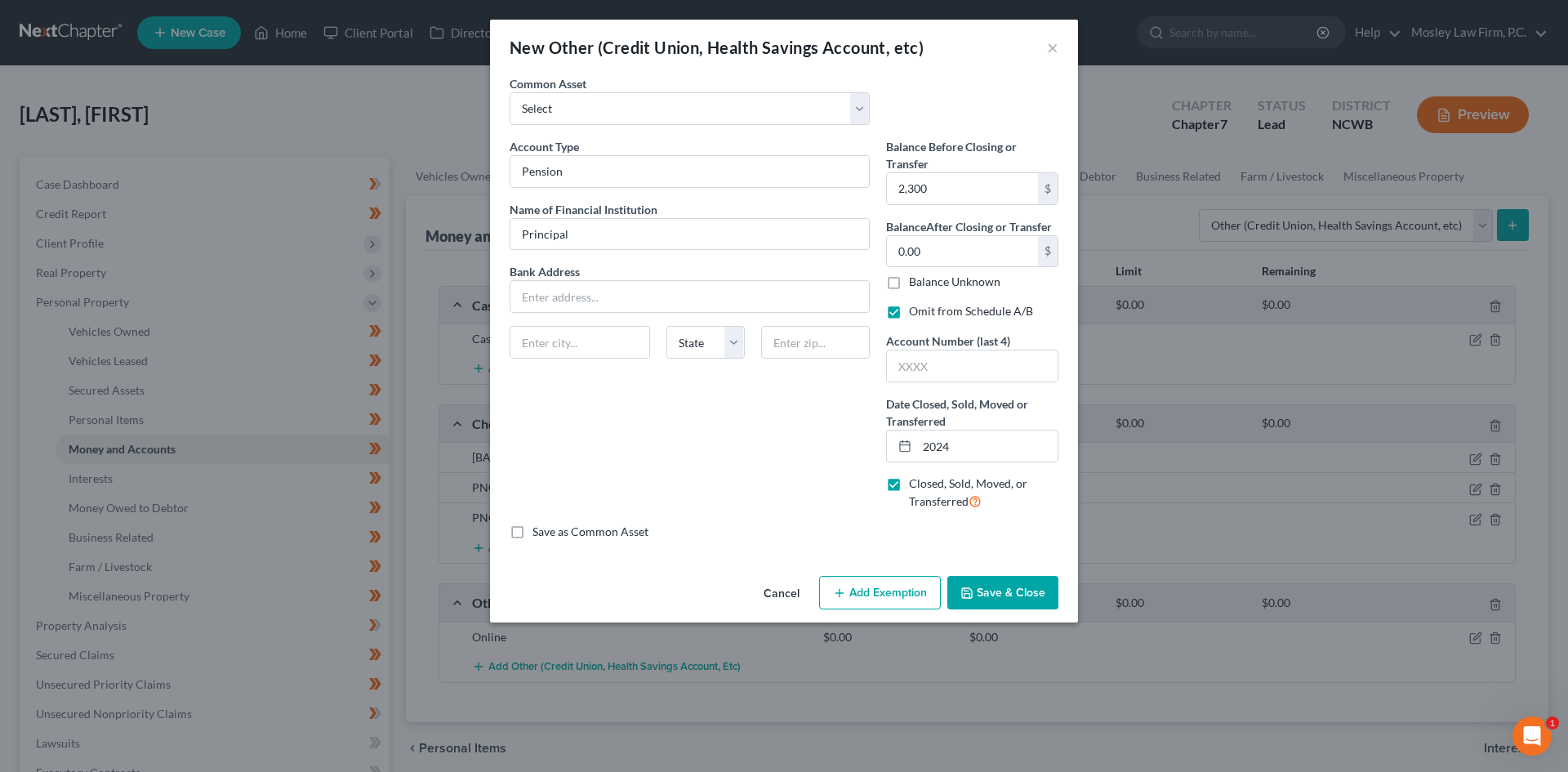 click on "Save & Close" at bounding box center (1003, 593) 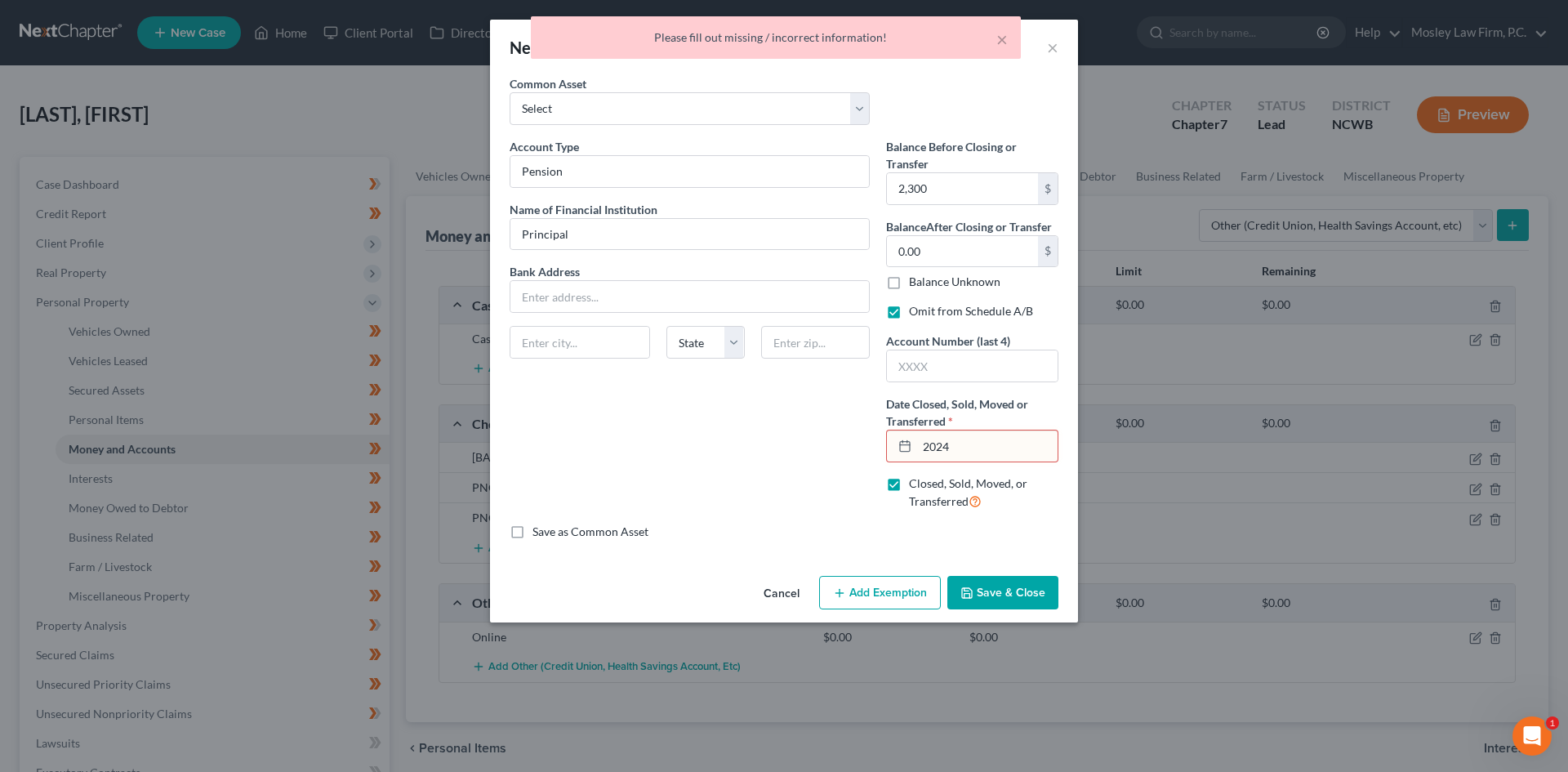 click on "2024" at bounding box center (987, 446) 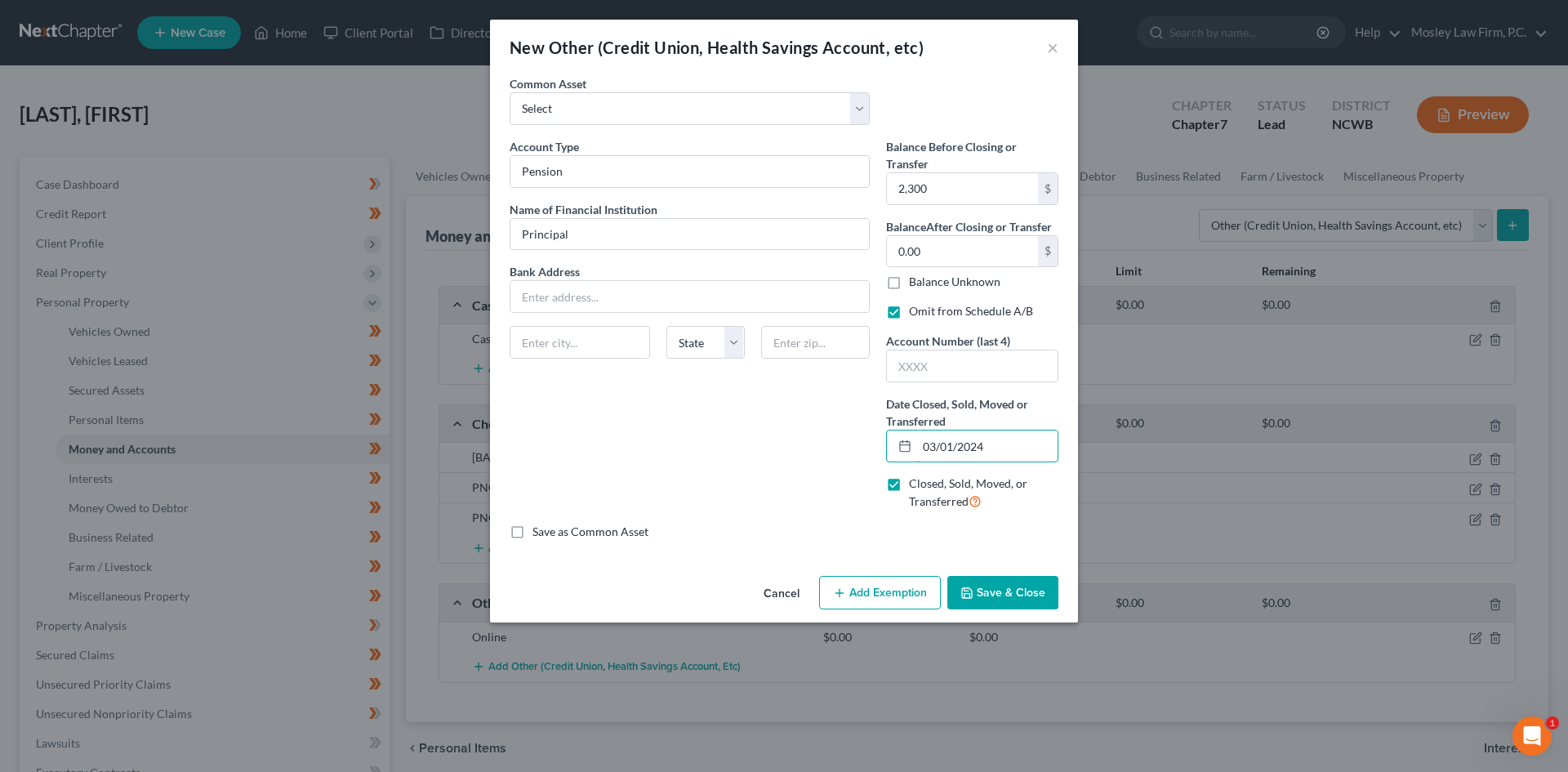 type on "03/01/2024" 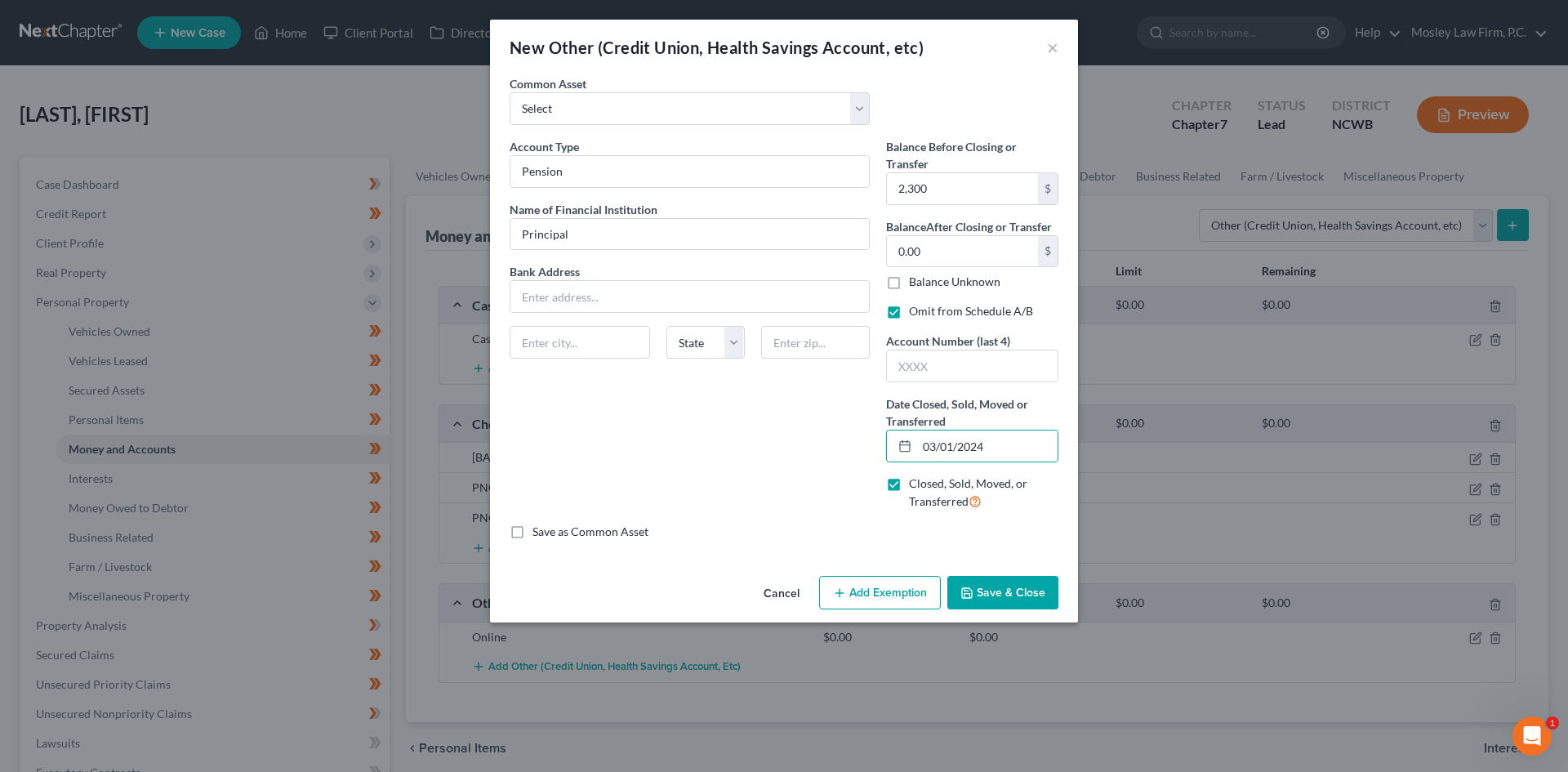 click on "Save & Close" at bounding box center [1003, 593] 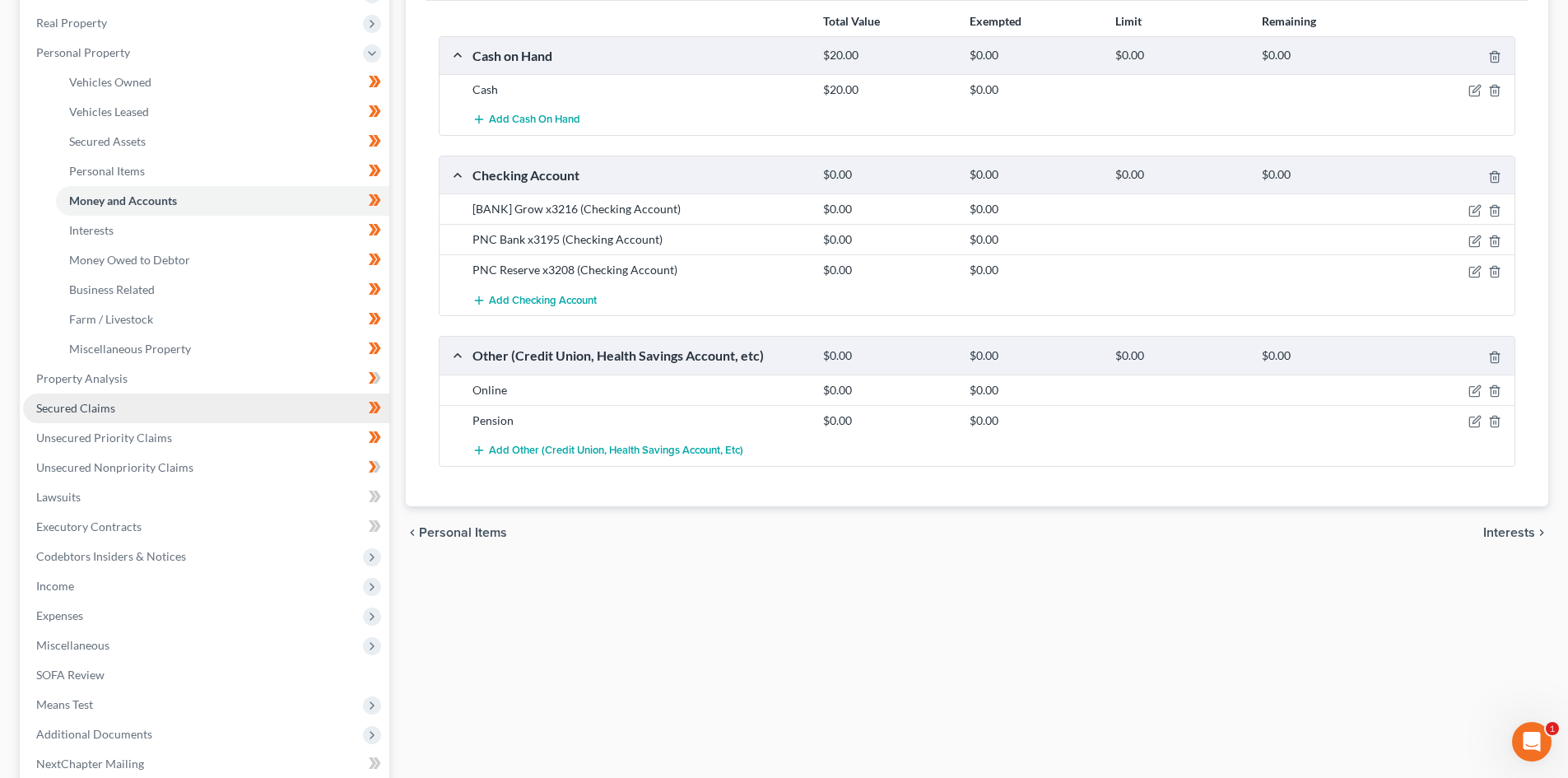 scroll, scrollTop: 329, scrollLeft: 0, axis: vertical 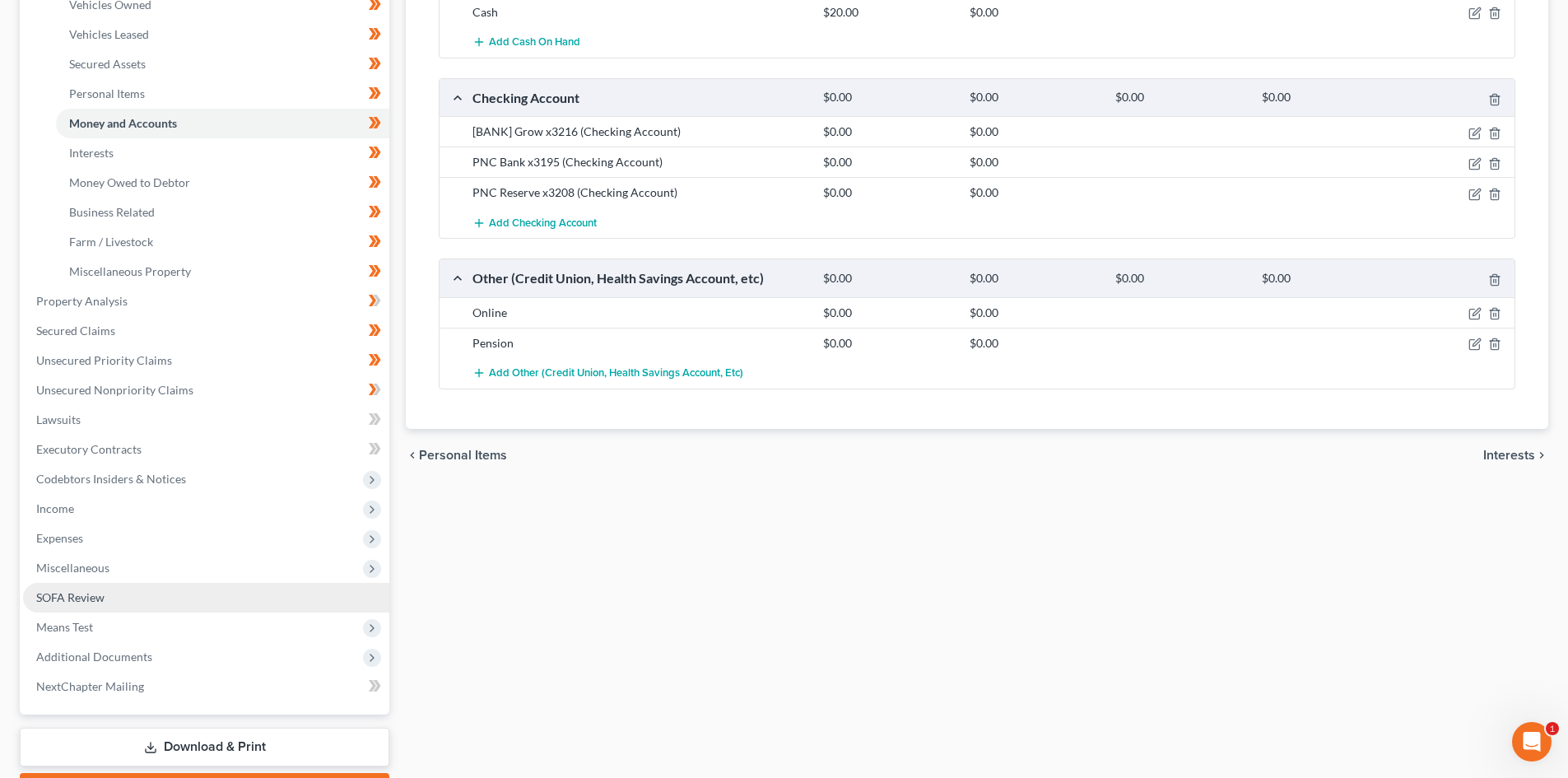 click on "SOFA Review" at bounding box center (206, 598) 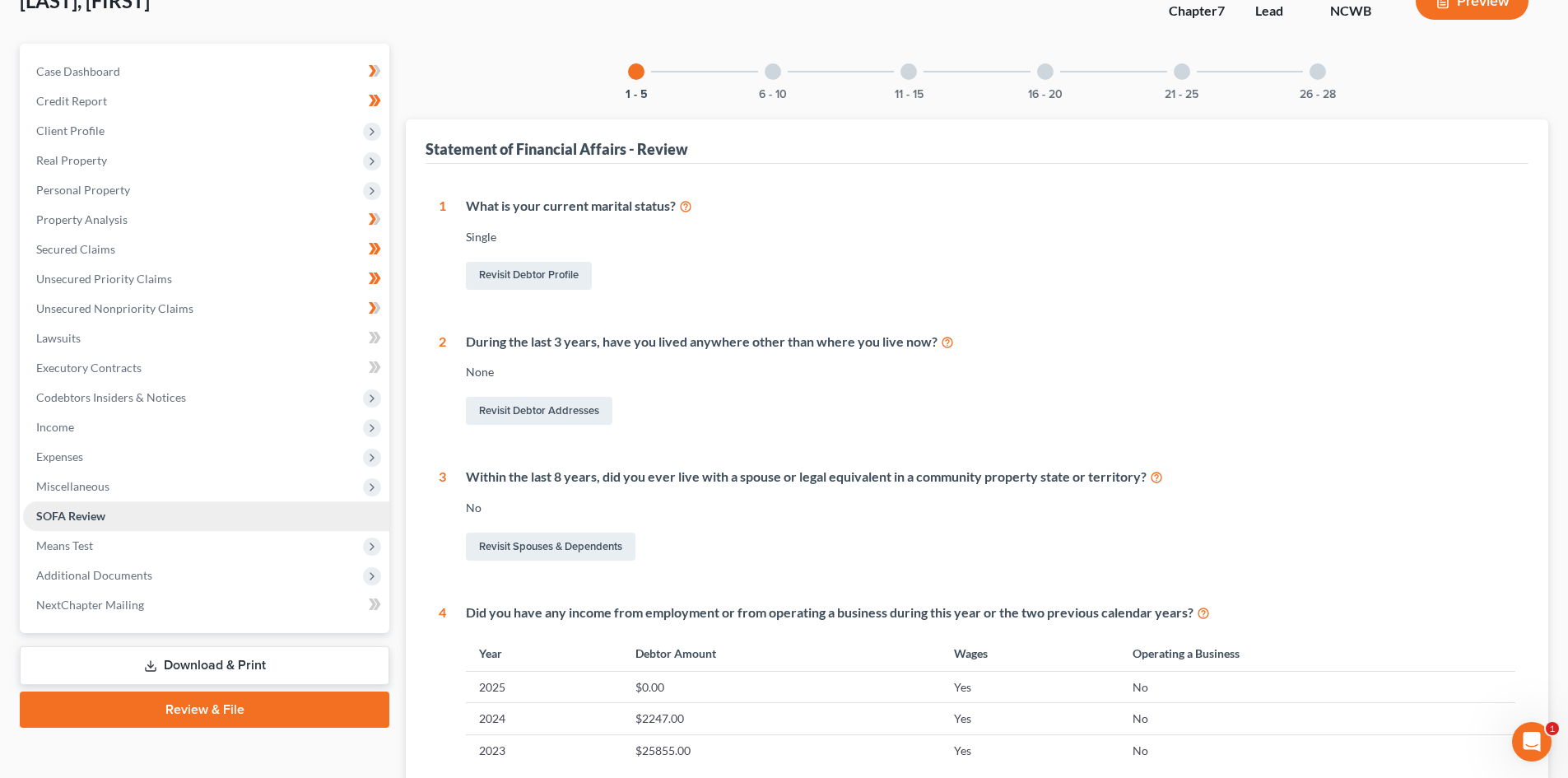 scroll, scrollTop: 0, scrollLeft: 0, axis: both 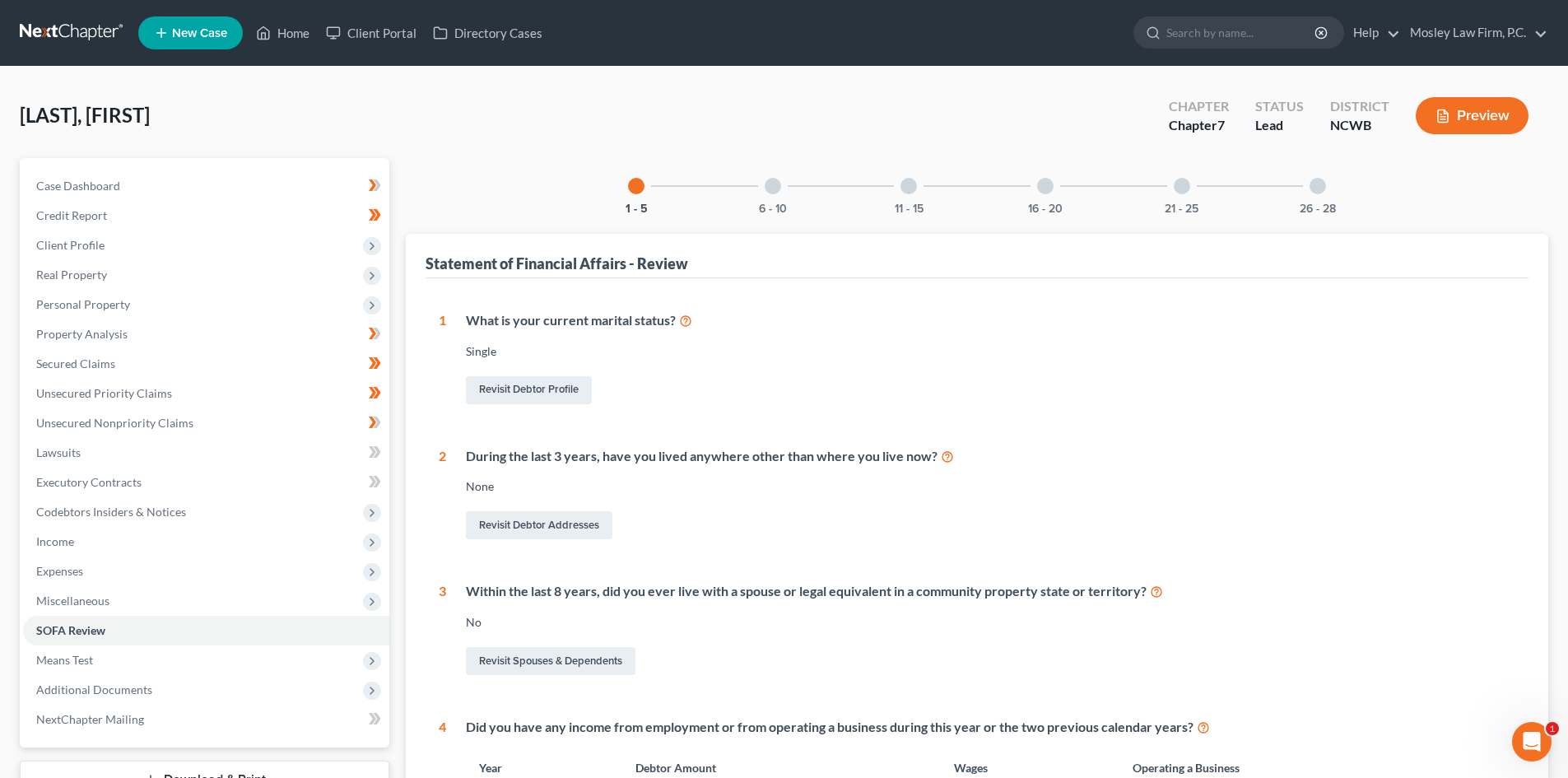 click at bounding box center (1045, 186) 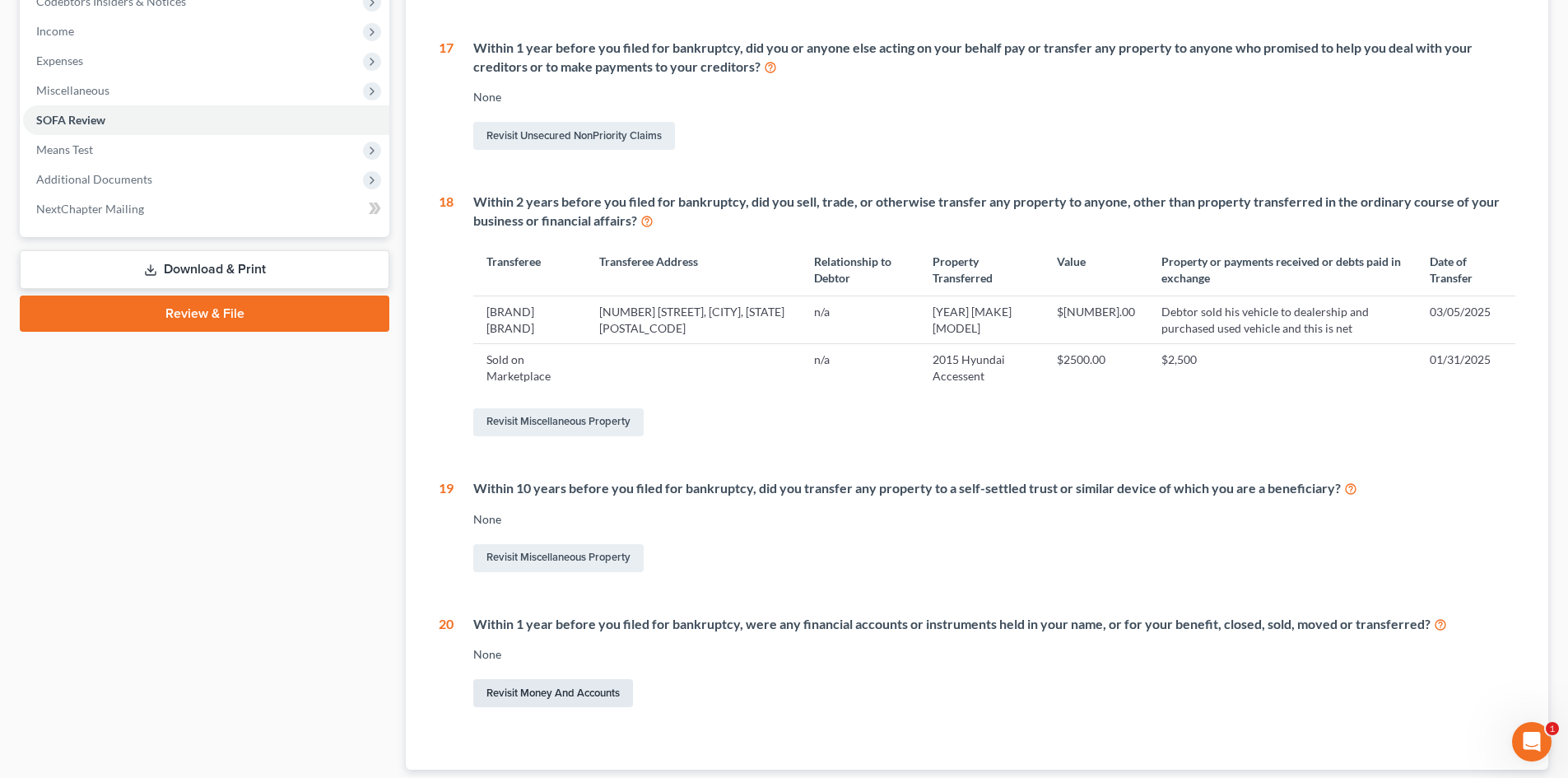 scroll, scrollTop: 576, scrollLeft: 0, axis: vertical 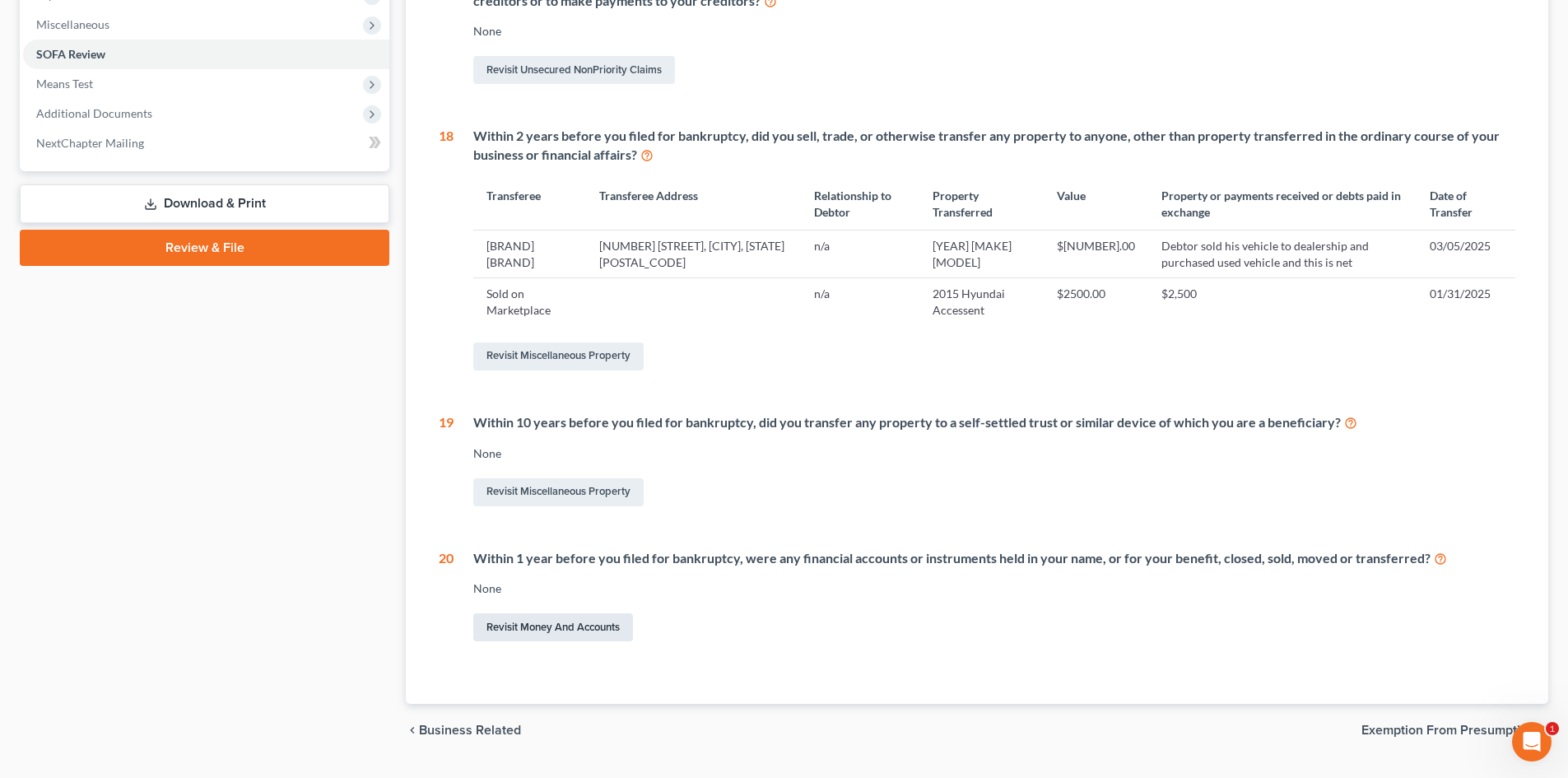 click on "Revisit Money and Accounts" at bounding box center (553, 627) 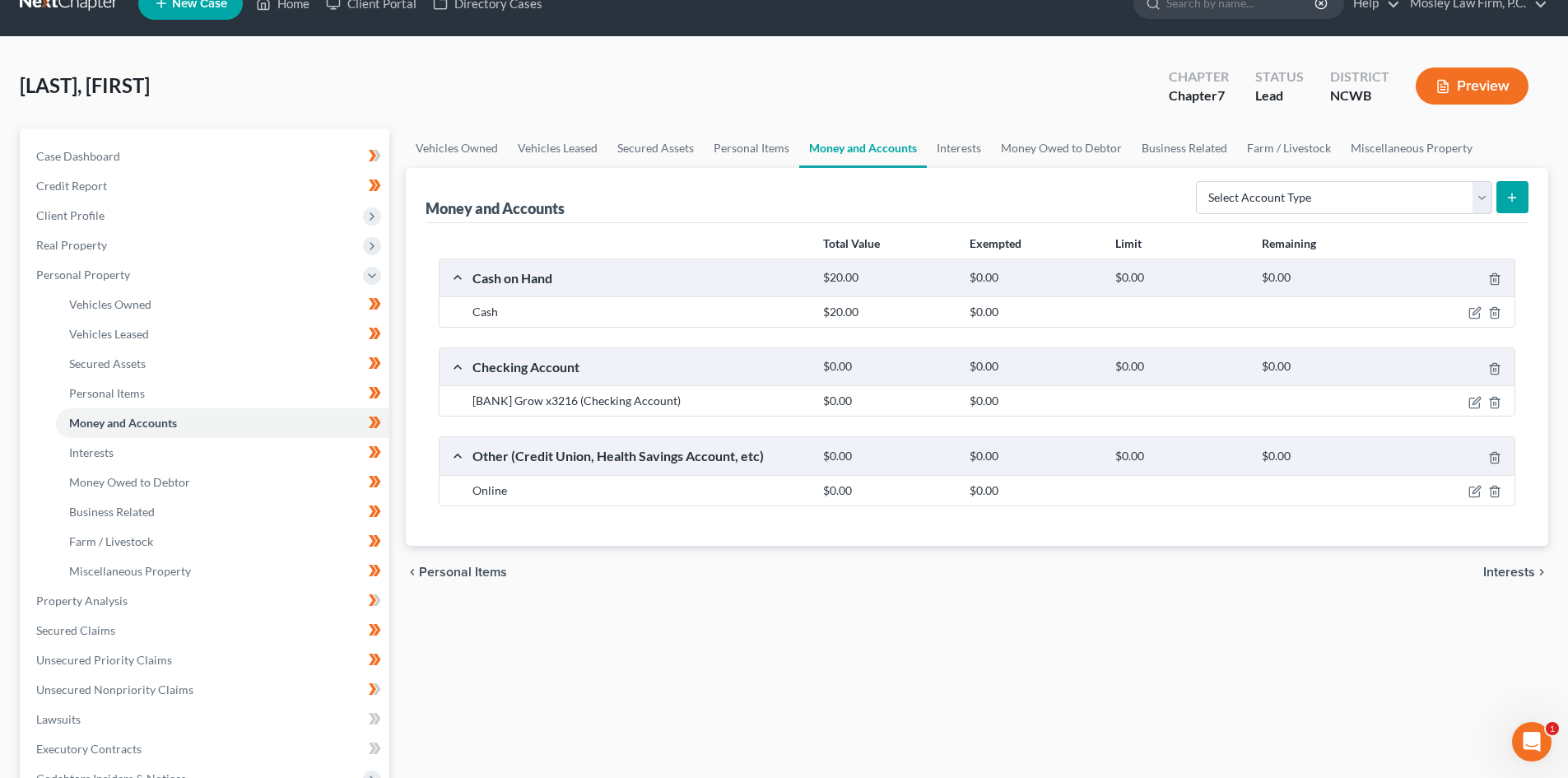 scroll, scrollTop: 0, scrollLeft: 0, axis: both 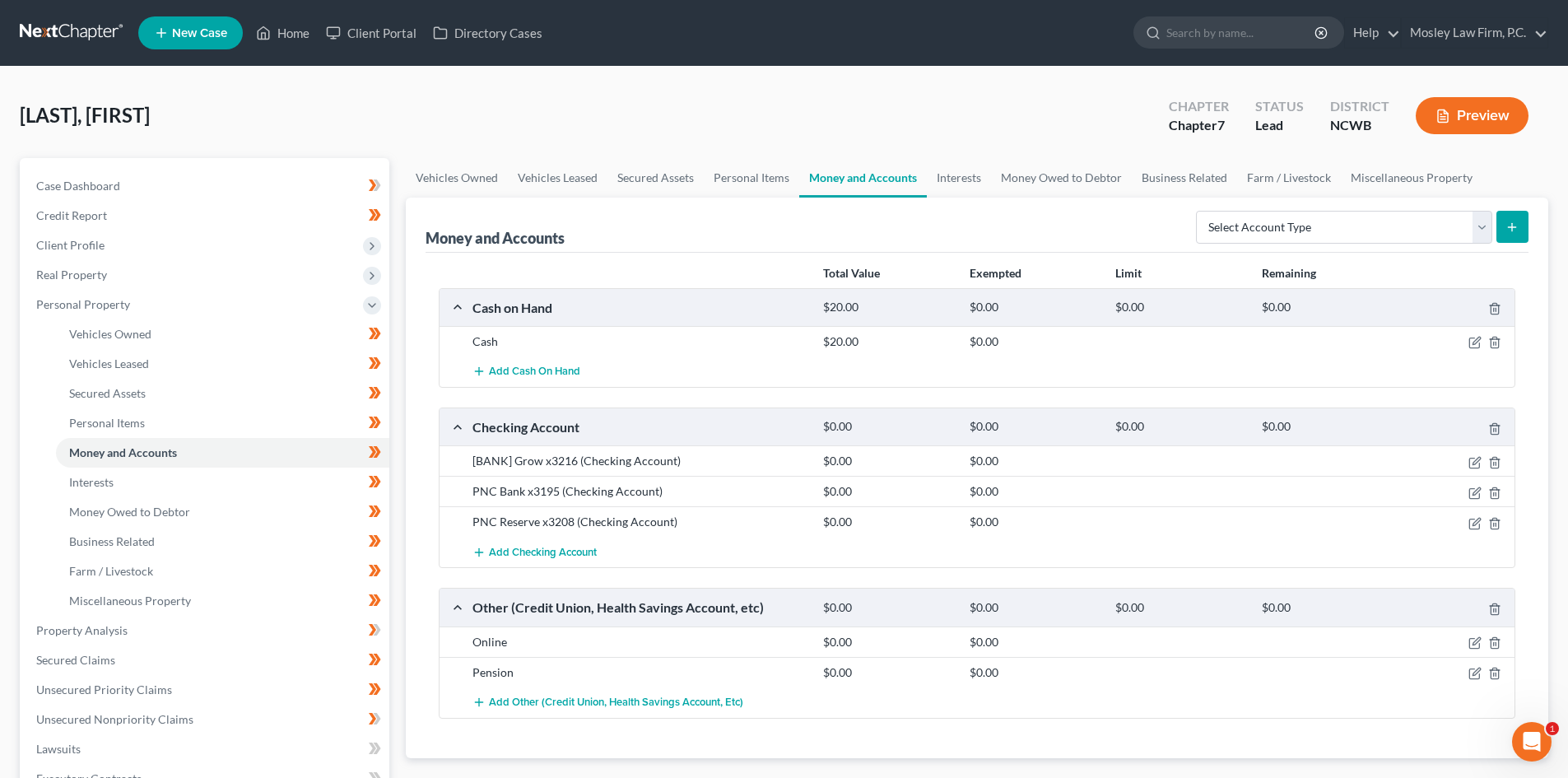 click on "Pension" at bounding box center (640, 673) 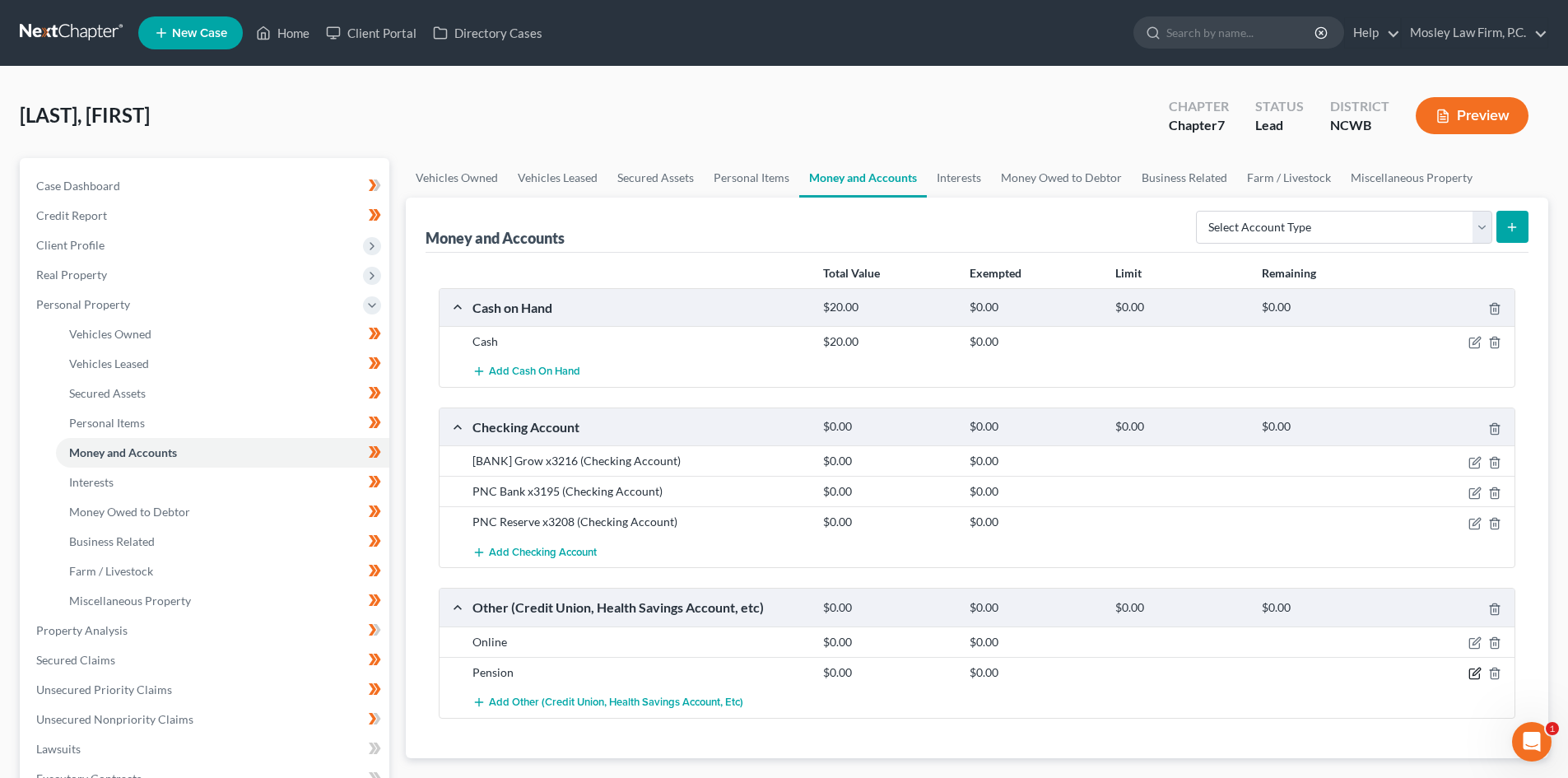 drag, startPoint x: 1472, startPoint y: 674, endPoint x: 1341, endPoint y: 636, distance: 136.40015 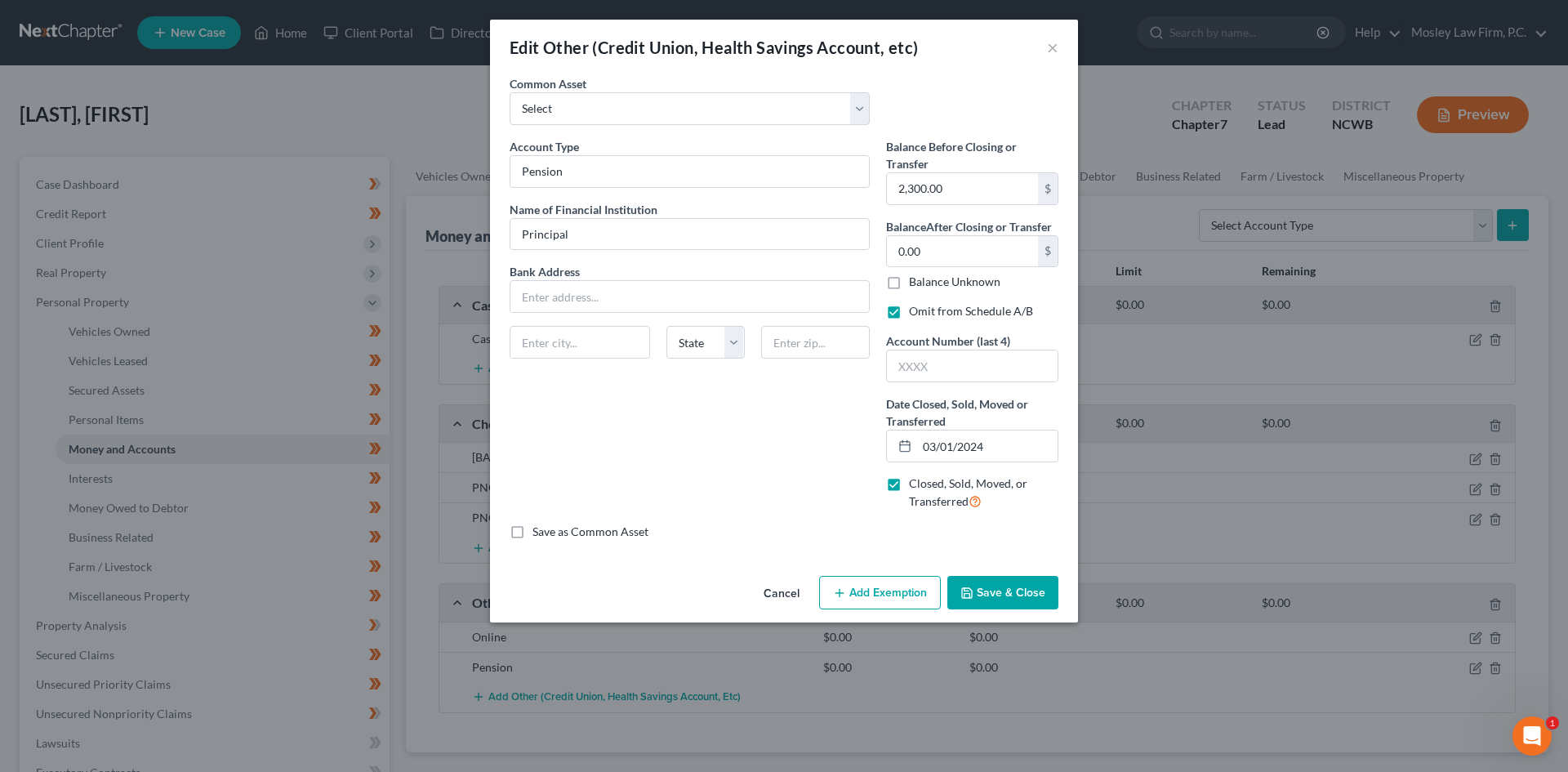 click on "Cancel" at bounding box center [782, 594] 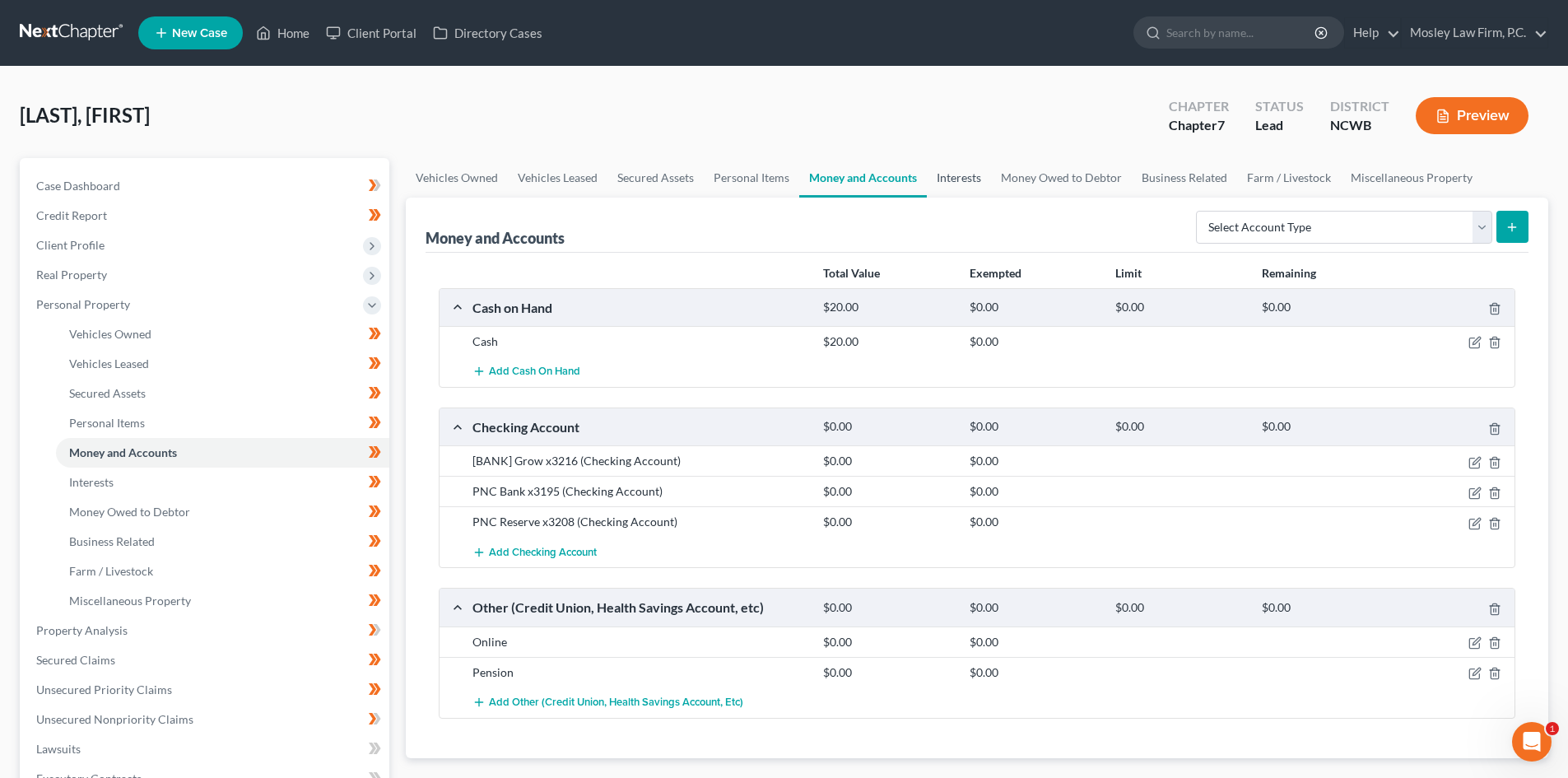 click on "Interests" at bounding box center (959, 178) 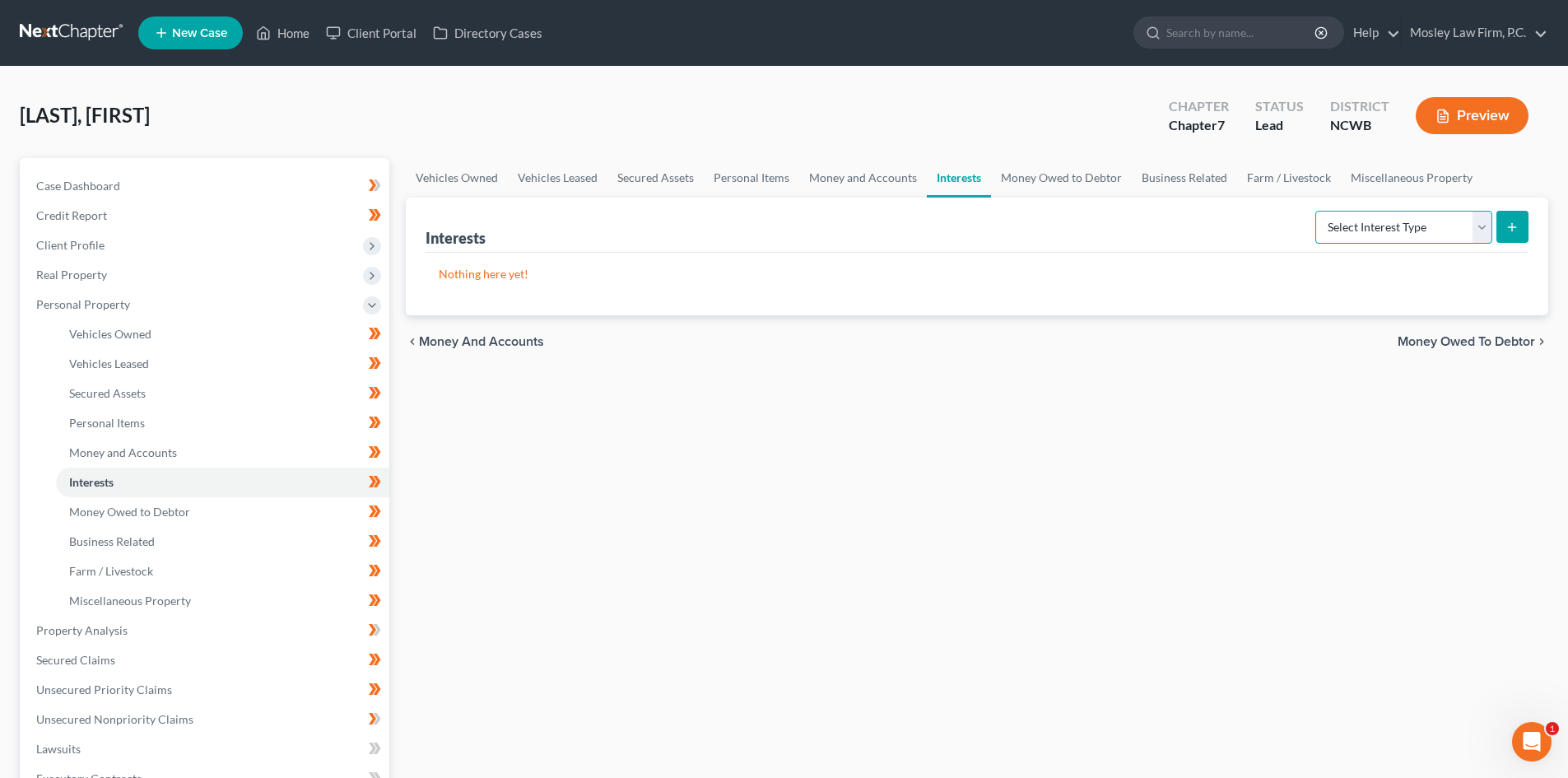 click on "Select Interest Type 401K Annuity Bond Education IRA Government Bond Government Pension Plan Incorporated Business IRA Joint Venture (Active) Joint Venture (Inactive) Keogh Mutual Fund Other Retirement Plan Partnership (Active) Partnership (Inactive) Pension Plan Stock Term Life Insurance Unincorporated Business Whole Life Insurance" at bounding box center (1403, 227) 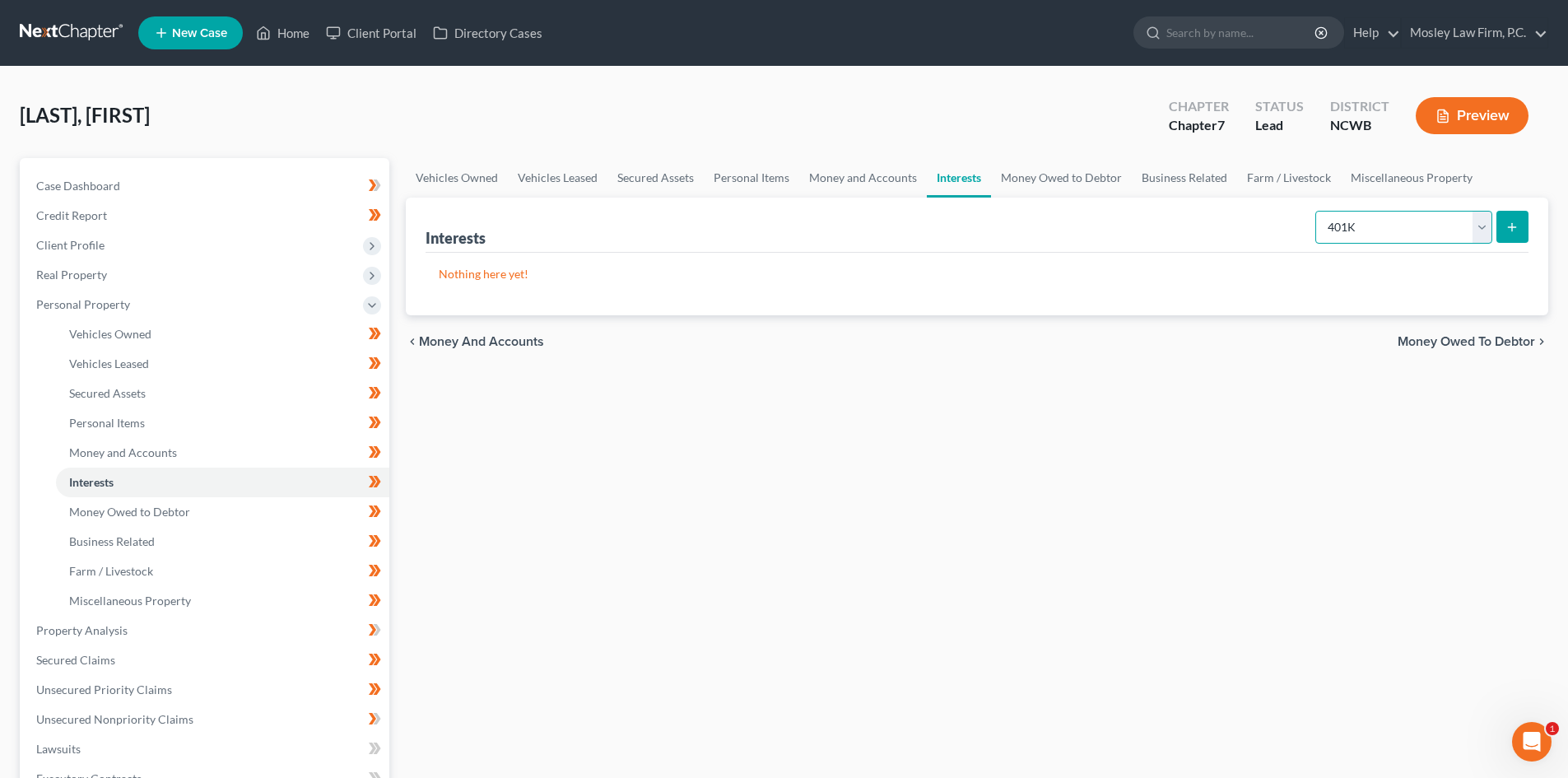 click on "Select Interest Type 401K Annuity Bond Education IRA Government Bond Government Pension Plan Incorporated Business IRA Joint Venture (Active) Joint Venture (Inactive) Keogh Mutual Fund Other Retirement Plan Partnership (Active) Partnership (Inactive) Pension Plan Stock Term Life Insurance Unincorporated Business Whole Life Insurance" at bounding box center (1403, 227) 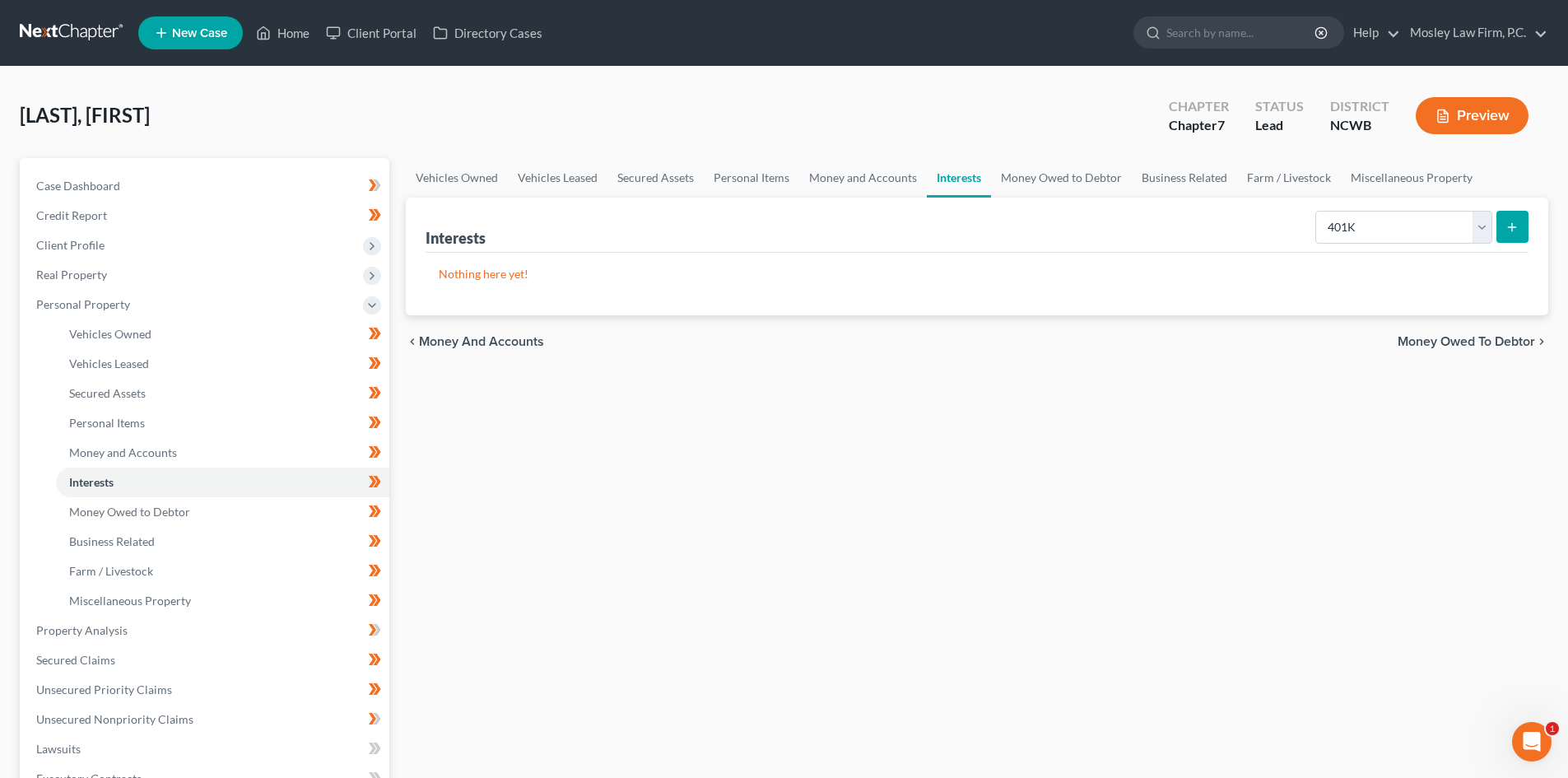 click at bounding box center [1512, 226] 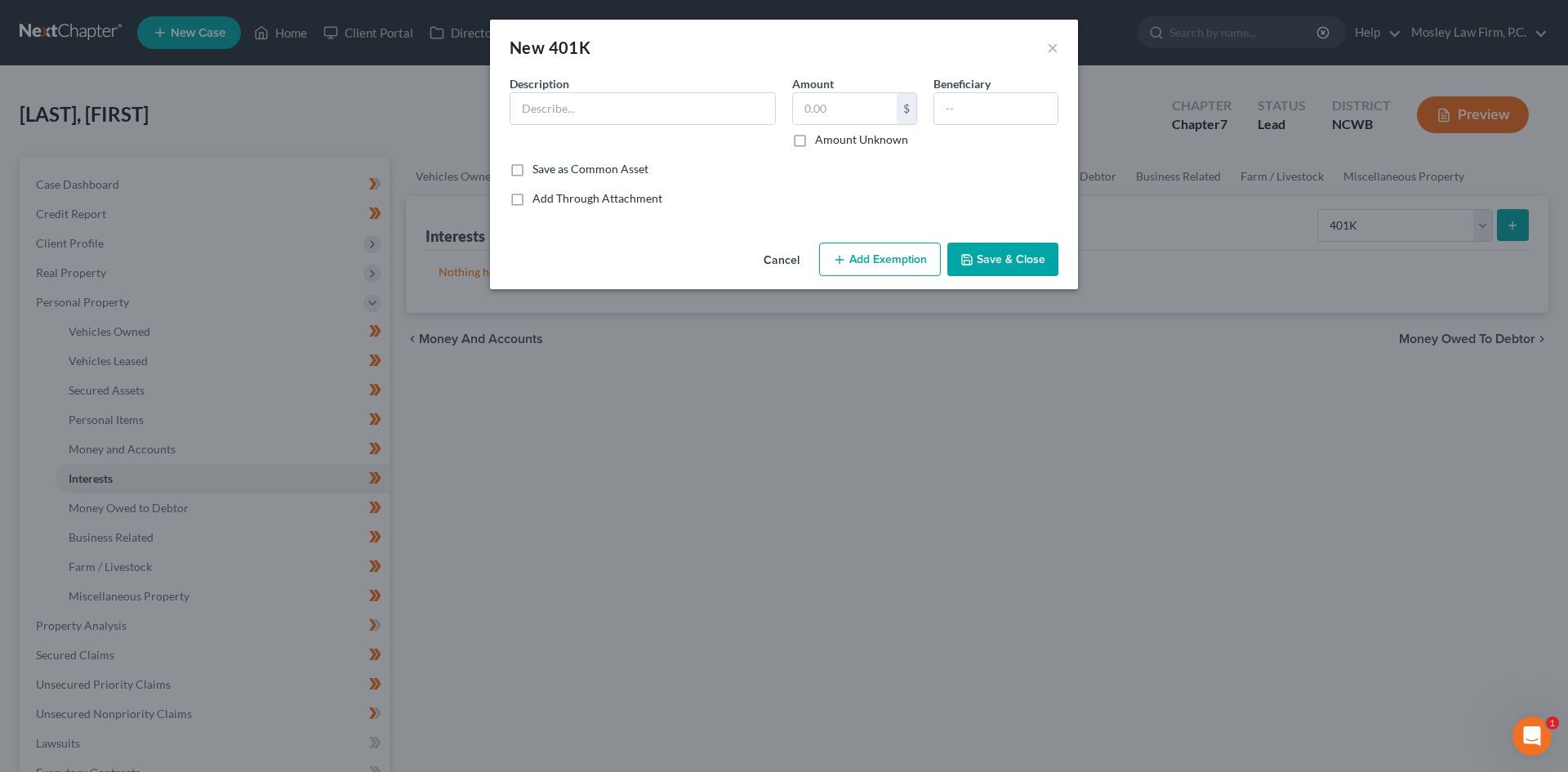click on "Add Through Attachment" at bounding box center [597, 199] 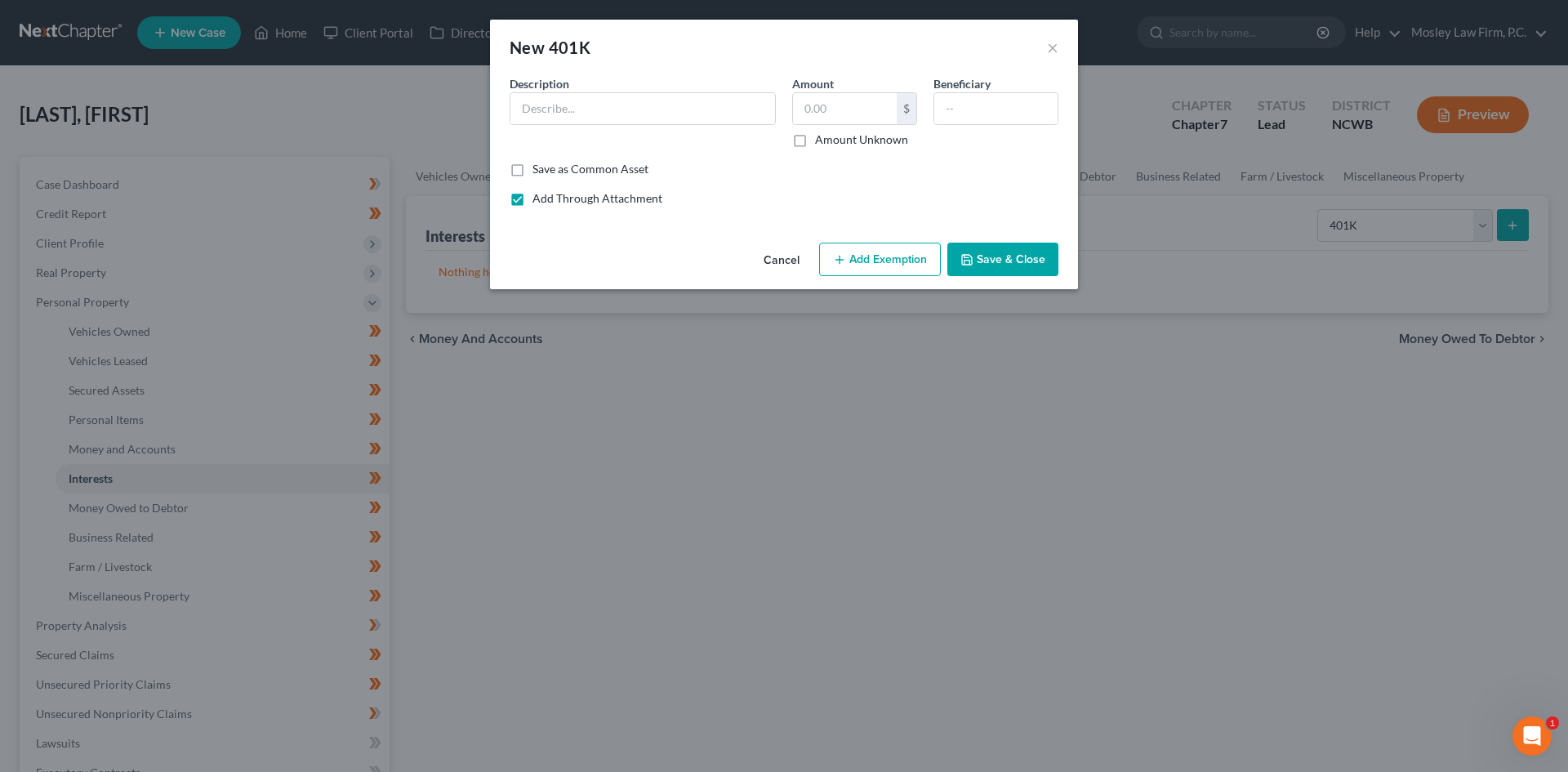 click on "Cancel" at bounding box center (782, 261) 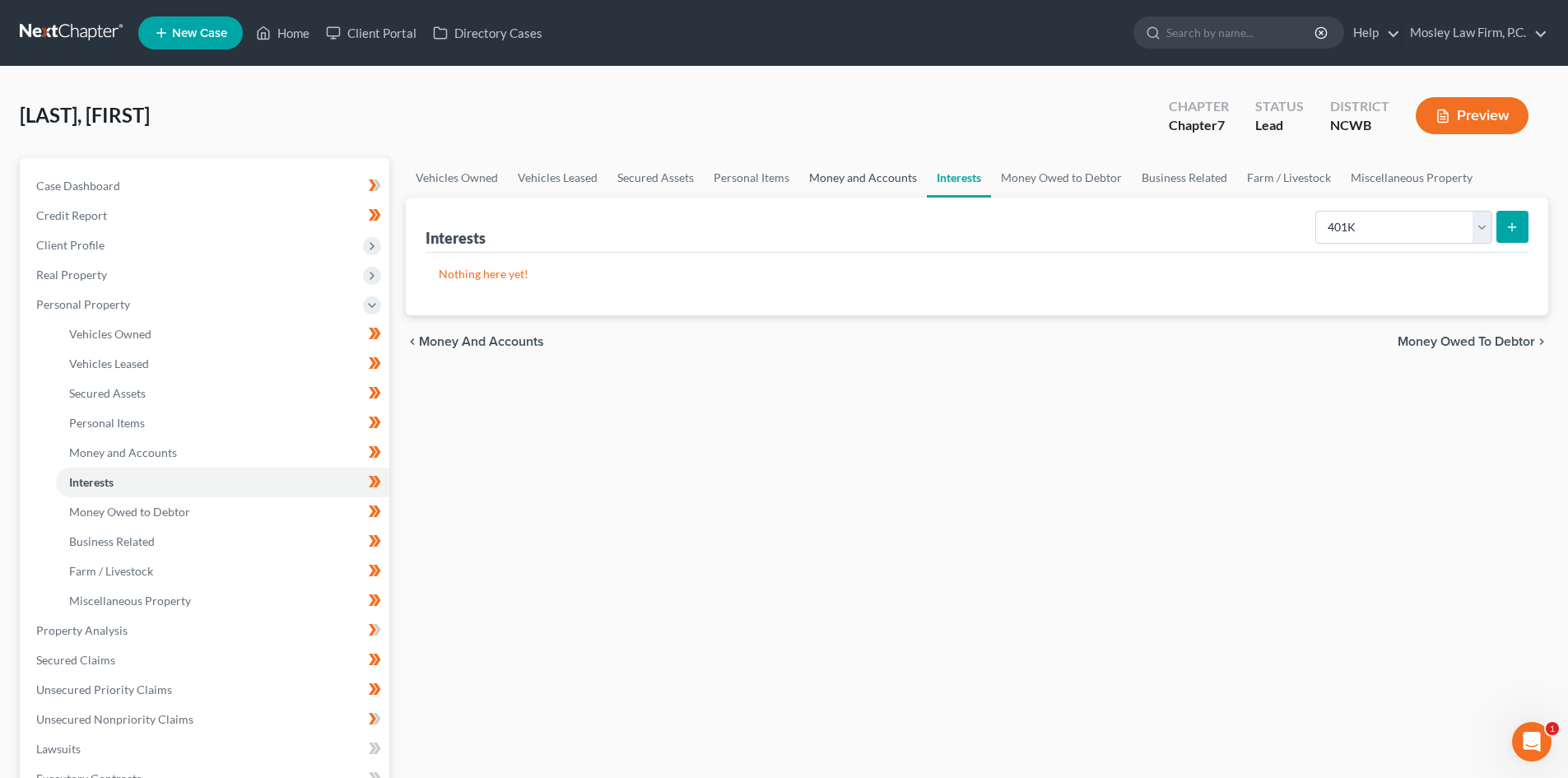 click on "Money and Accounts" at bounding box center (863, 178) 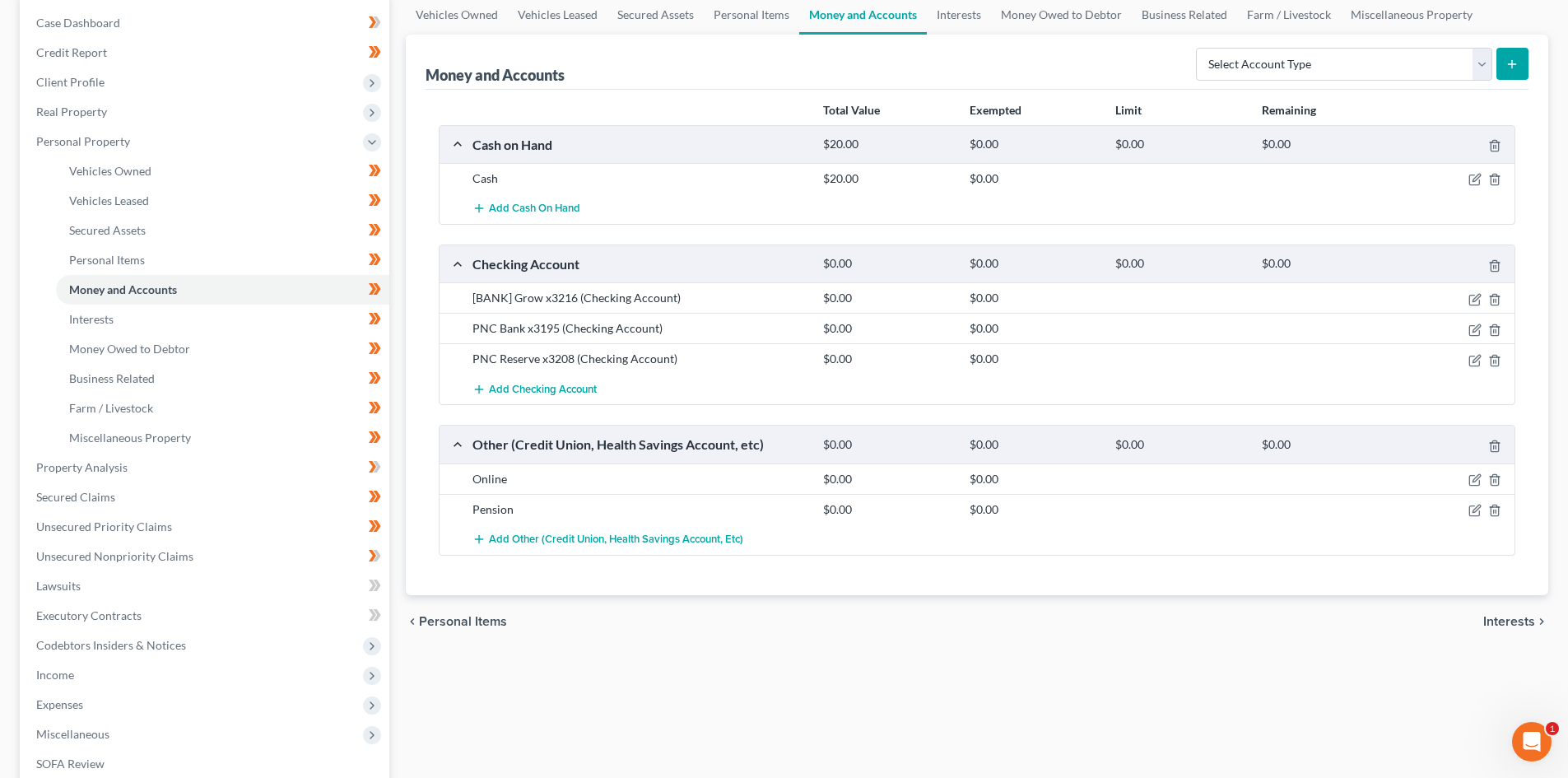 scroll, scrollTop: 165, scrollLeft: 0, axis: vertical 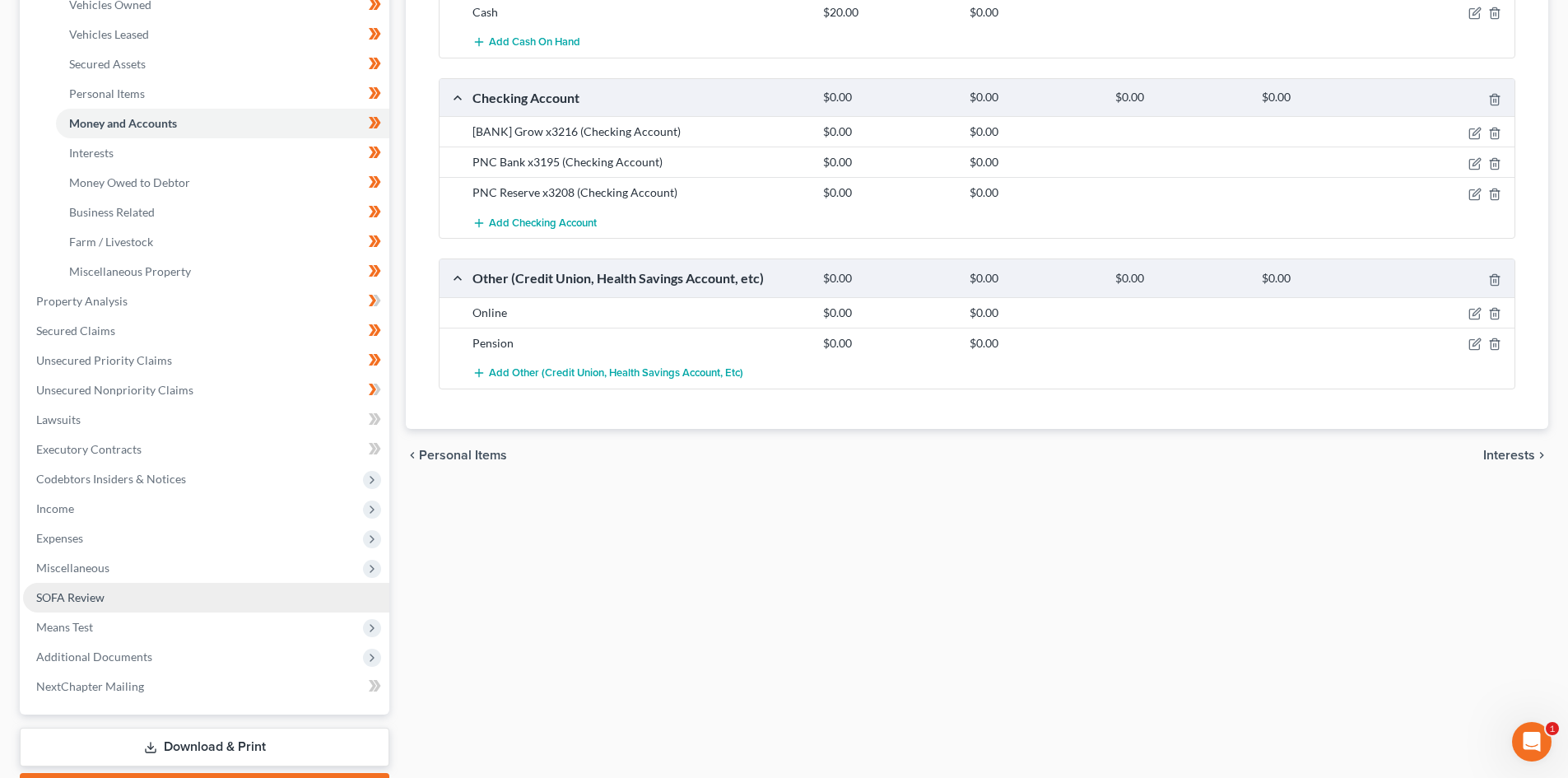 click on "SOFA Review" at bounding box center (70, 597) 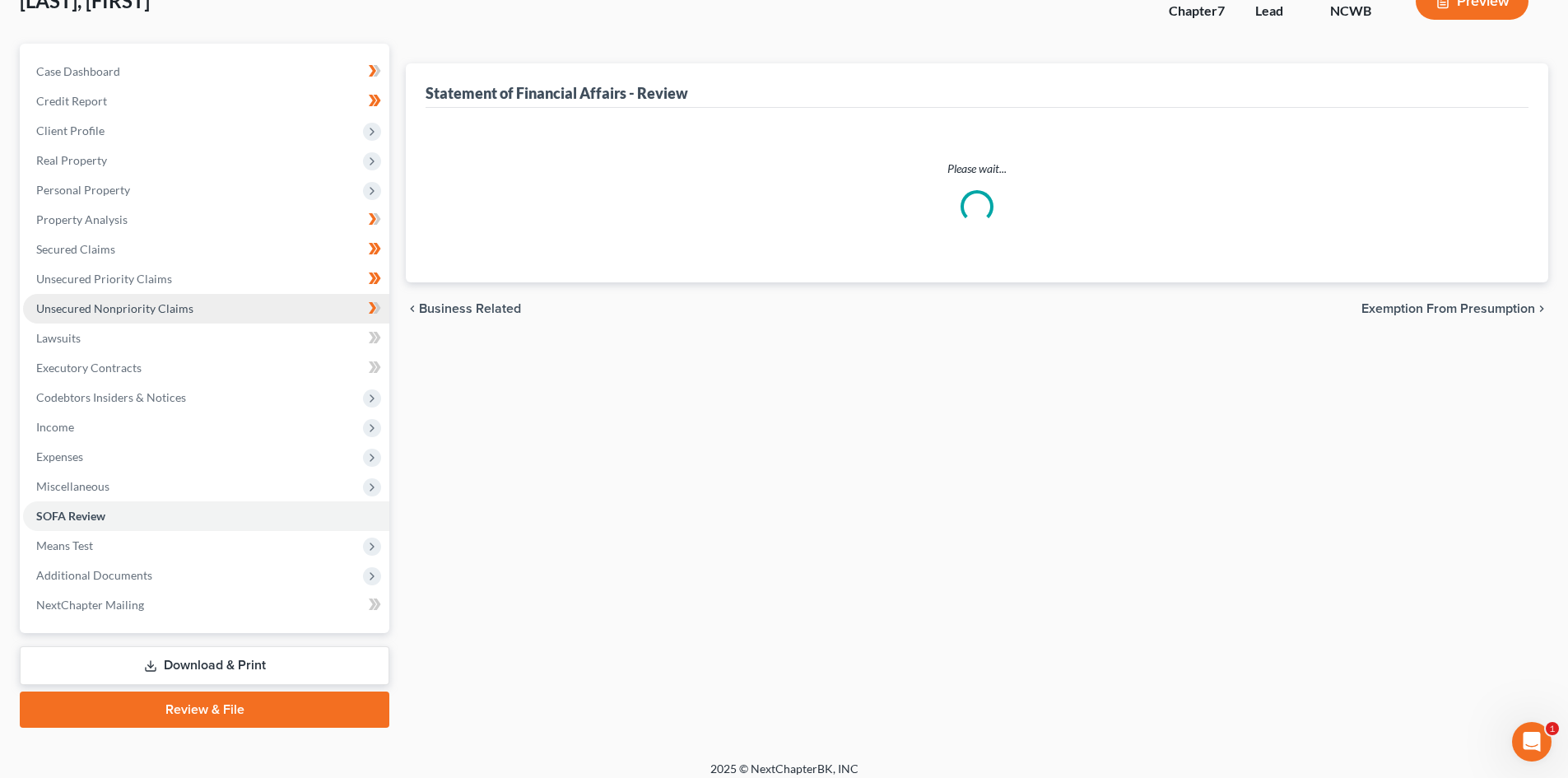 scroll, scrollTop: 0, scrollLeft: 0, axis: both 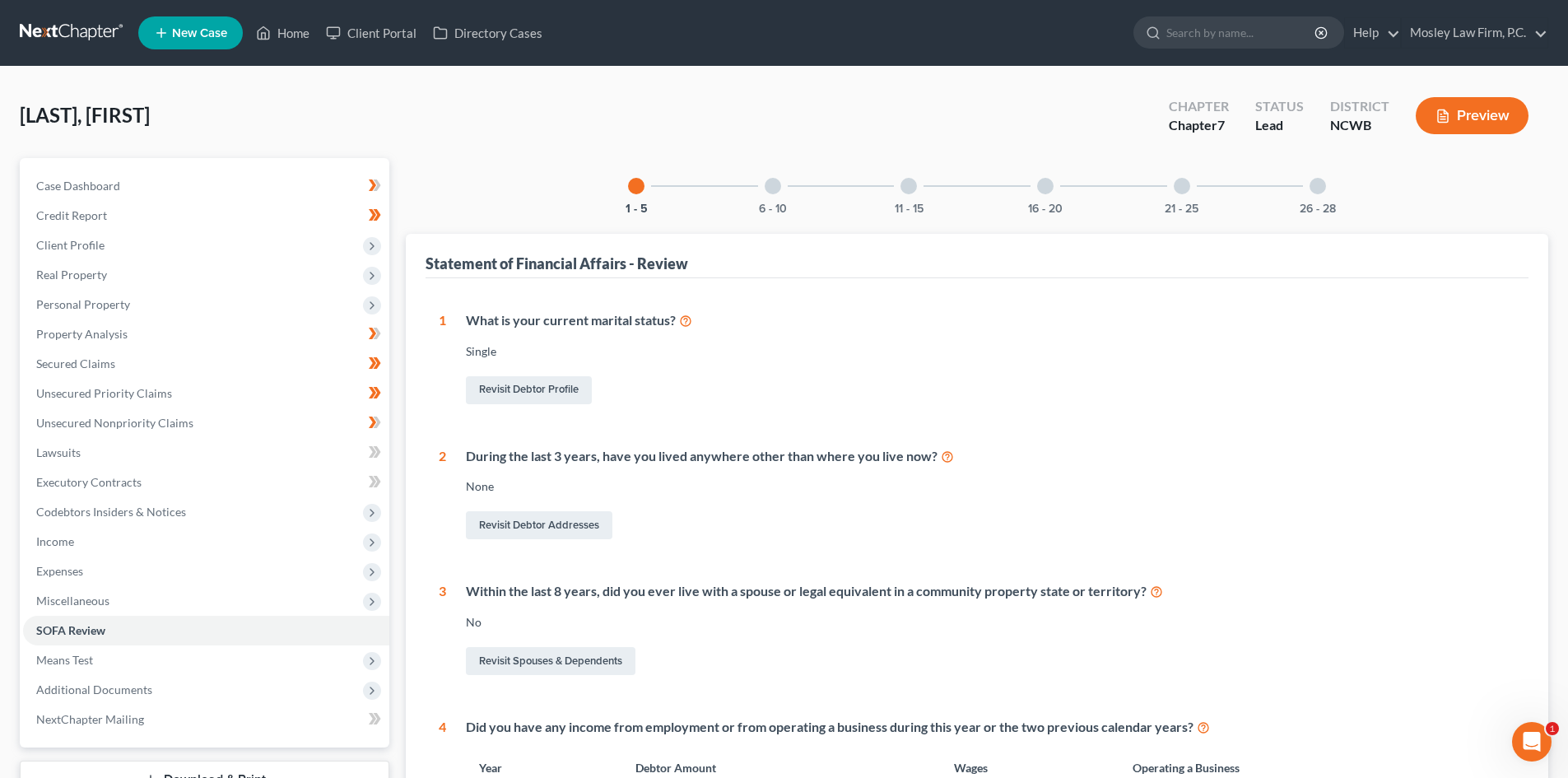 drag, startPoint x: 785, startPoint y: 185, endPoint x: 1067, endPoint y: 193, distance: 282.1135 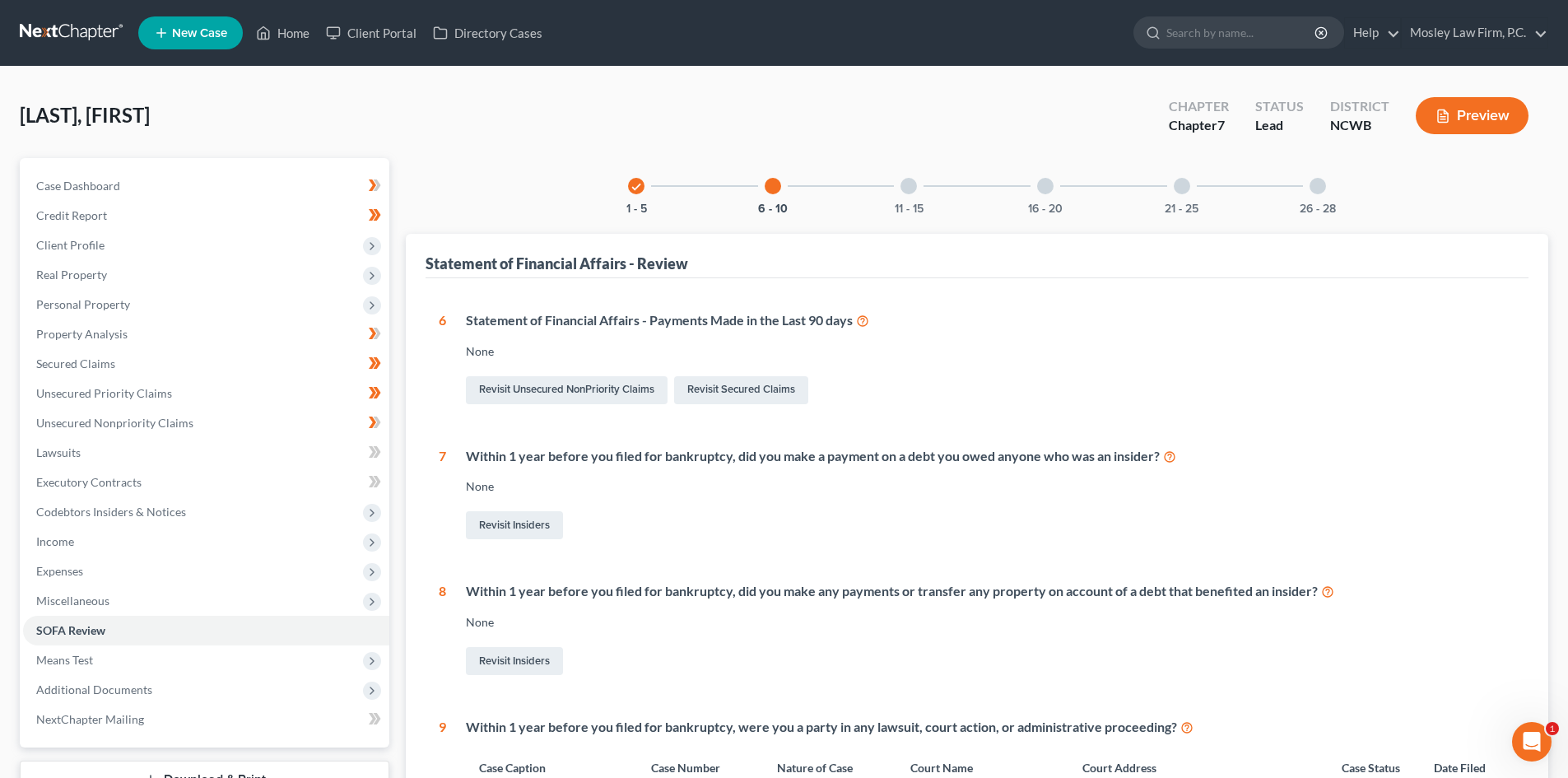 click on "11 - 15" at bounding box center [909, 186] 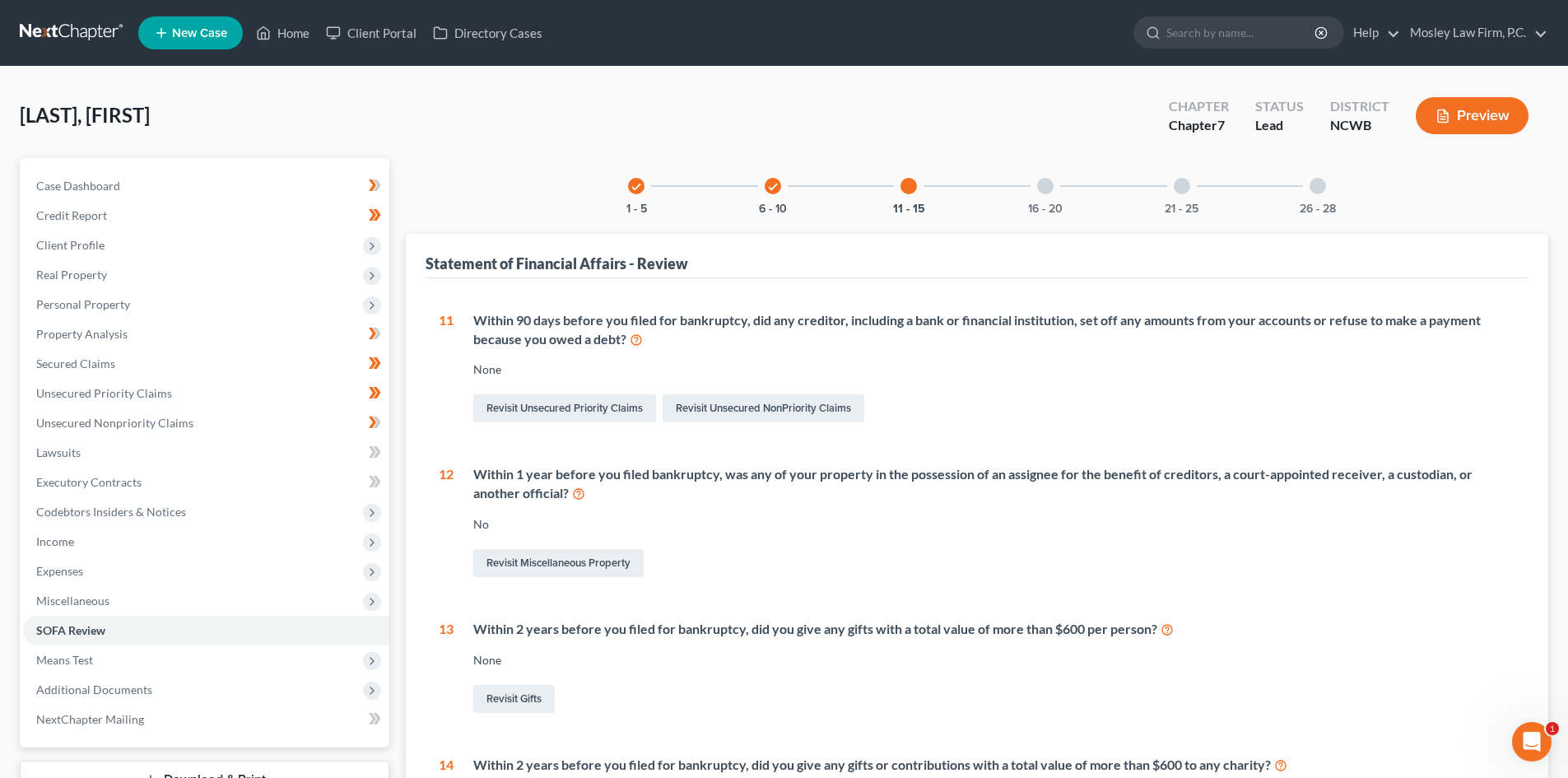 click on "Preview" at bounding box center [1472, 115] 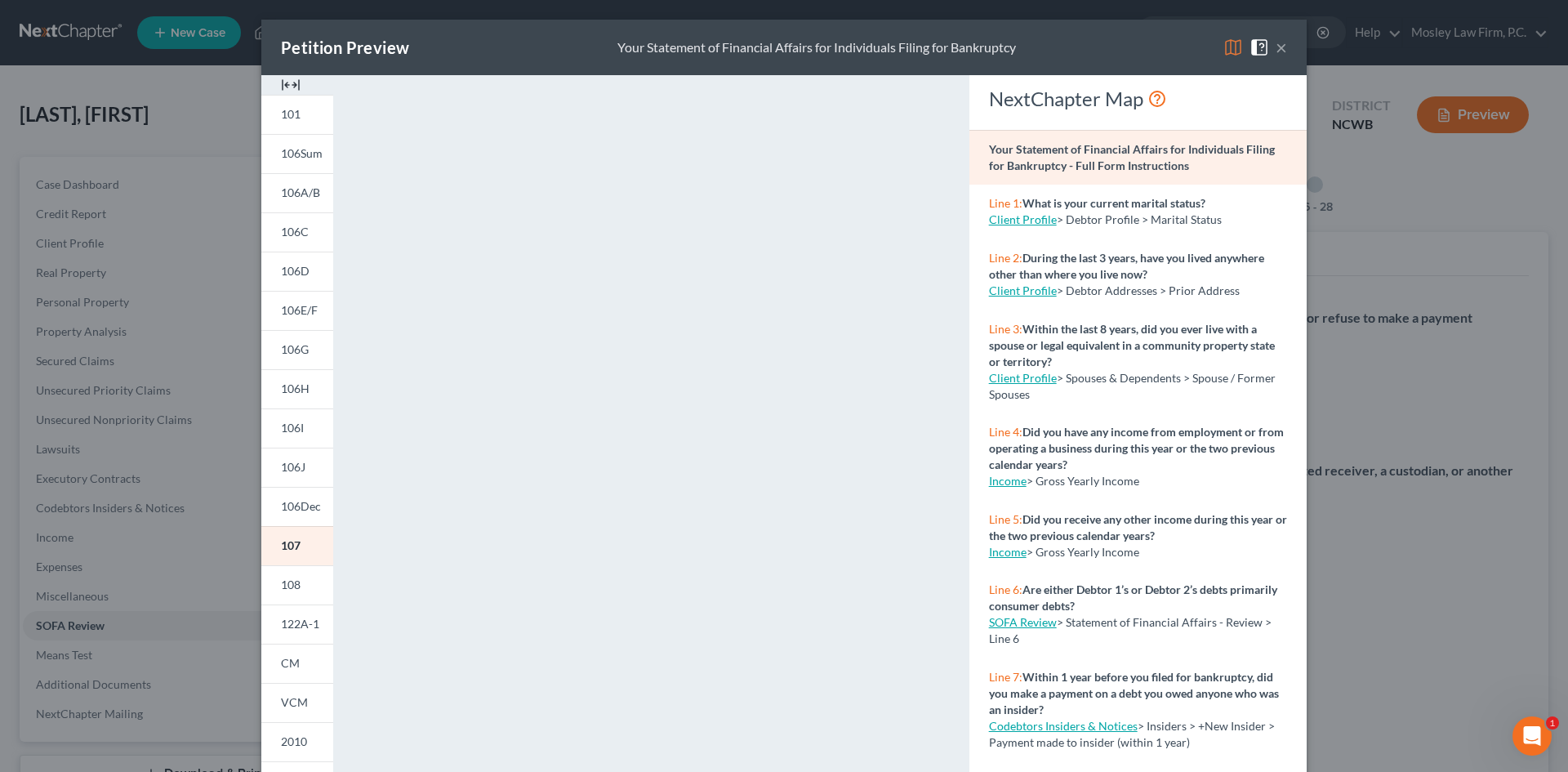 drag, startPoint x: 1276, startPoint y: 47, endPoint x: 920, endPoint y: 141, distance: 368.201 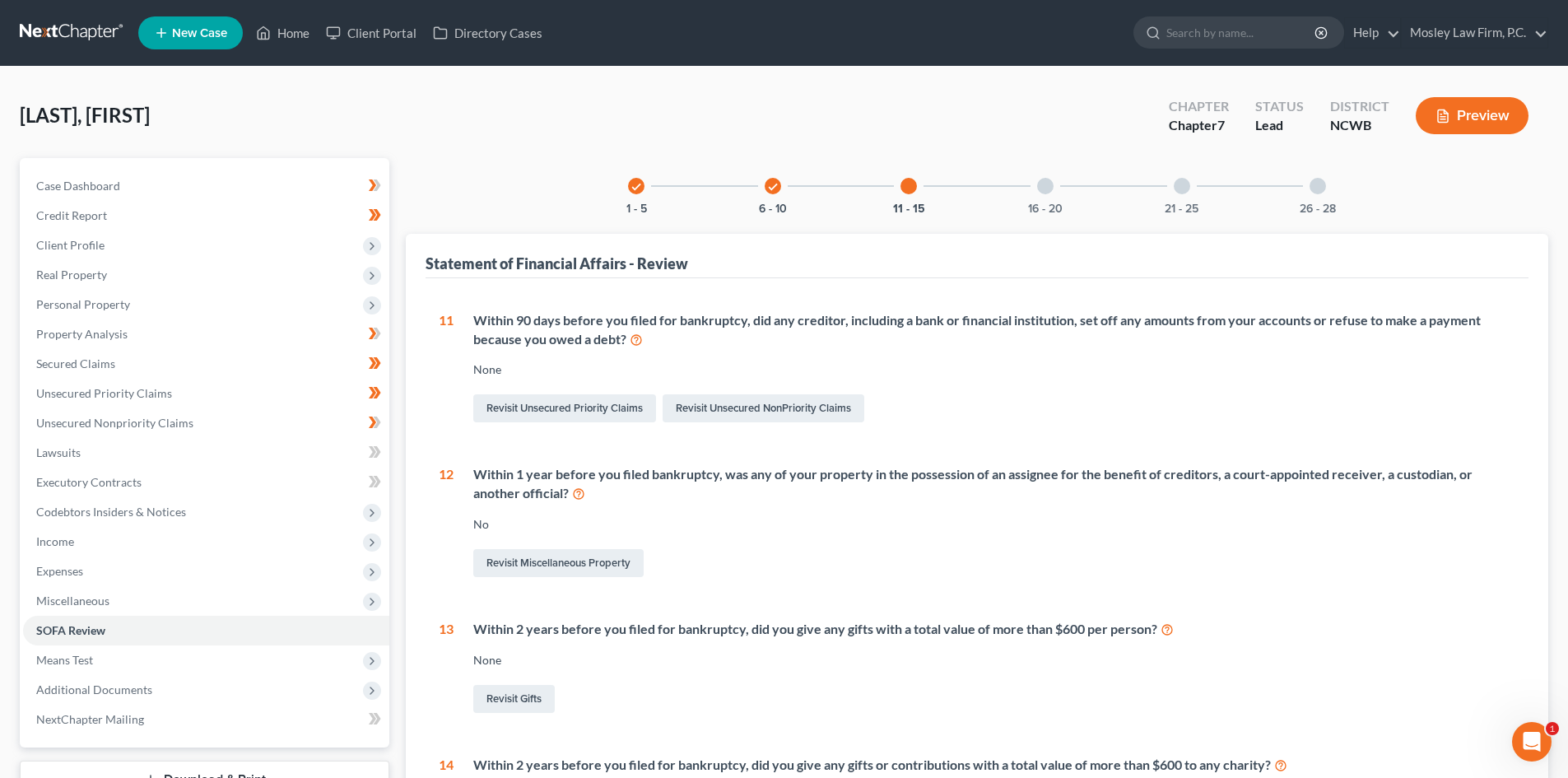 drag, startPoint x: 911, startPoint y: 190, endPoint x: 845, endPoint y: 501, distance: 317.9261 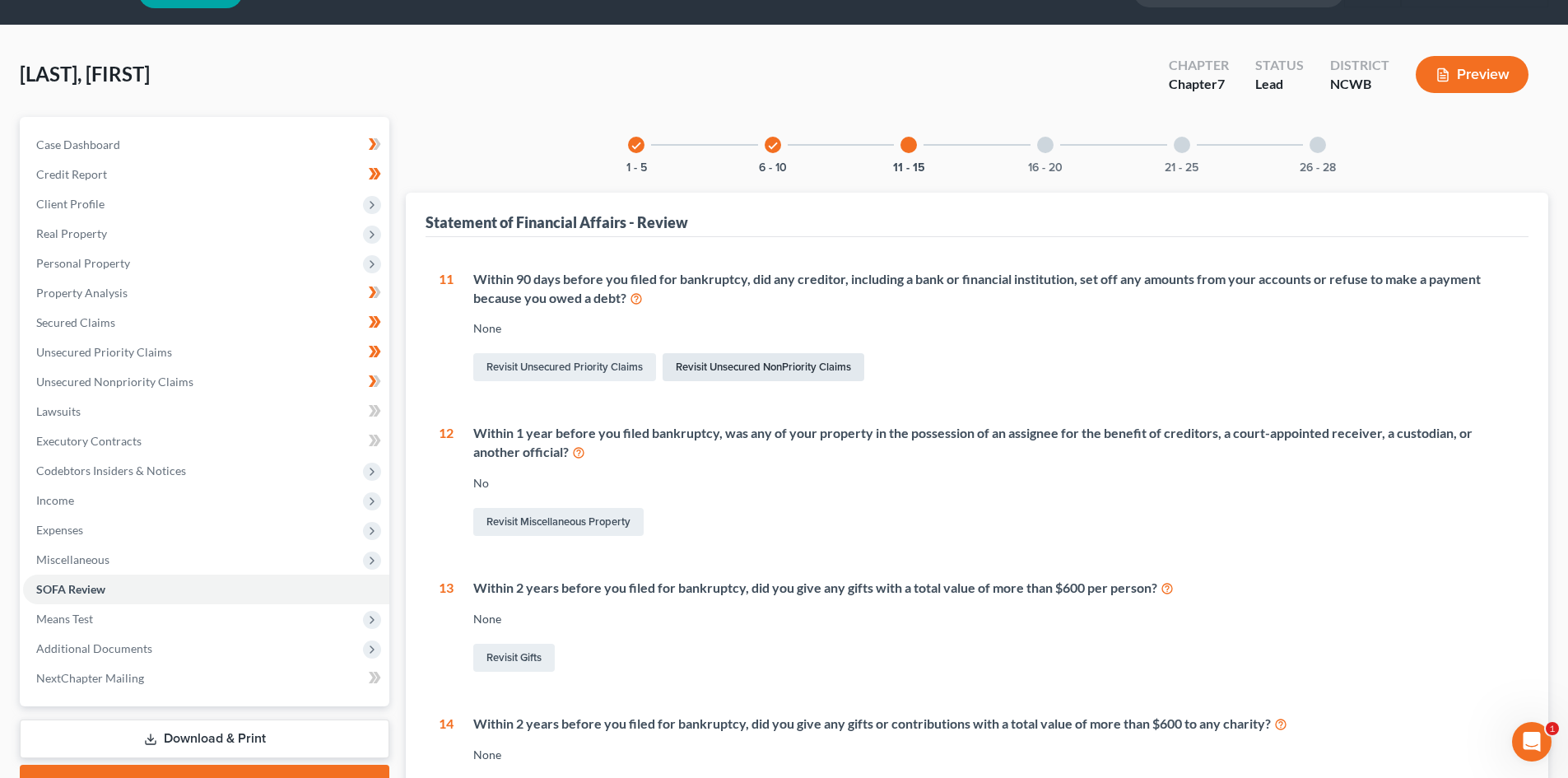 scroll, scrollTop: 0, scrollLeft: 0, axis: both 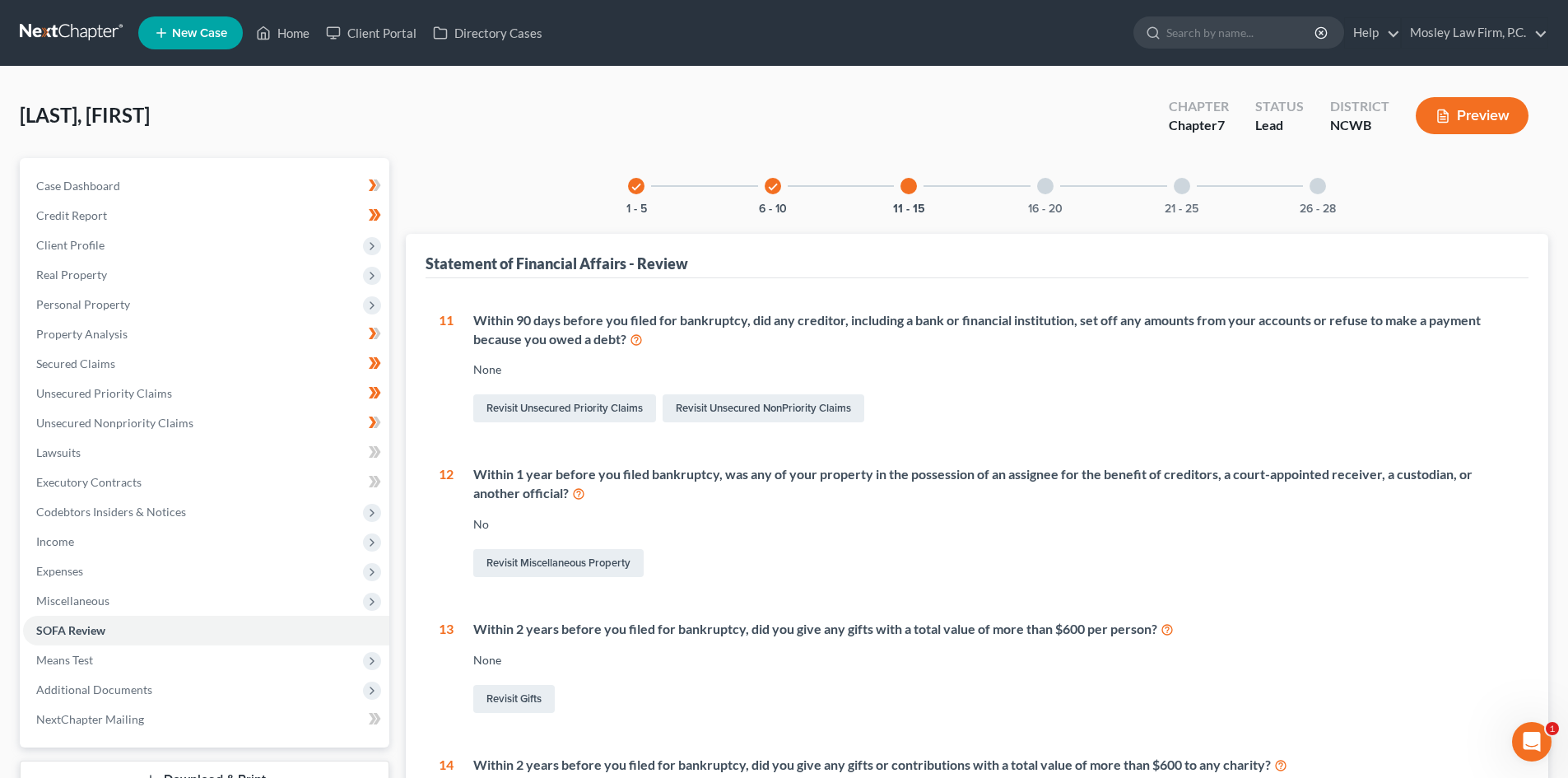 click on "16 - 20" at bounding box center [1045, 186] 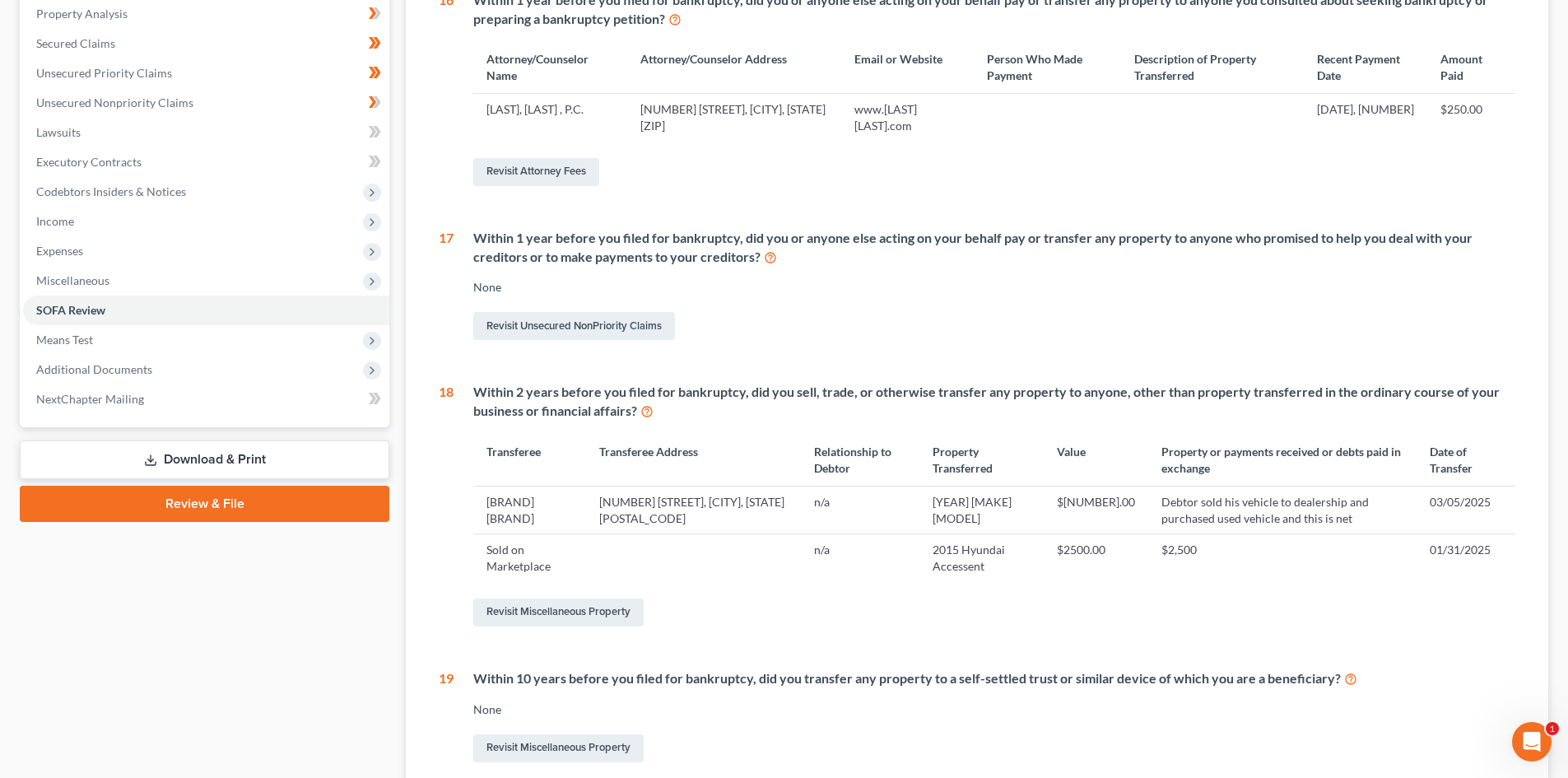 scroll, scrollTop: 412, scrollLeft: 0, axis: vertical 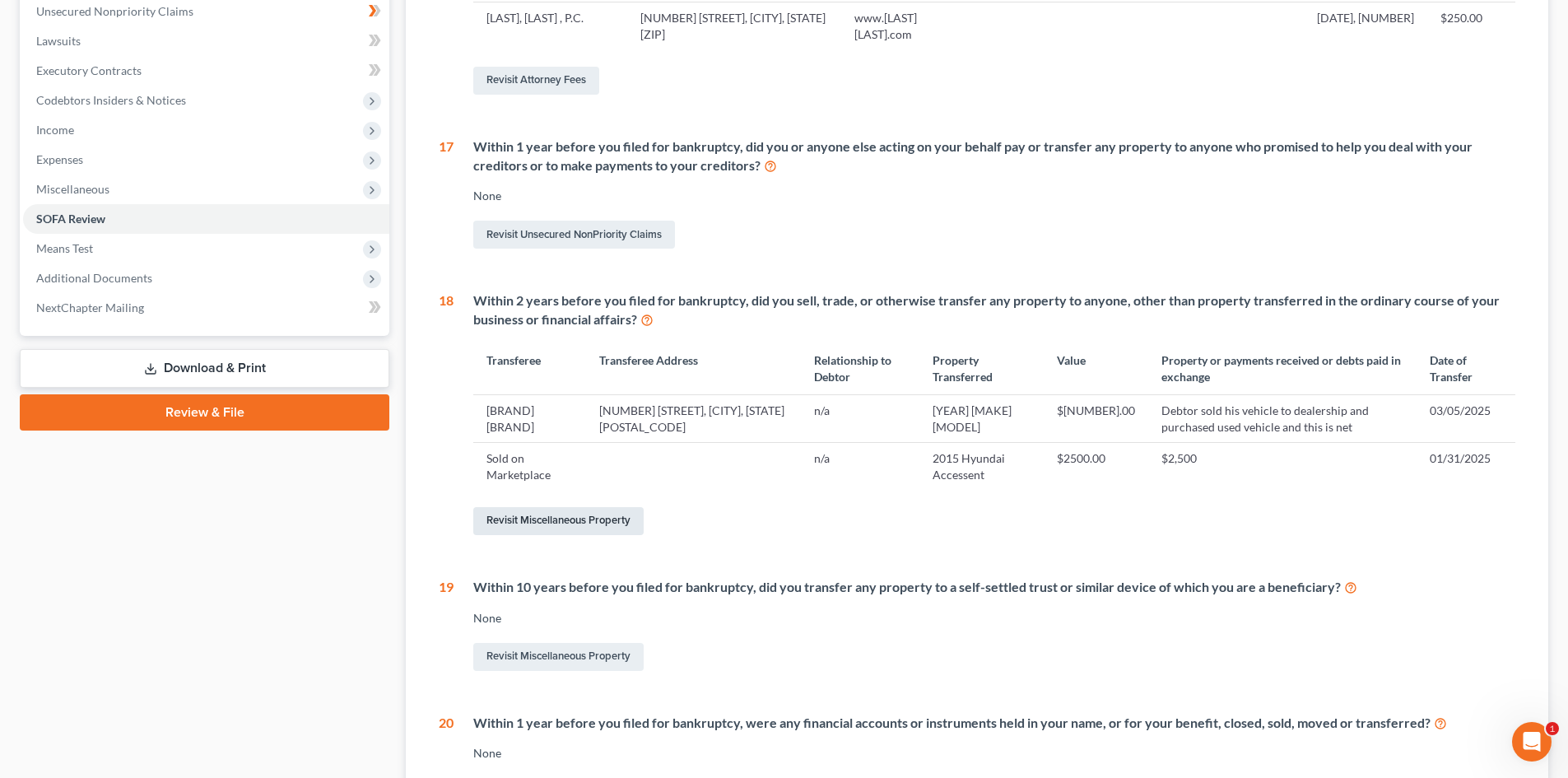 click on "Revisit Miscellaneous Property" at bounding box center [558, 521] 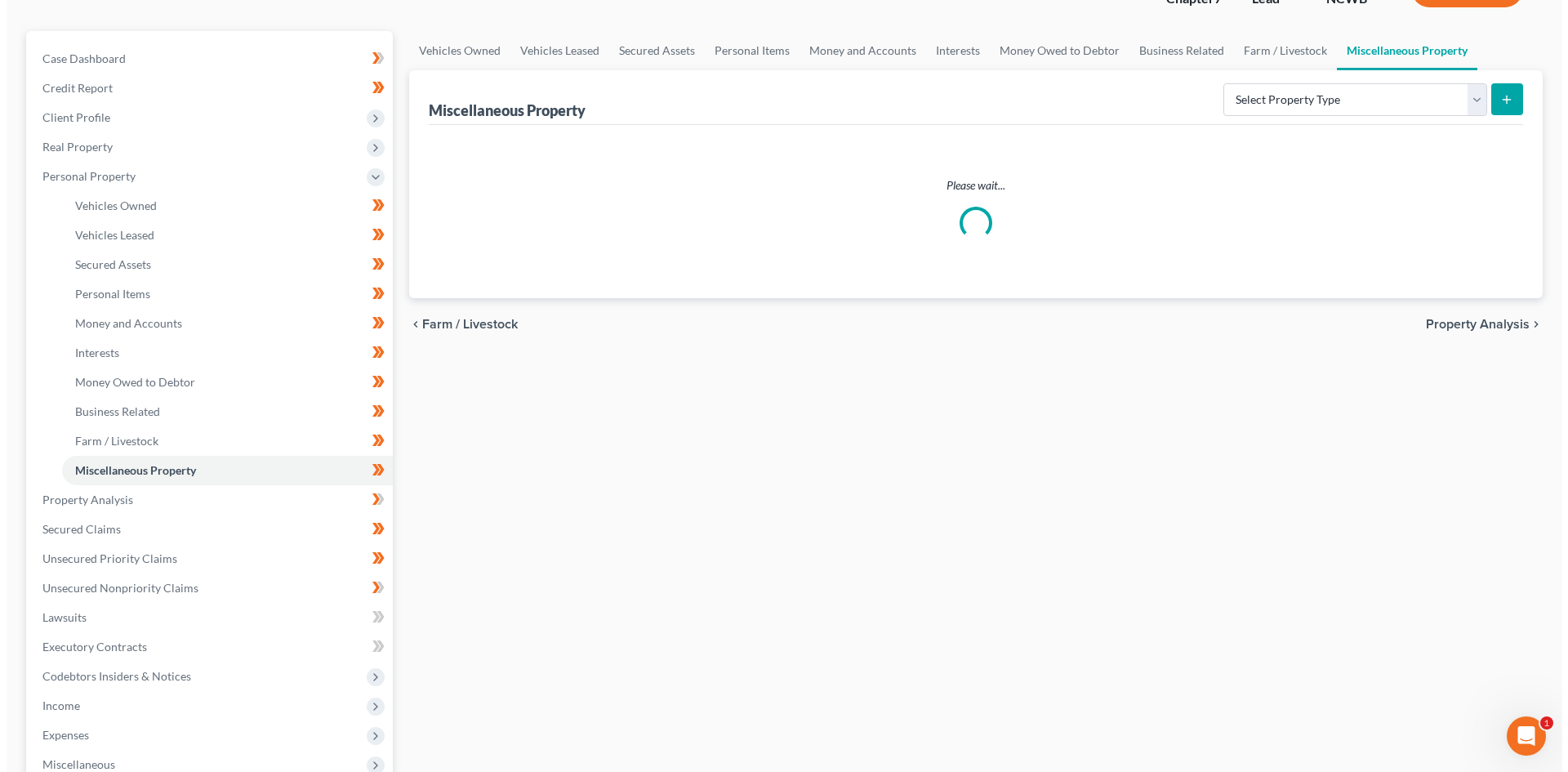 scroll, scrollTop: 0, scrollLeft: 0, axis: both 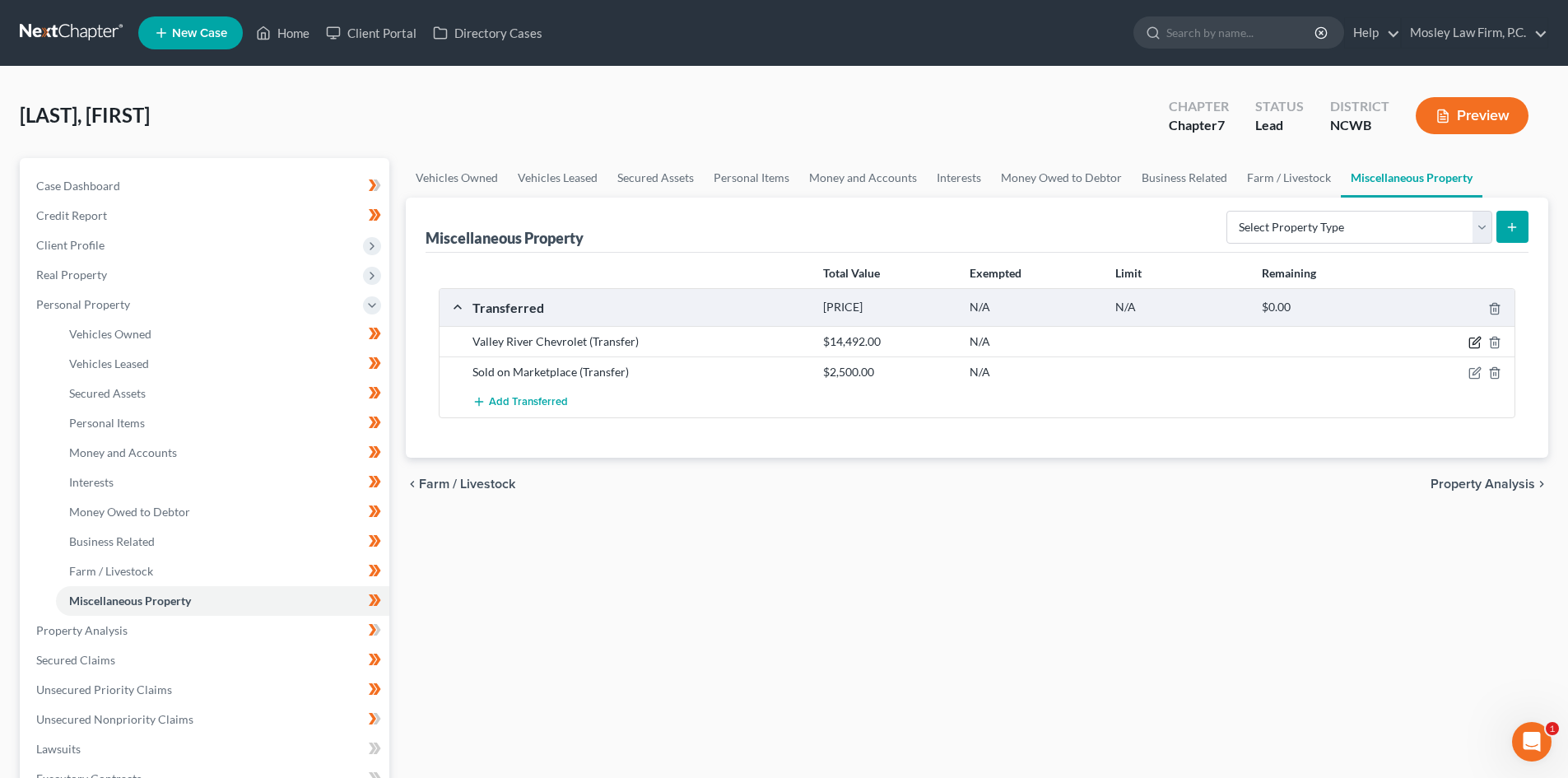 click 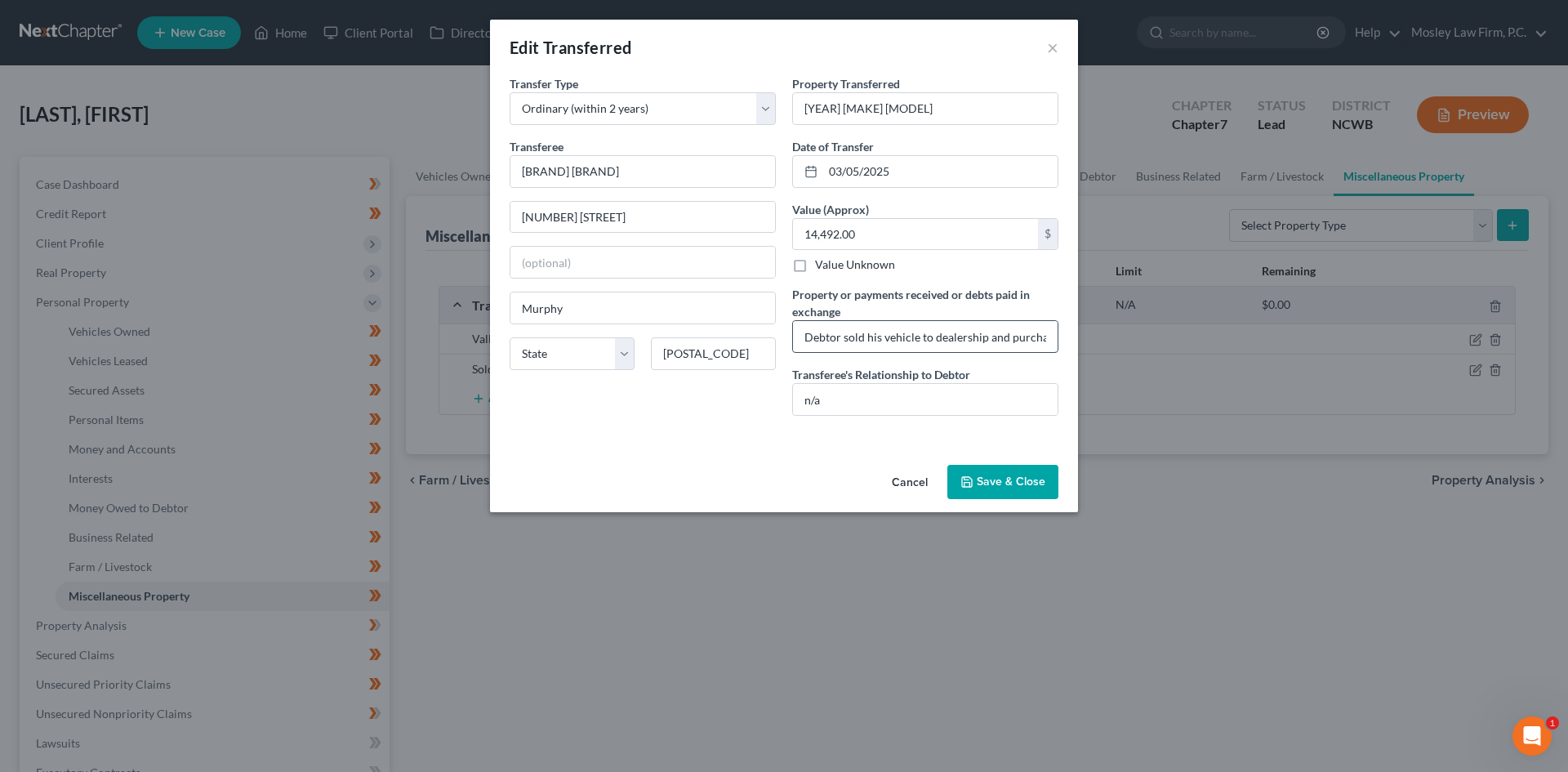 click on "Debtor sold his vehicle to dealership and purchased used vehicle and this is net" at bounding box center [925, 337] 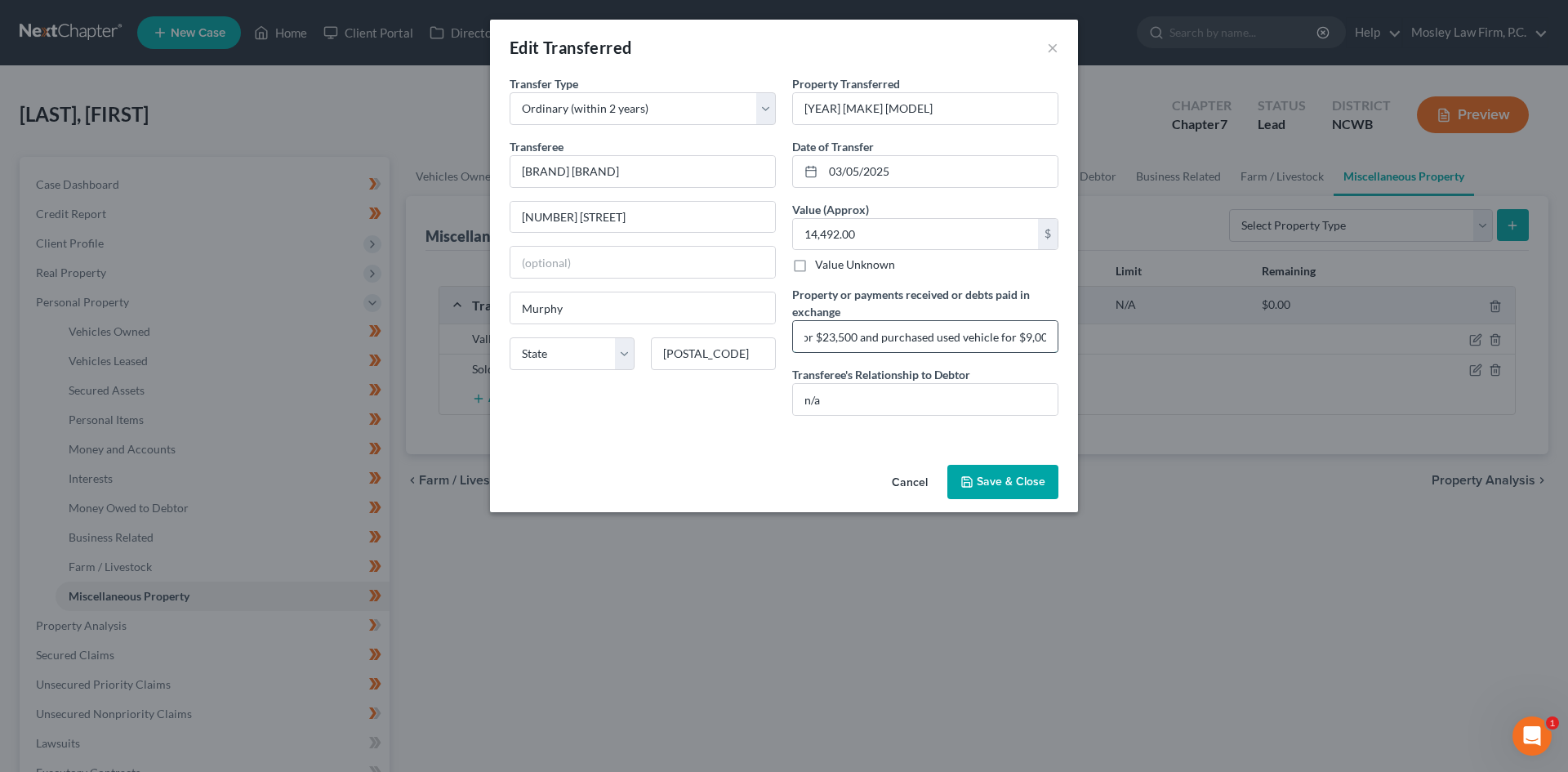 scroll, scrollTop: 0, scrollLeft: 196, axis: horizontal 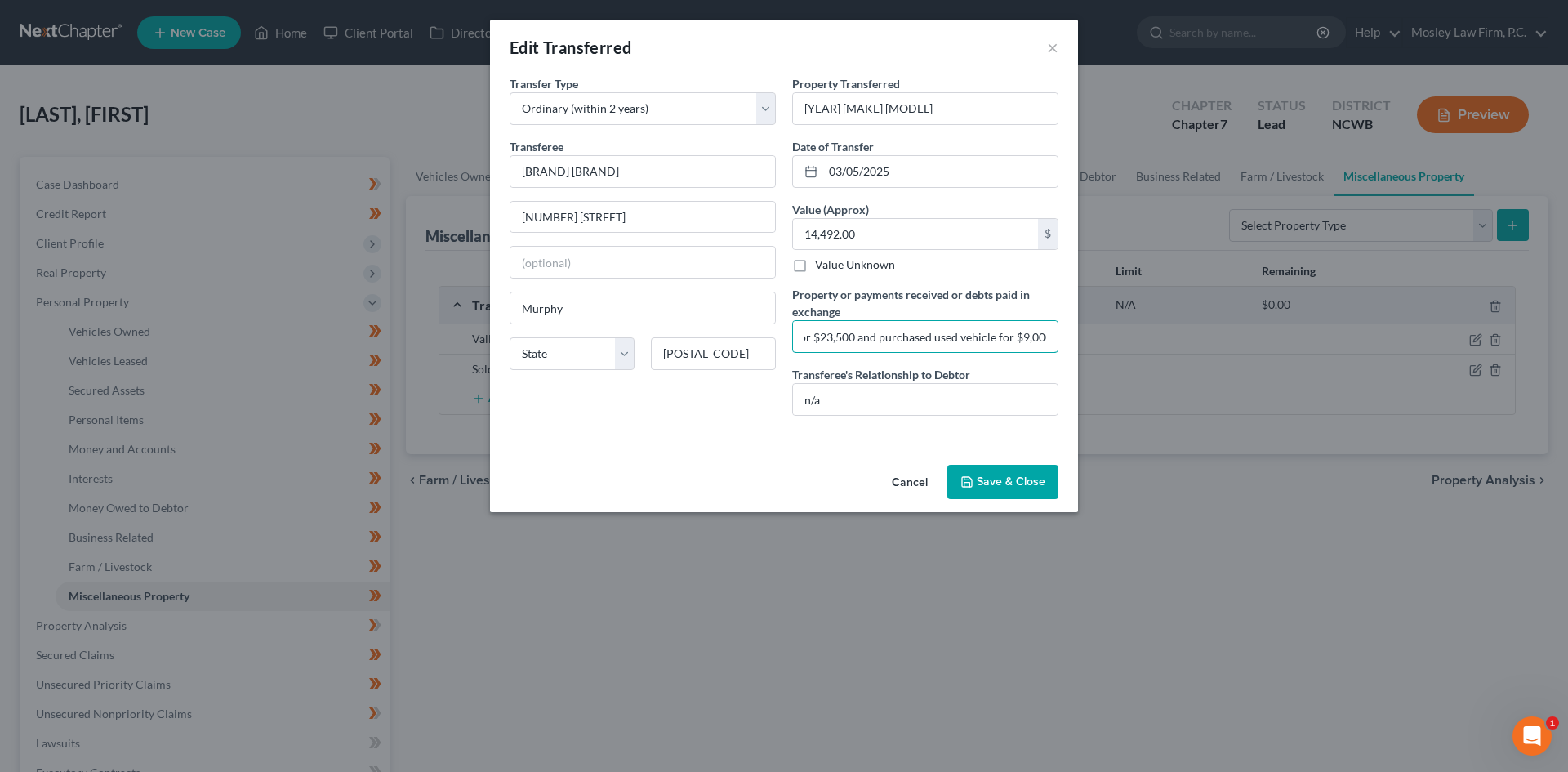 type on "Debtor sold his vehicle to dealership for $23,500 and purchased used vehicle for $9,000 and this is net" 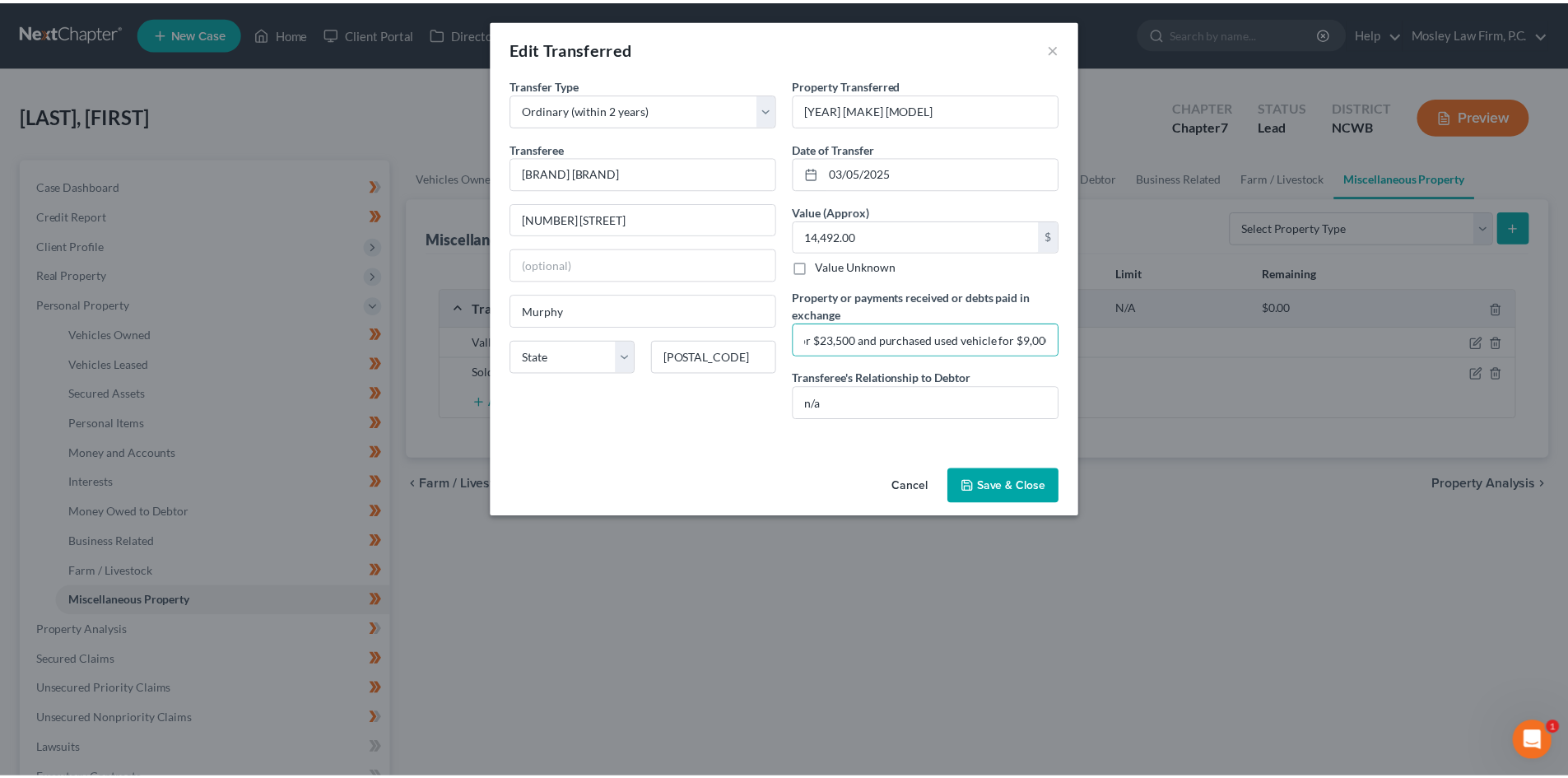 scroll, scrollTop: 0, scrollLeft: 0, axis: both 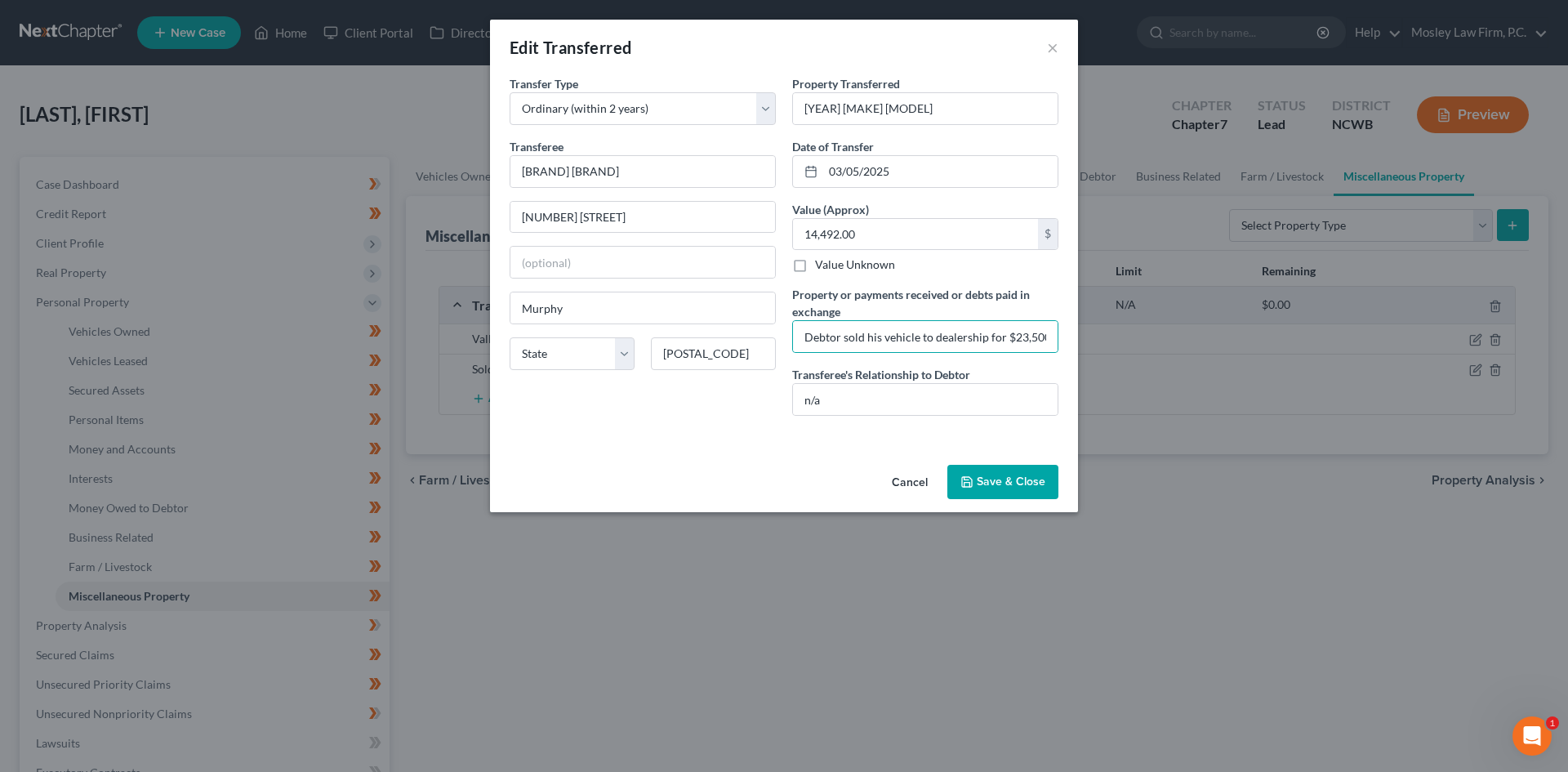 click on "Save & Close" at bounding box center [1003, 482] 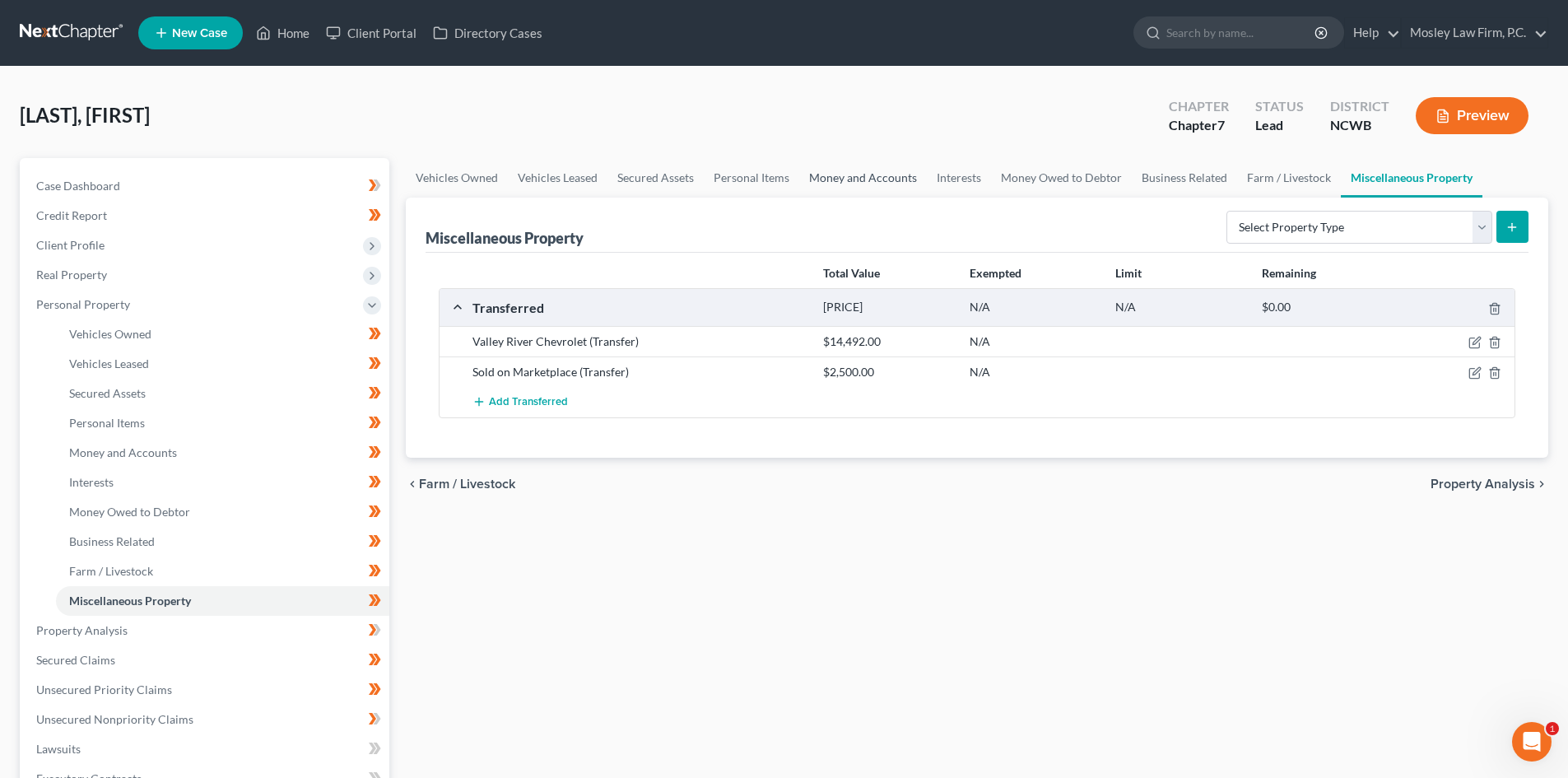 click on "Money and Accounts" at bounding box center (863, 178) 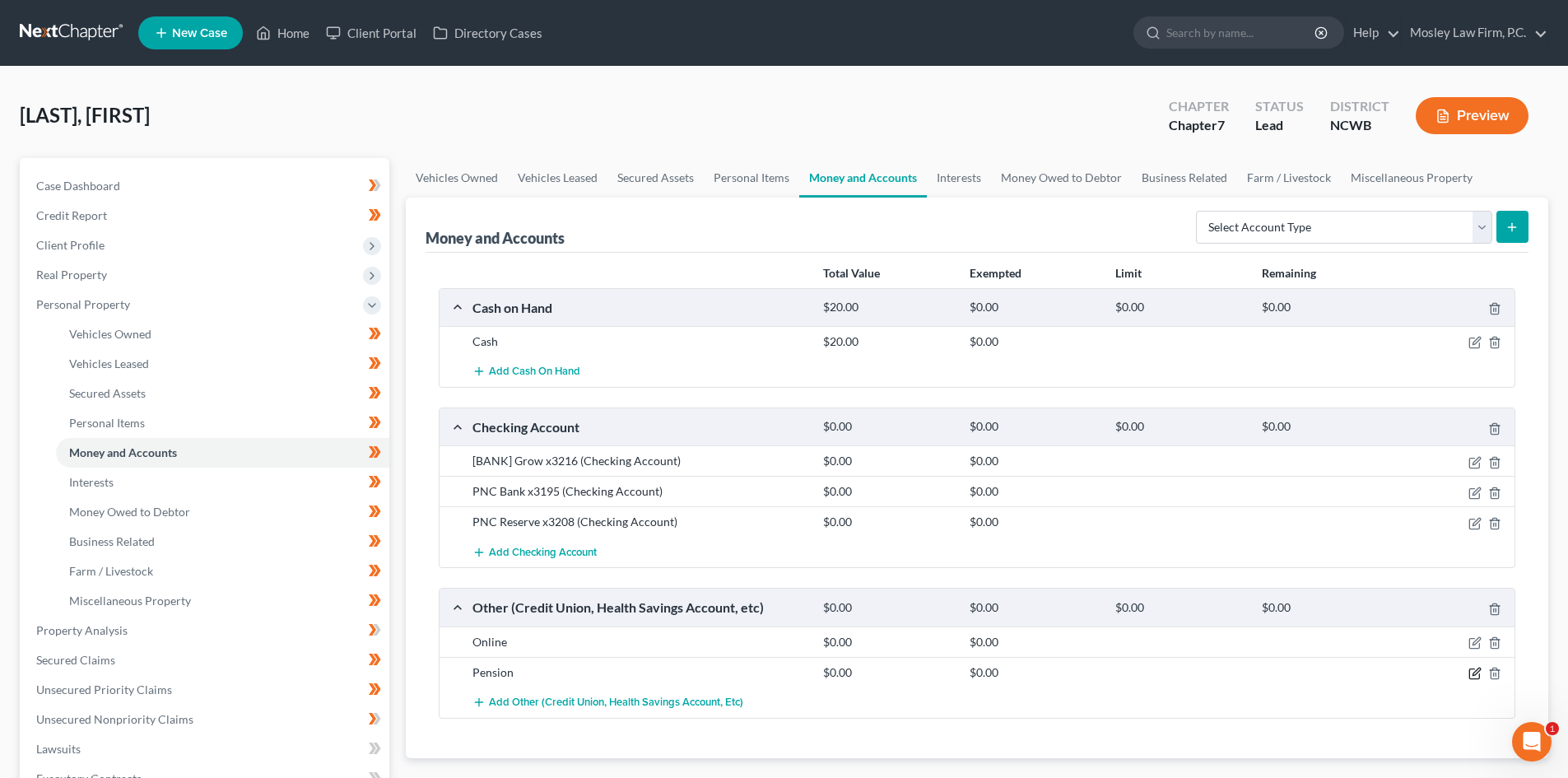click 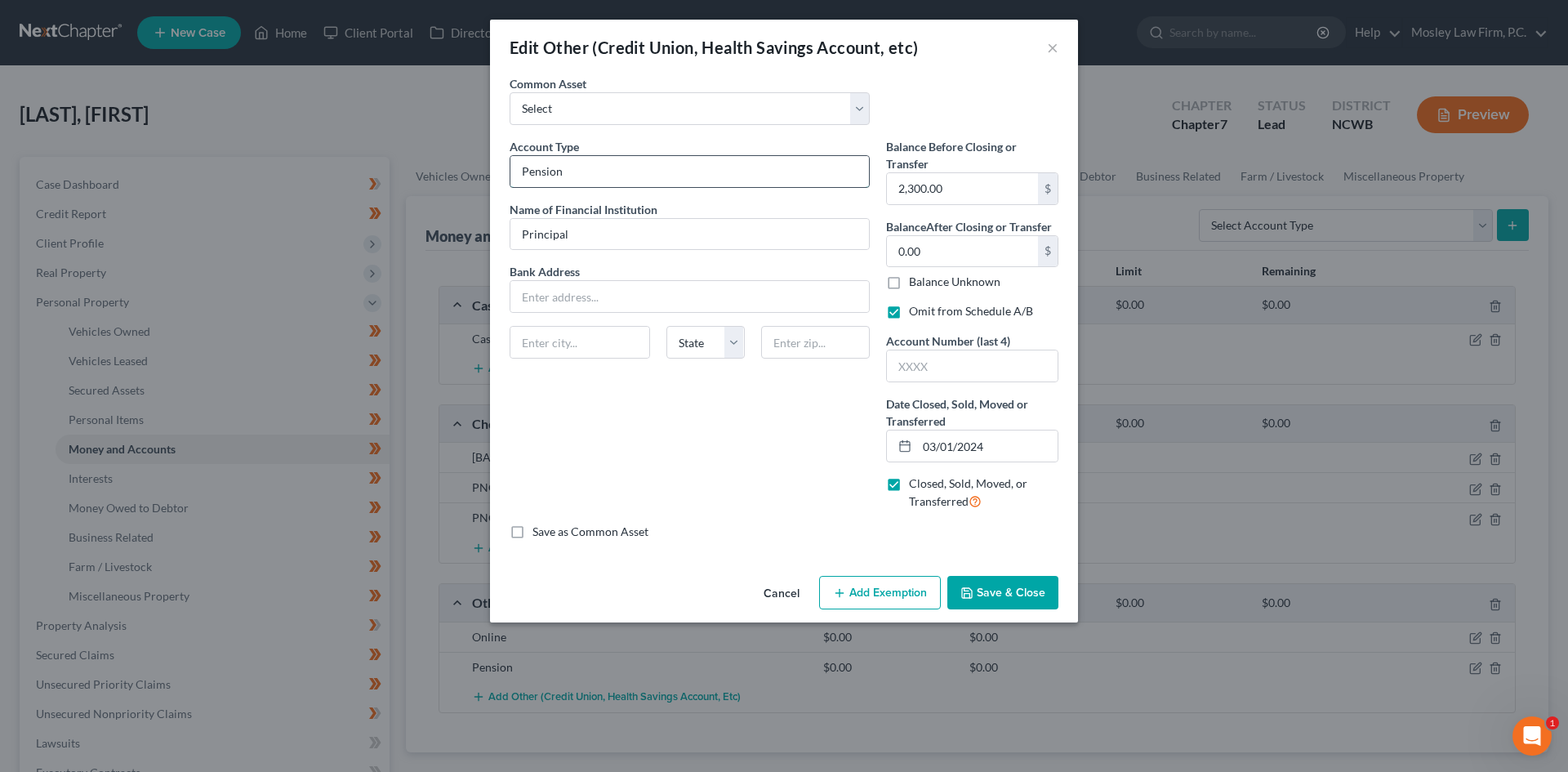 click on "Pension" at bounding box center (689, 172) 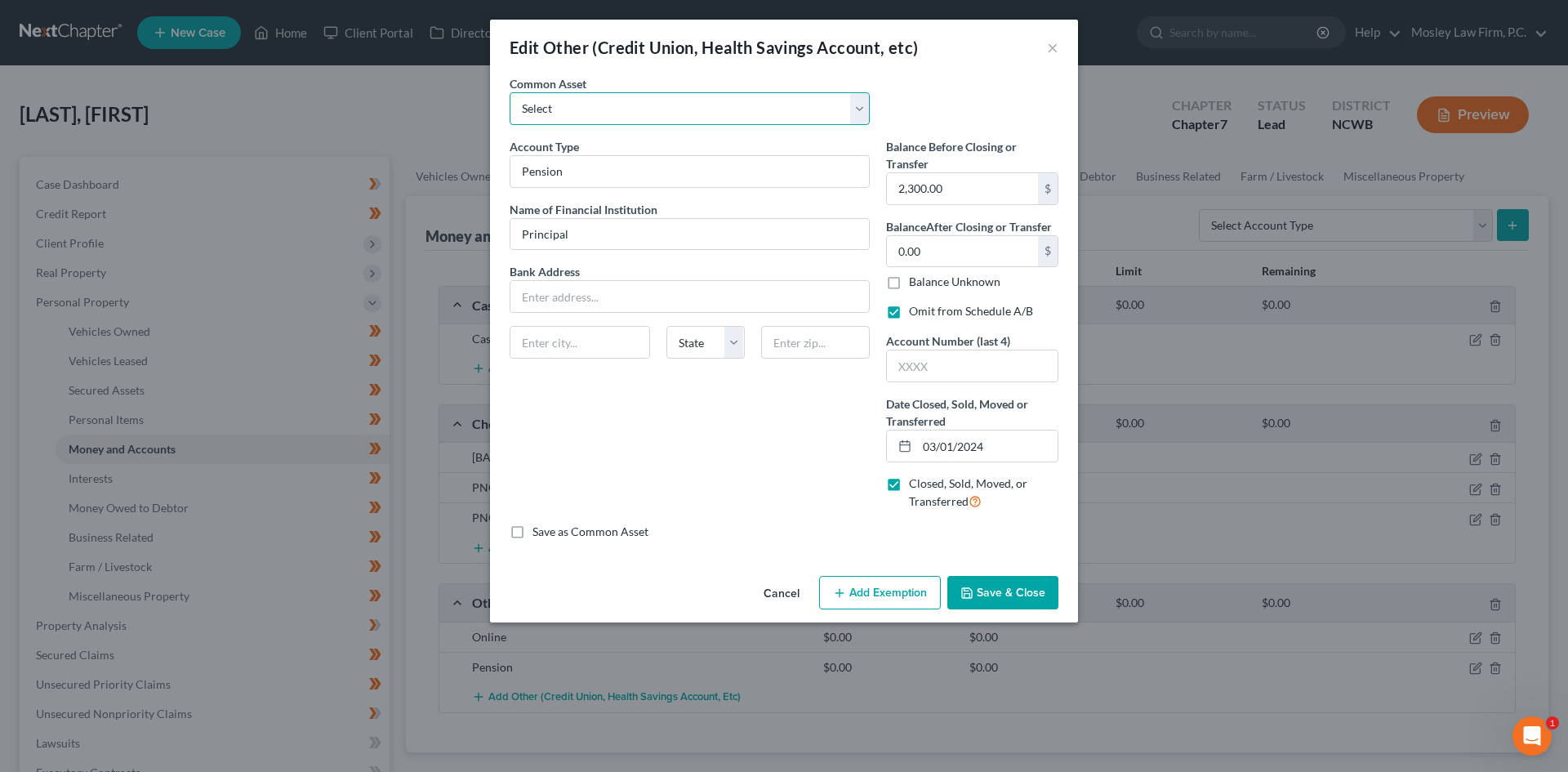 click on "Select Online Online" at bounding box center [689, 109] 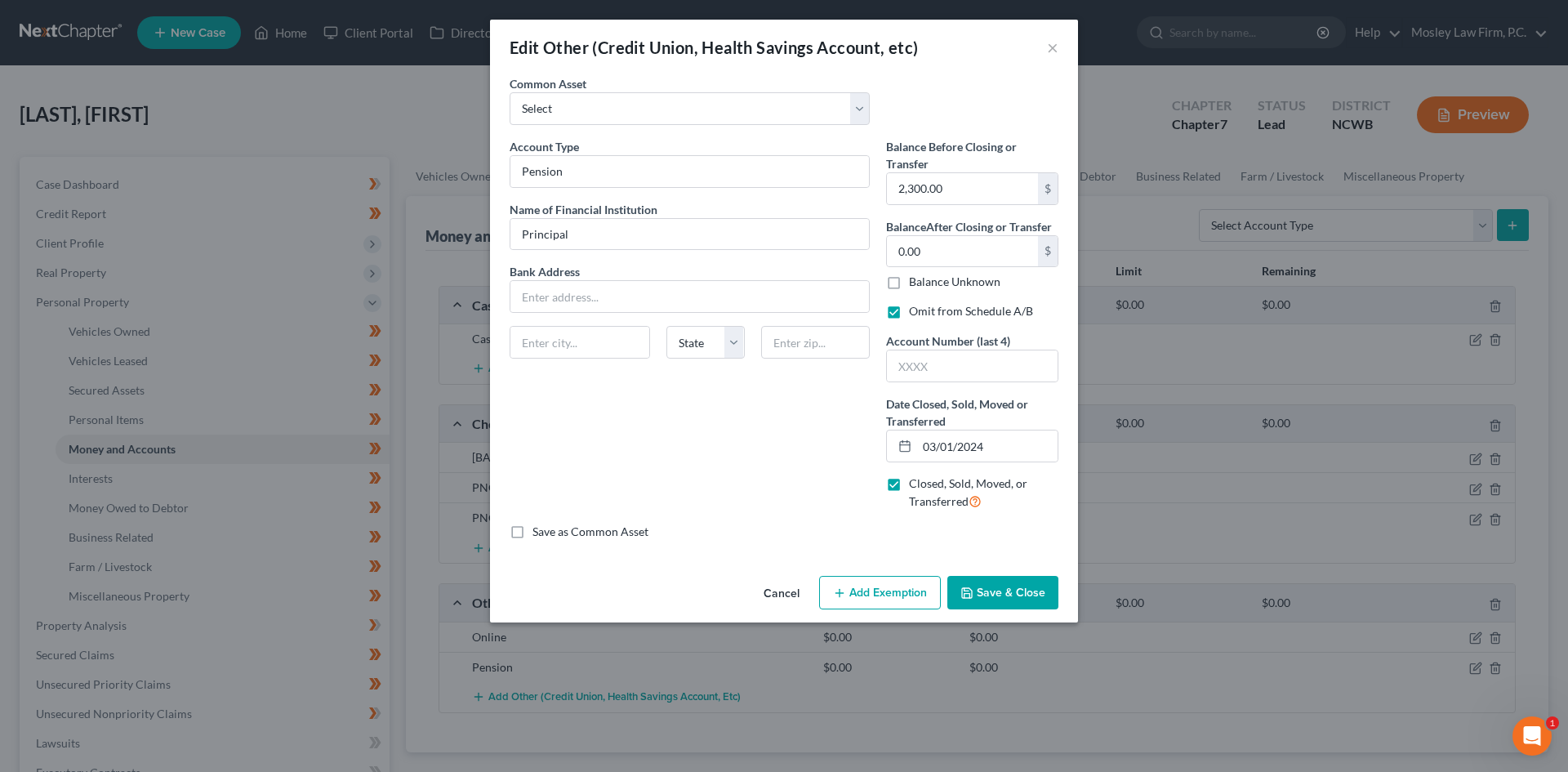 click 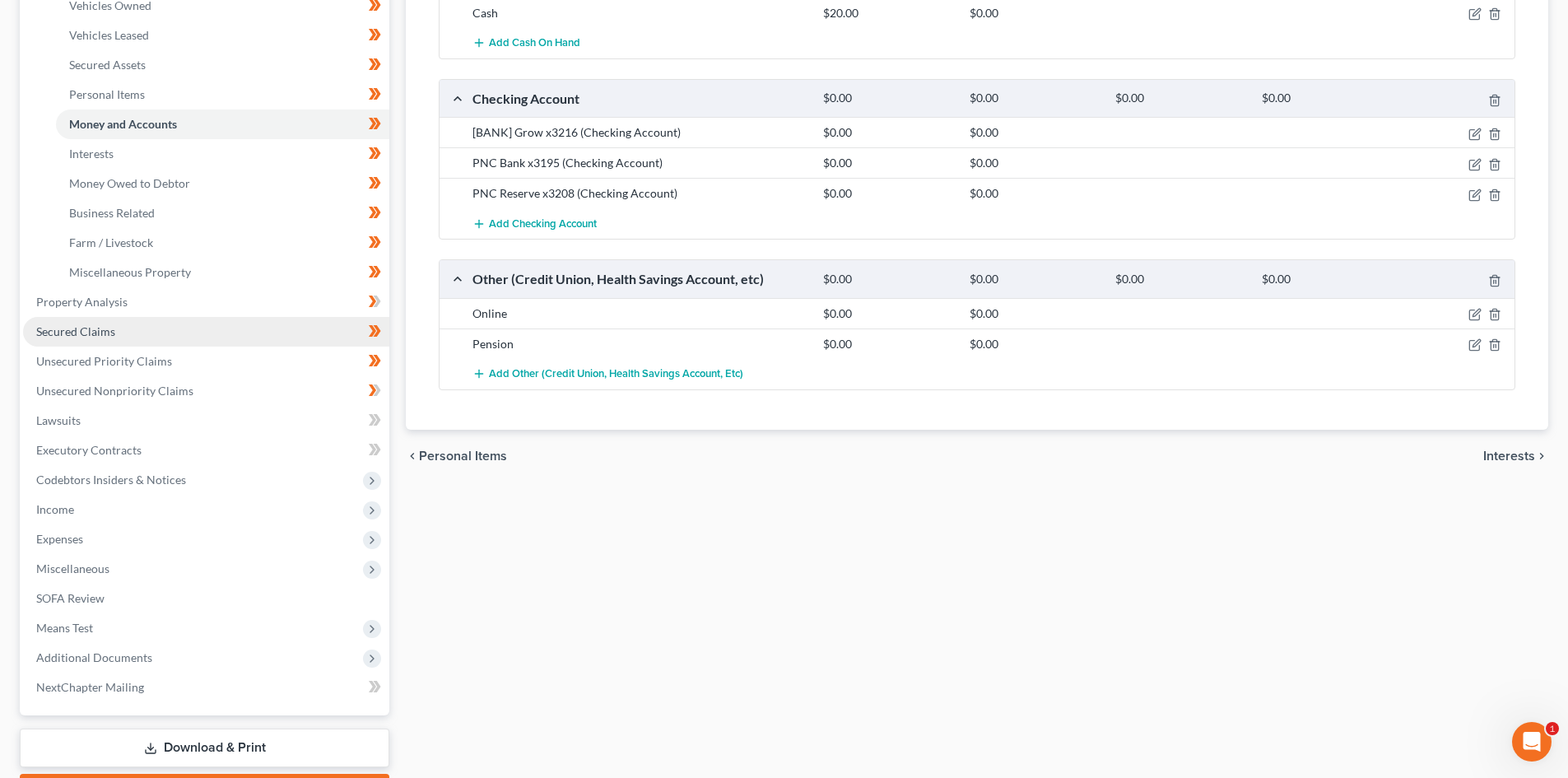 scroll, scrollTop: 329, scrollLeft: 0, axis: vertical 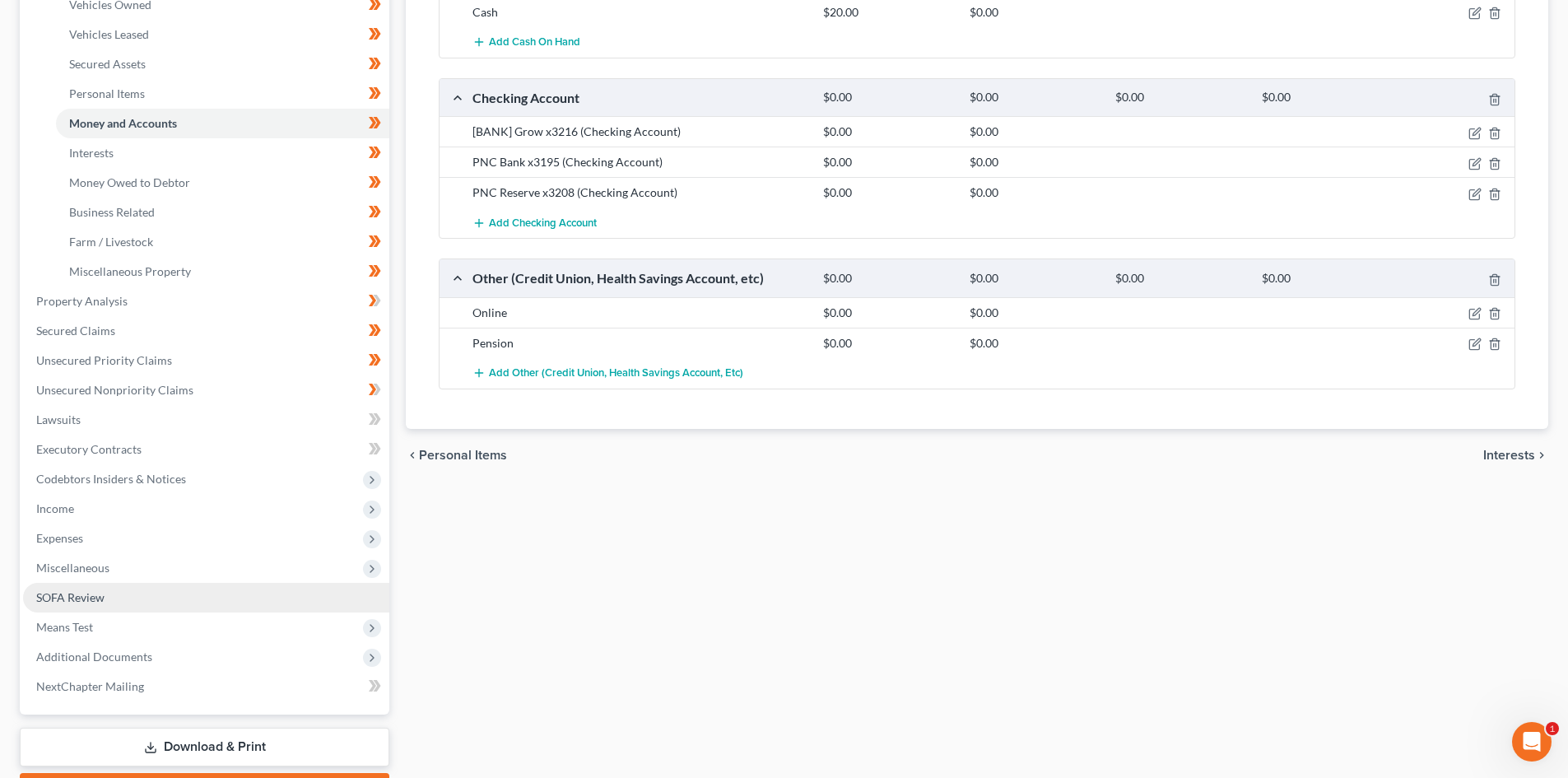 click on "SOFA Review" at bounding box center (206, 598) 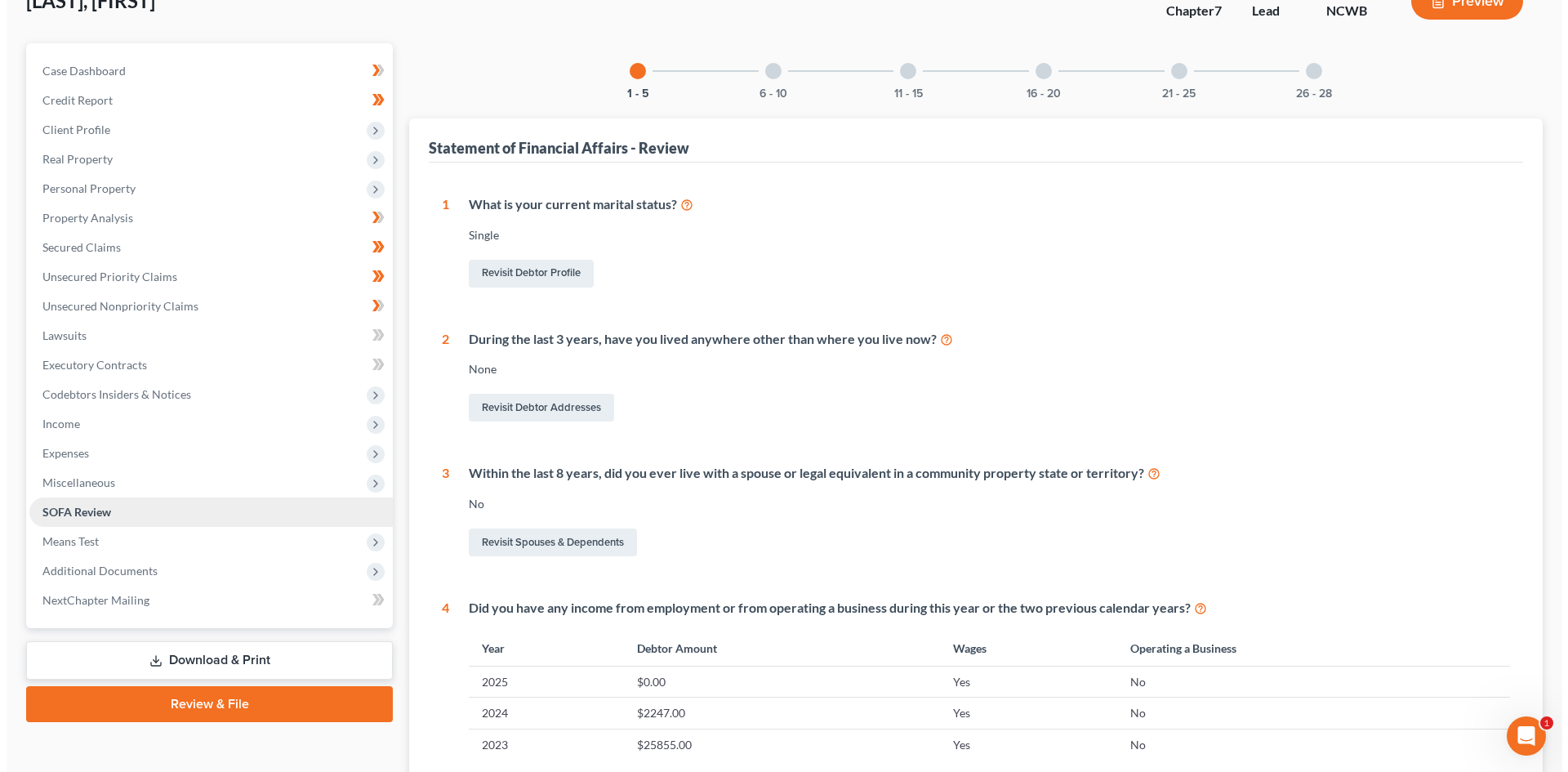 scroll, scrollTop: 0, scrollLeft: 0, axis: both 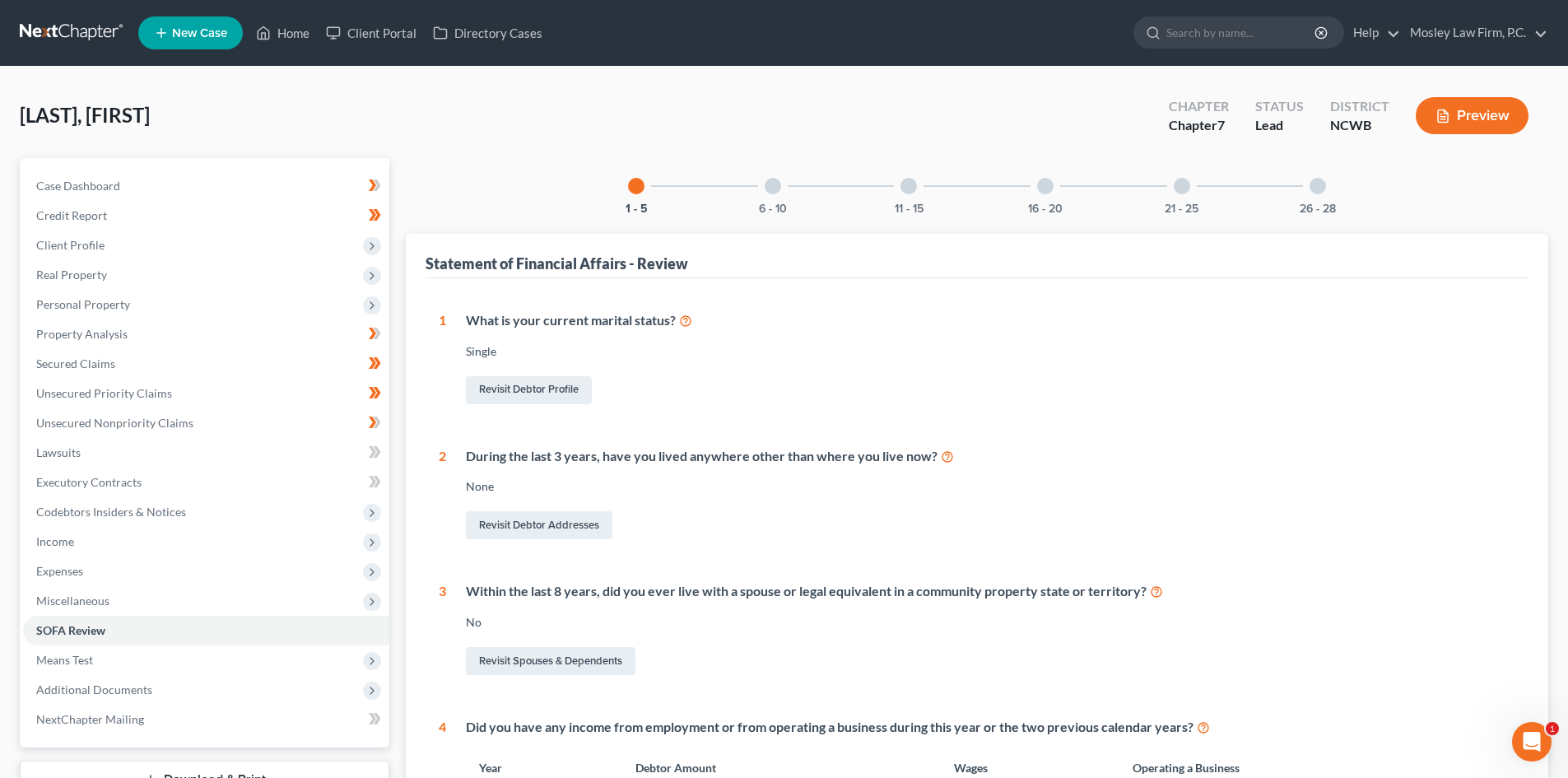 click on "Preview" at bounding box center [1472, 115] 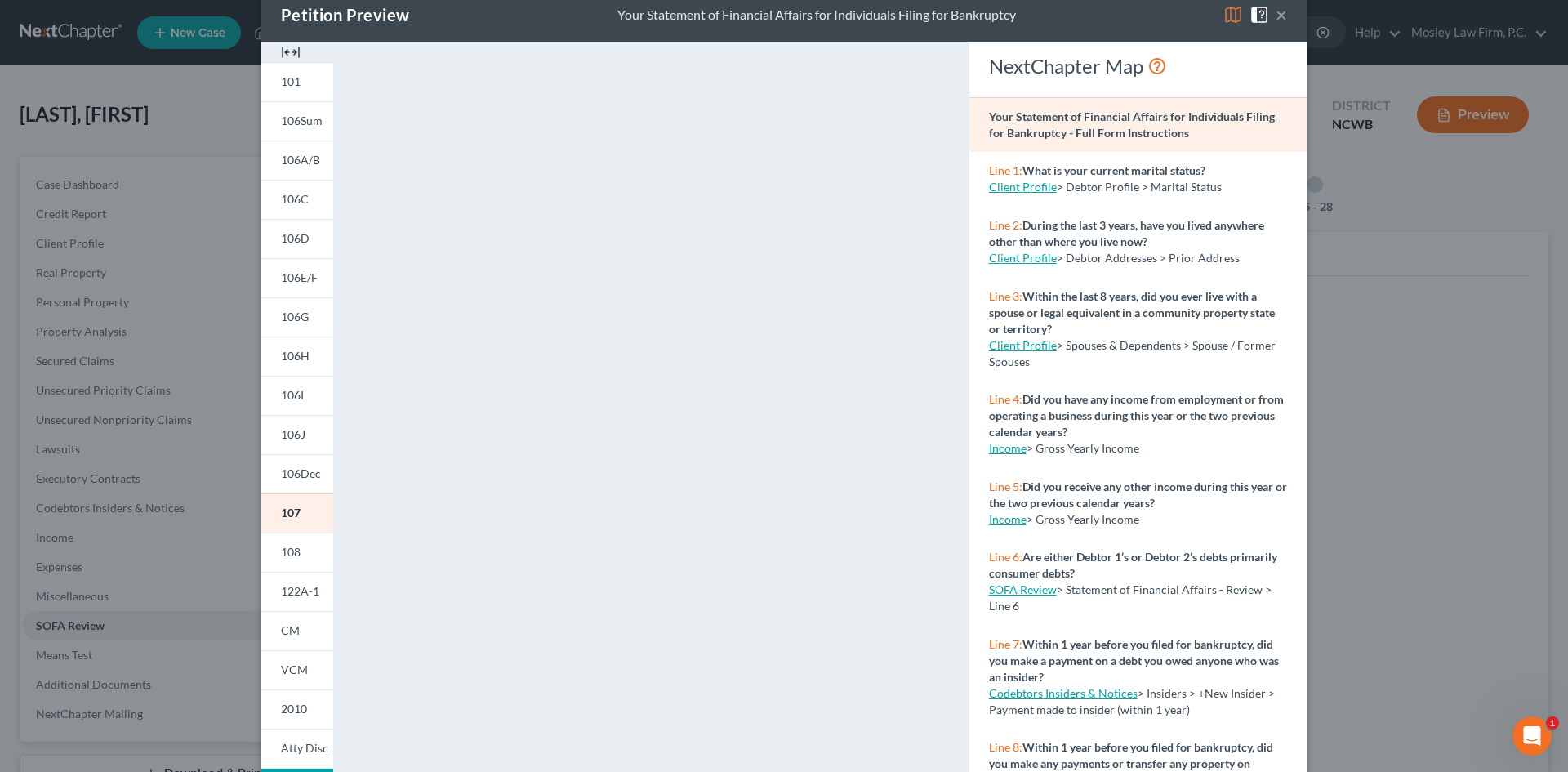 scroll, scrollTop: 149, scrollLeft: 0, axis: vertical 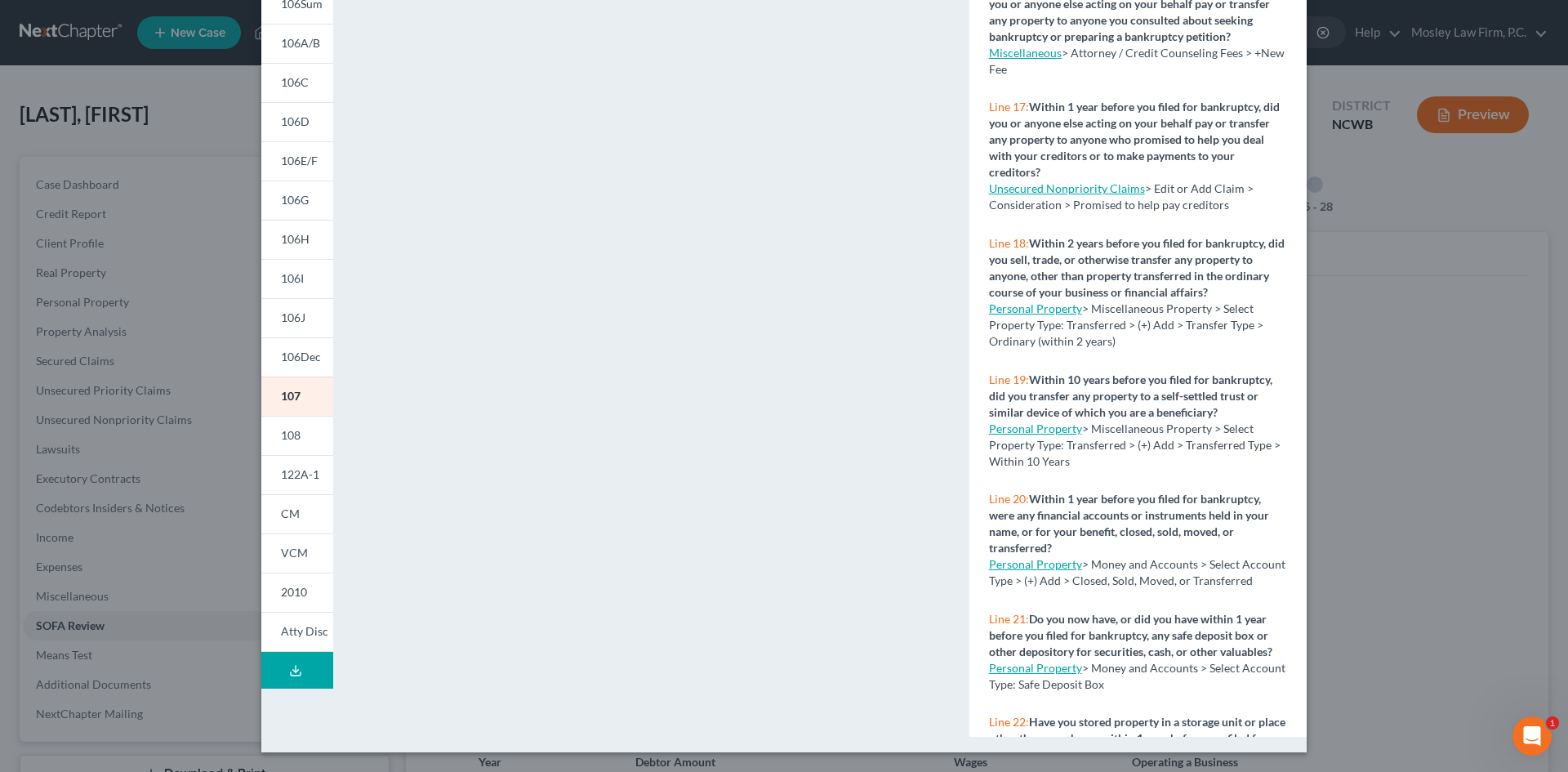 click on "Personal Property" at bounding box center (1036, 564) 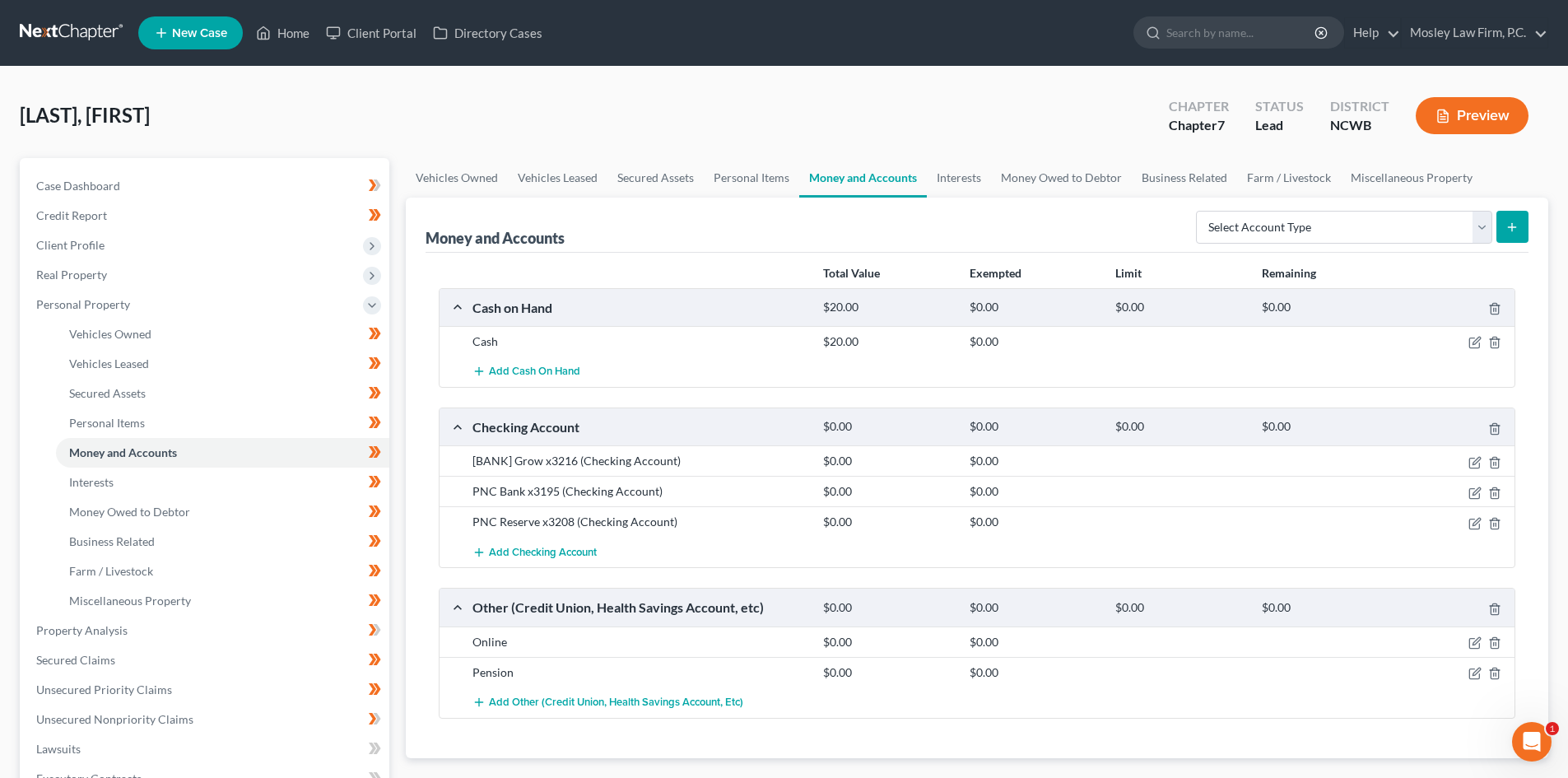 click on "Select Account Type Brokerage Cash on Hand Certificates of Deposit Checking Account Money Market Other (Credit Union, Health Savings Account, etc) Safe Deposit Box Savings Account Security Deposits or Prepayments" at bounding box center [1359, 226] 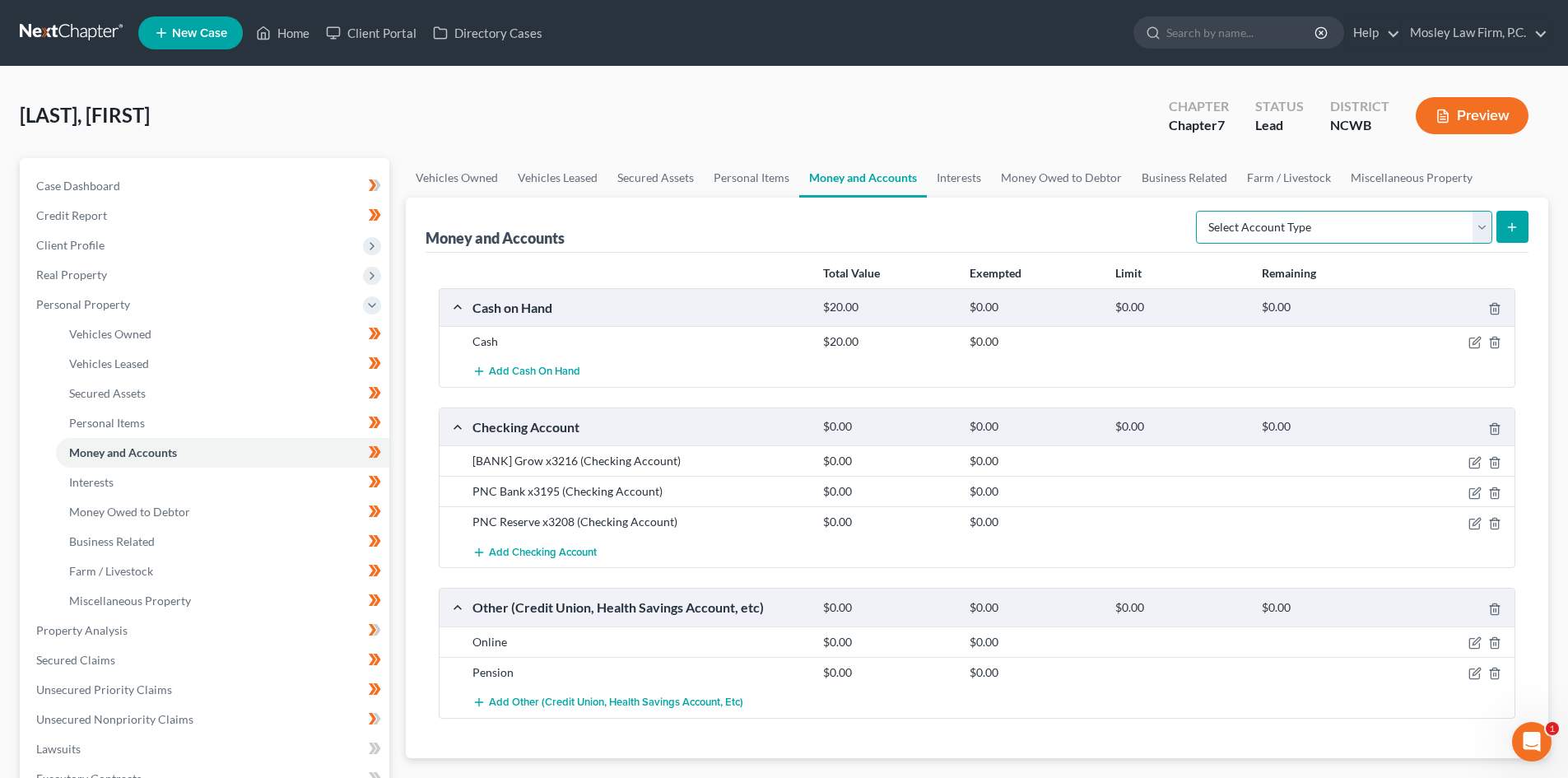click on "Select Account Type Brokerage Cash on Hand Certificates of Deposit Checking Account Money Market Other (Credit Union, Health Savings Account, etc) Safe Deposit Box Savings Account Security Deposits or Prepayments" at bounding box center [1344, 227] 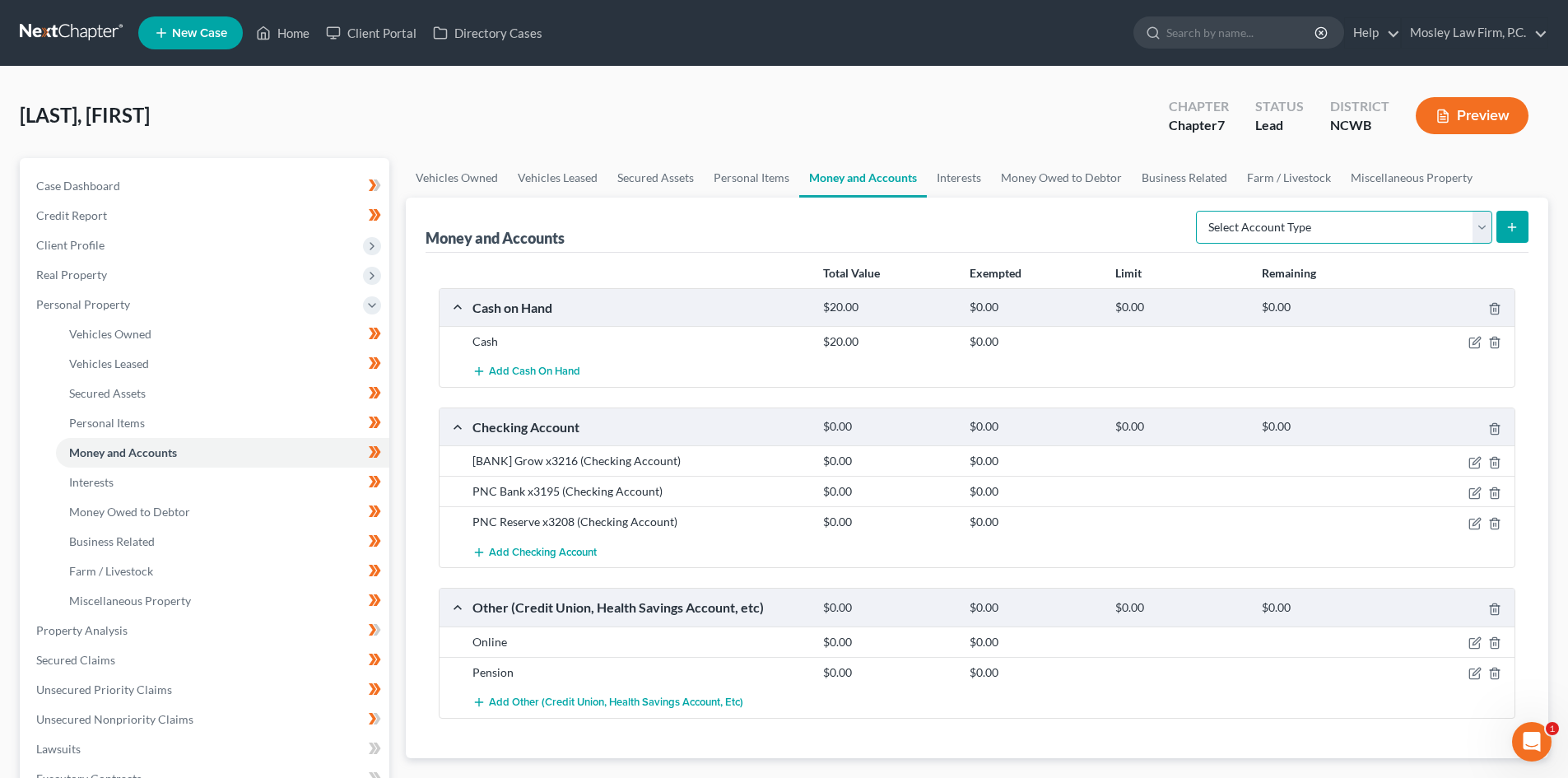 click on "Select Account Type Brokerage Cash on Hand Certificates of Deposit Checking Account Money Market Other (Credit Union, Health Savings Account, etc) Safe Deposit Box Savings Account Security Deposits or Prepayments" at bounding box center [1344, 227] 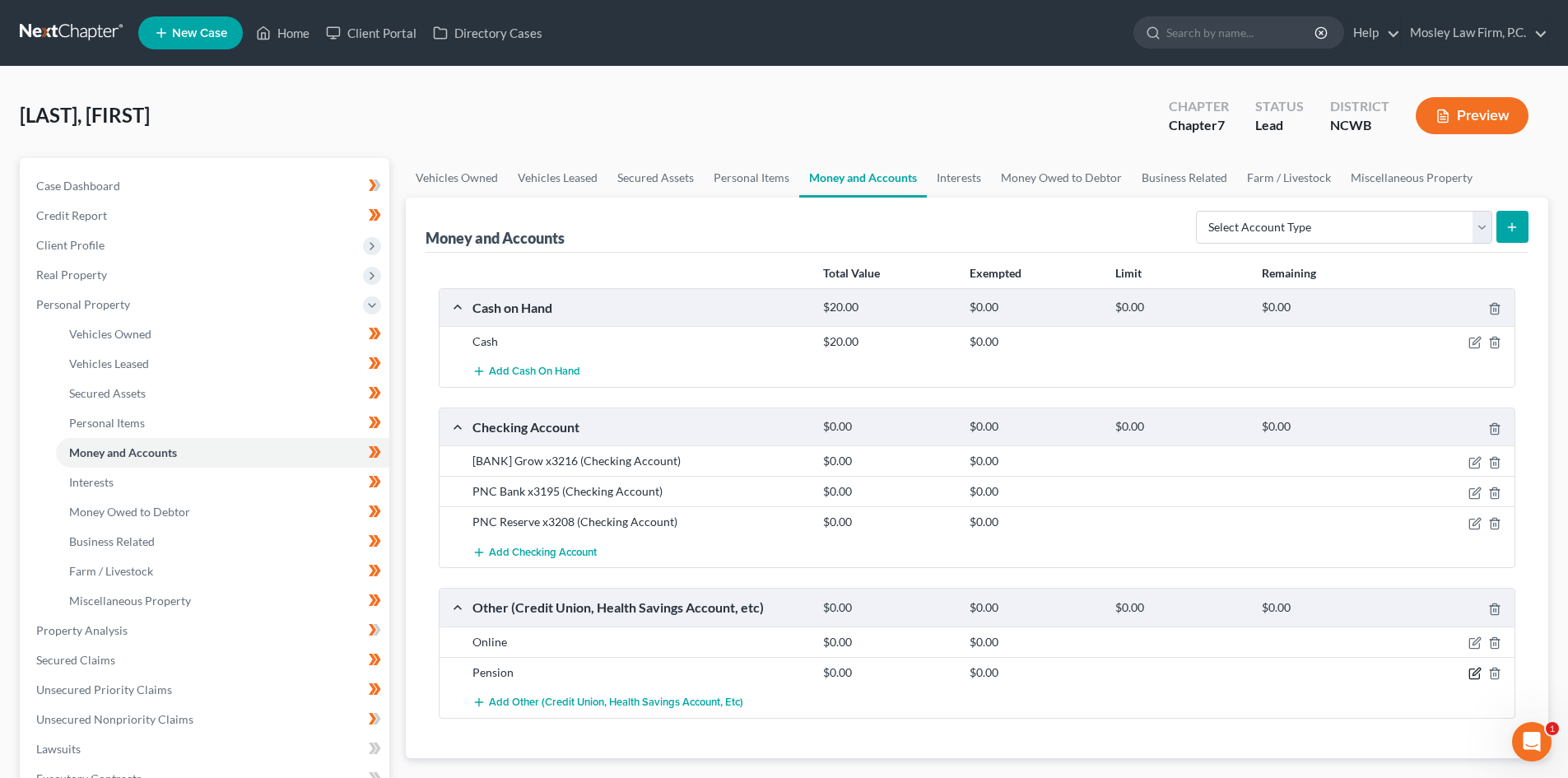 click 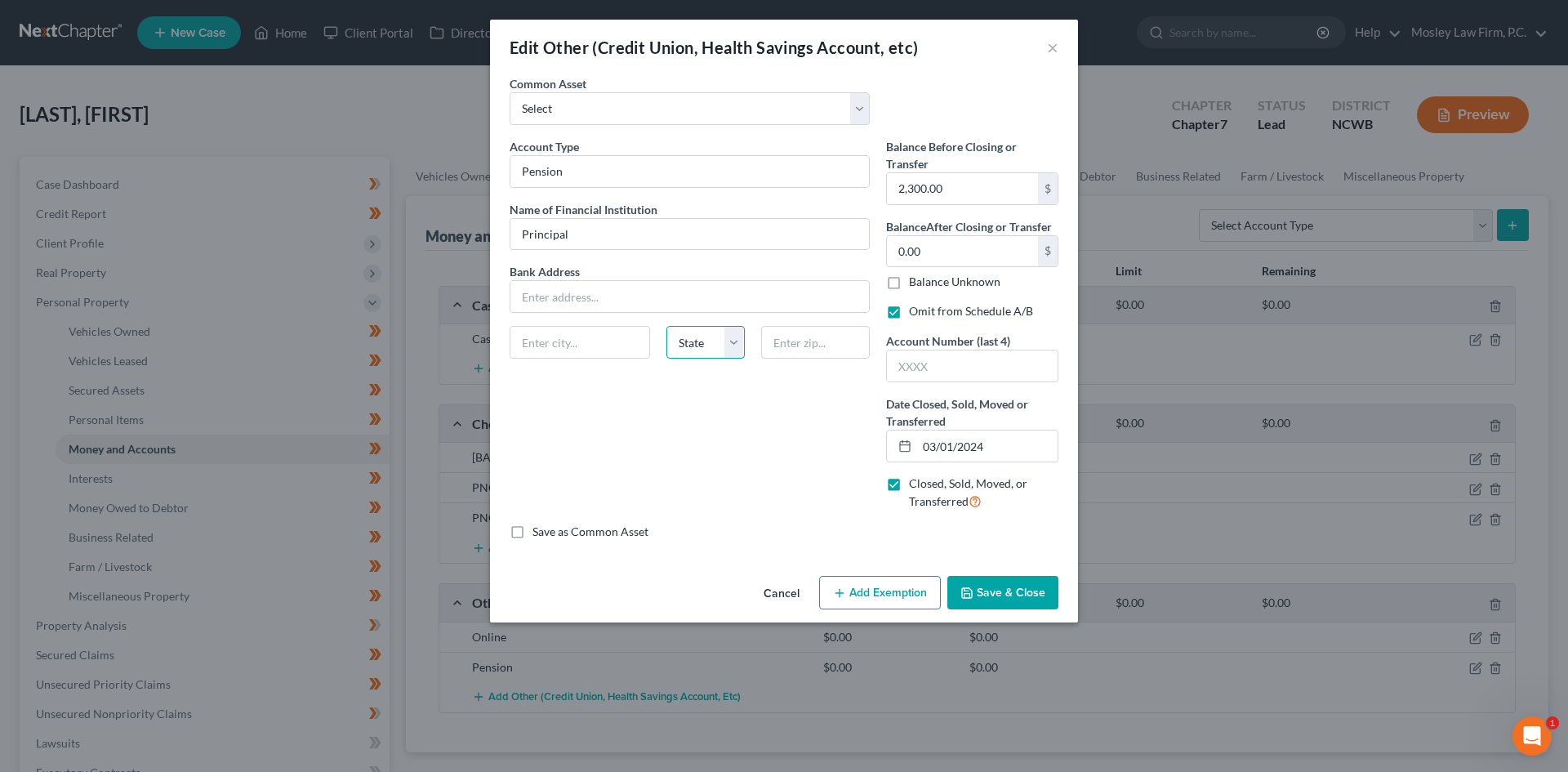 click on "State AL AK AR AZ CA CO CT DE DC FL GA GU HI ID IL IN IA KS KY LA ME MD MA MI MN MS MO MT NC ND NE NV NH NJ NM NY OH OK OR PA PR RI SC SD TN TX UT VI VA VT WA WV WI WY" at bounding box center (705, 342) 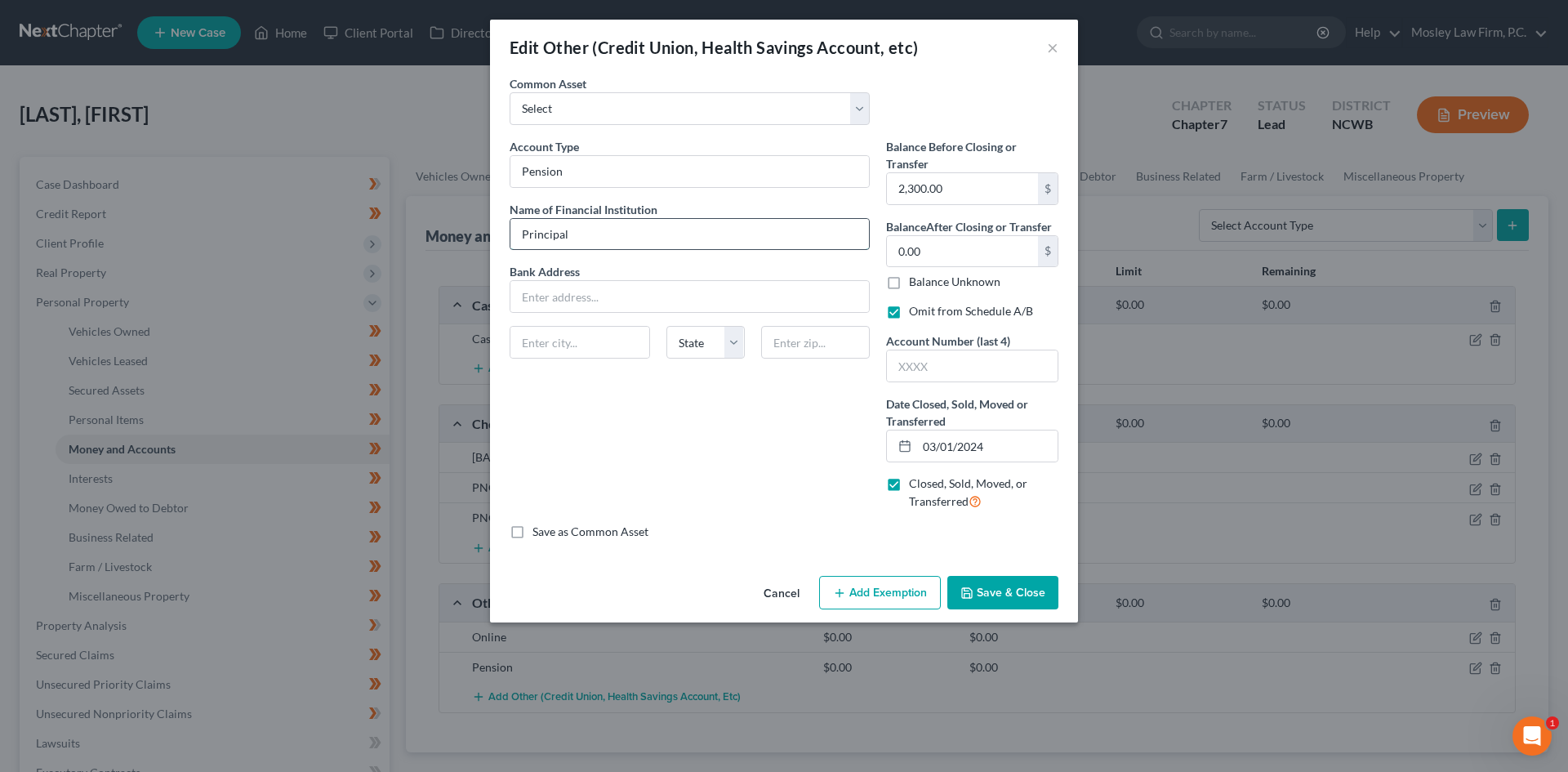 click on "Principal" at bounding box center [689, 234] 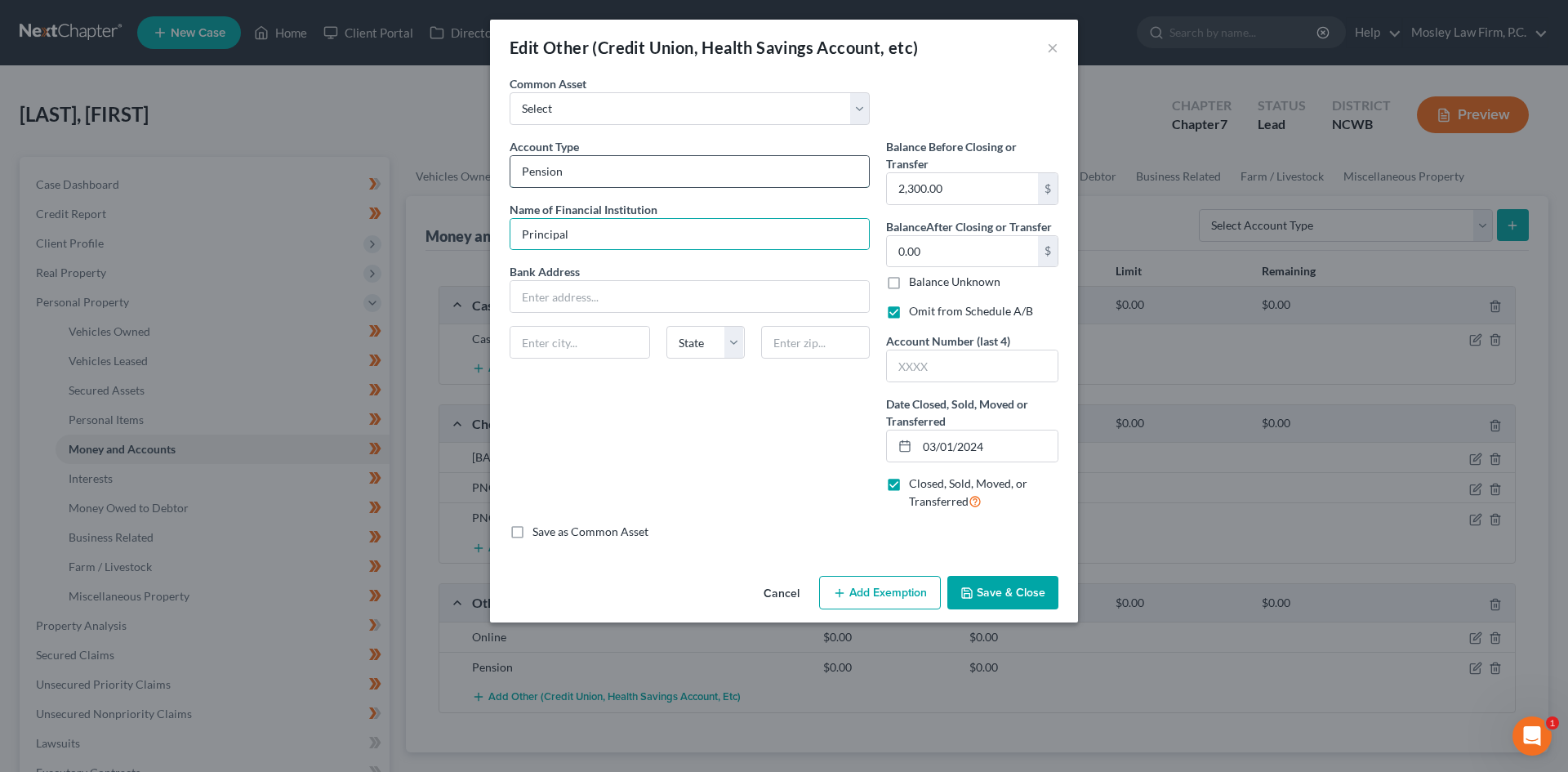 click on "Pension" at bounding box center (689, 172) 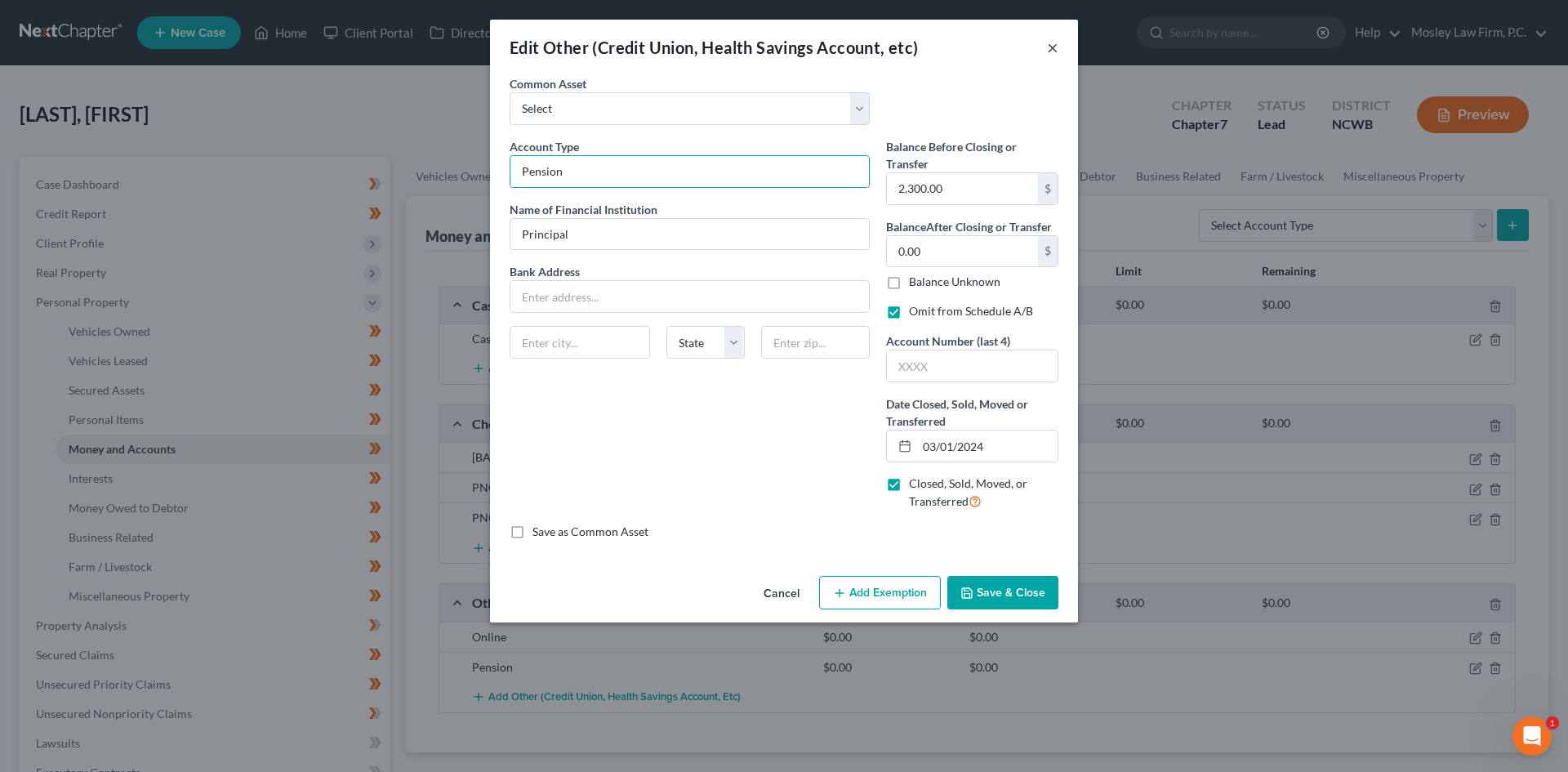 click on "×" at bounding box center (1053, 47) 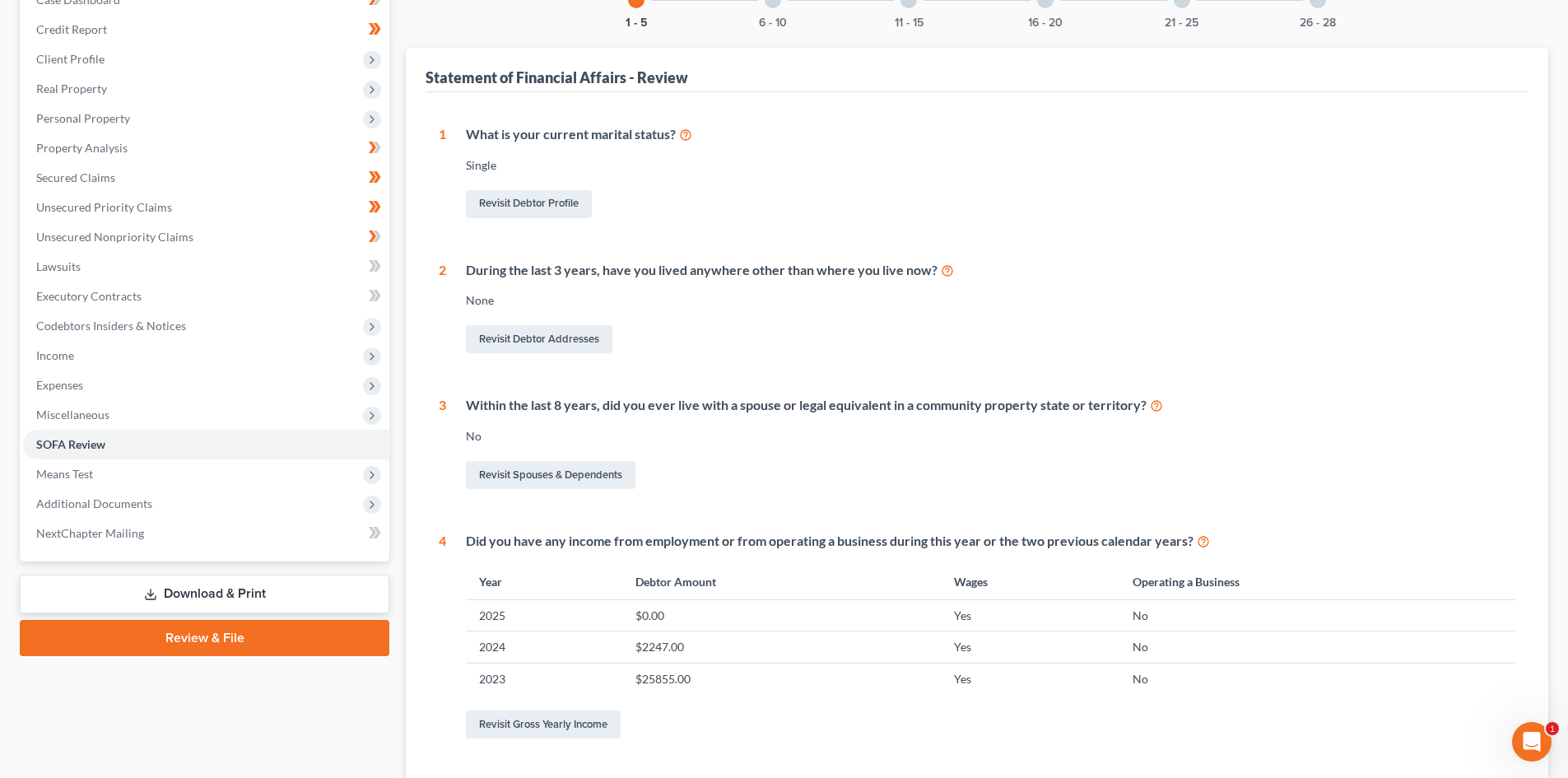 scroll, scrollTop: 0, scrollLeft: 0, axis: both 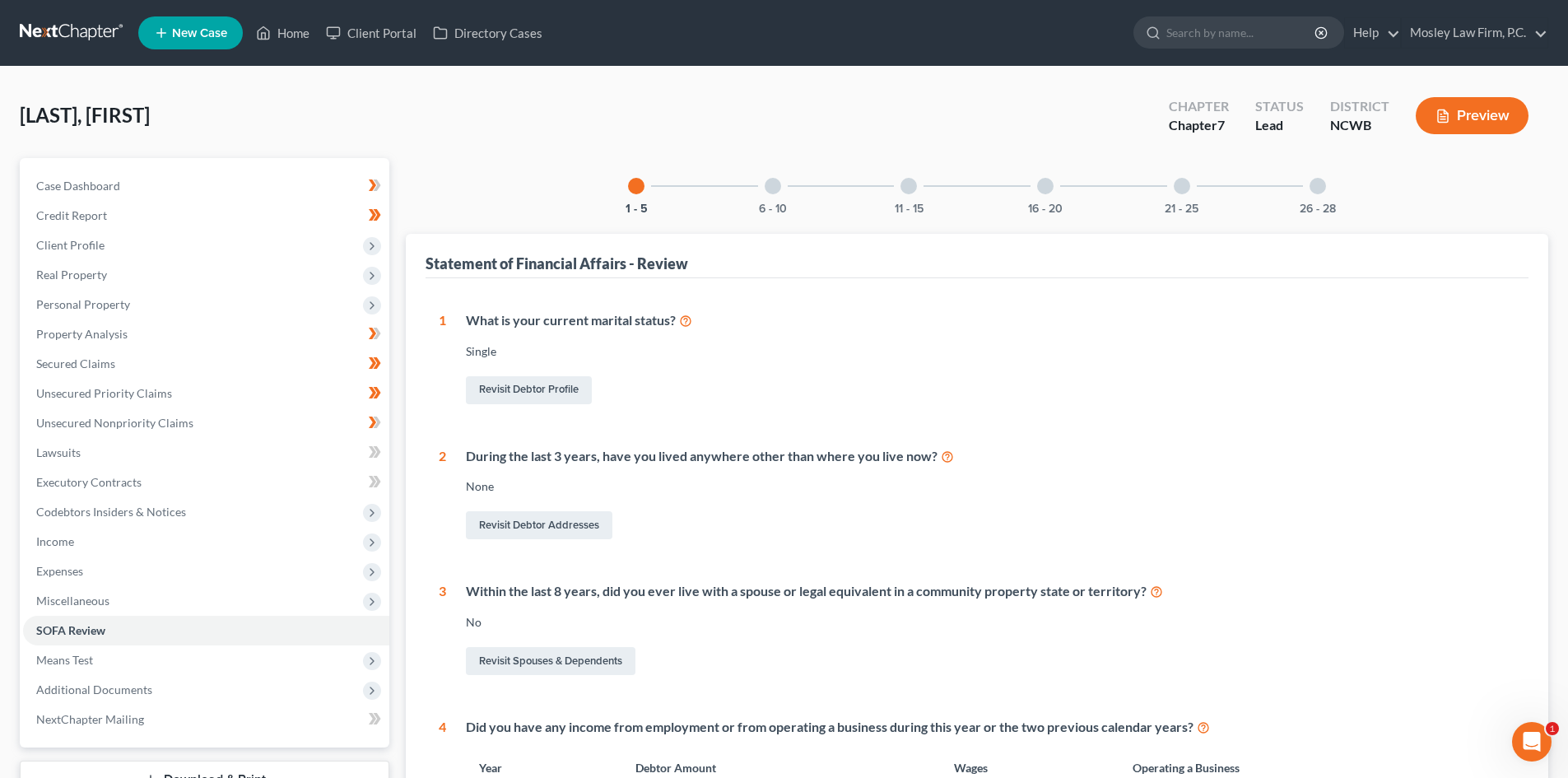 click at bounding box center (909, 186) 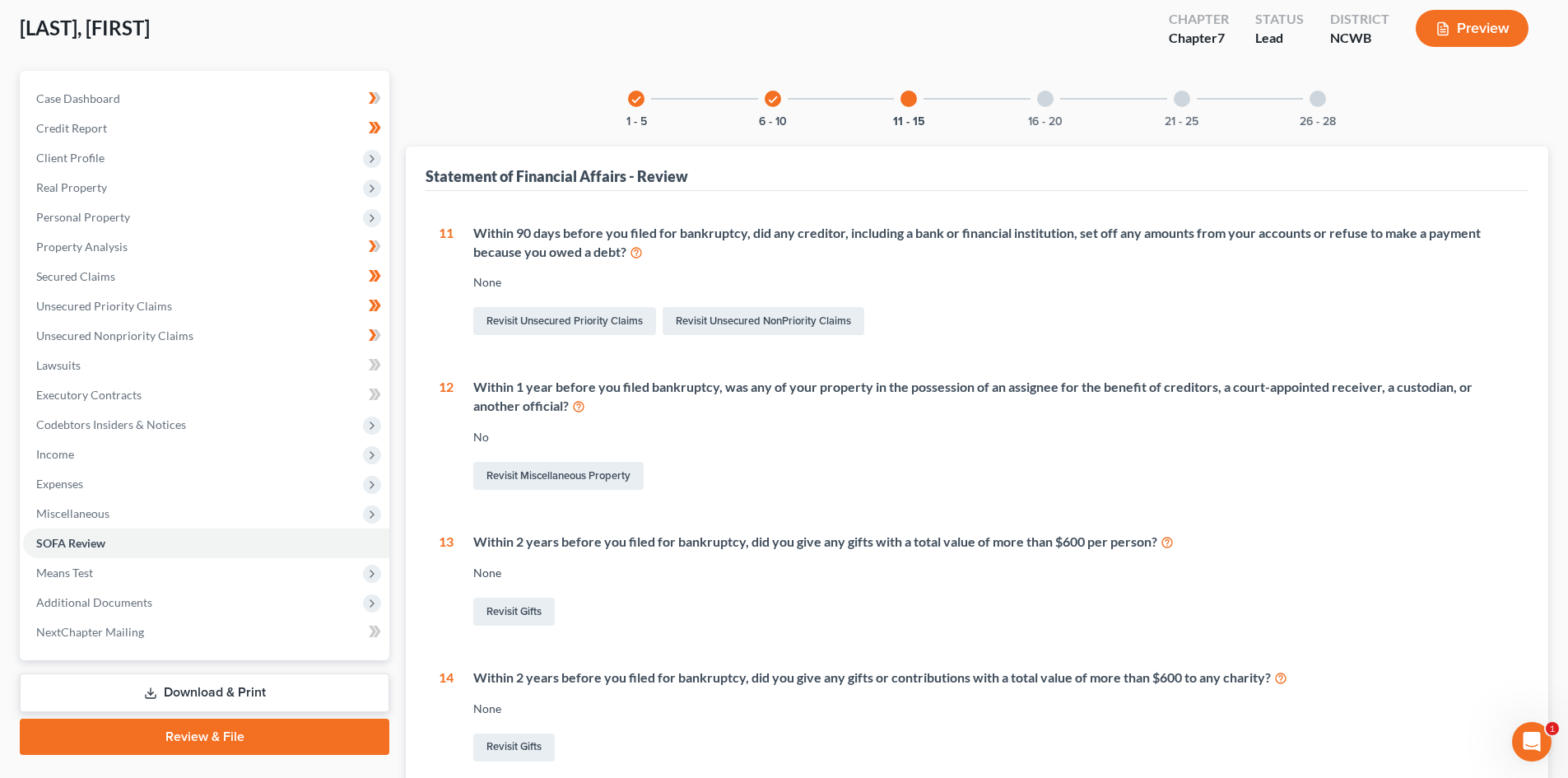 scroll, scrollTop: 0, scrollLeft: 0, axis: both 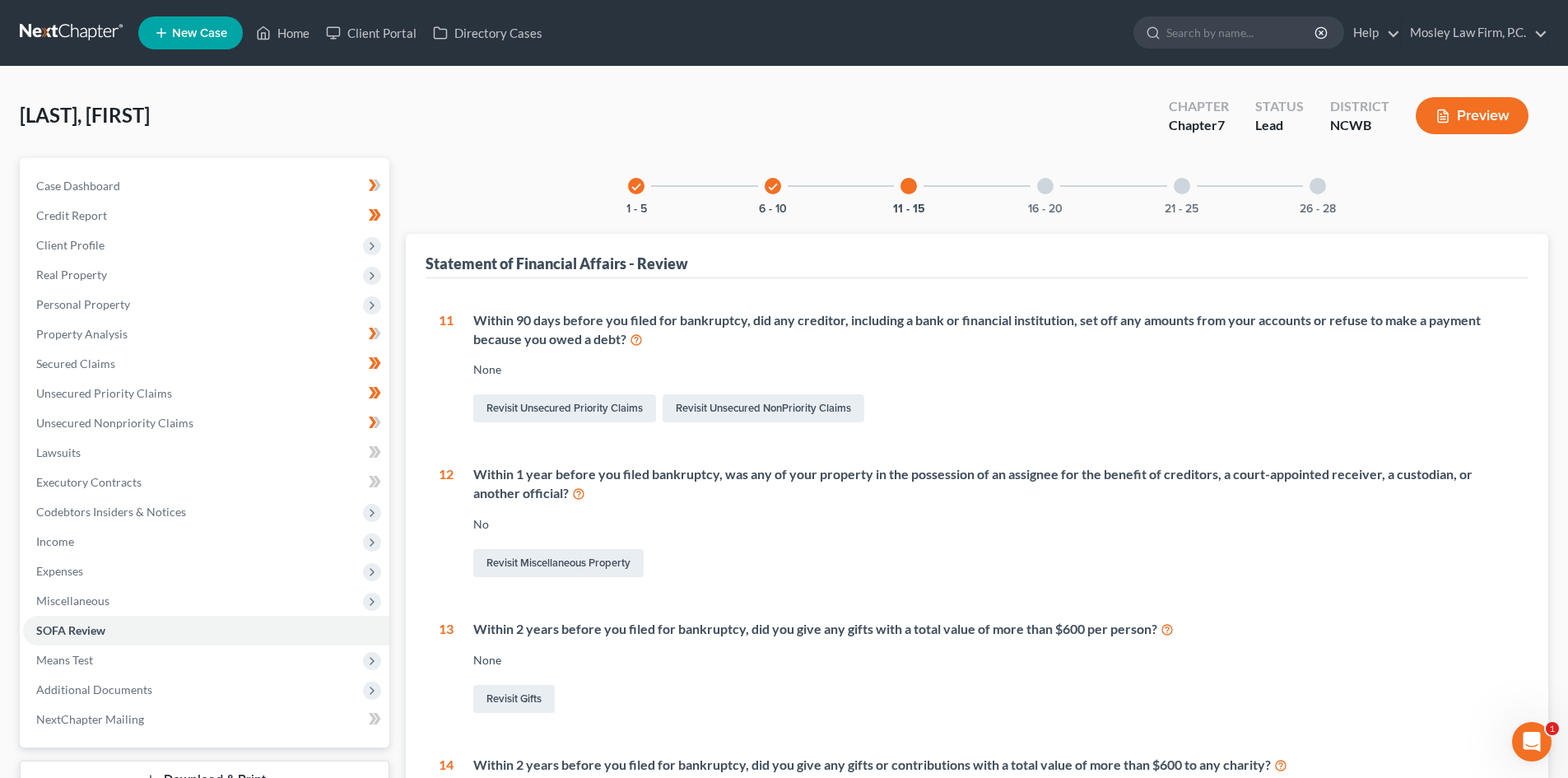 drag, startPoint x: 1044, startPoint y: 189, endPoint x: 1131, endPoint y: 224, distance: 93.77633 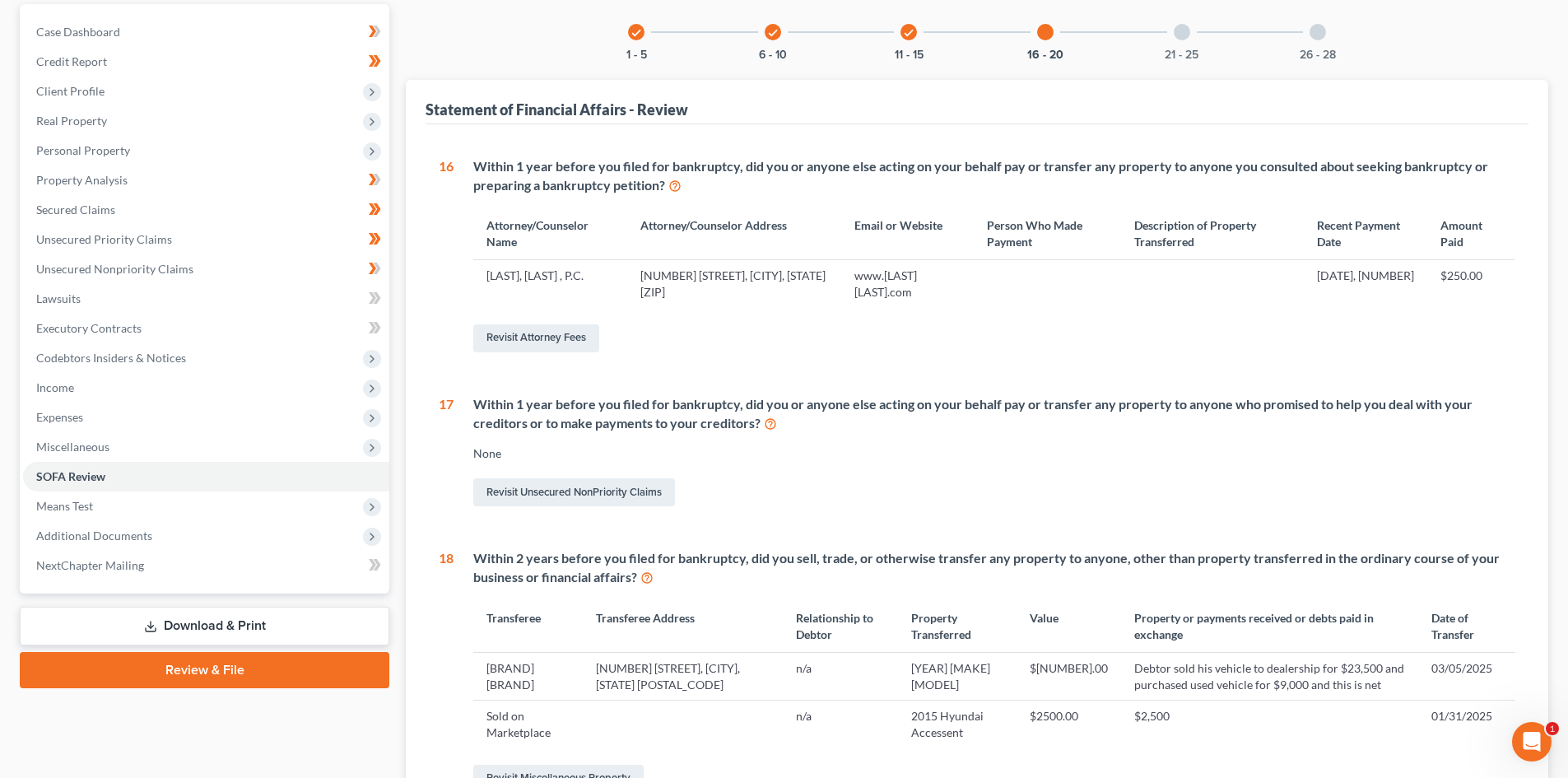 scroll, scrollTop: 123, scrollLeft: 0, axis: vertical 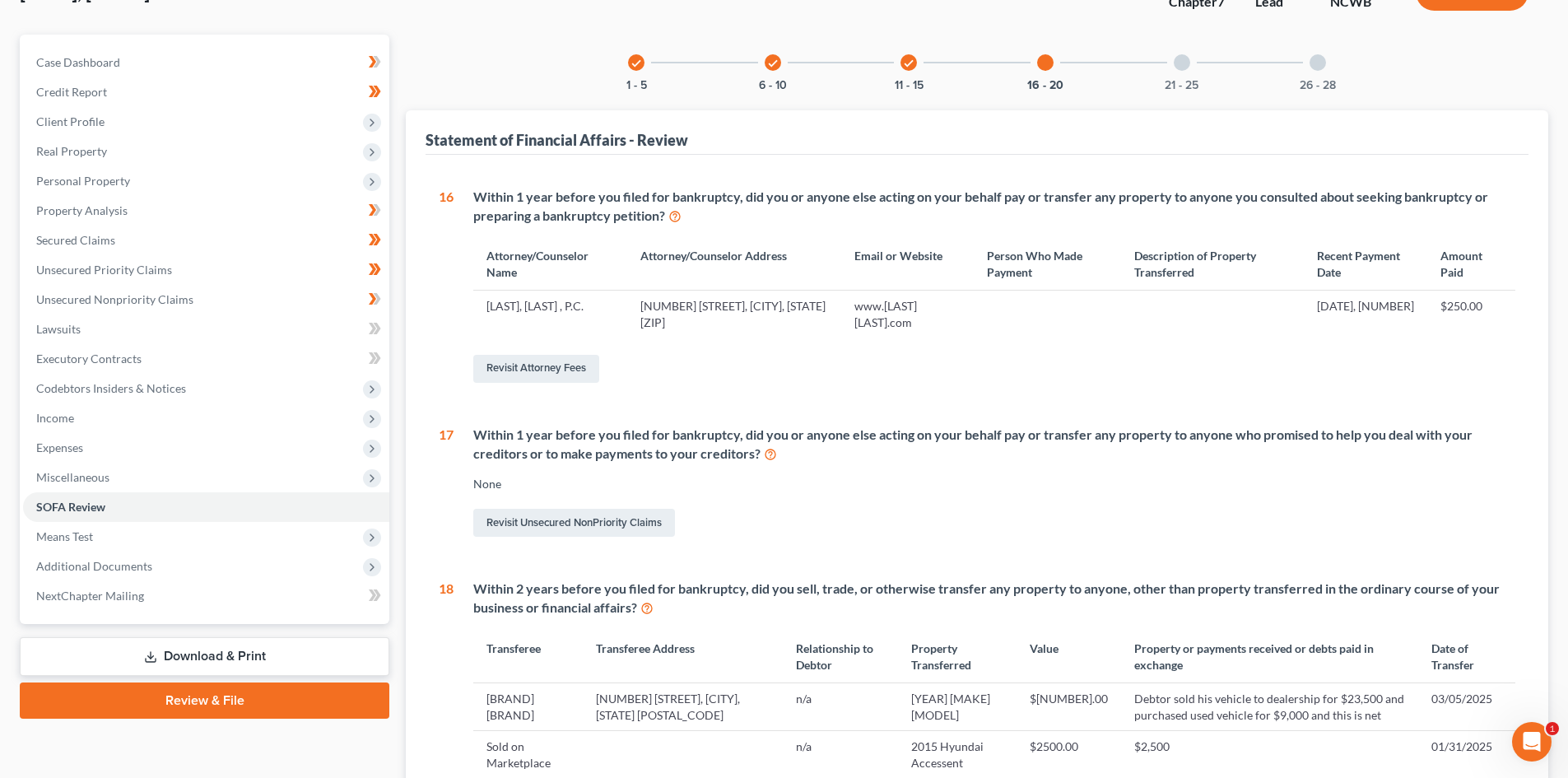 click on "check" at bounding box center [909, 63] 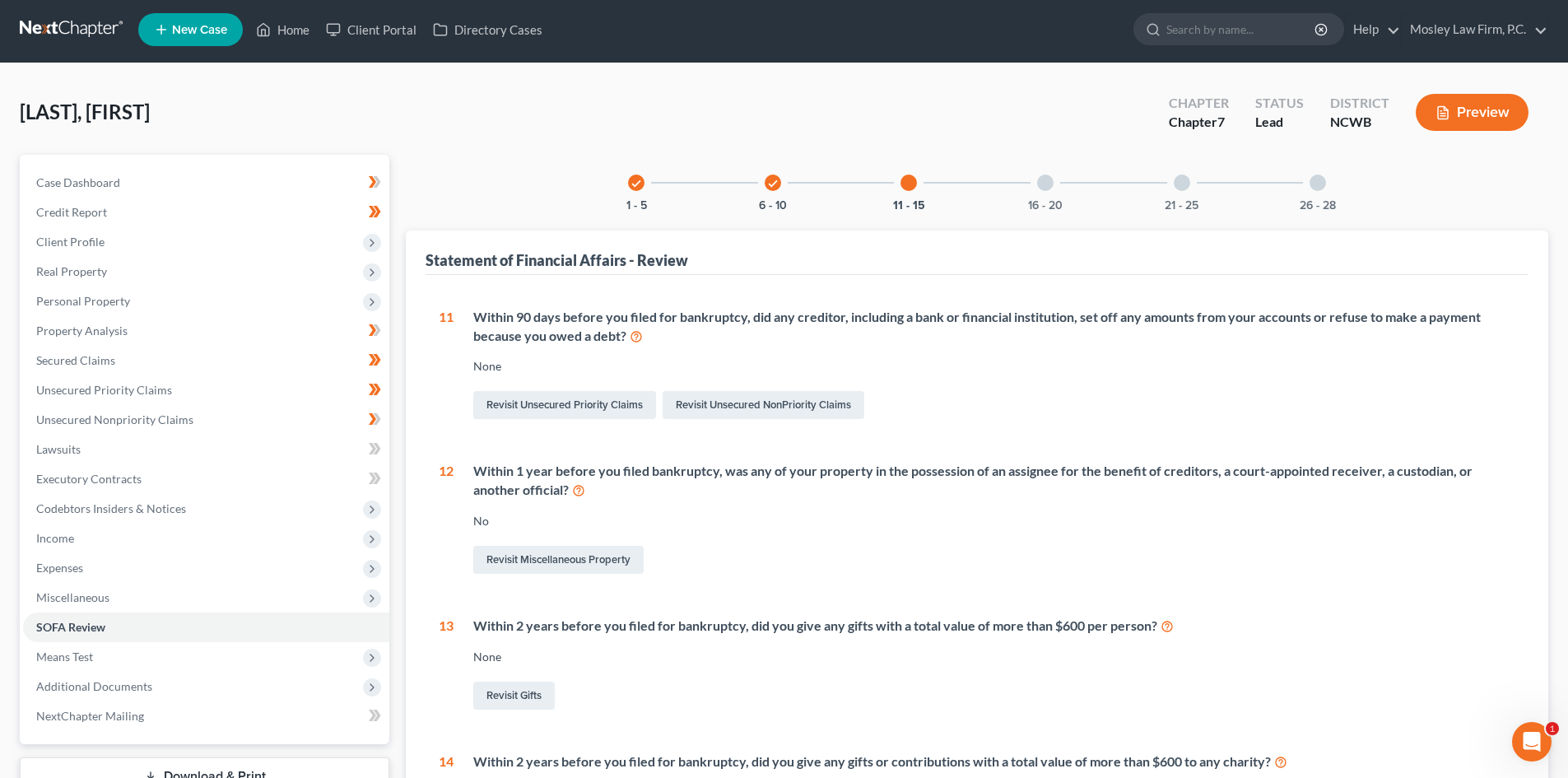 scroll, scrollTop: 0, scrollLeft: 0, axis: both 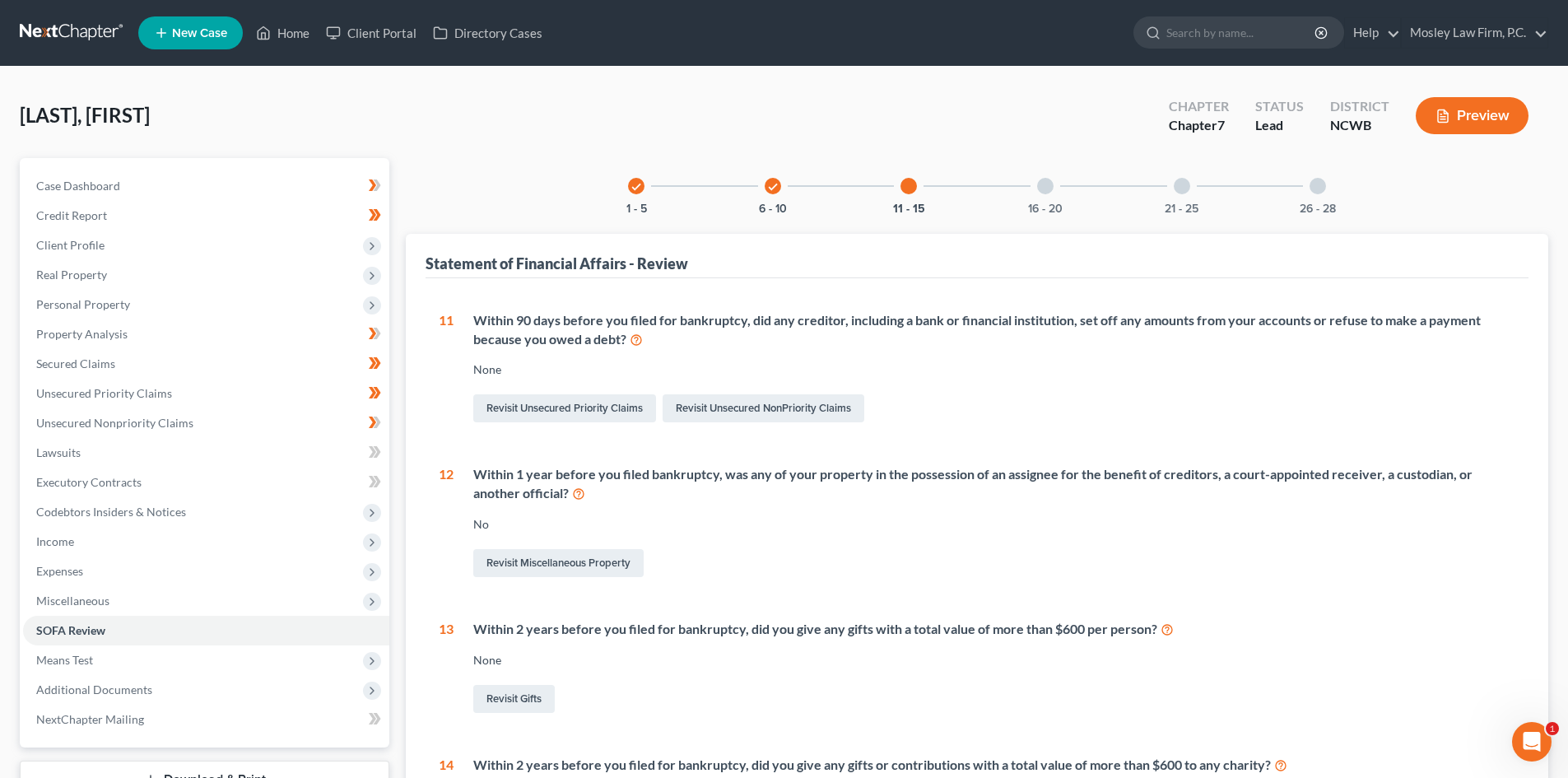 click on "check" at bounding box center (773, 187) 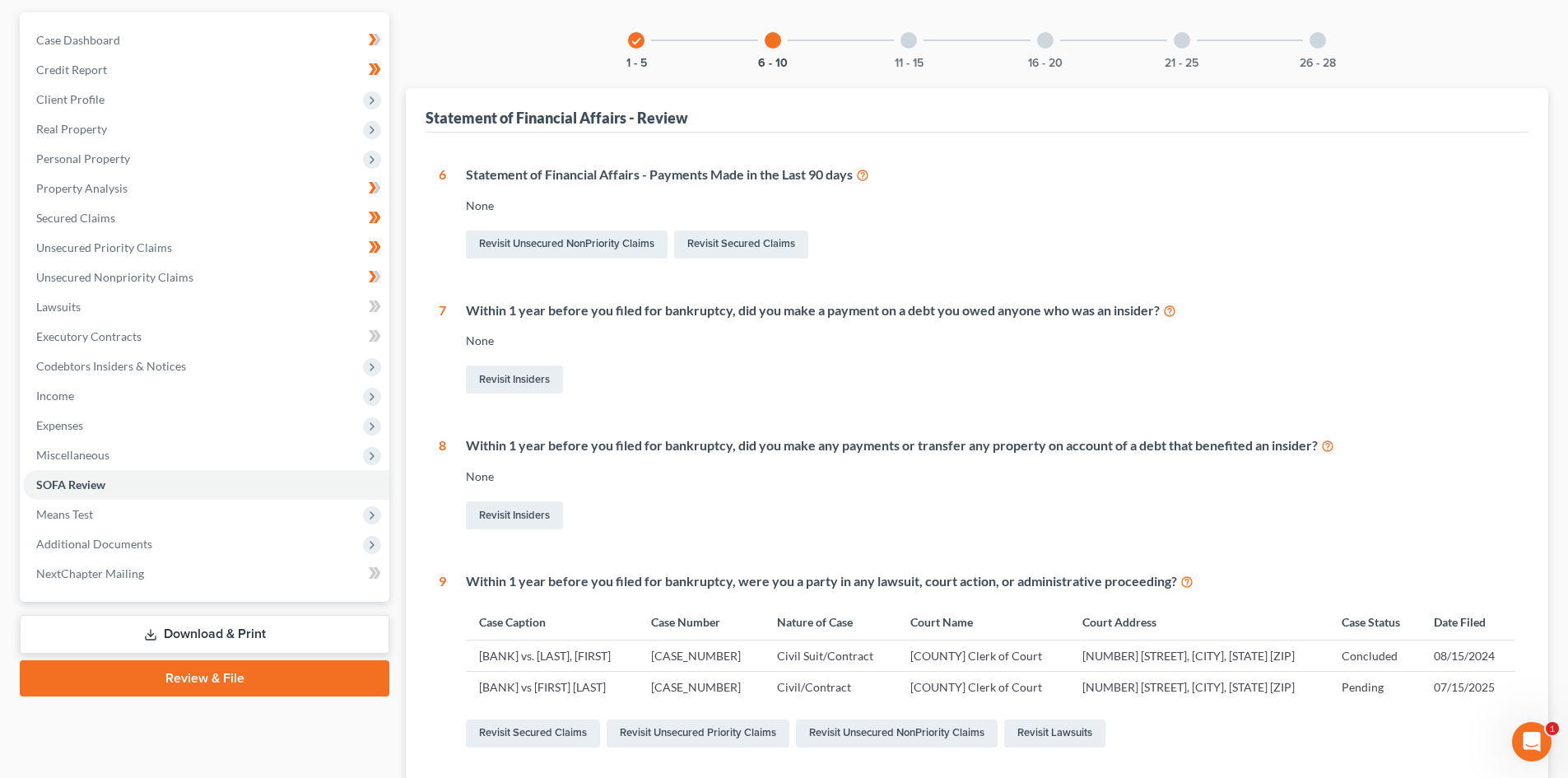 scroll, scrollTop: 0, scrollLeft: 0, axis: both 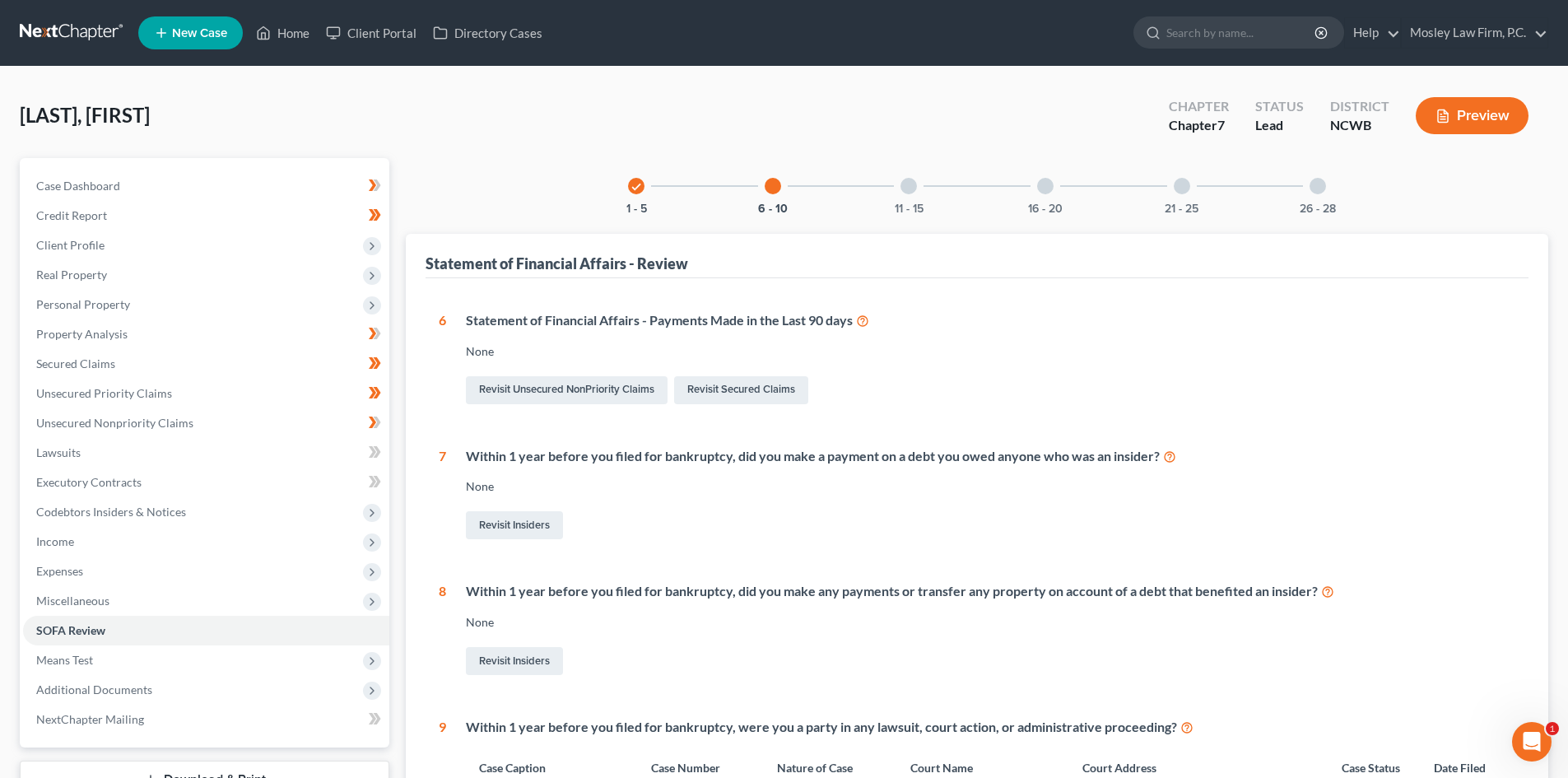 click on "16 - 20" at bounding box center [1045, 186] 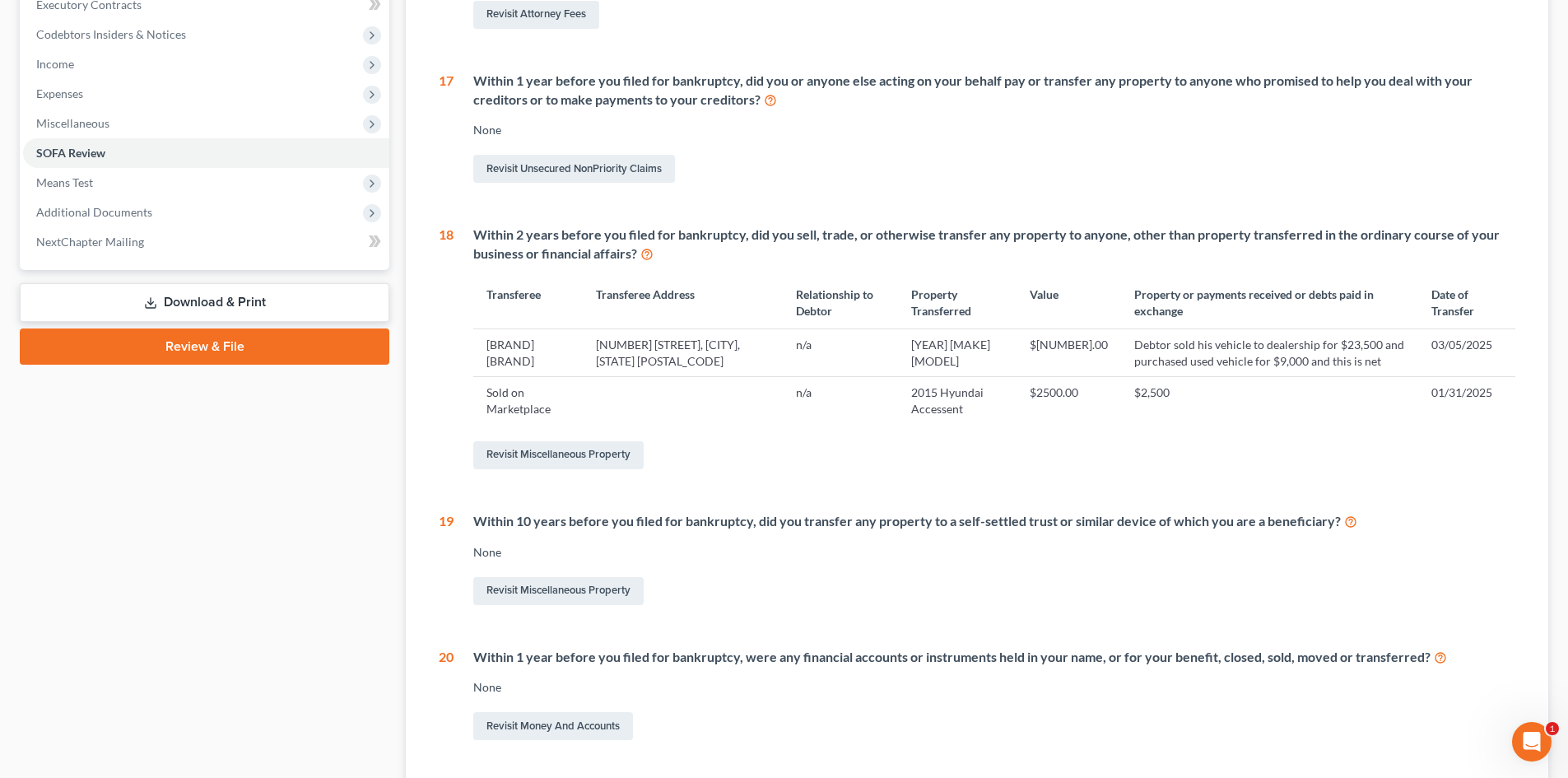 scroll, scrollTop: 494, scrollLeft: 0, axis: vertical 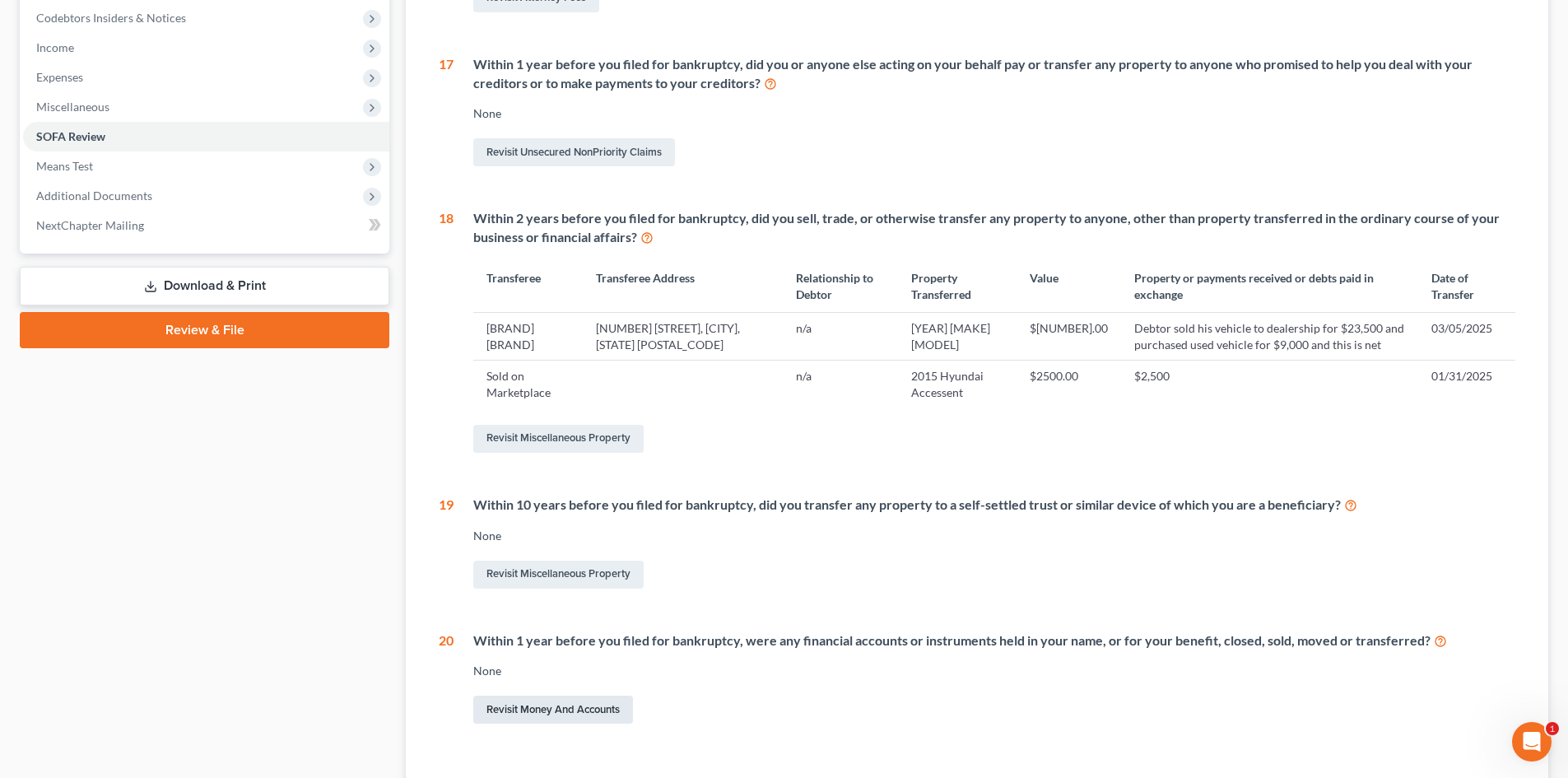 click on "Revisit Money and Accounts" at bounding box center [553, 710] 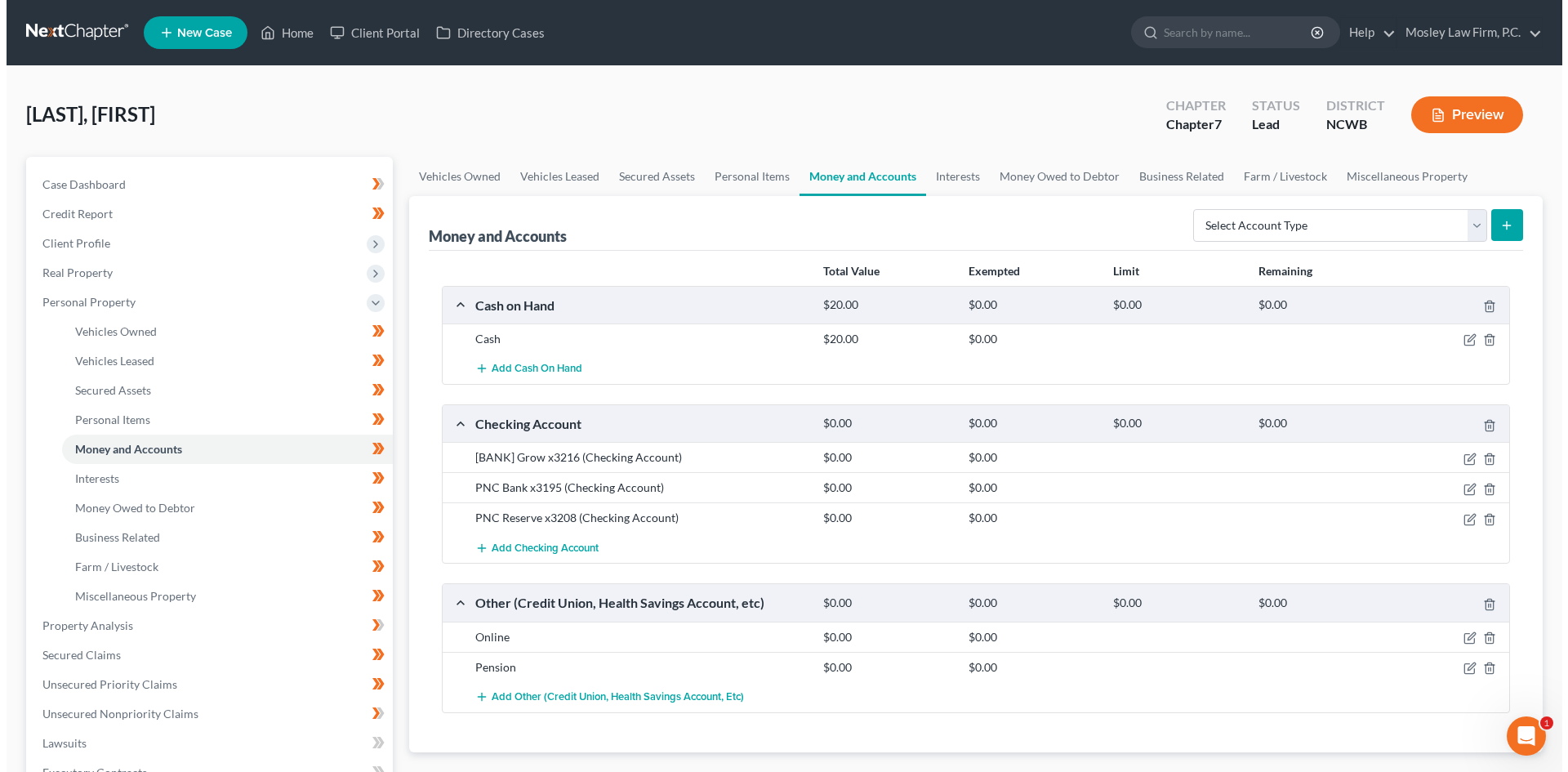 scroll, scrollTop: 82, scrollLeft: 0, axis: vertical 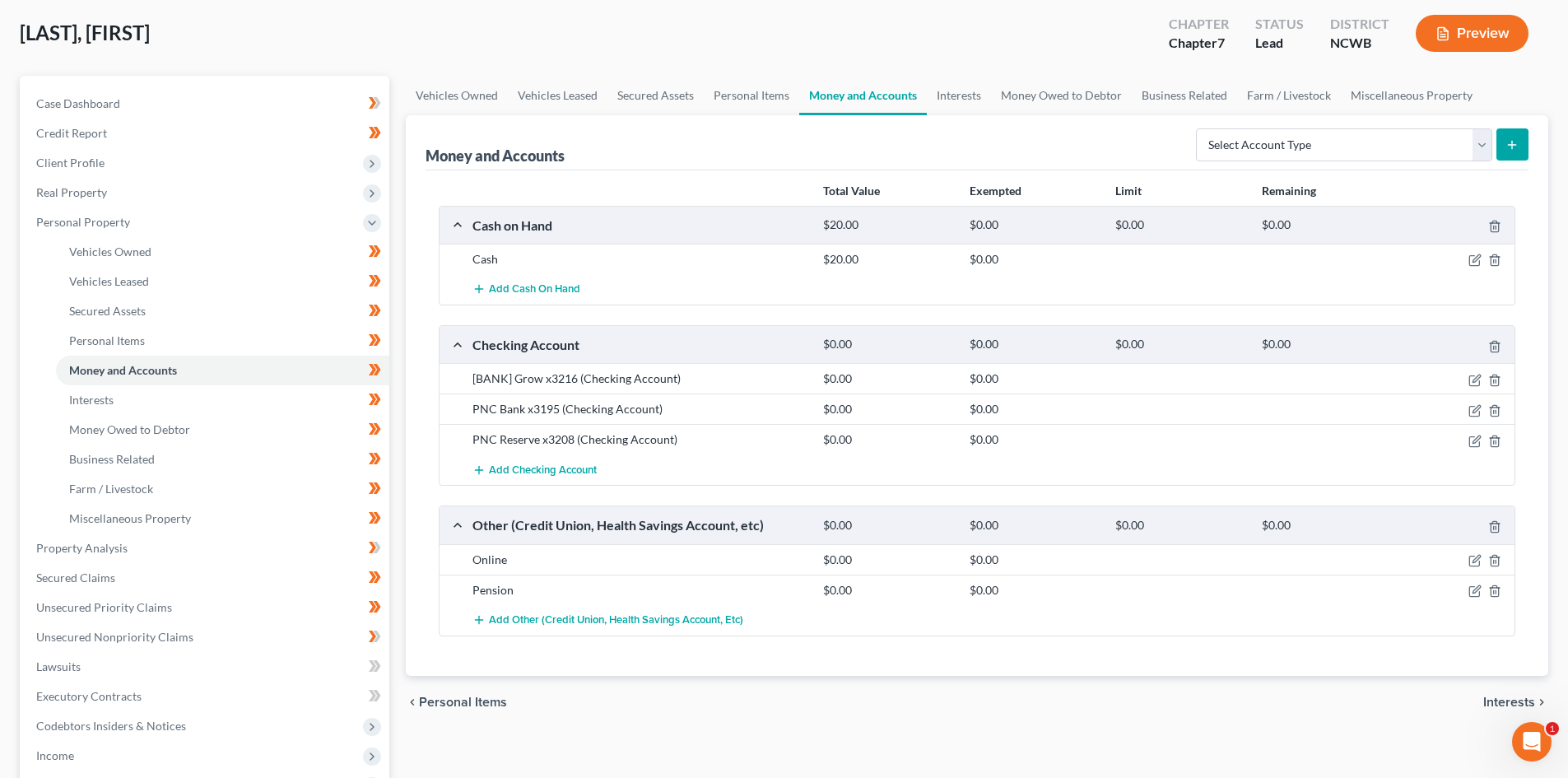 click 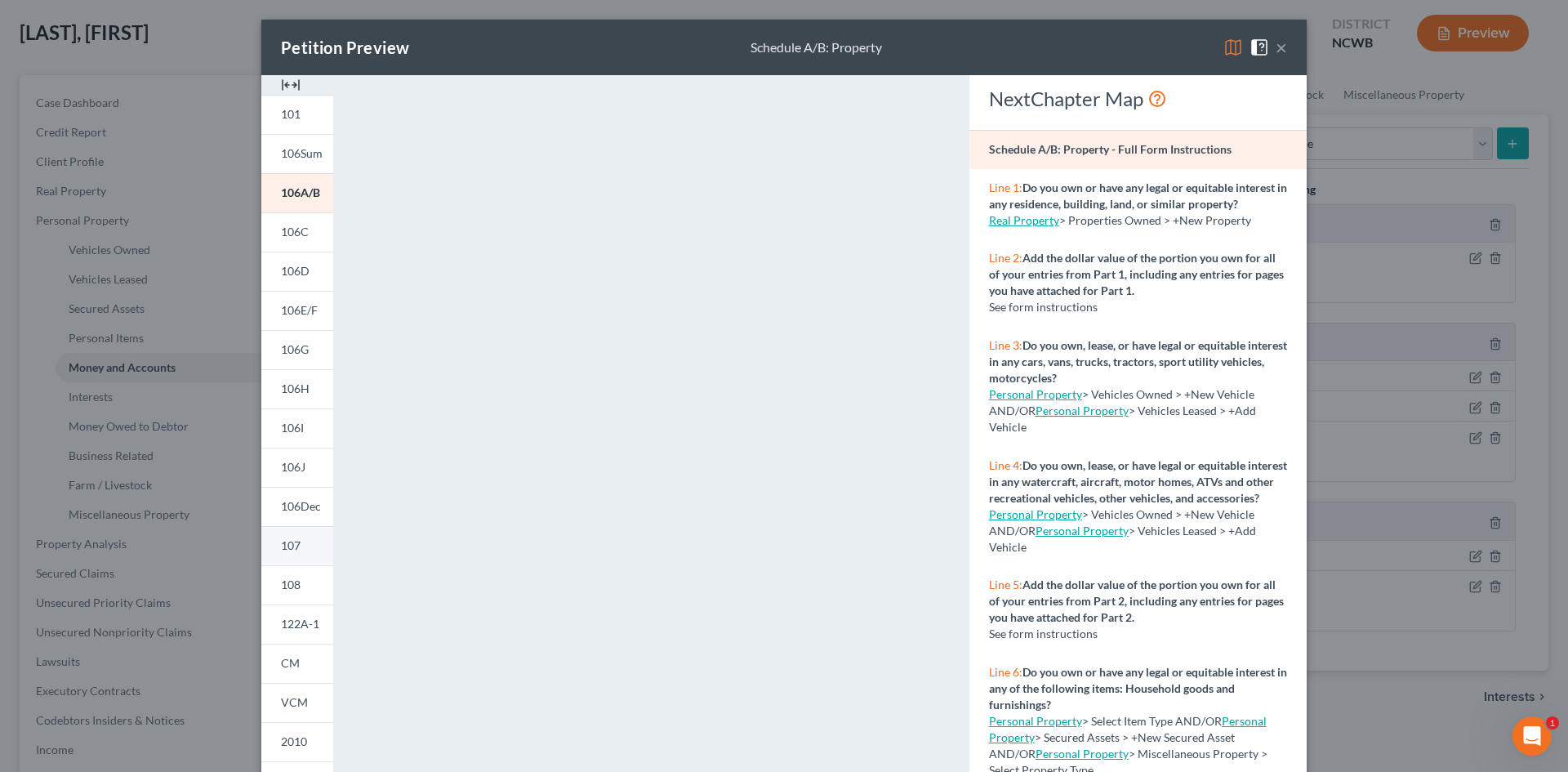 click on "107" at bounding box center [297, 546] 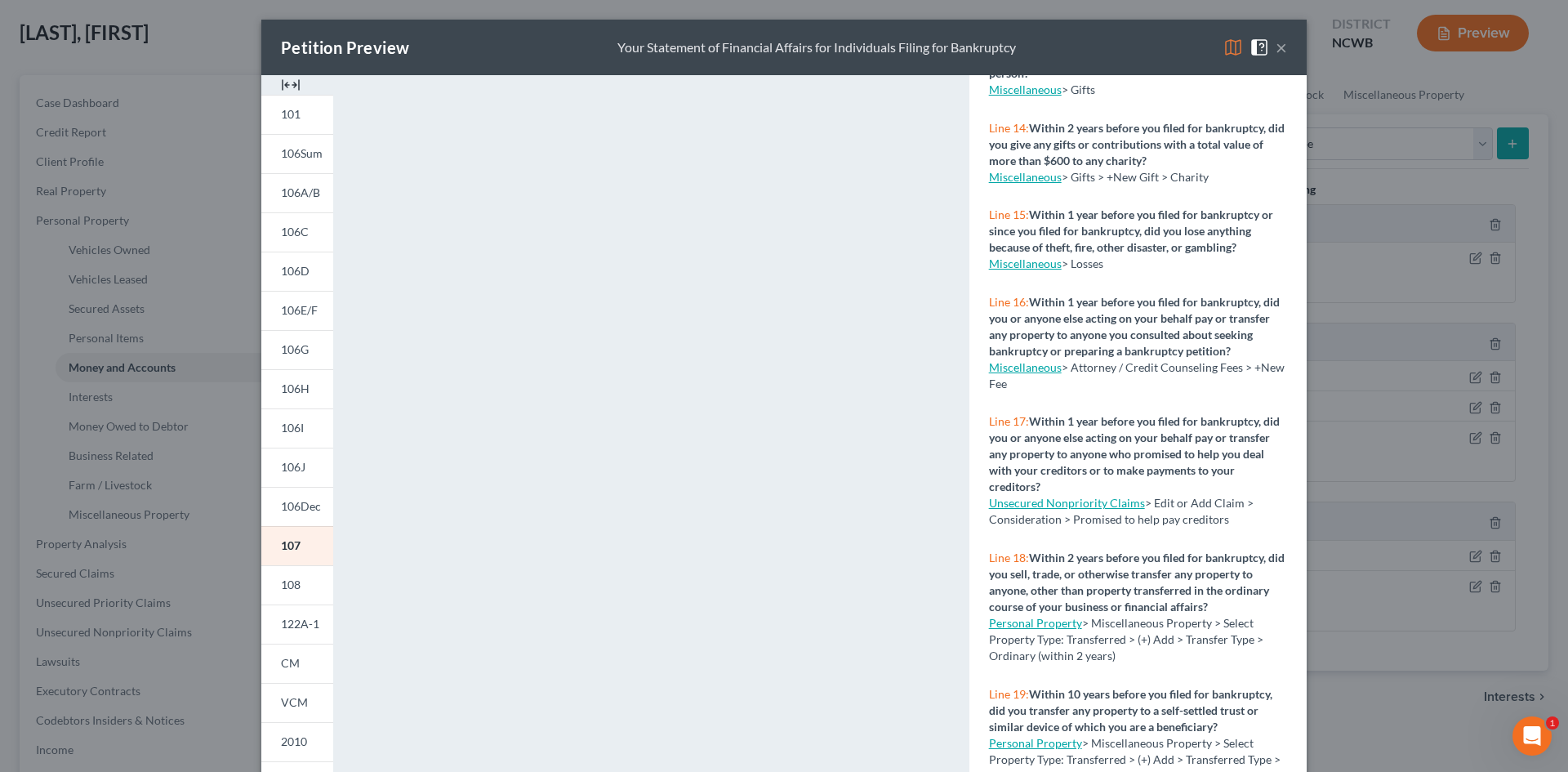 scroll, scrollTop: 1307, scrollLeft: 0, axis: vertical 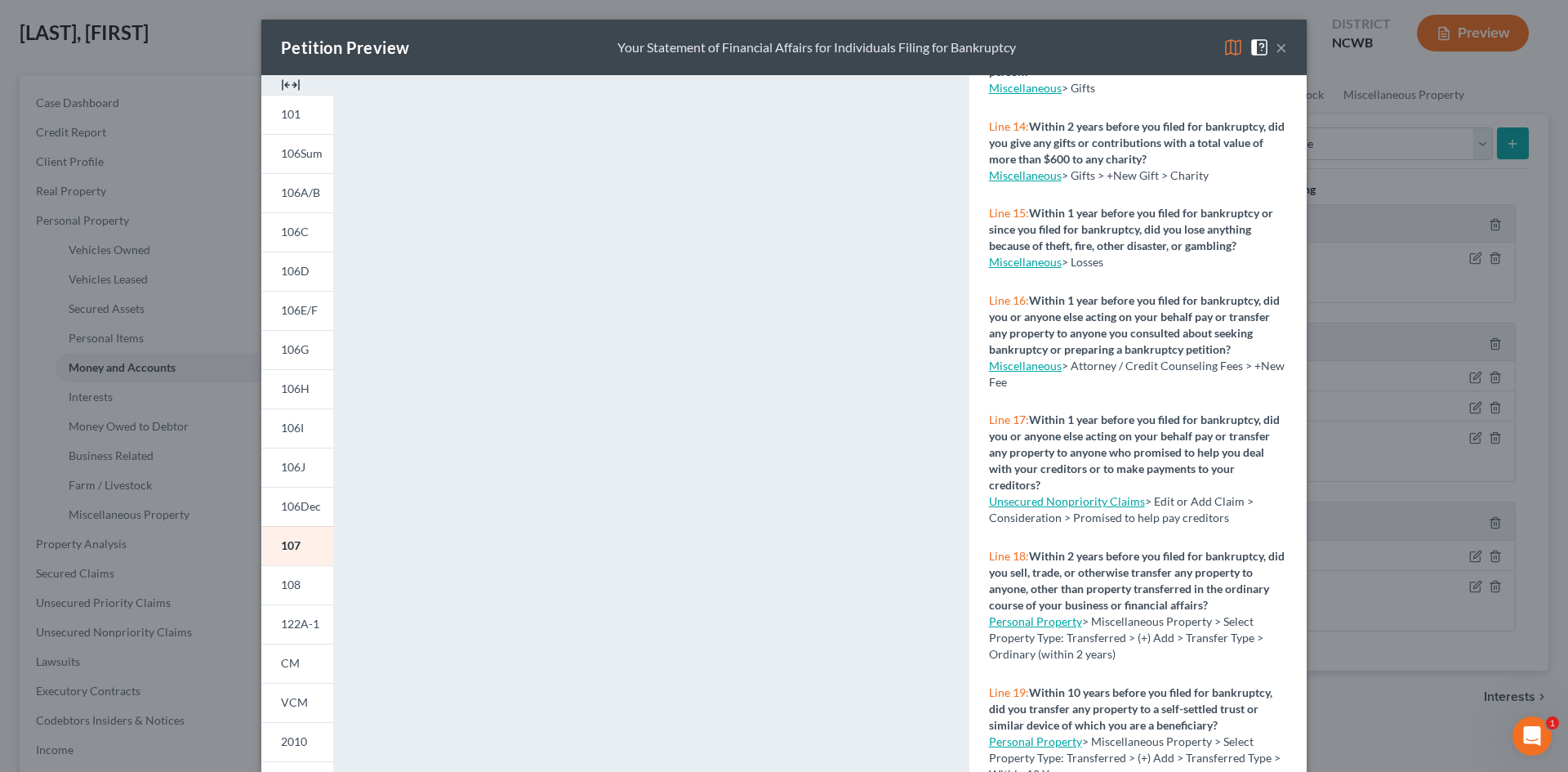 click on "Line 18:  Within 2 years before you filed for bankruptcy, did you sell, trade, or otherwise transfer any property to anyone, other than property transferred in the ordinary course of your business or financial affairs?
Personal Property  > Miscellaneous Property > Select Property Type: Transferred > (+) Add > Transfer Type > Ordinary (within 2 years)" at bounding box center (1138, 605) 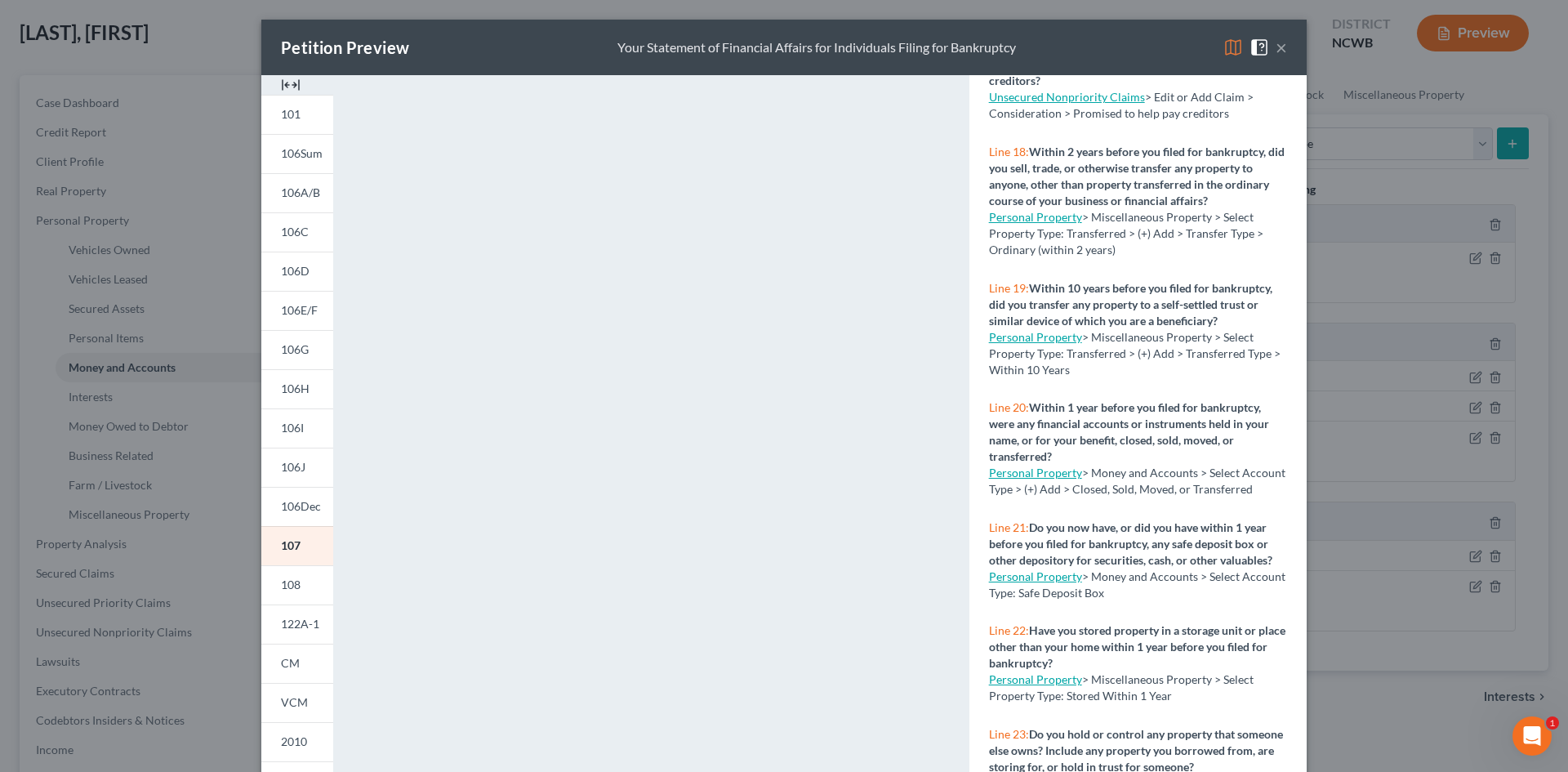 scroll, scrollTop: 1716, scrollLeft: 0, axis: vertical 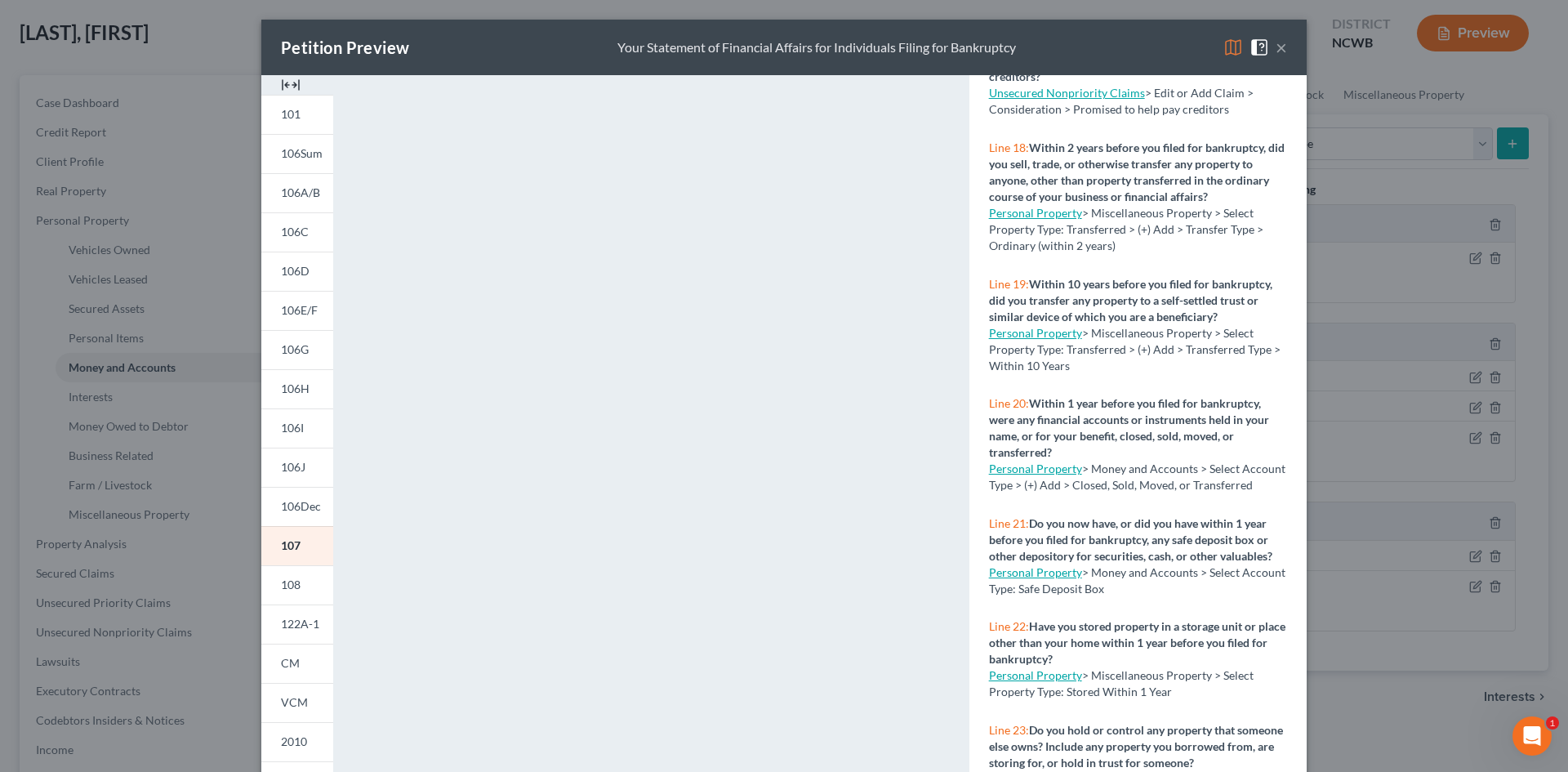 click on "> Money and Accounts > Select Account Type > (+) Add > Closed, Sold, Moved, or Transferred" at bounding box center [1137, 476] 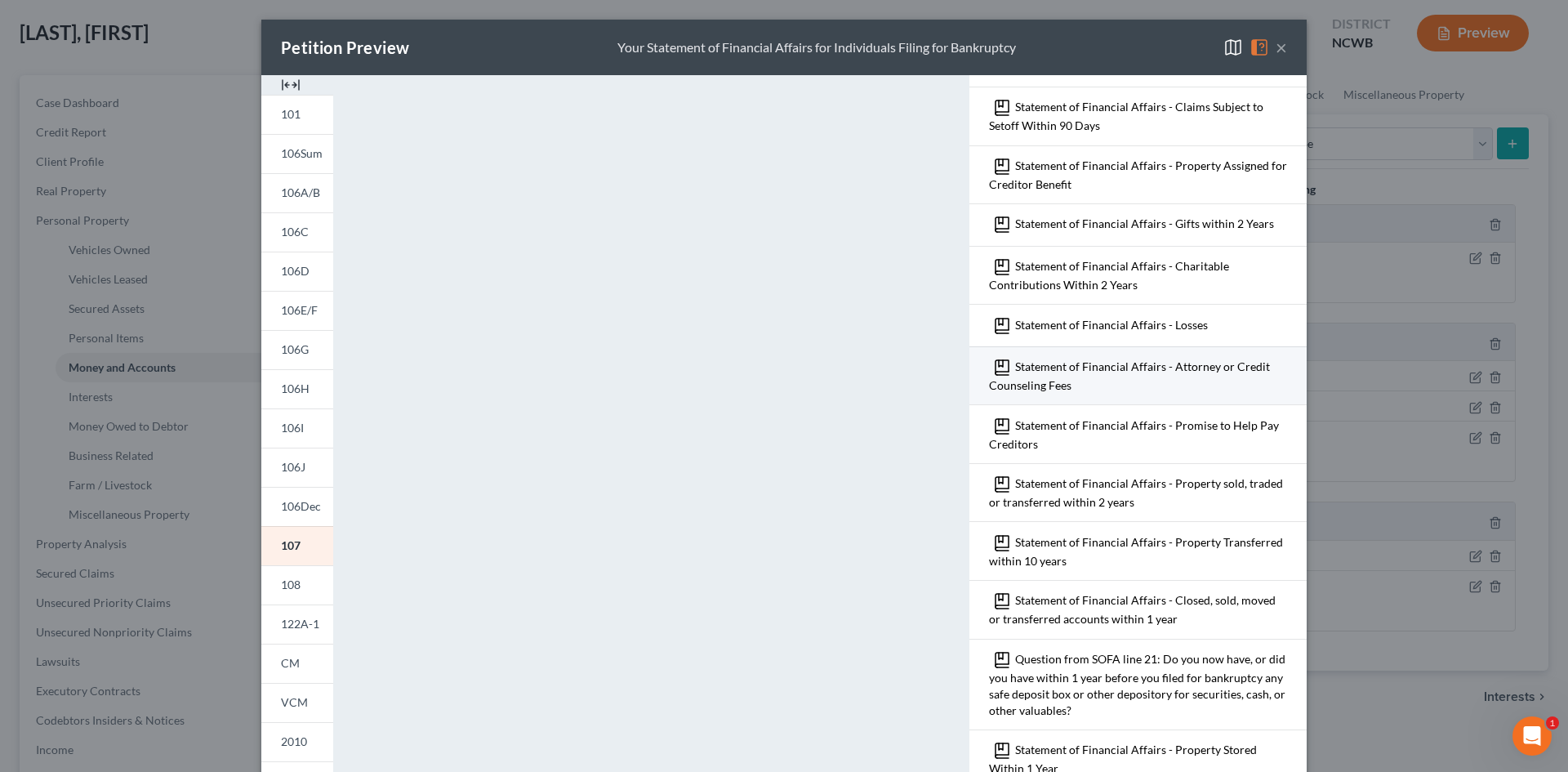 scroll, scrollTop: 654, scrollLeft: 0, axis: vertical 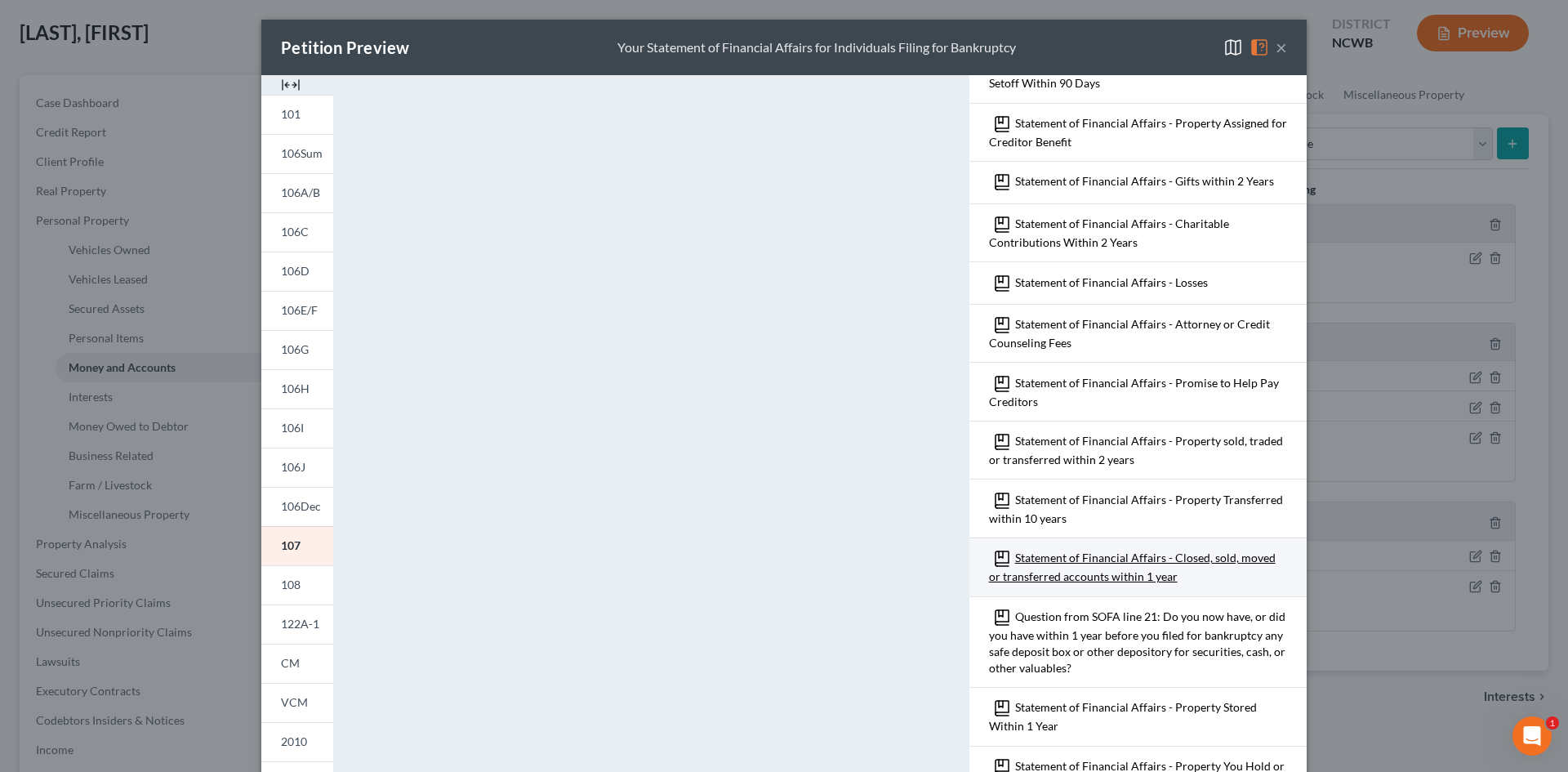 click on "Statement of Financial Affairs - Closed, sold, moved or transferred accounts within 1 year" at bounding box center [1132, 567] 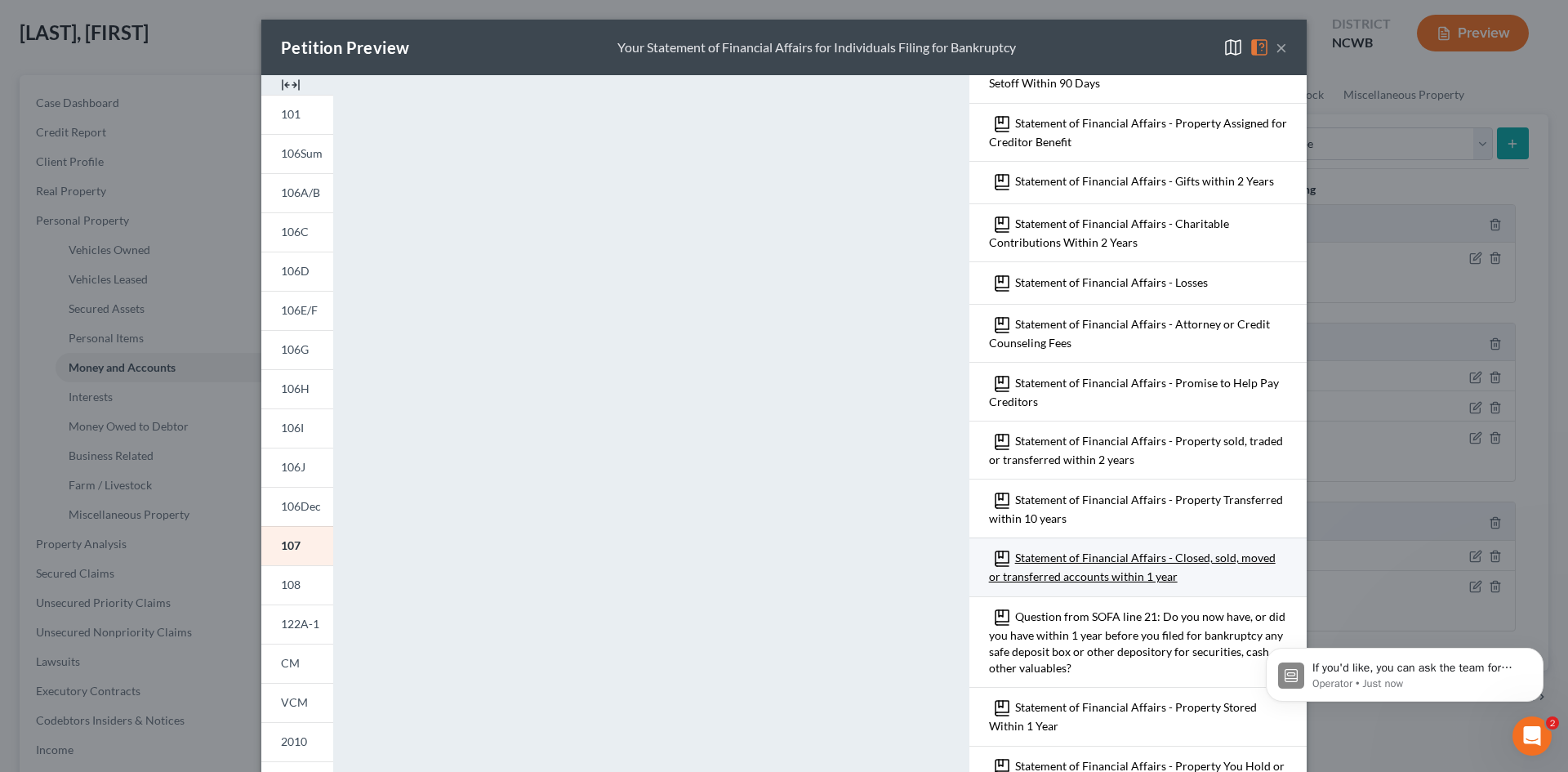 scroll, scrollTop: 0, scrollLeft: 0, axis: both 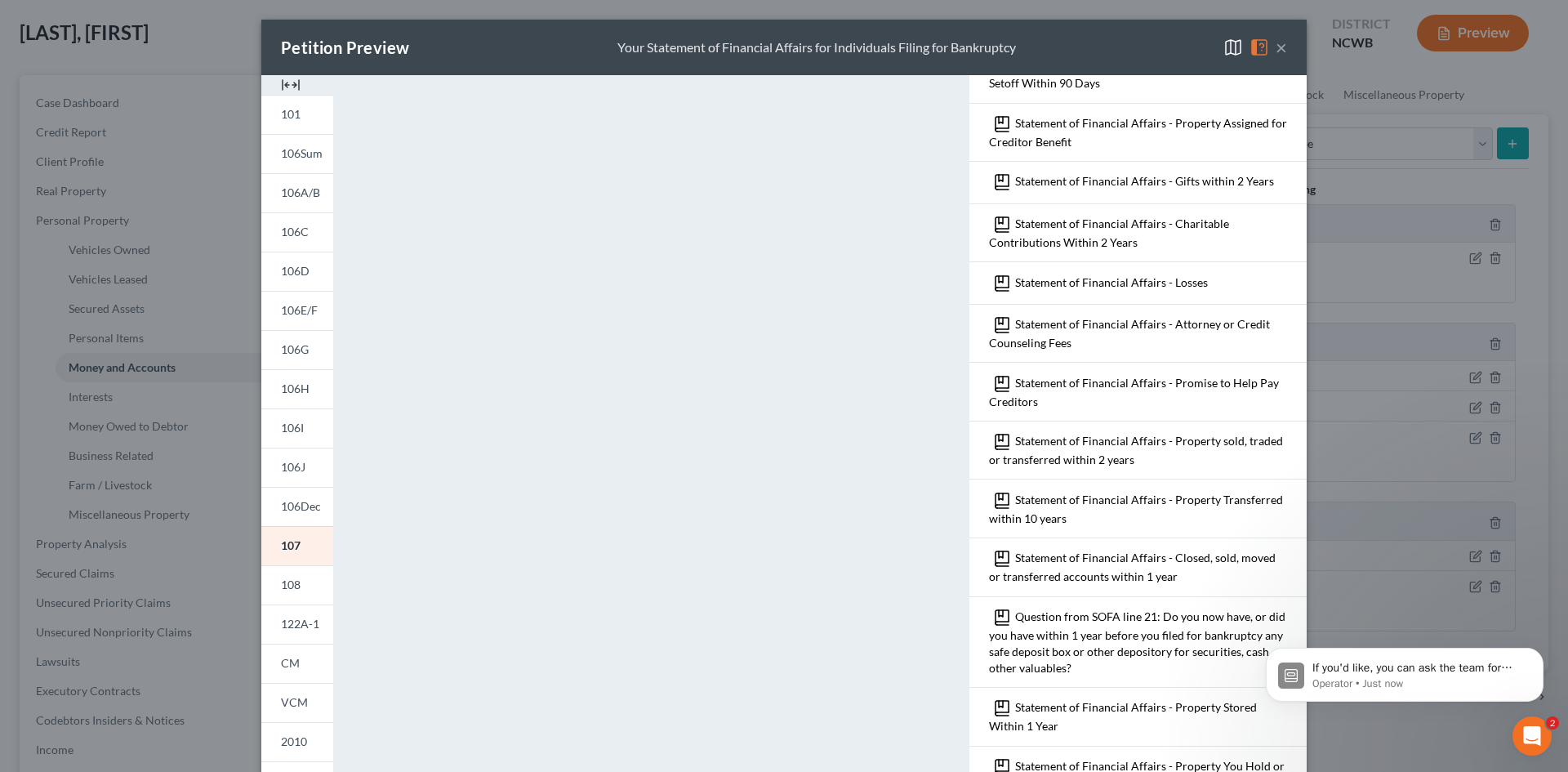 click on "×" at bounding box center (1281, 47) 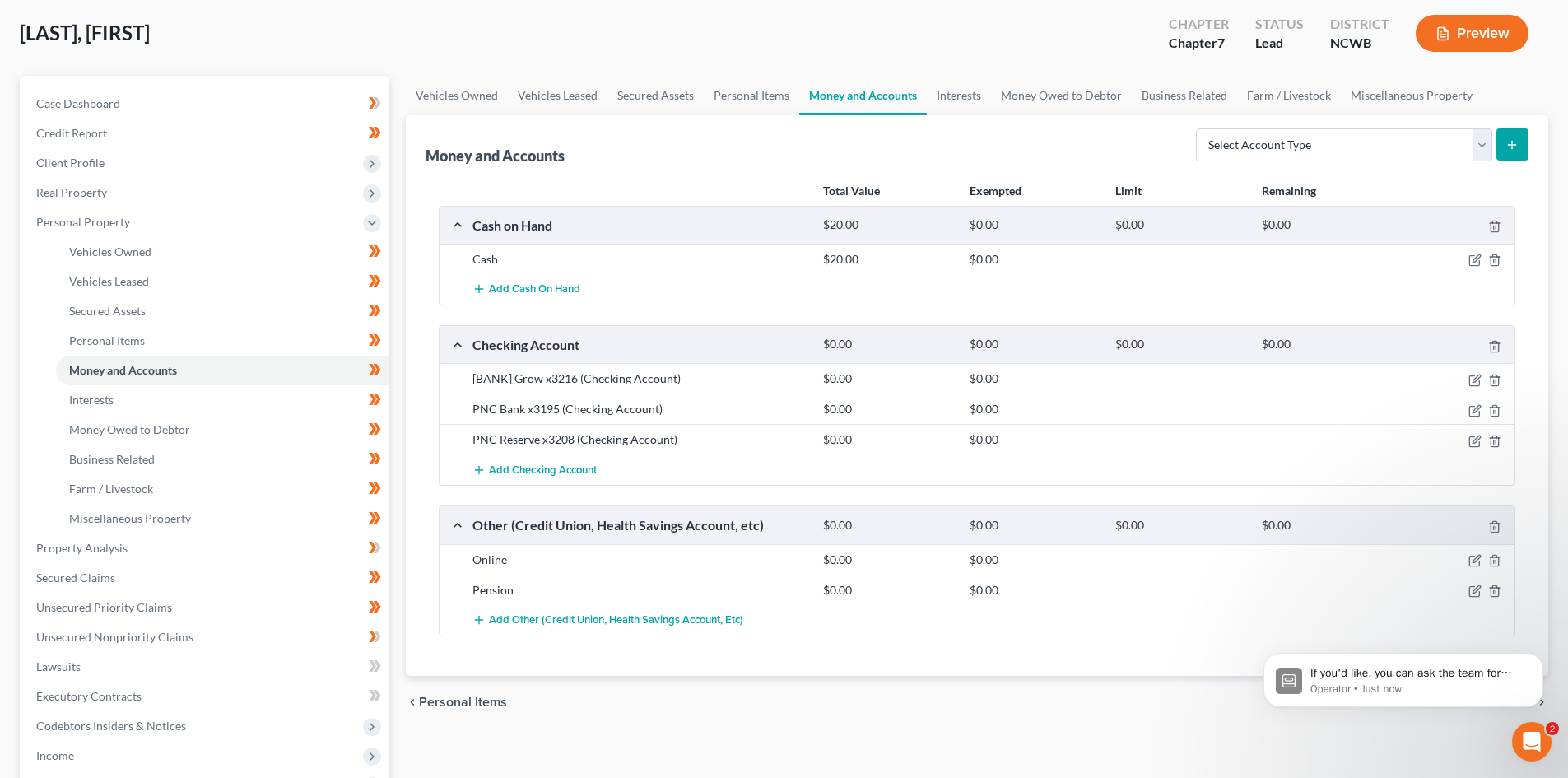 click on "Pension" at bounding box center (640, 590) 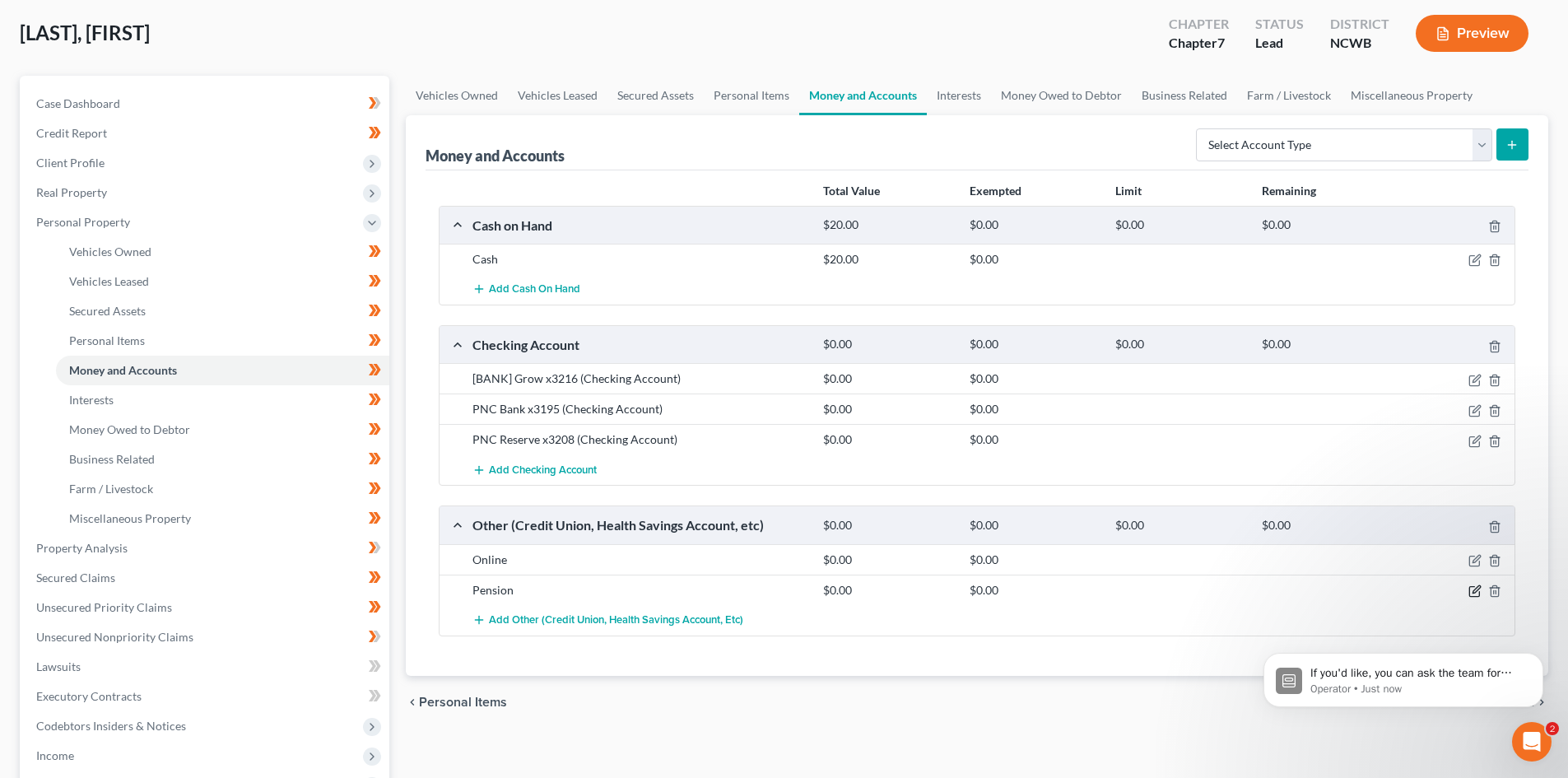 click 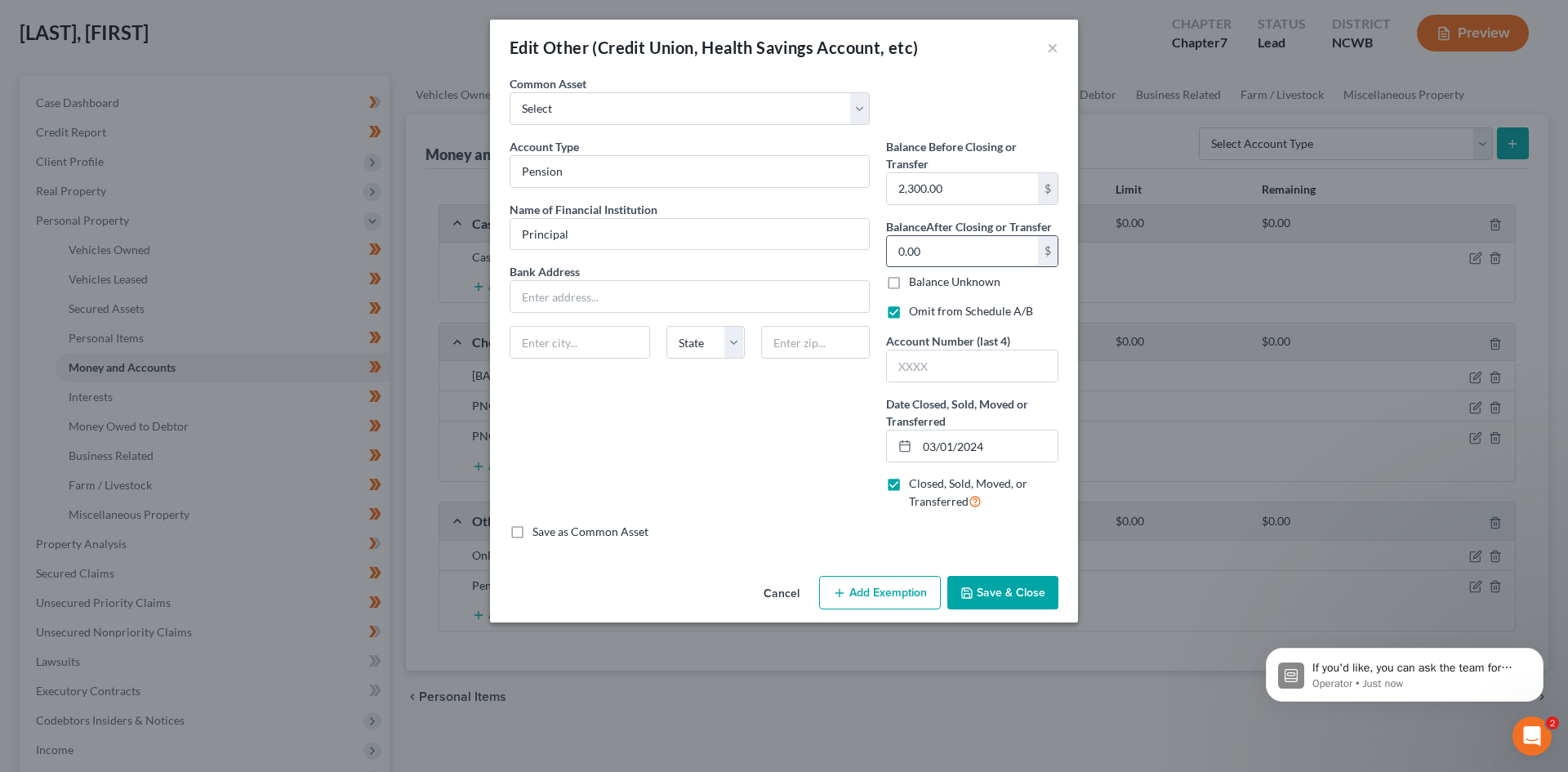 click on "0.00" at bounding box center [962, 252] 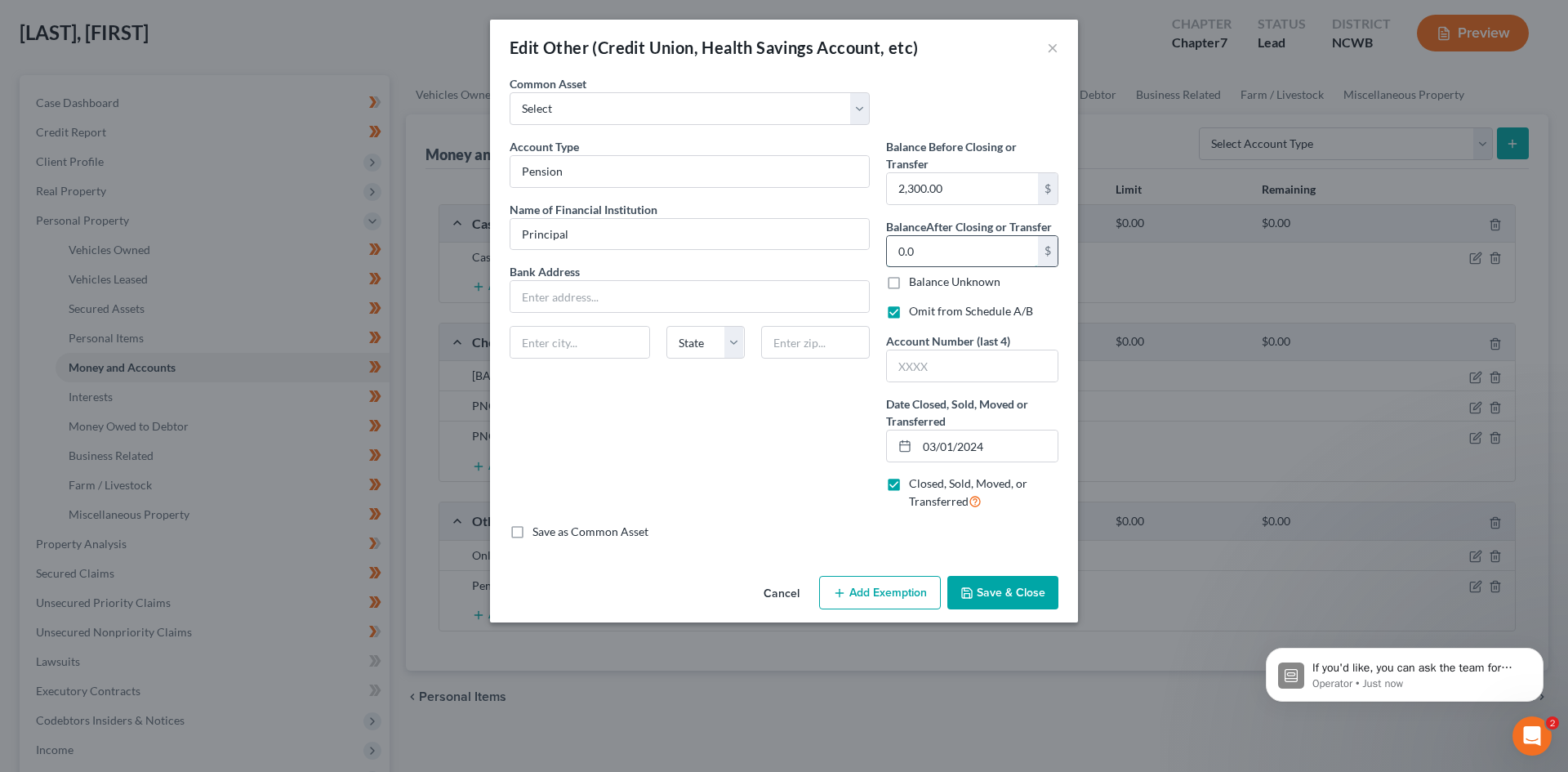 type on "0.00" 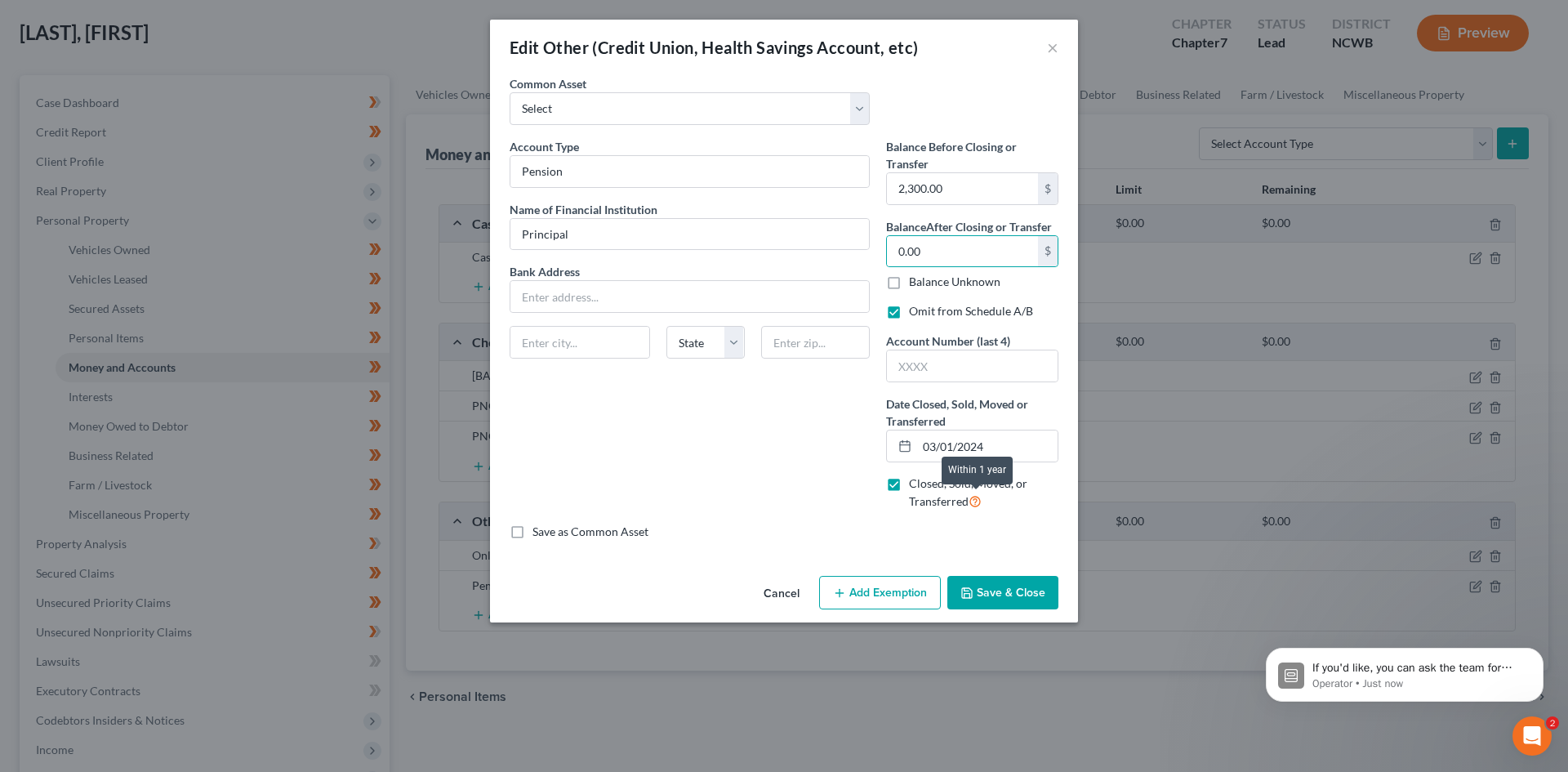 click at bounding box center [975, 500] 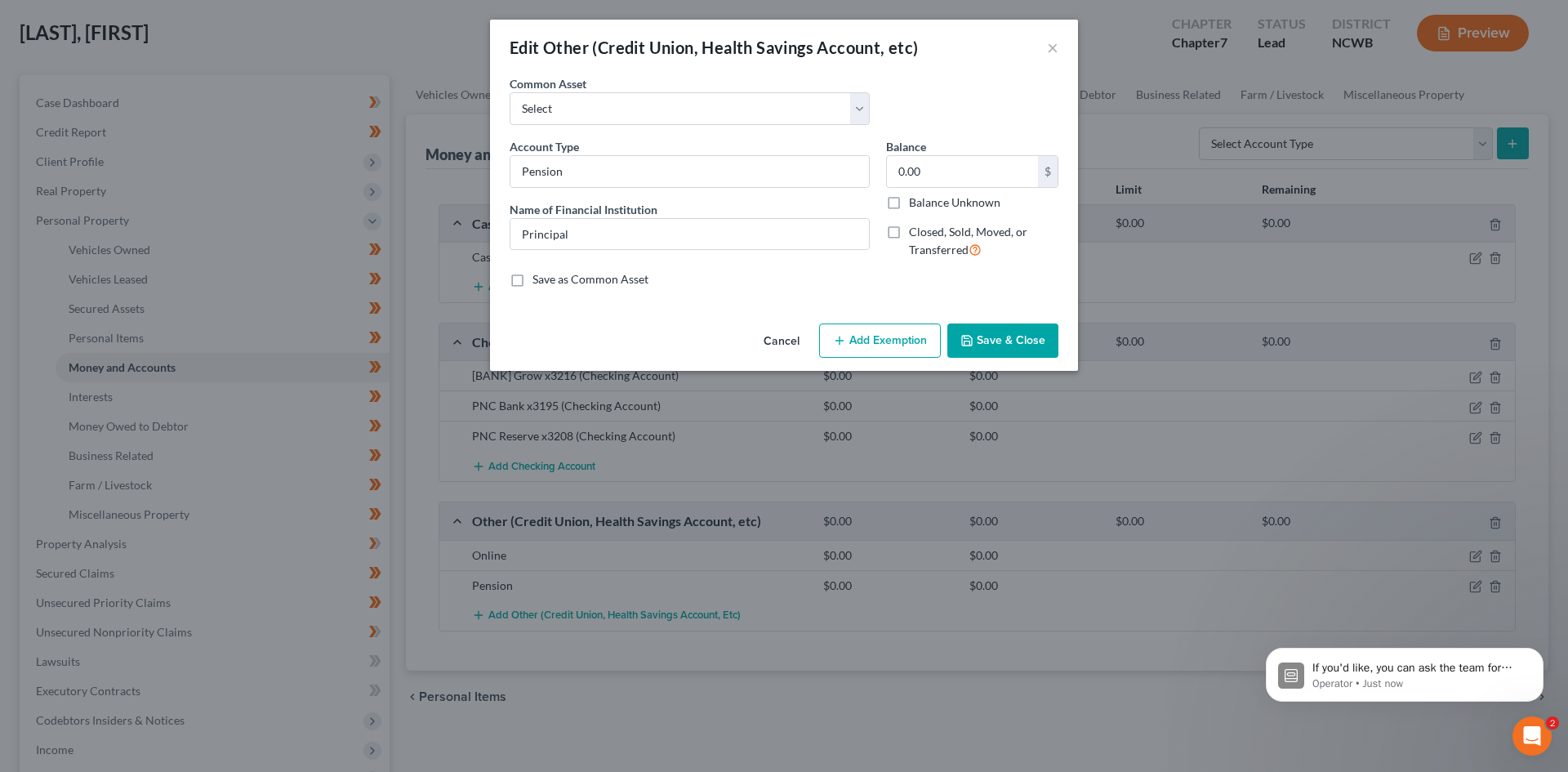 click on "Closed, Sold, Moved, or Transferred" at bounding box center [983, 241] 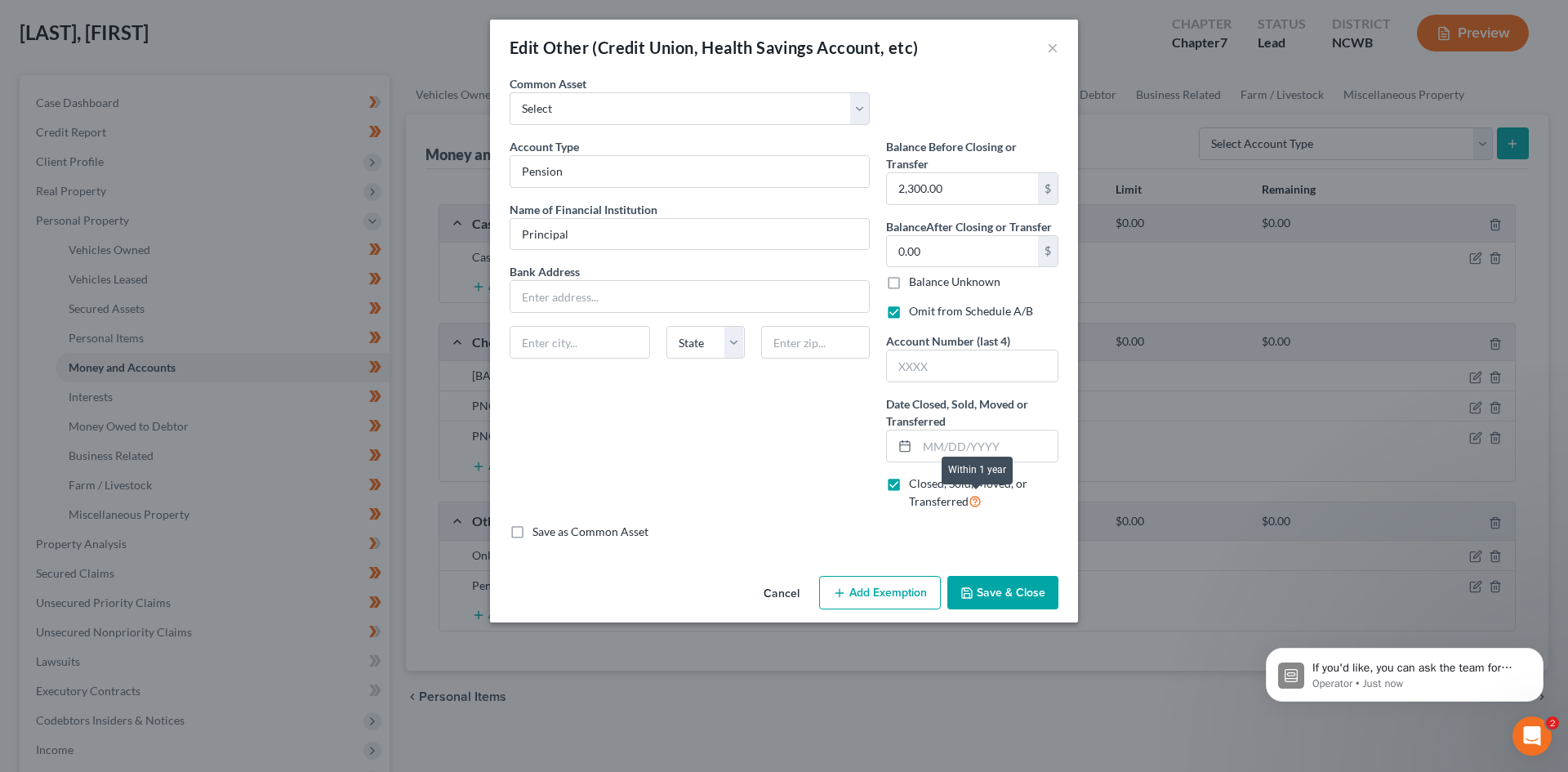 click at bounding box center (975, 500) 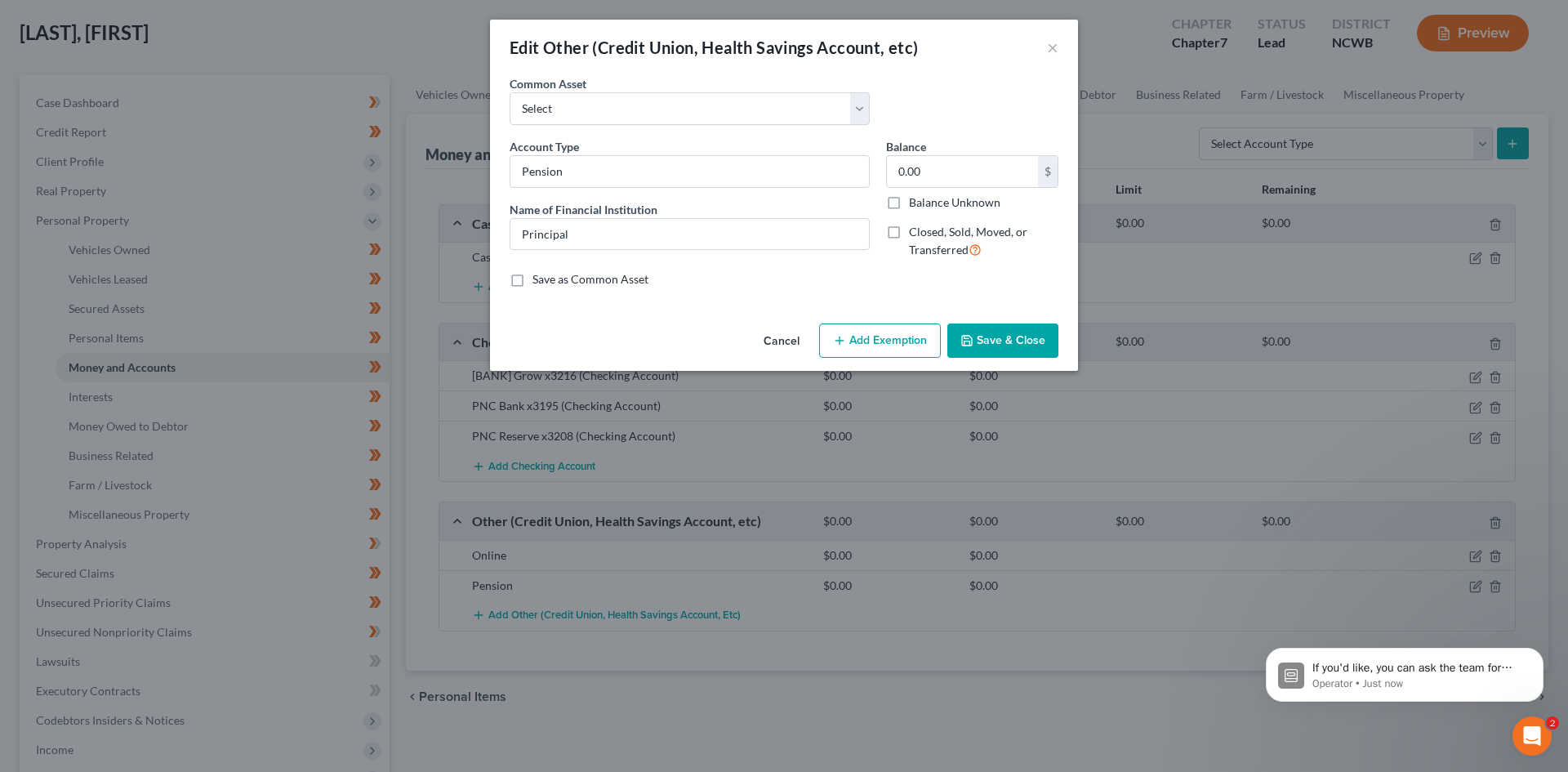 click on "Closed, Sold, Moved, or Transferred" at bounding box center (983, 241) 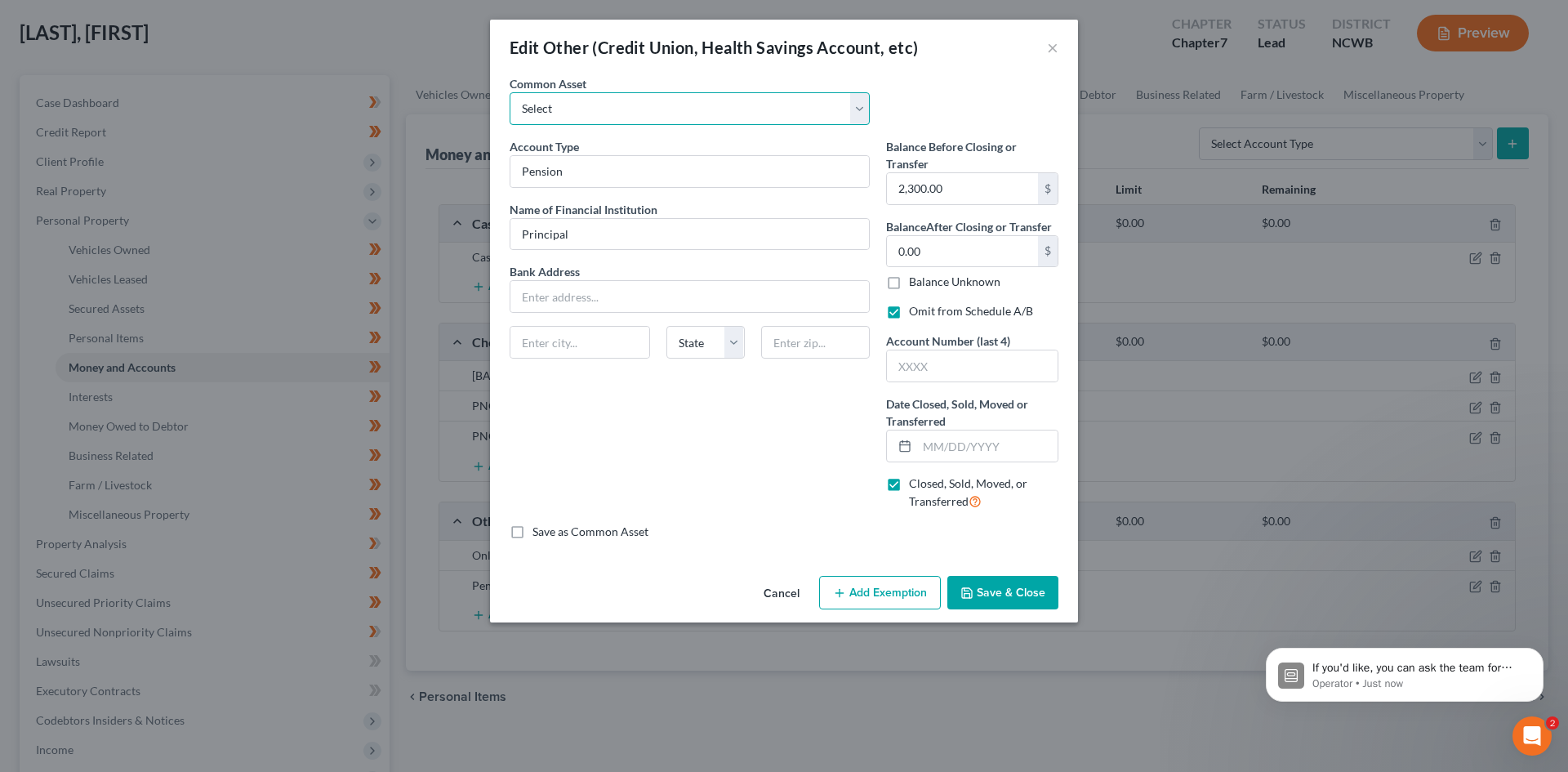 click on "Select Online Online" at bounding box center (689, 109) 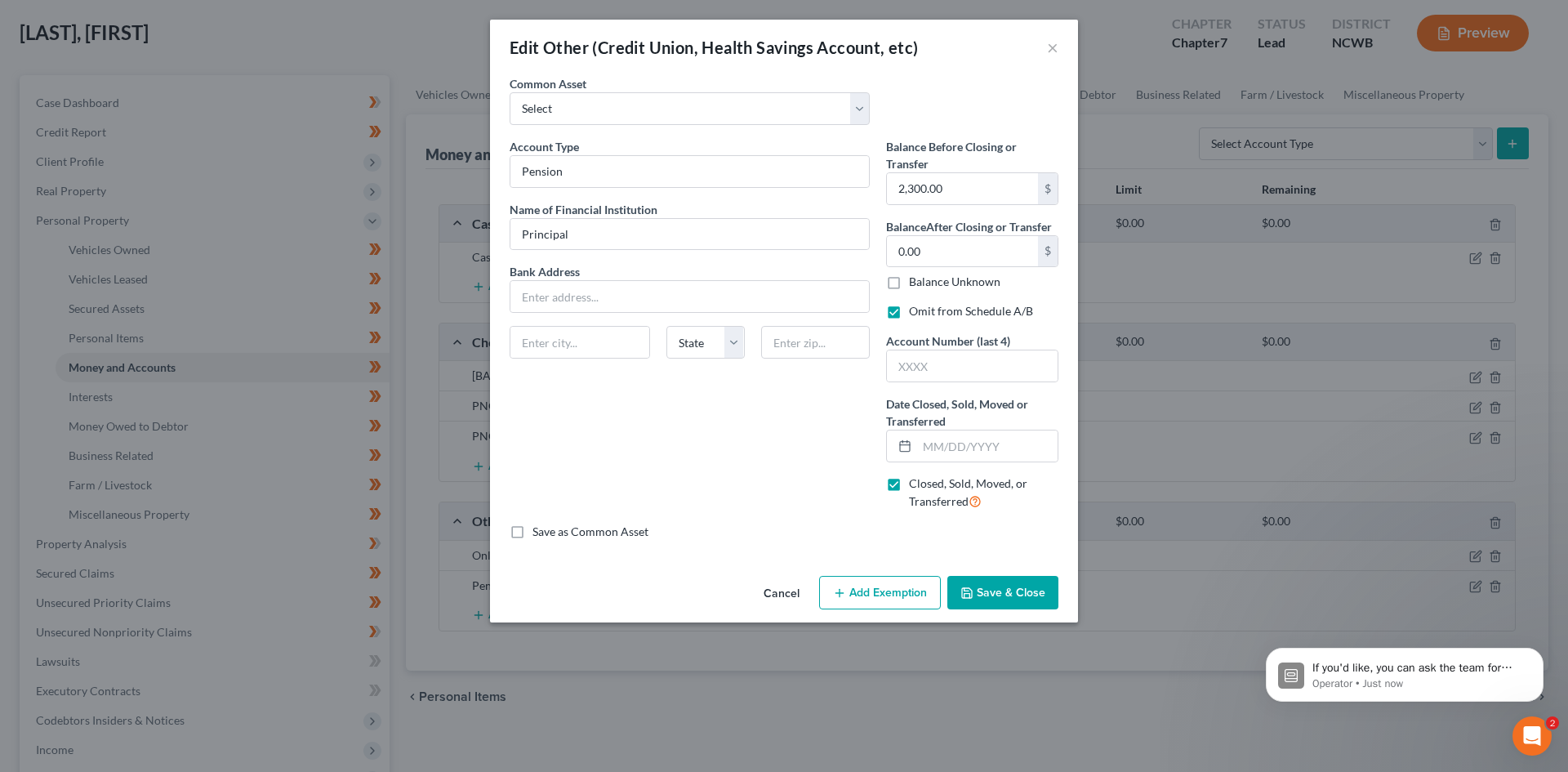 click on "Save as Common Asset" at bounding box center (784, 532) 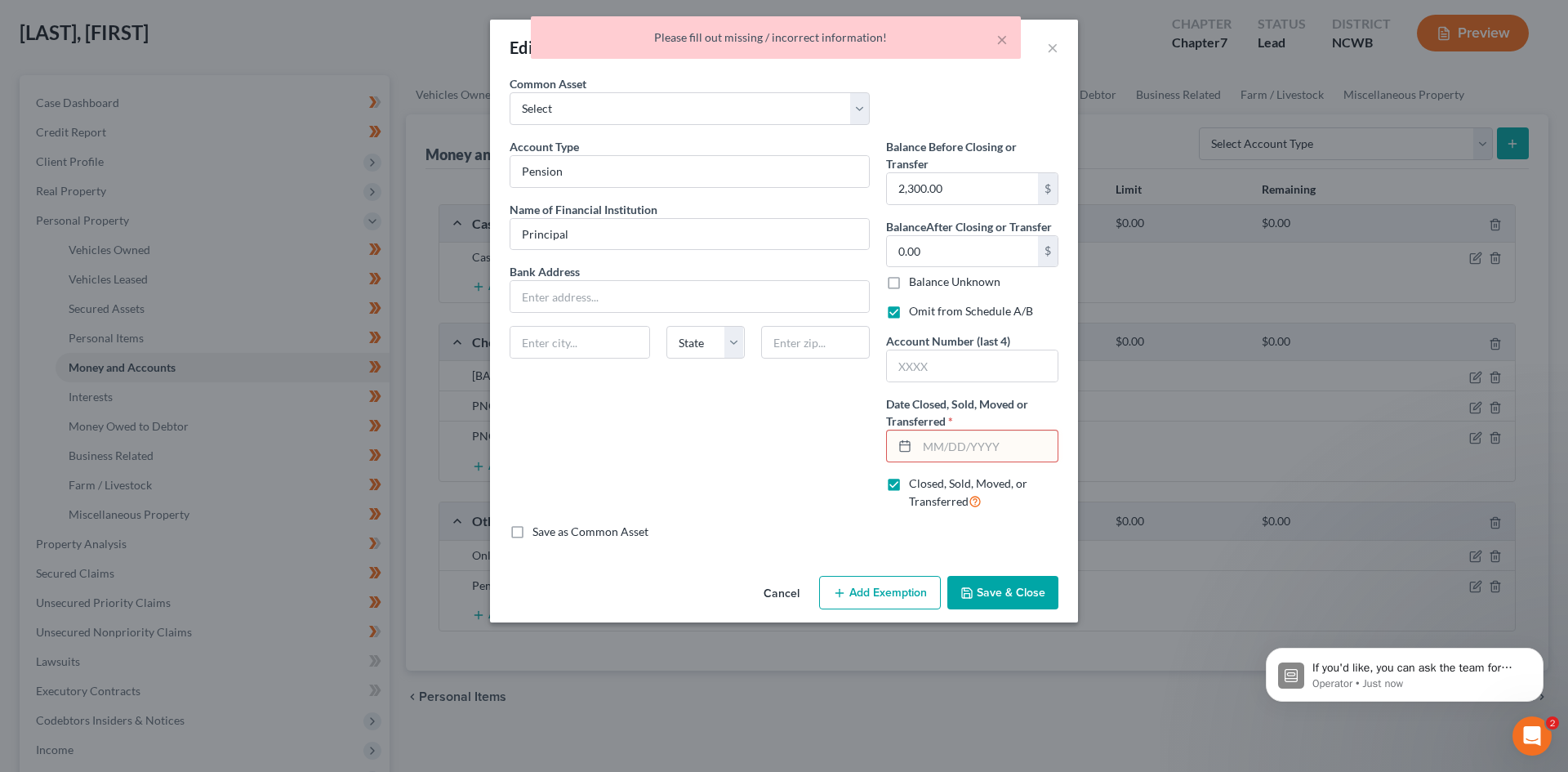click at bounding box center [987, 446] 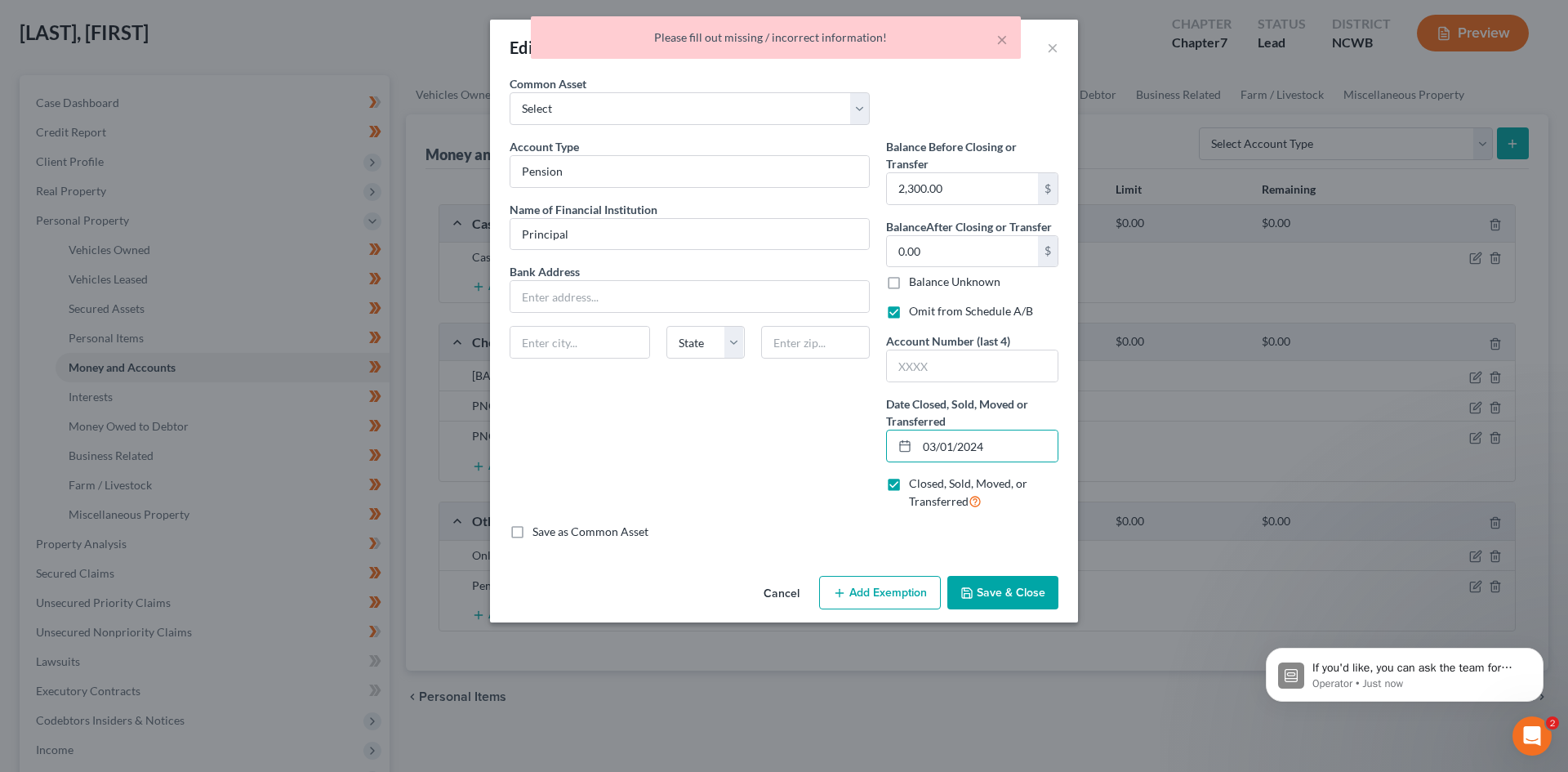 click on "Save & Close" at bounding box center [1003, 593] 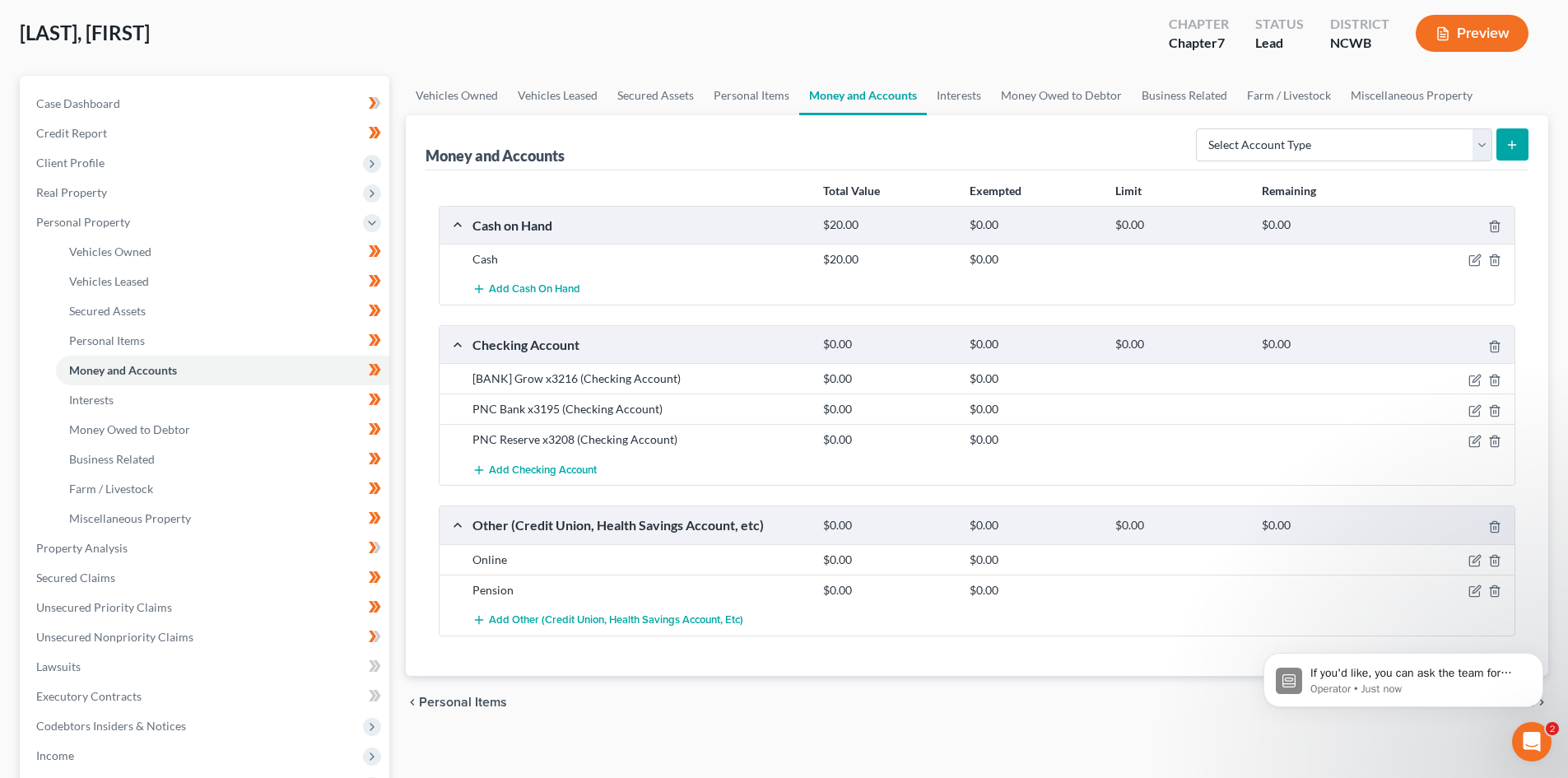click on "Preview" at bounding box center [1472, 33] 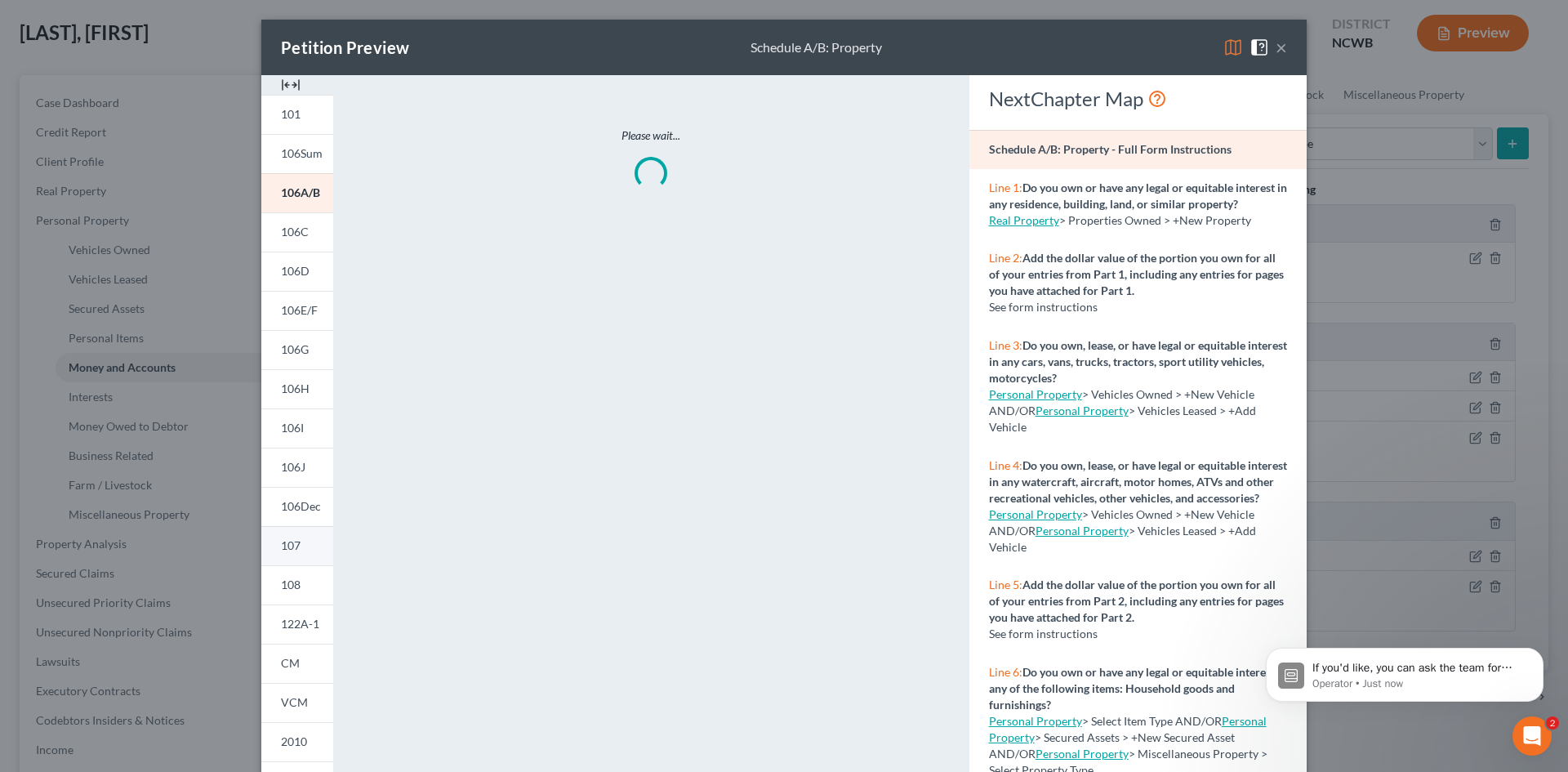 click on "107" at bounding box center [297, 546] 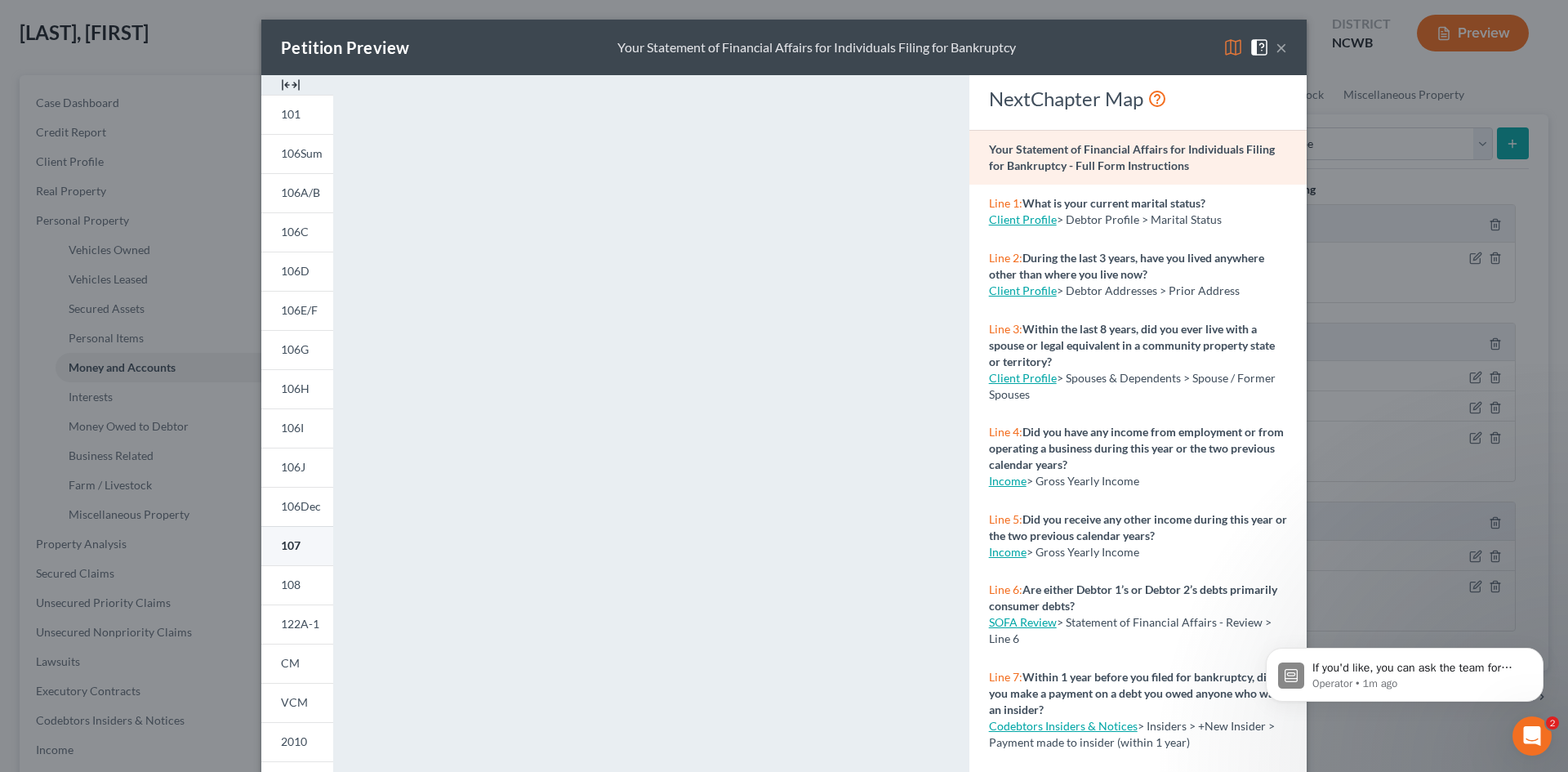 click on "107" at bounding box center (291, 545) 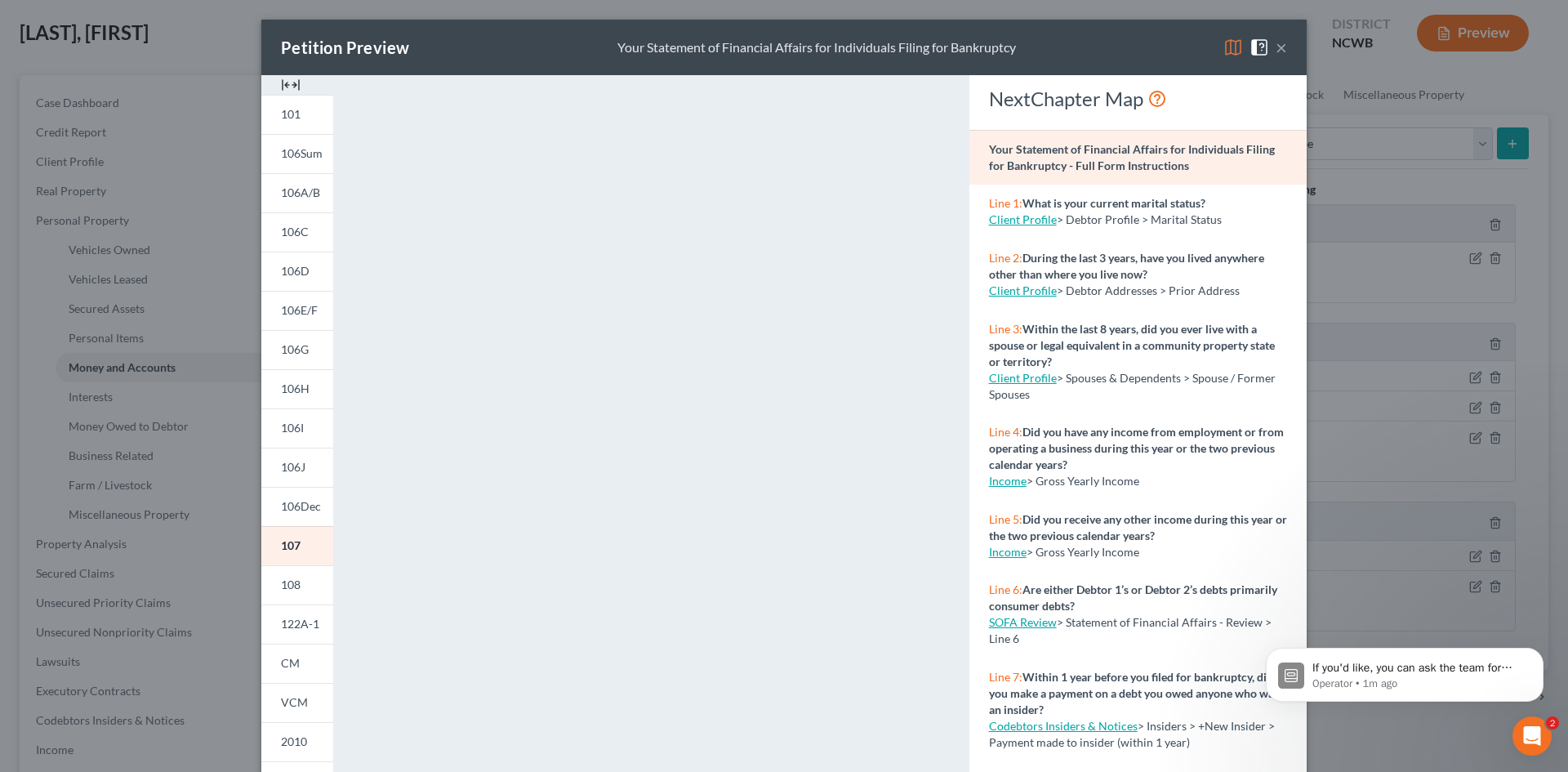 click at bounding box center [1532, 736] 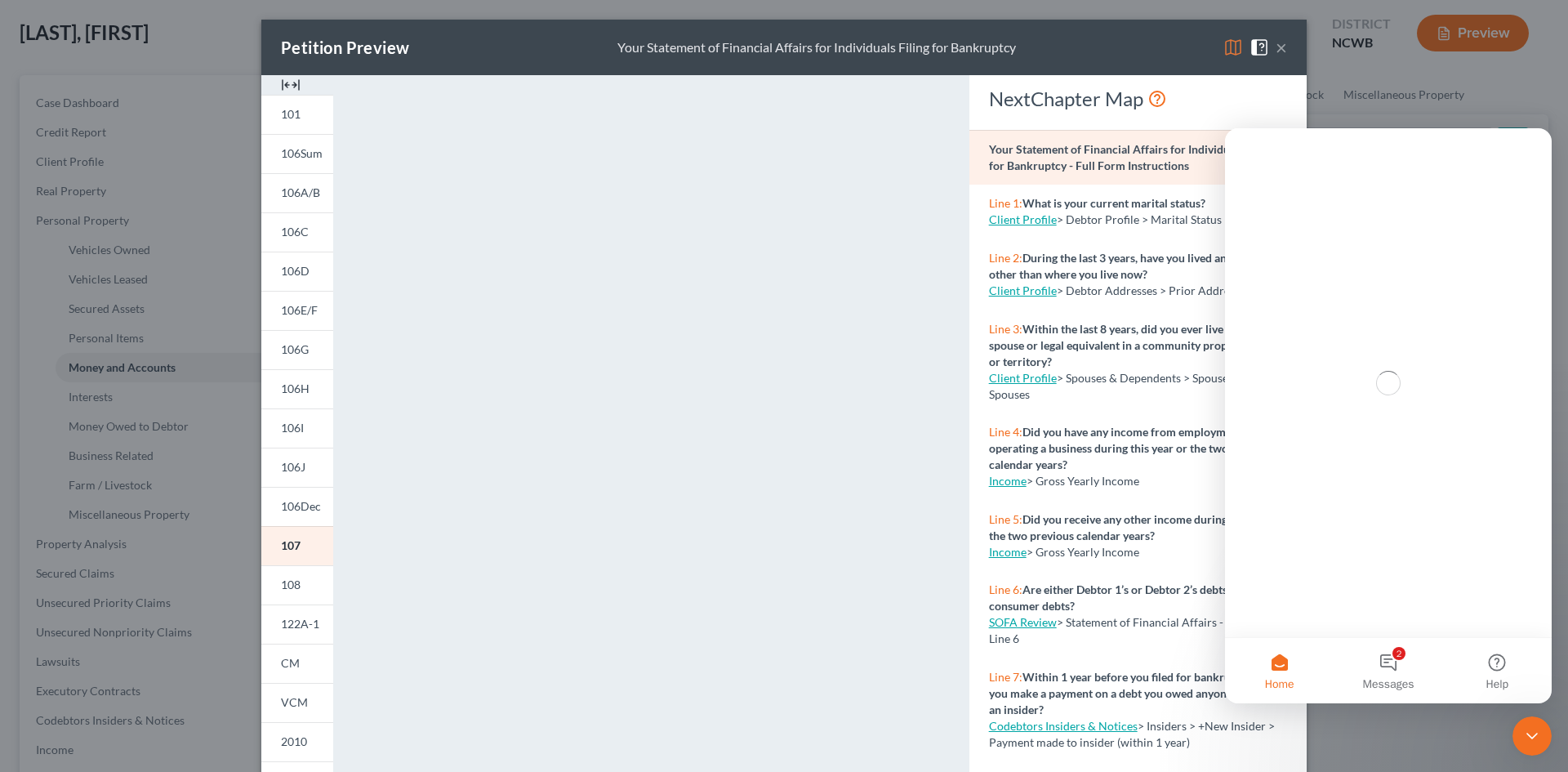 scroll, scrollTop: 0, scrollLeft: 0, axis: both 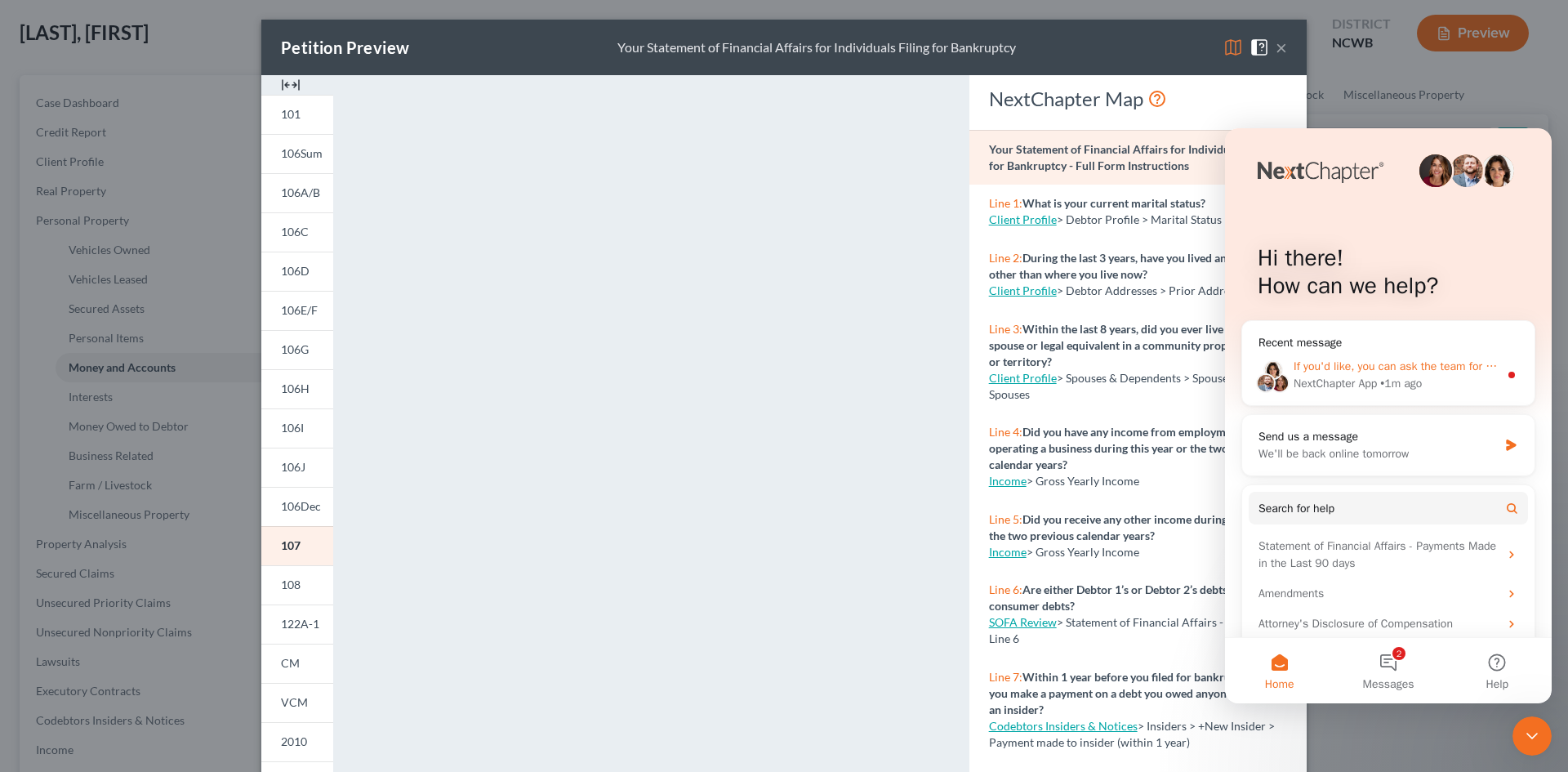 click on "If you'd like, you can ask the team for help here." at bounding box center (1414, 366) 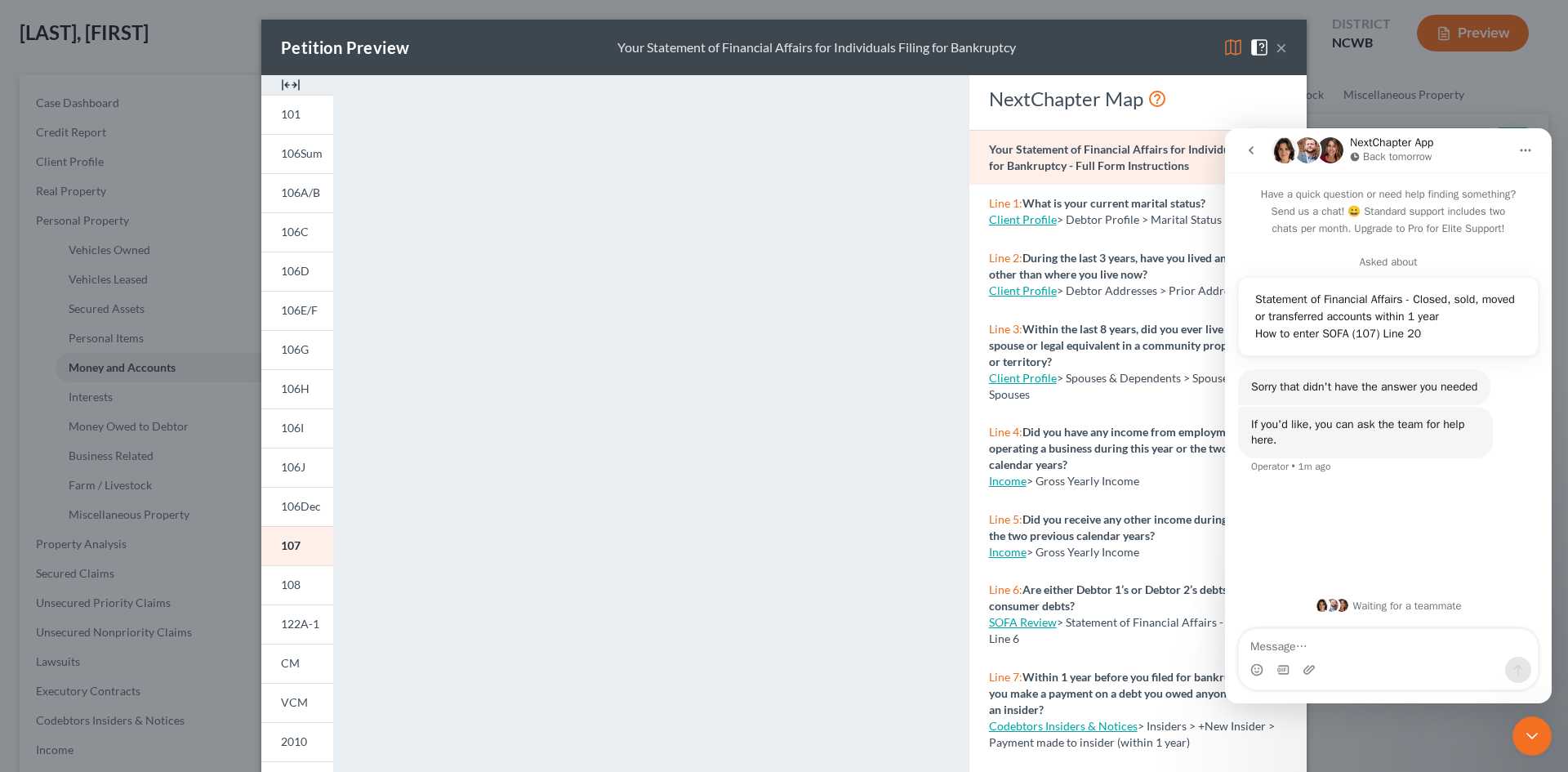 click at bounding box center [1388, 643] 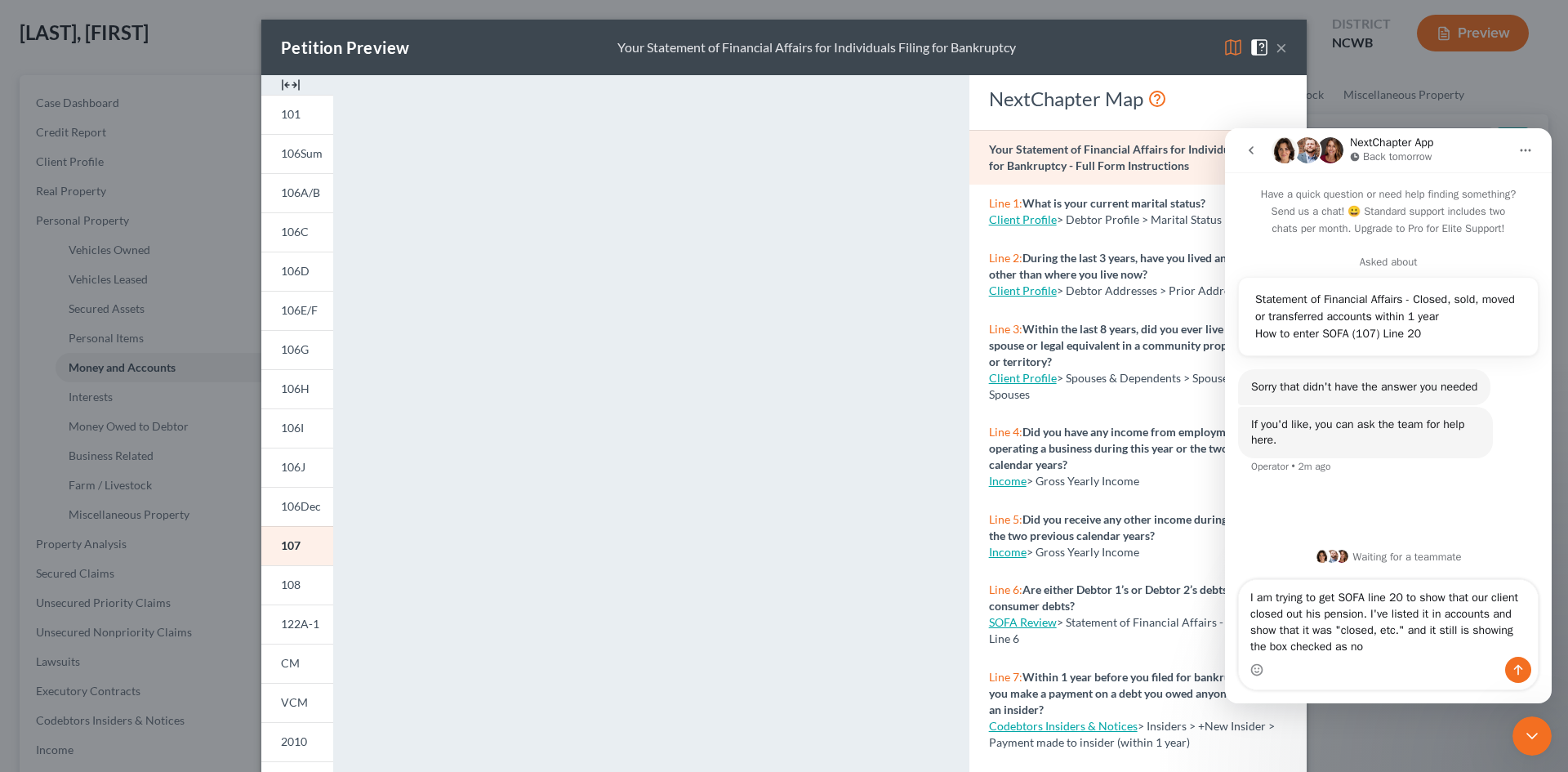 type on "I am trying to get SOFA line 20 to show that our client closed out his pension. I've listed it in accounts and show that it was "closed, etc." and it still is showing the box checked as no" 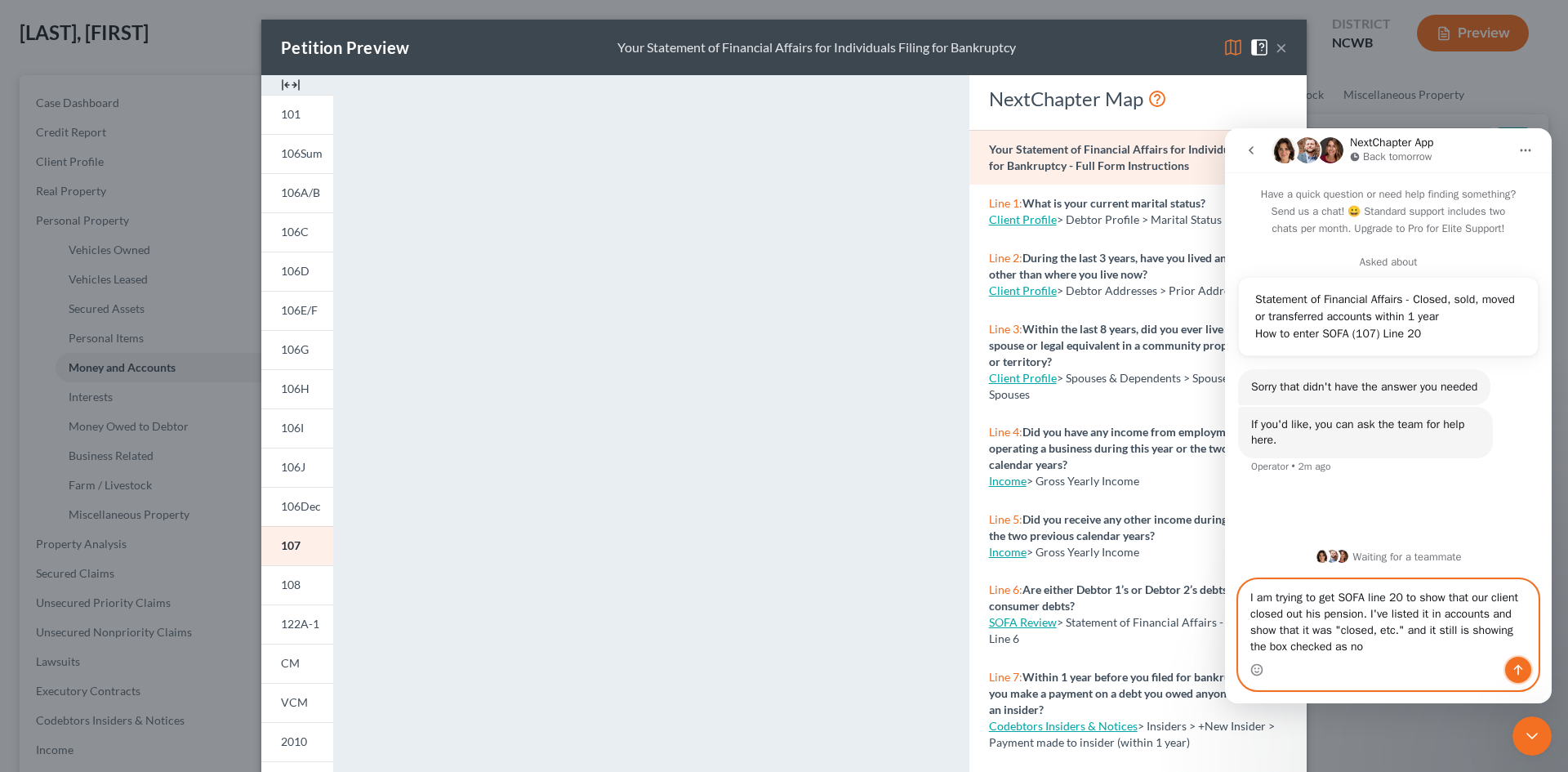 click 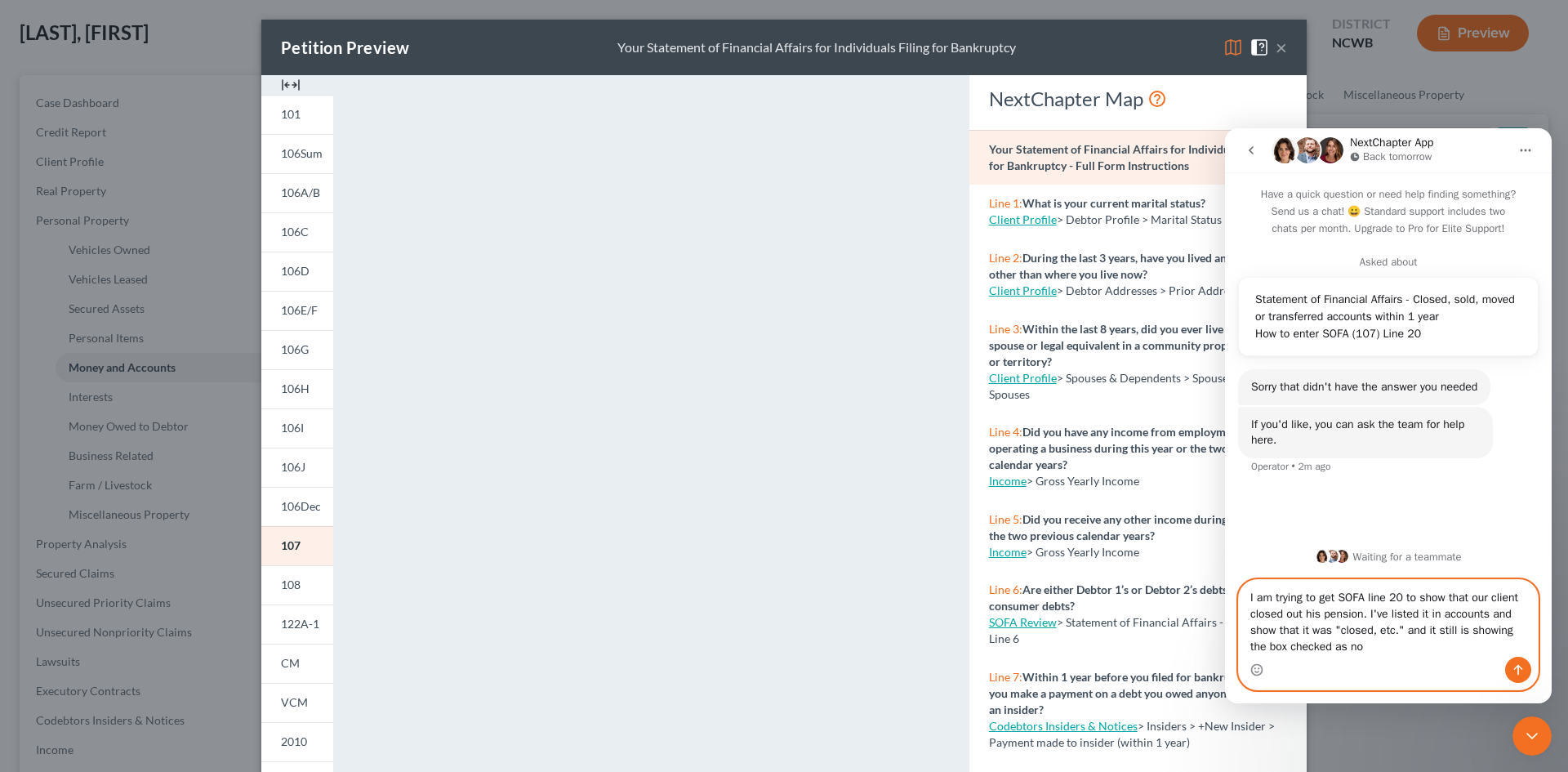 type 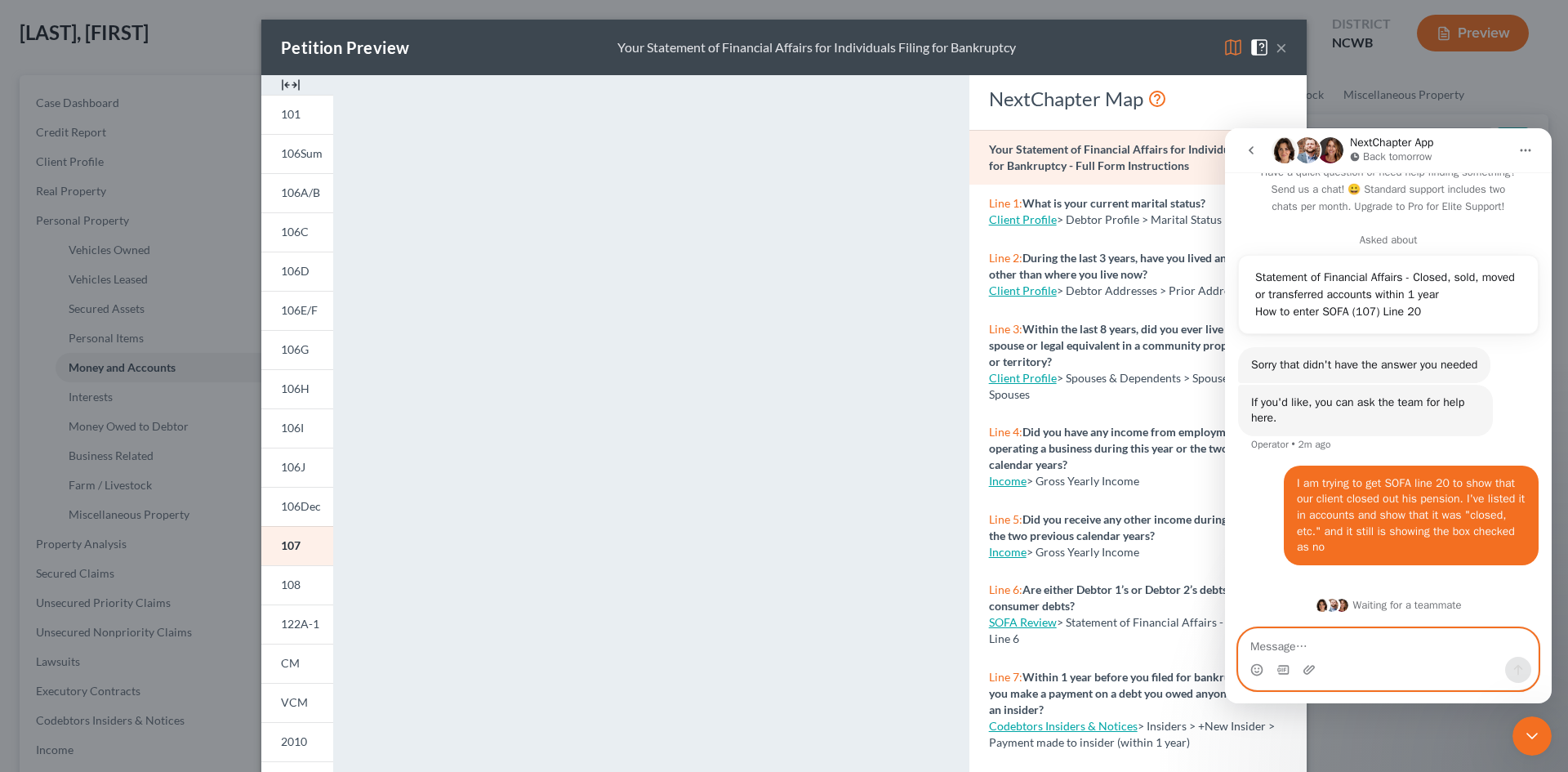 scroll, scrollTop: 38, scrollLeft: 0, axis: vertical 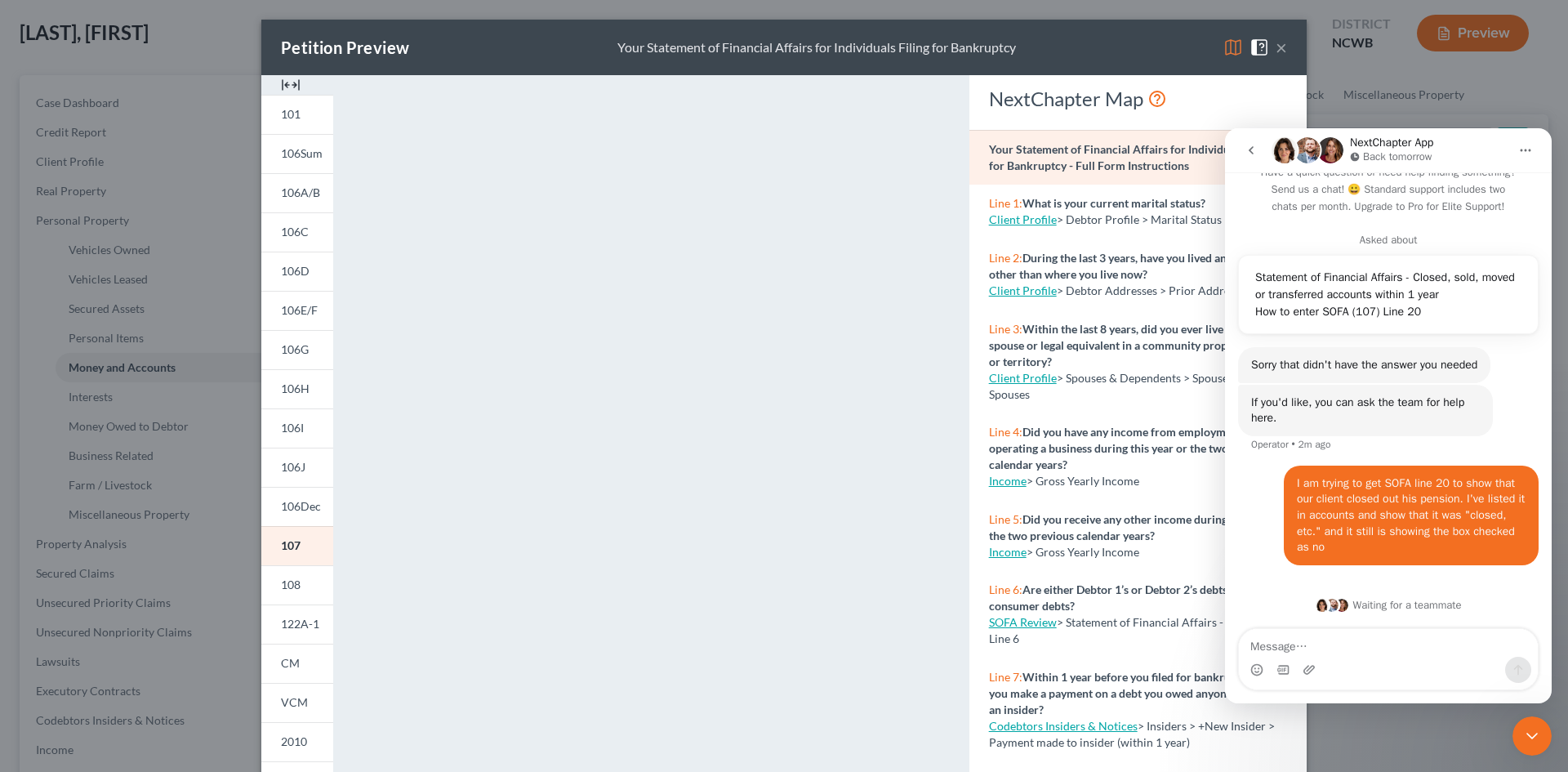 click 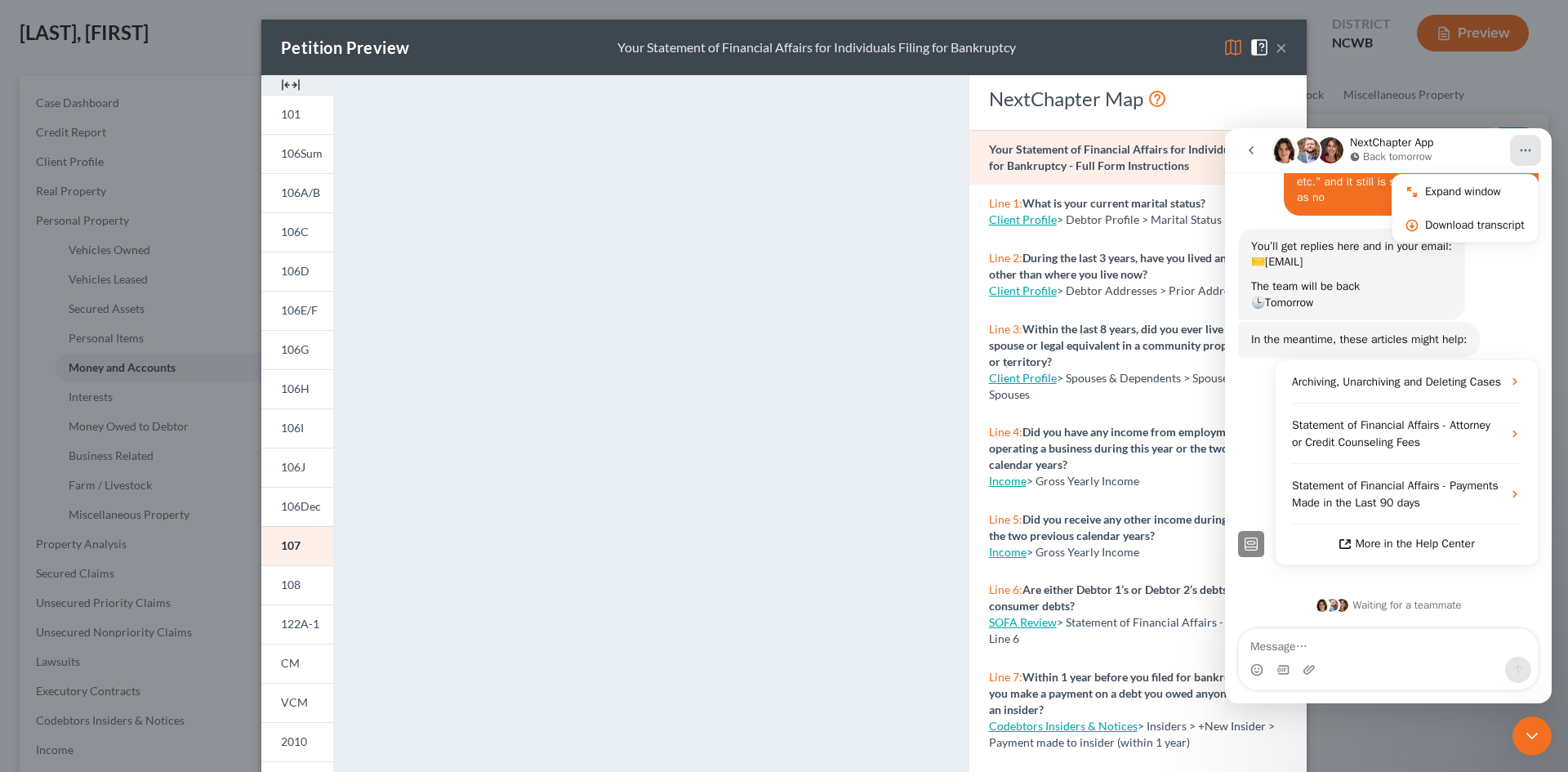 scroll, scrollTop: 388, scrollLeft: 0, axis: vertical 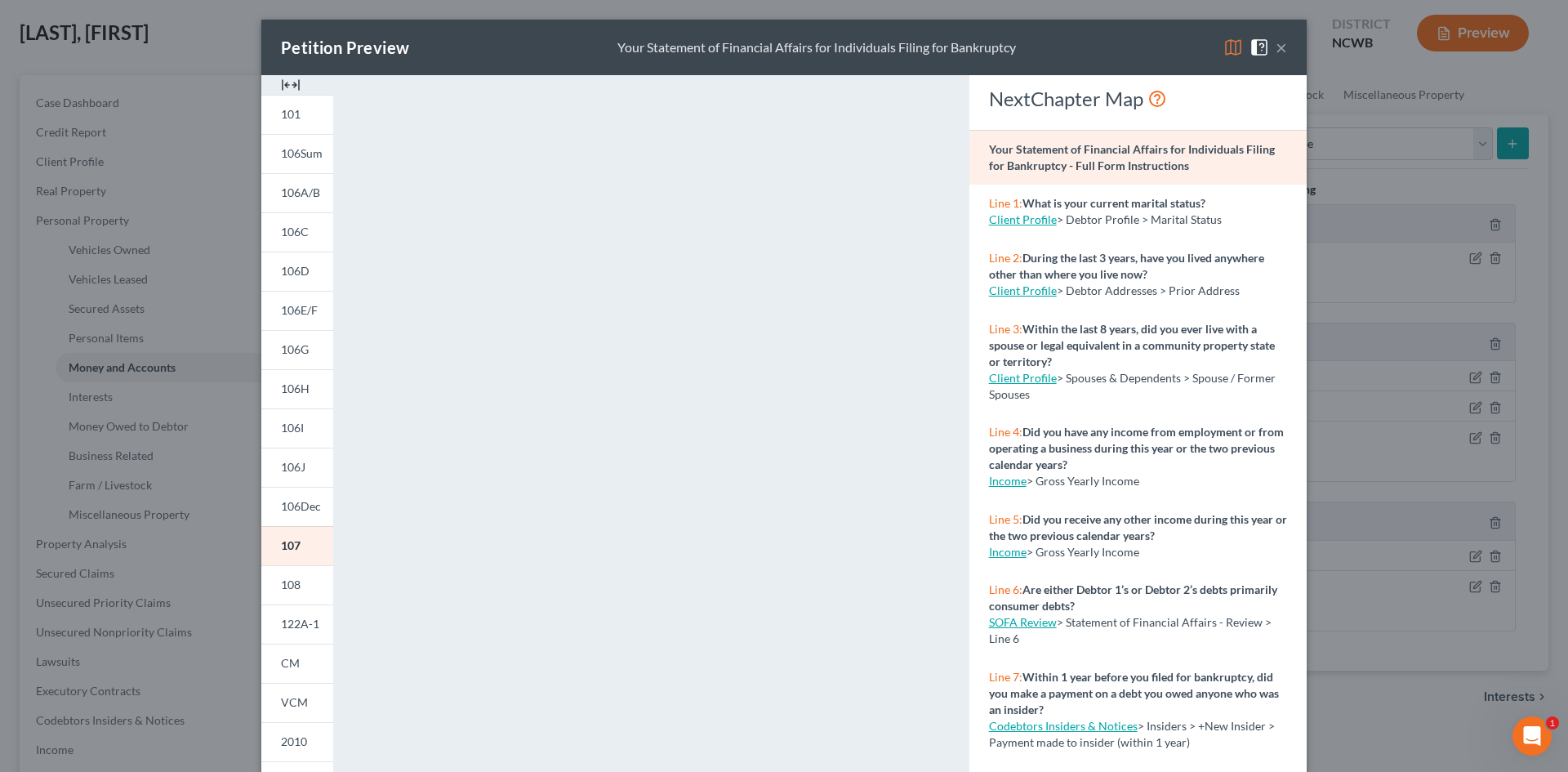 click on "×" at bounding box center [1281, 47] 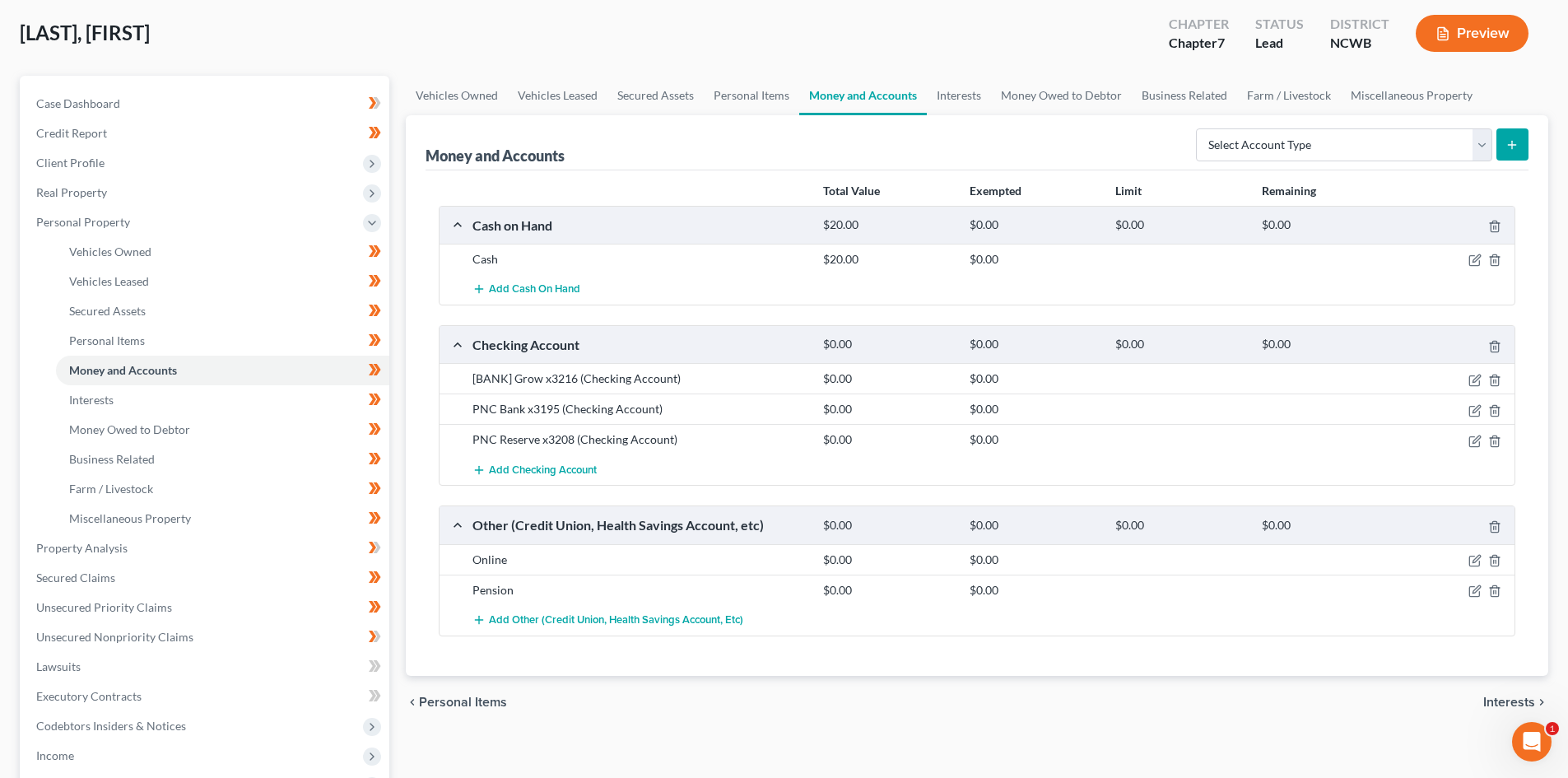 click on "Online" at bounding box center (640, 560) 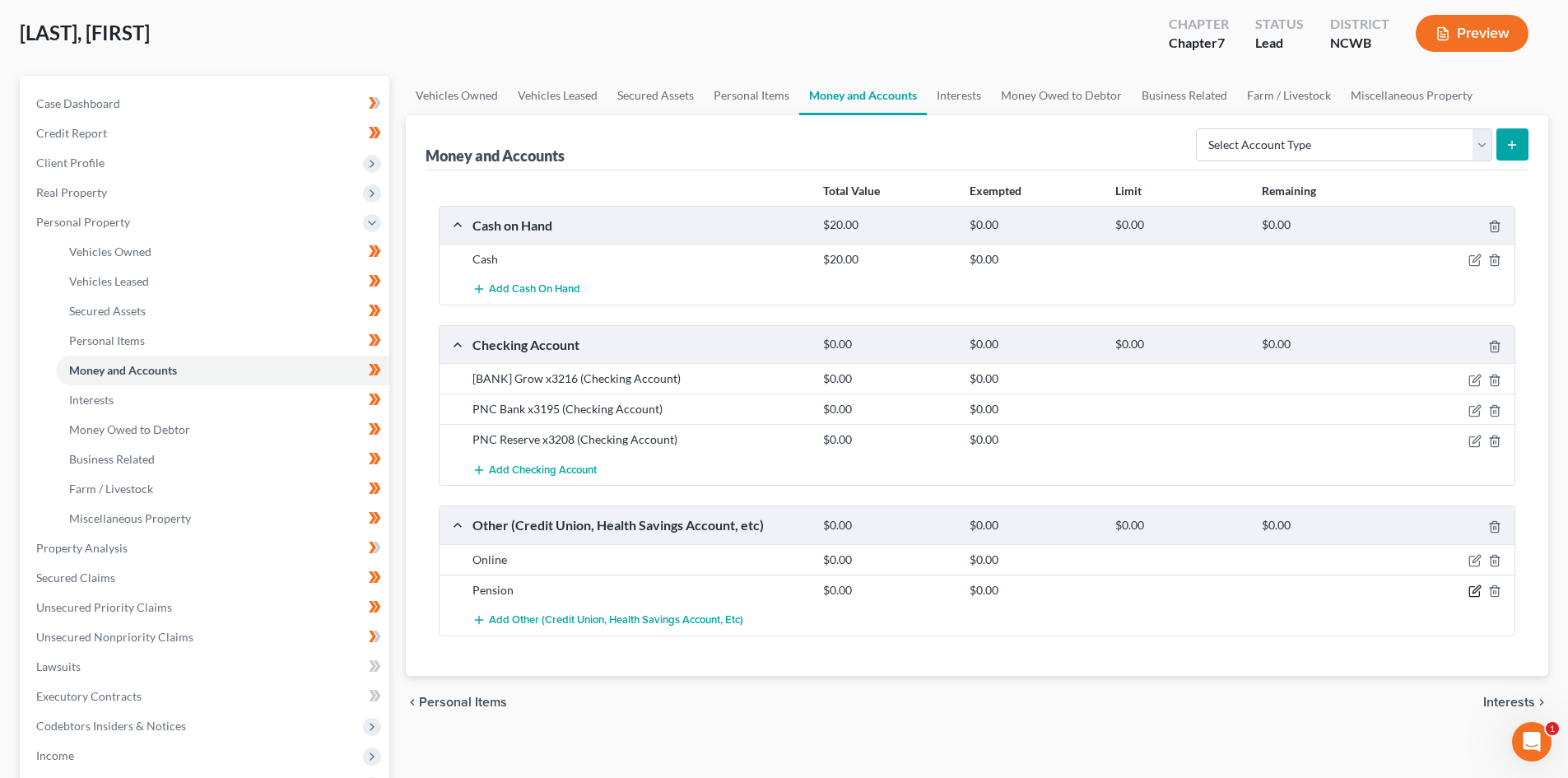 click 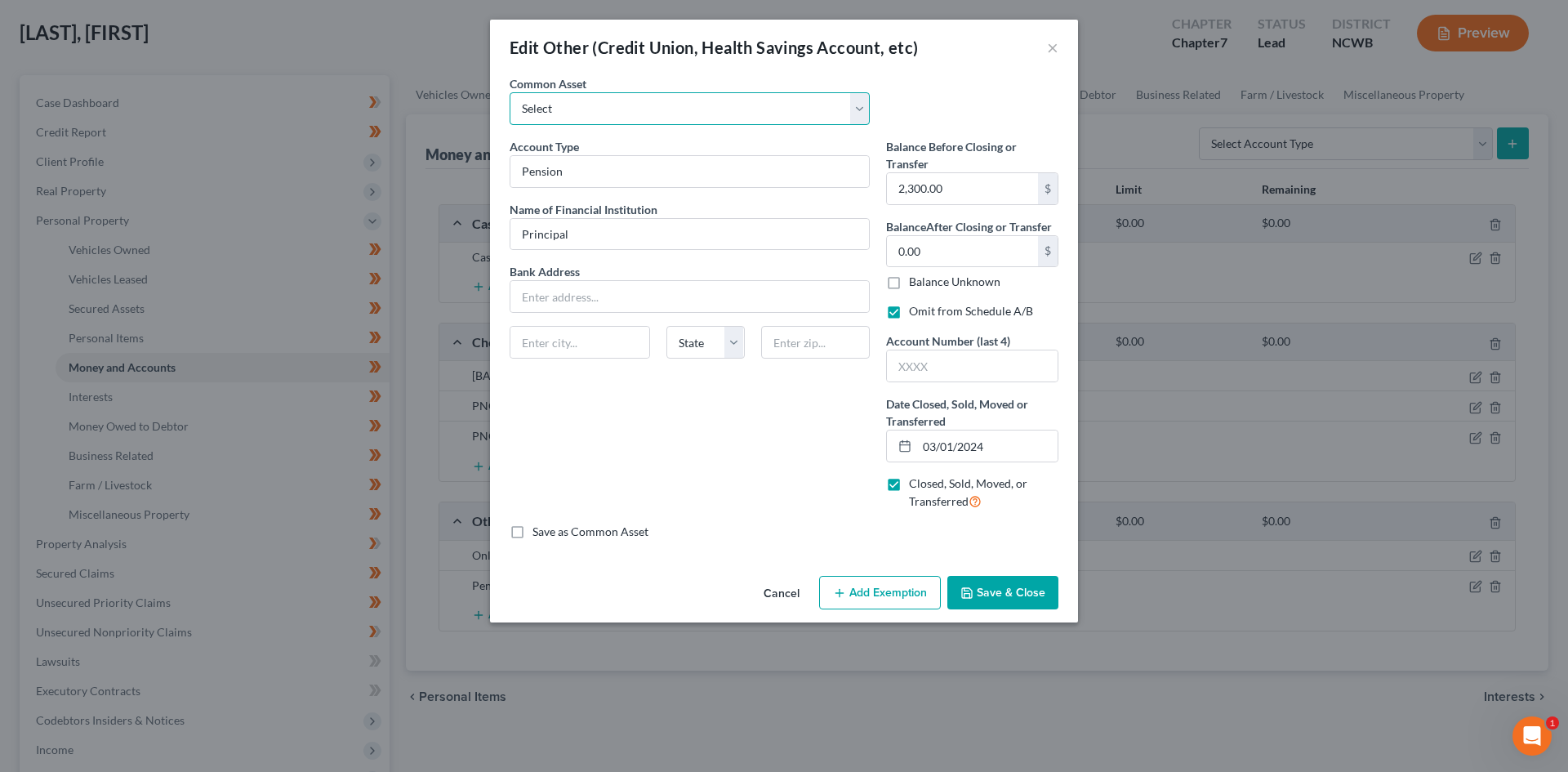 drag, startPoint x: 592, startPoint y: 109, endPoint x: 590, endPoint y: 123, distance: 14.142136 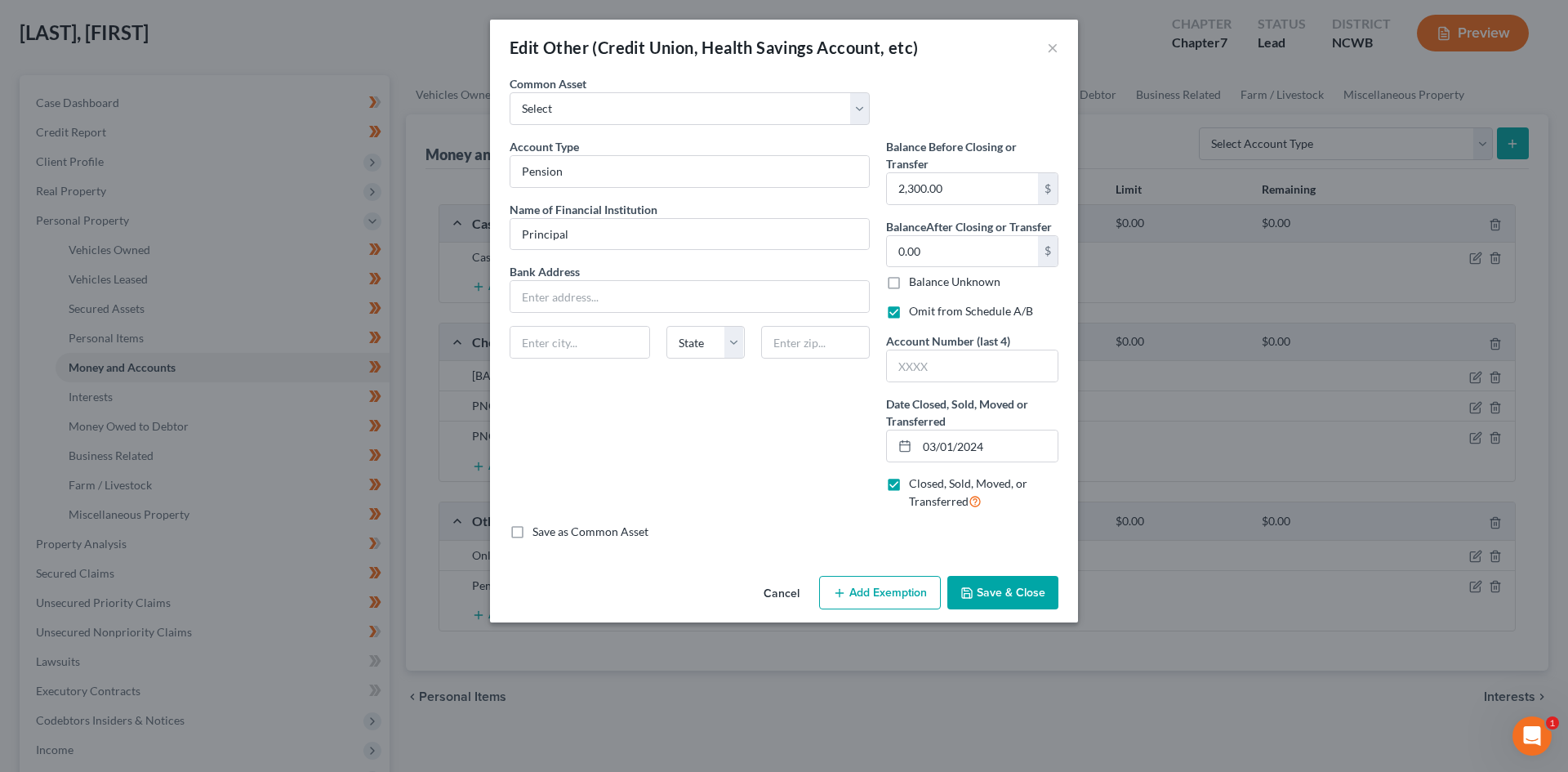 drag, startPoint x: 763, startPoint y: 529, endPoint x: 671, endPoint y: 508, distance: 94.36631 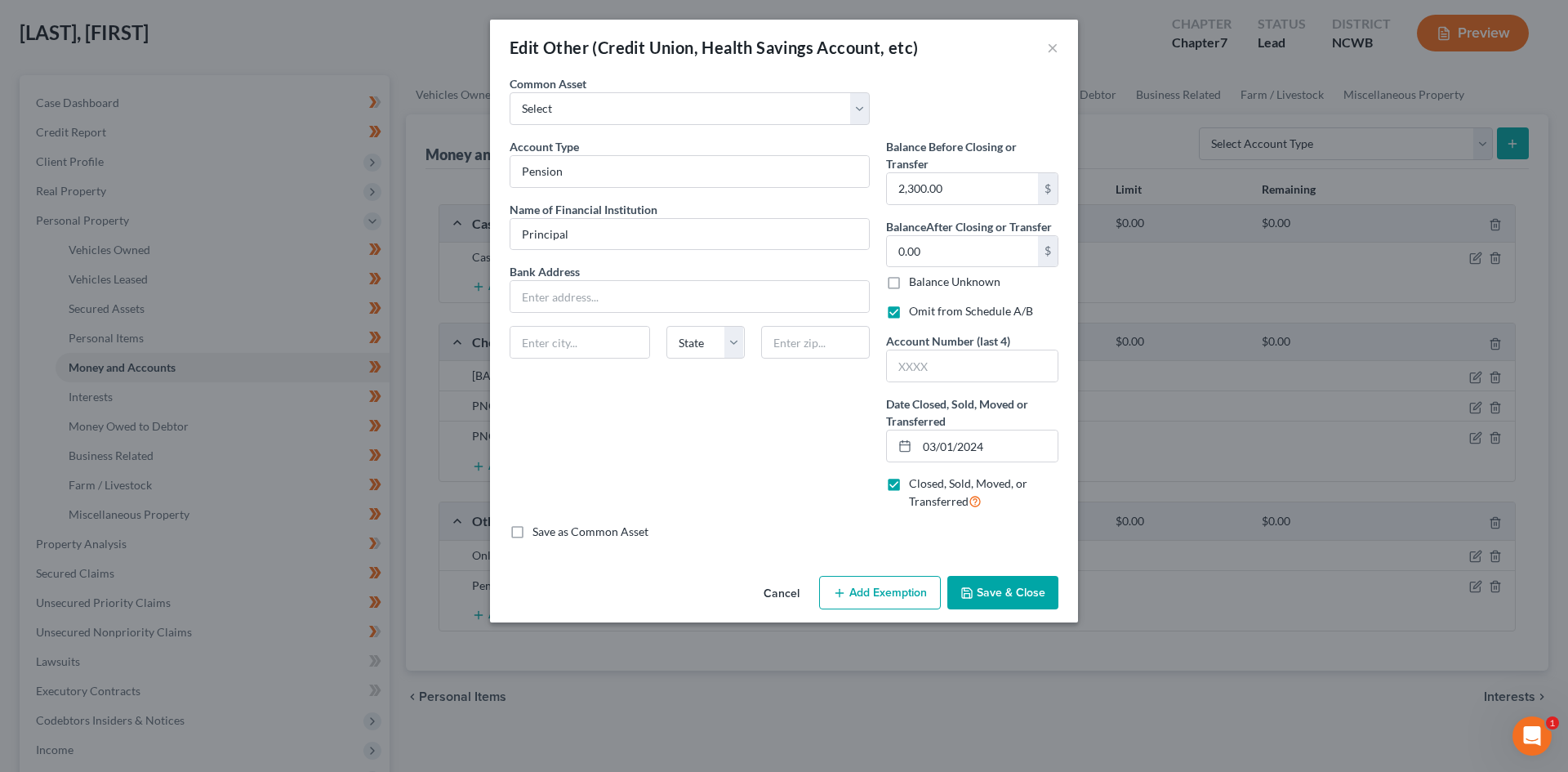 click on "Save as Common Asset" at bounding box center (590, 532) 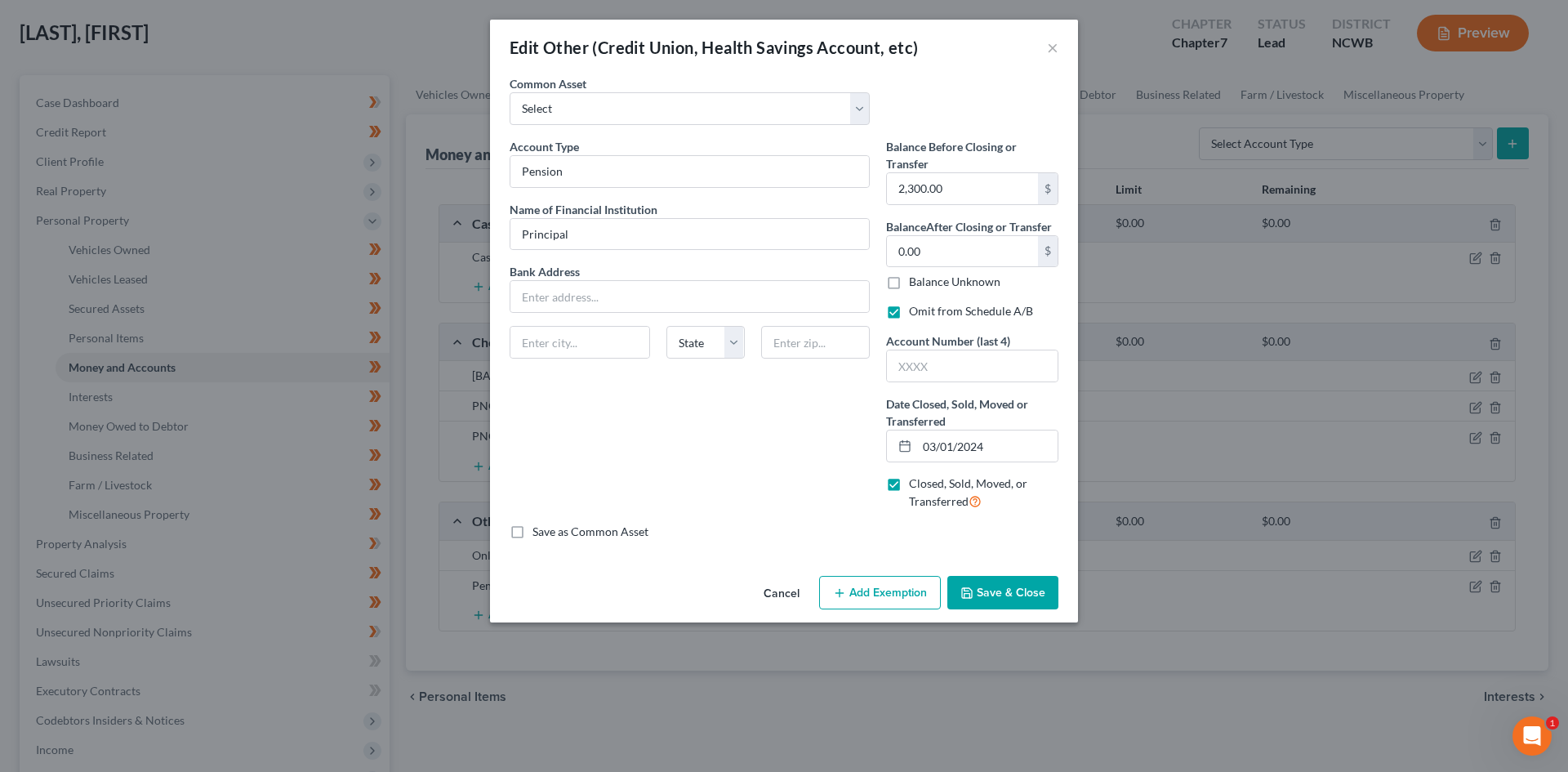 click on "Save as Common Asset" at bounding box center [544, 529] 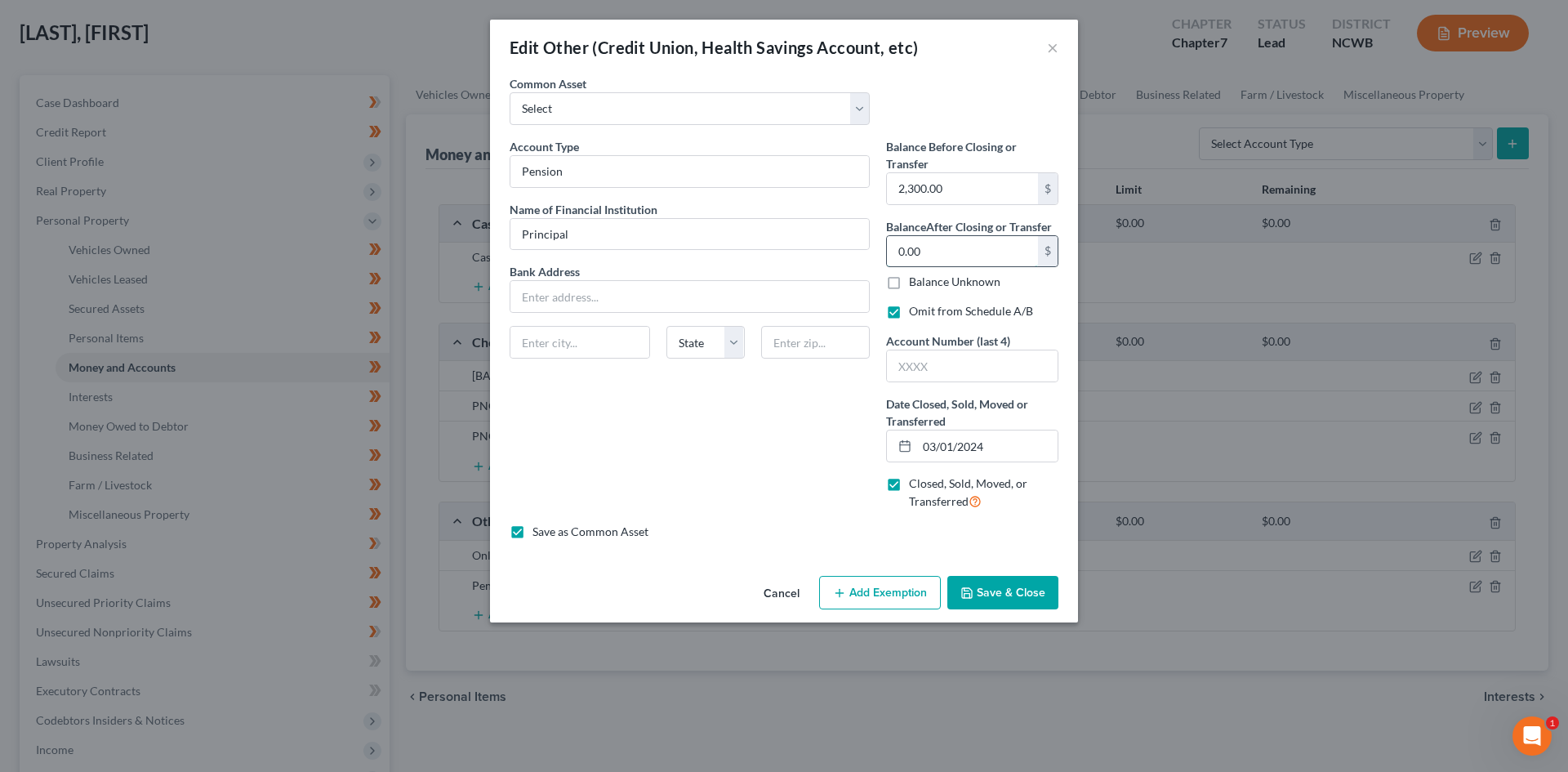 click on "0.00" at bounding box center [962, 252] 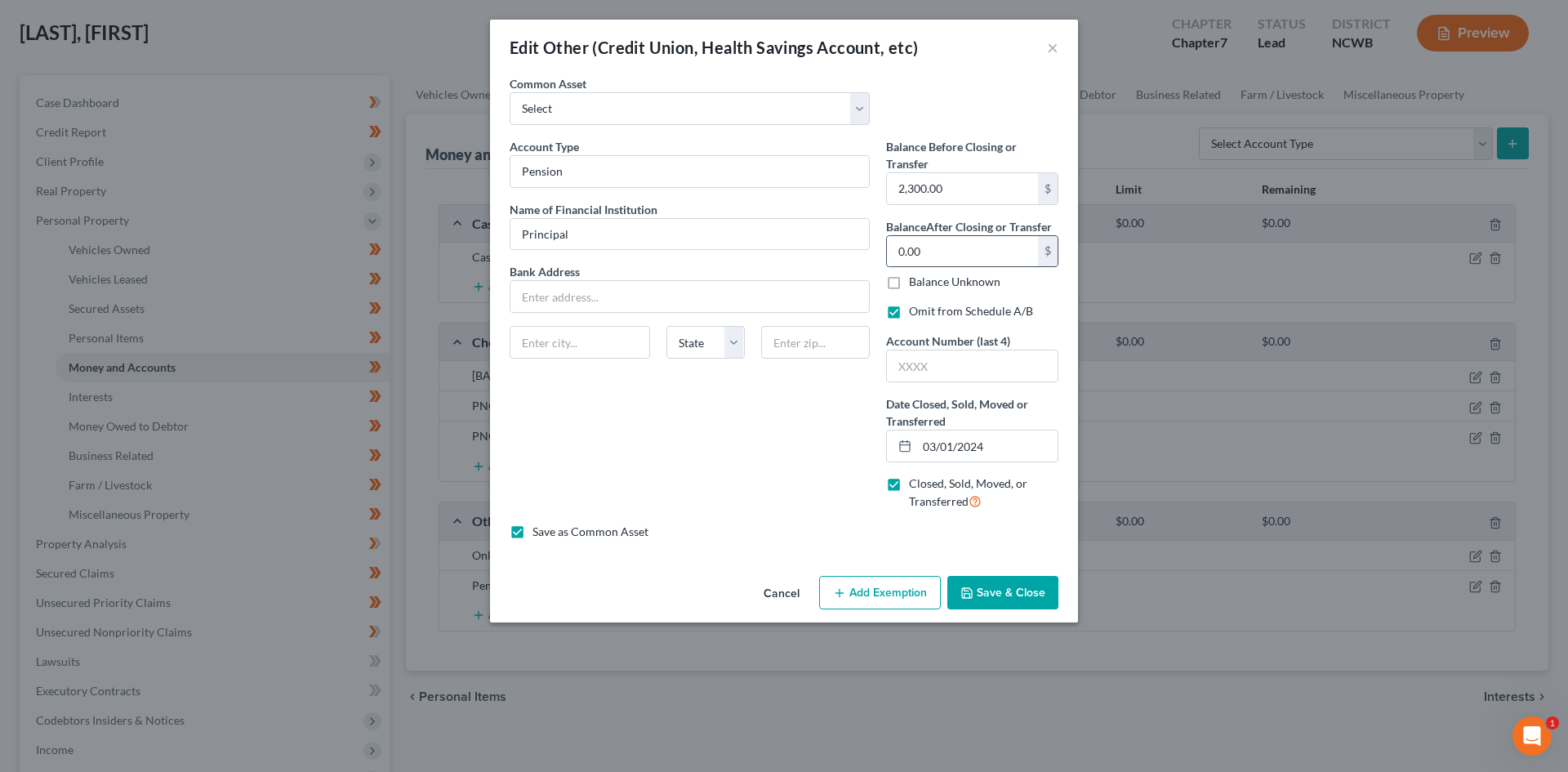 click on "$" at bounding box center [1048, 252] 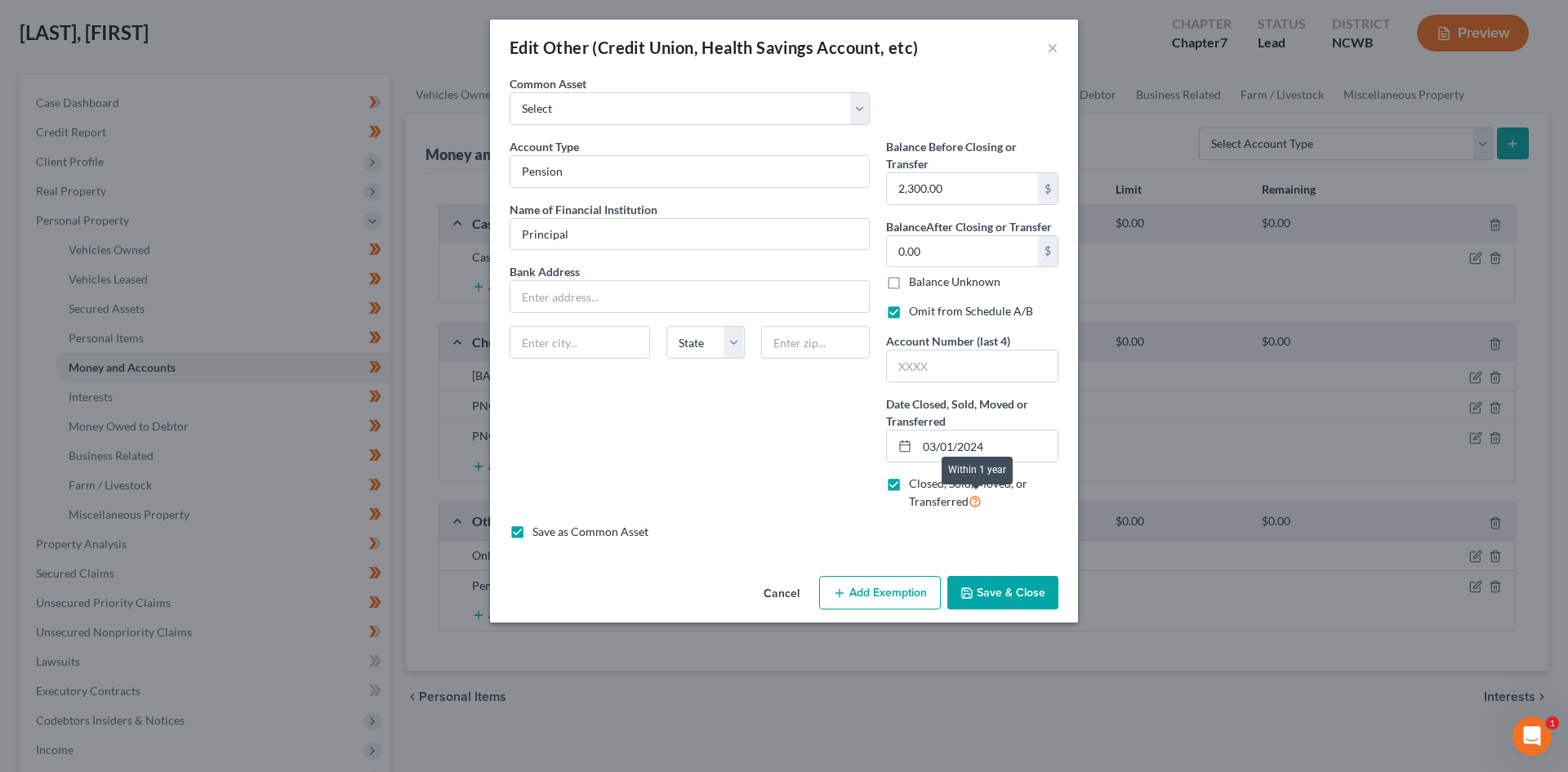click at bounding box center (975, 500) 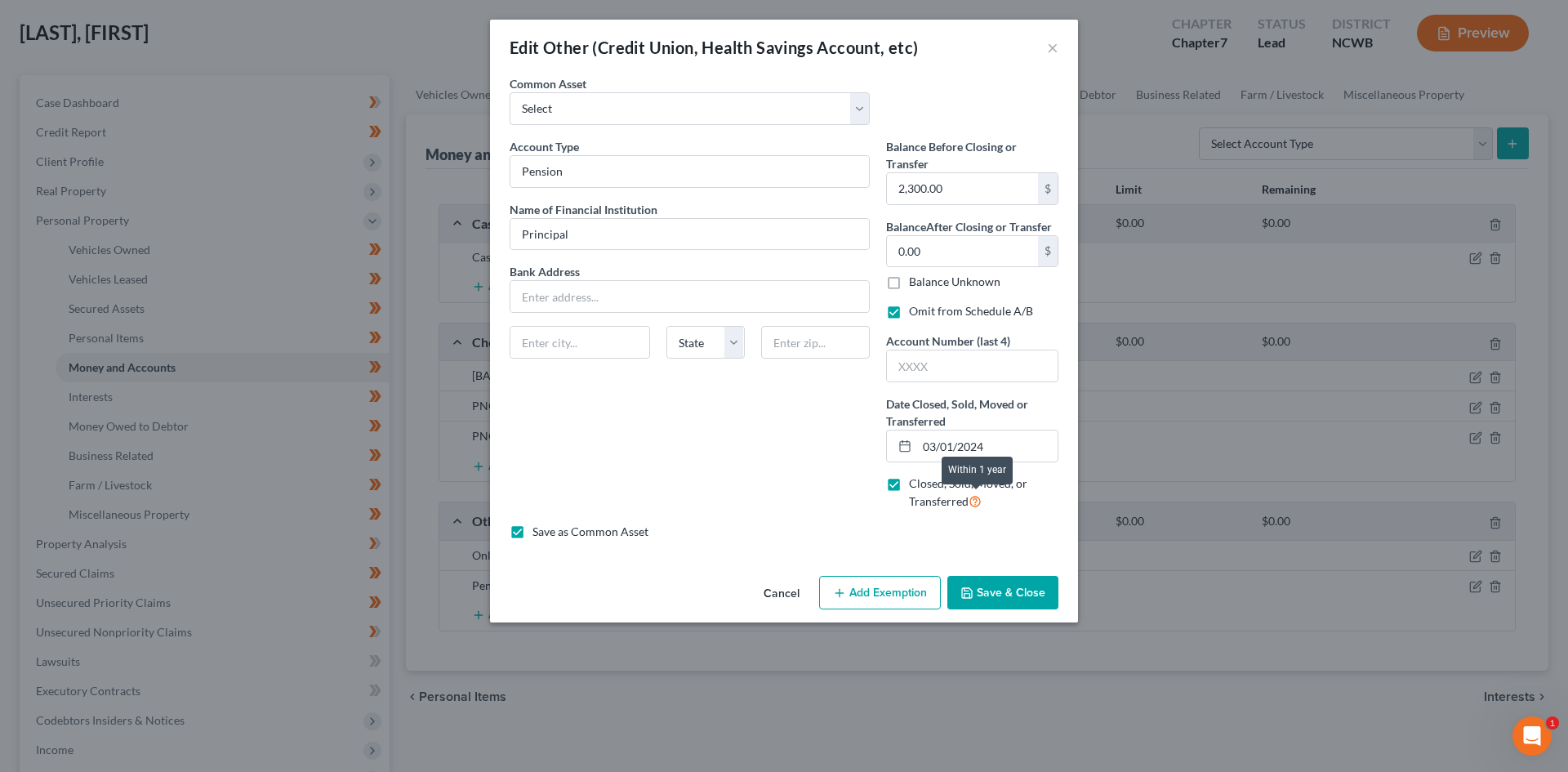 click on "Closed, Sold, Moved, or Transferred" at bounding box center [920, 480] 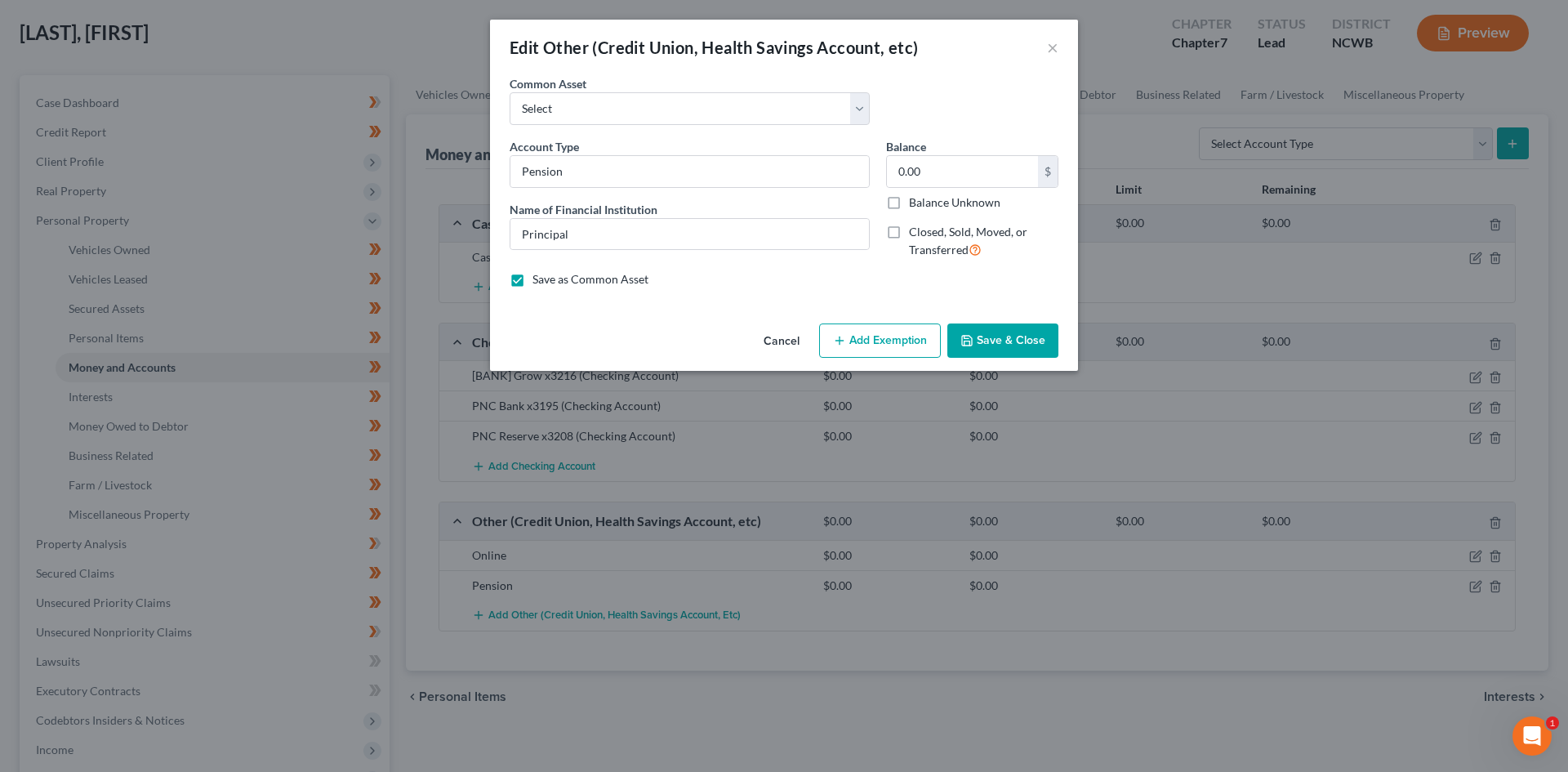 click on "Closed, Sold, Moved, or Transferred" at bounding box center [983, 241] 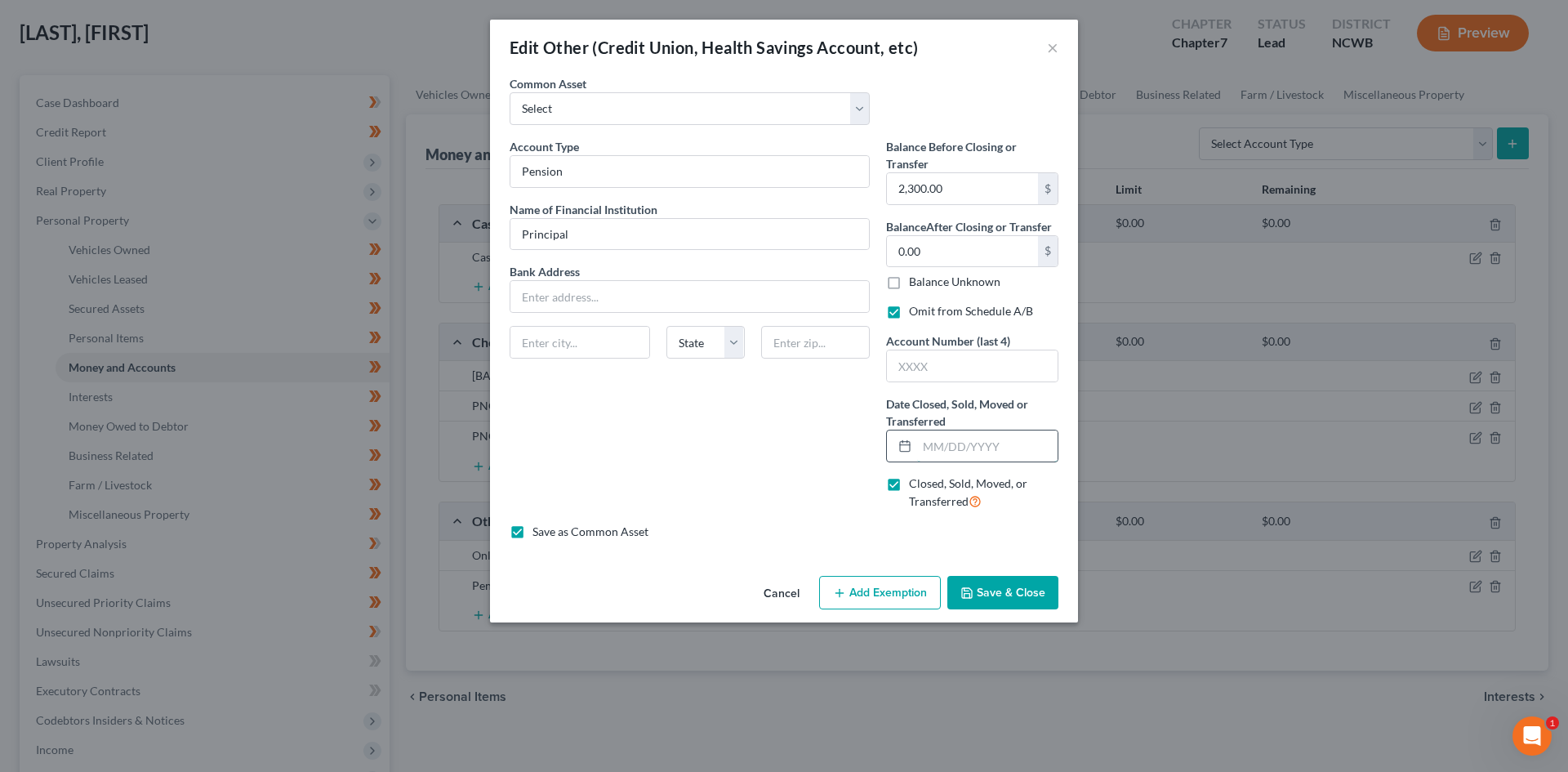 click at bounding box center (987, 446) 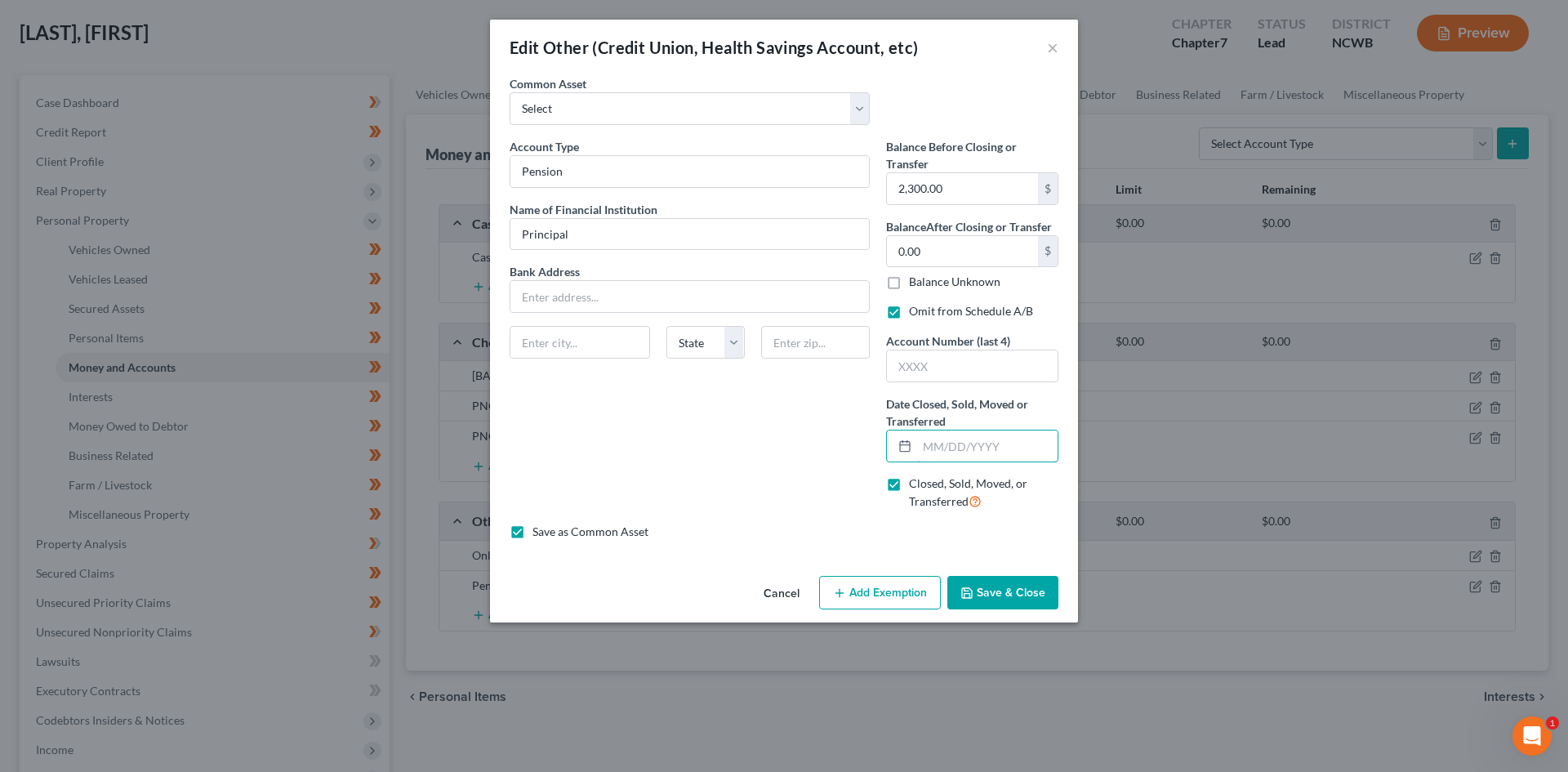 type on "03/01/2024" 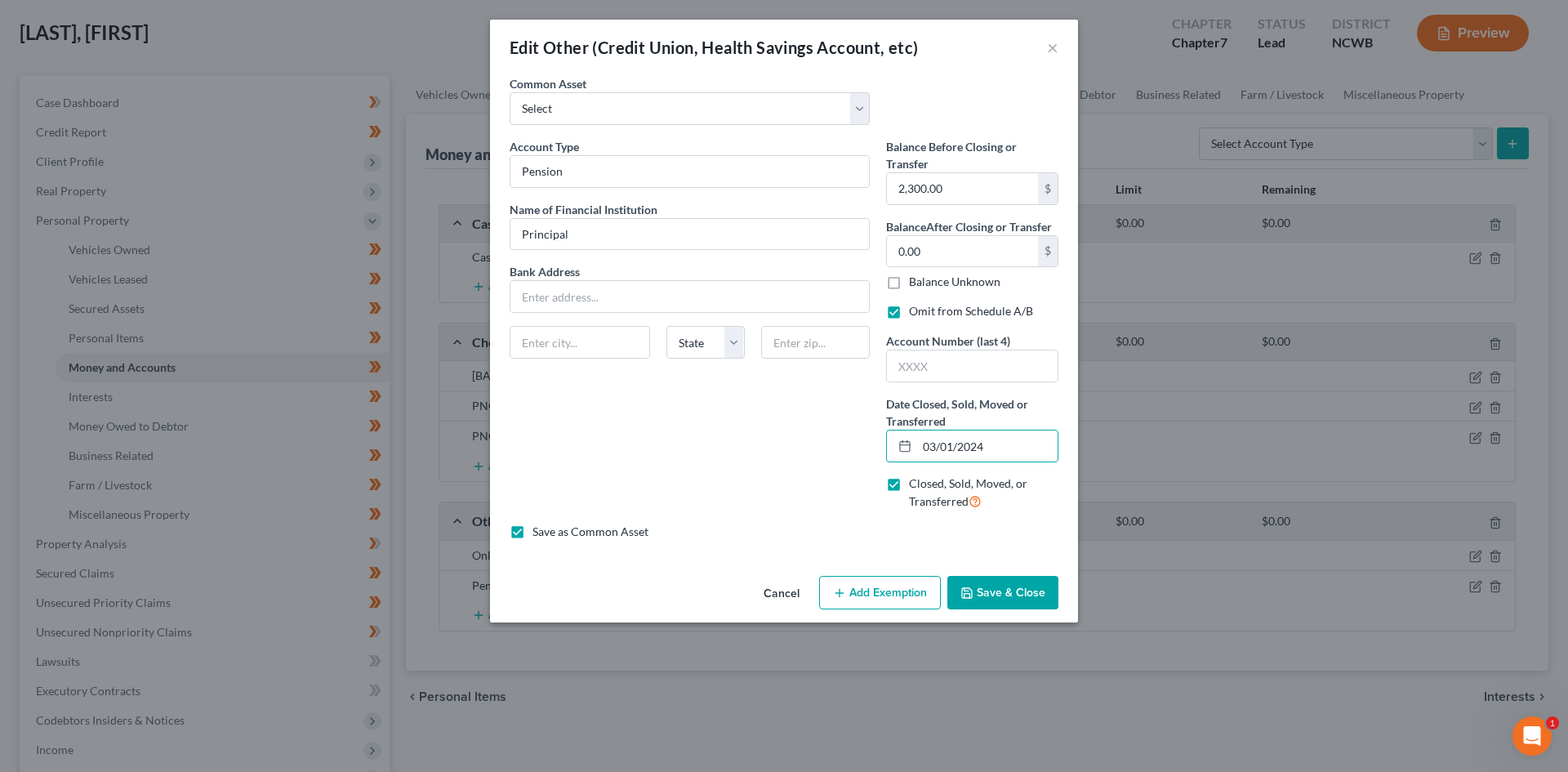 click on "Save & Close" at bounding box center [1003, 593] 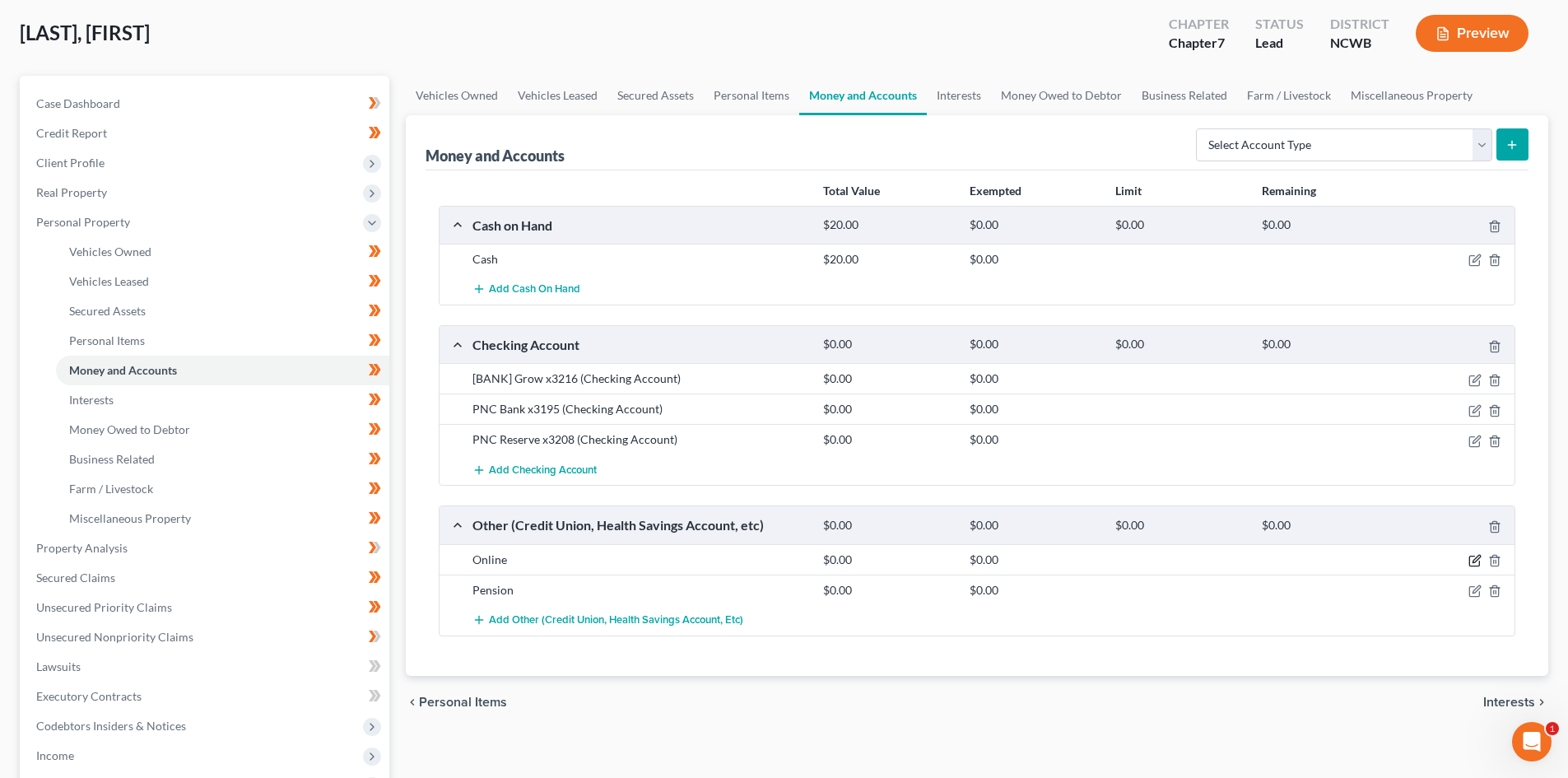 click 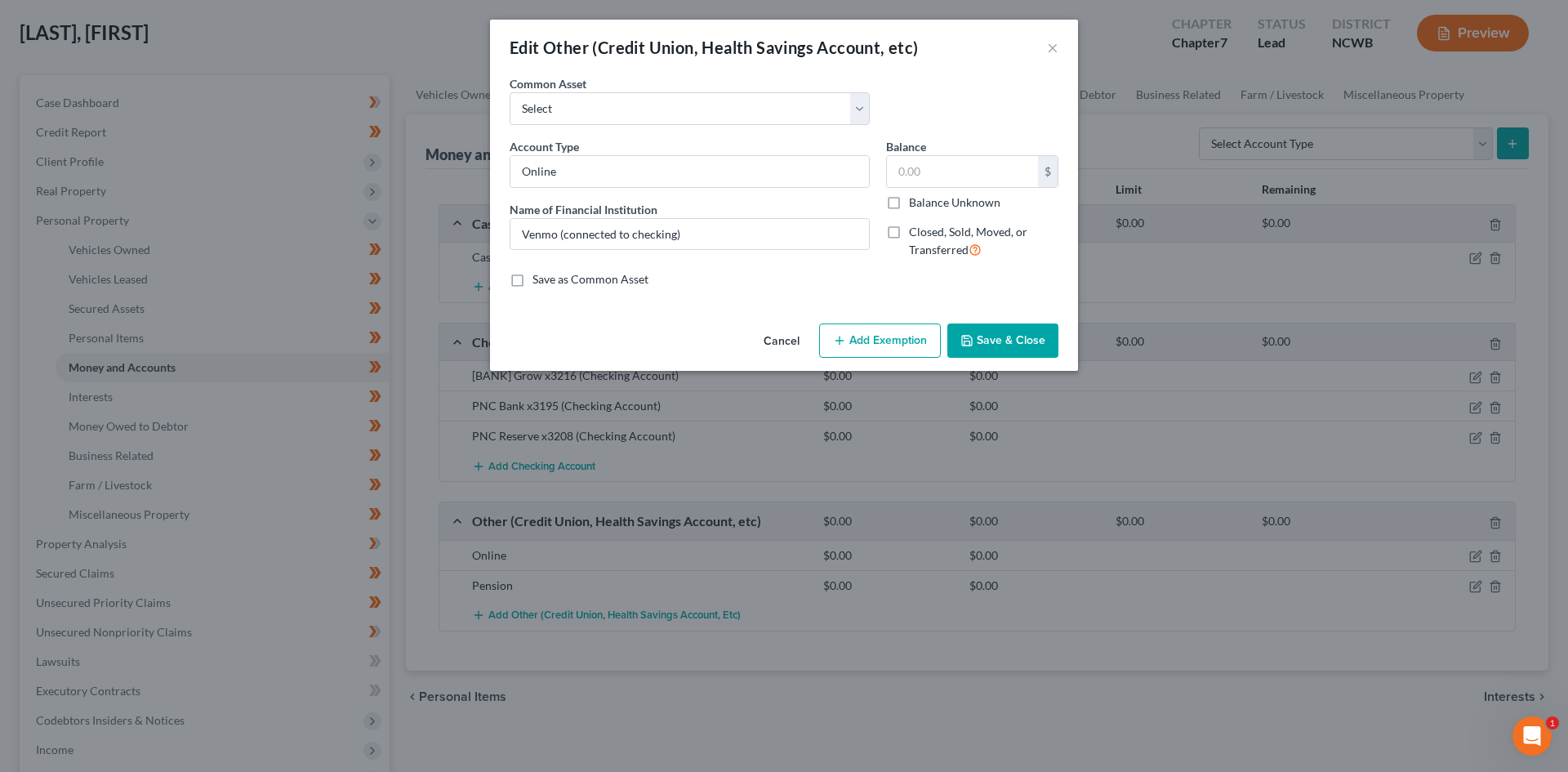 click on "Cancel" at bounding box center [782, 341] 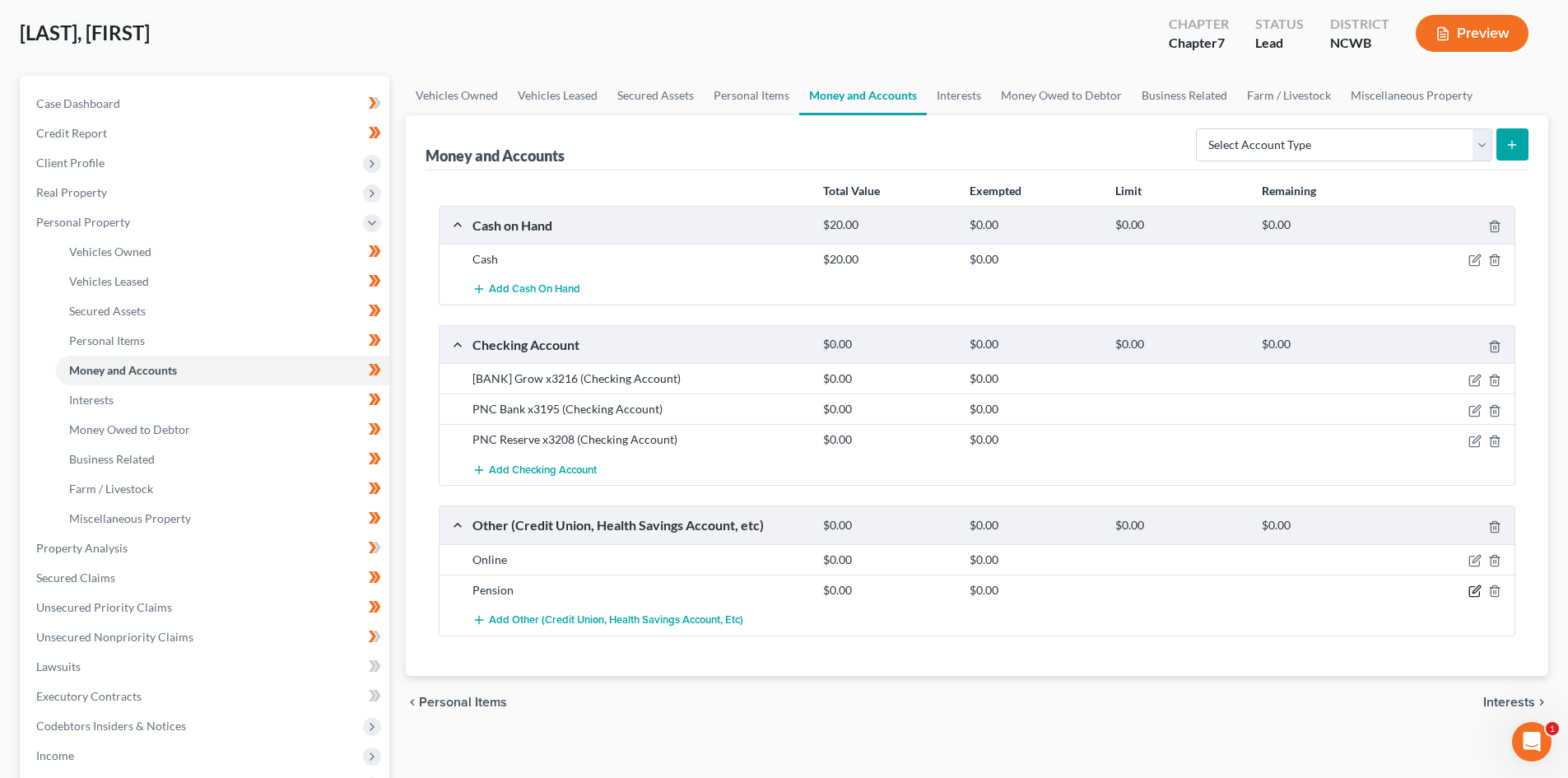 click 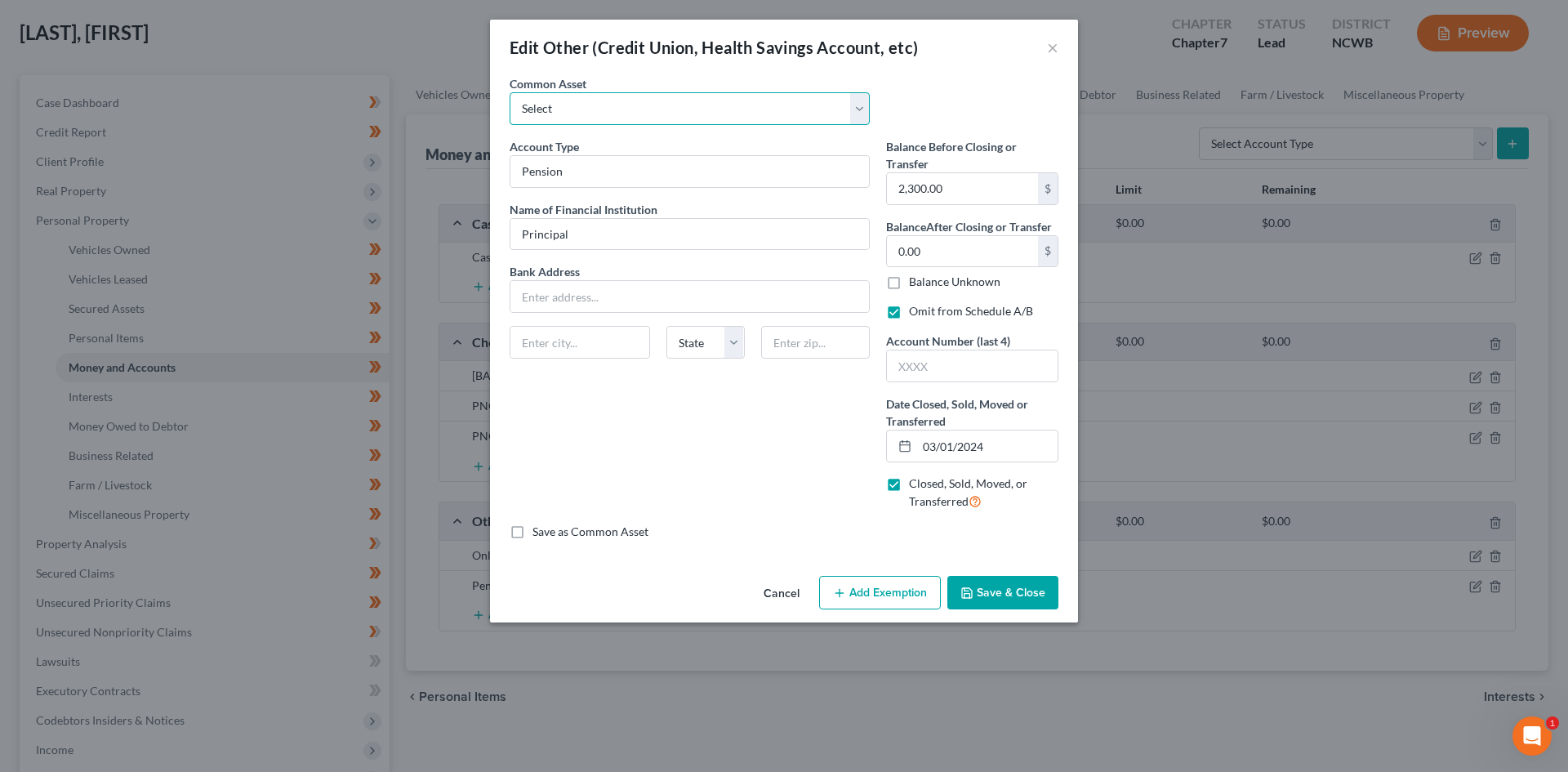 drag, startPoint x: 566, startPoint y: 106, endPoint x: 564, endPoint y: 123, distance: 17.117243 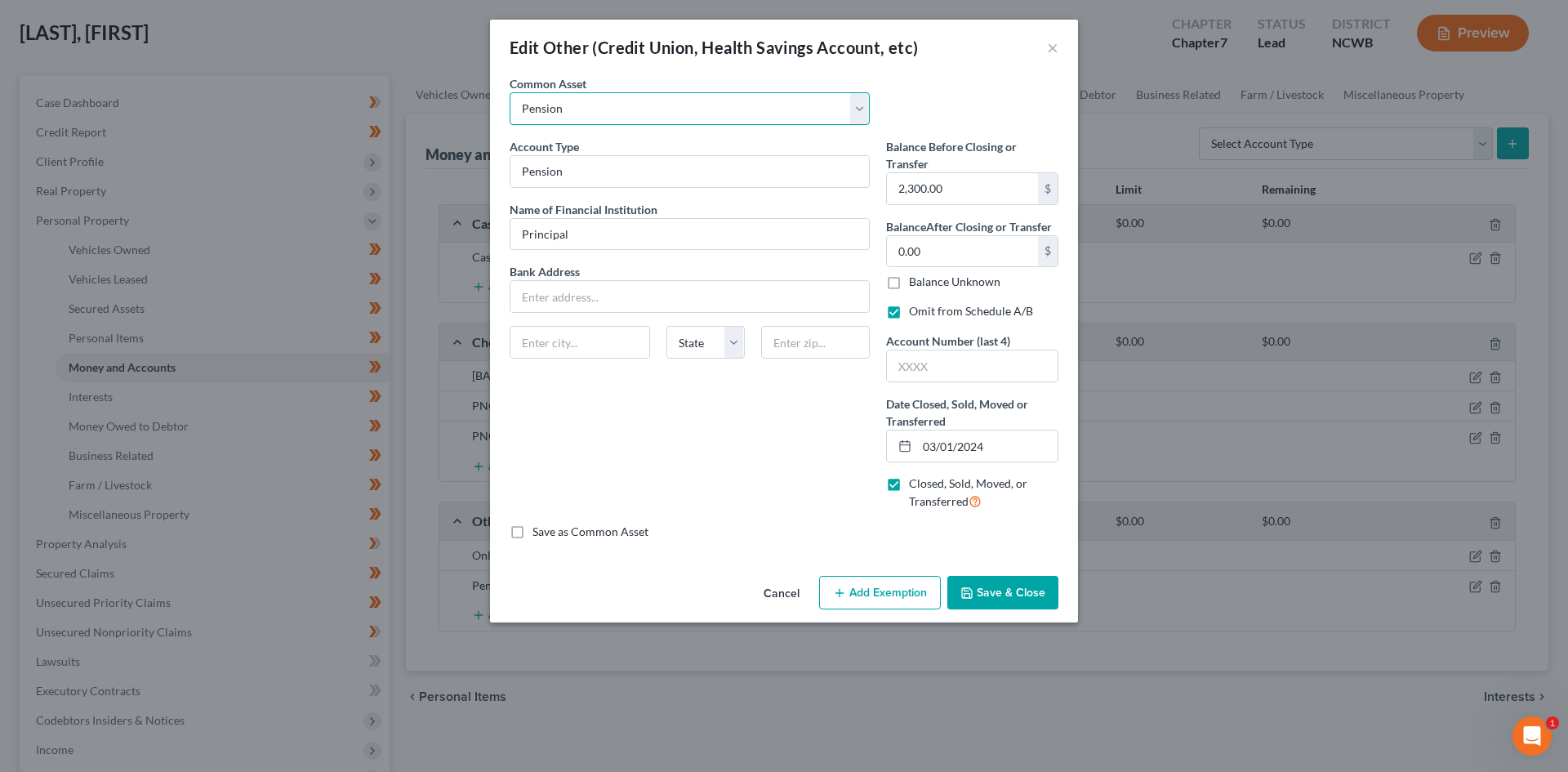 click on "Select Pension Online Online" at bounding box center (689, 109) 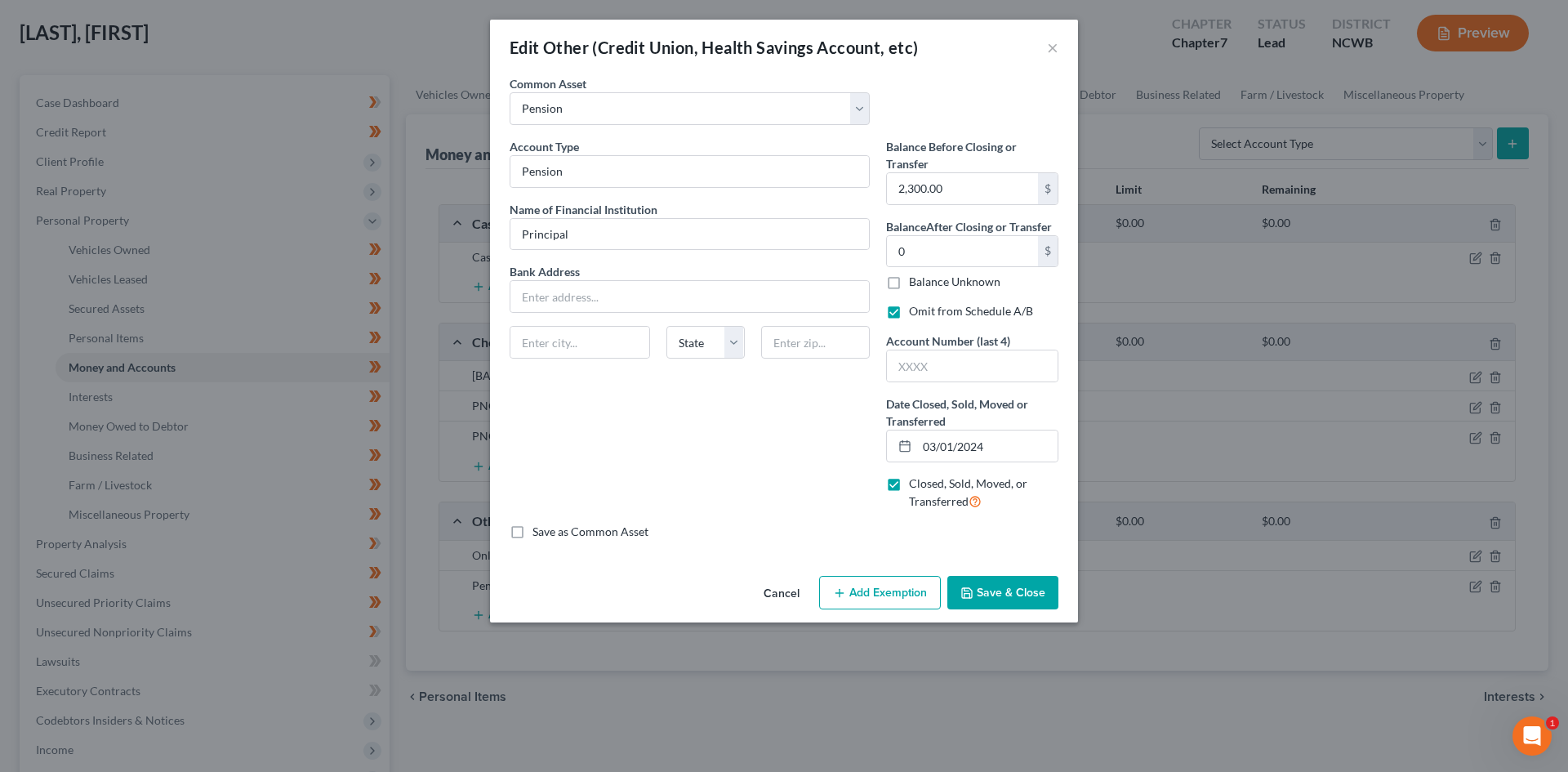 click on "Cancel Add Exemption Save & Close" at bounding box center [784, 596] 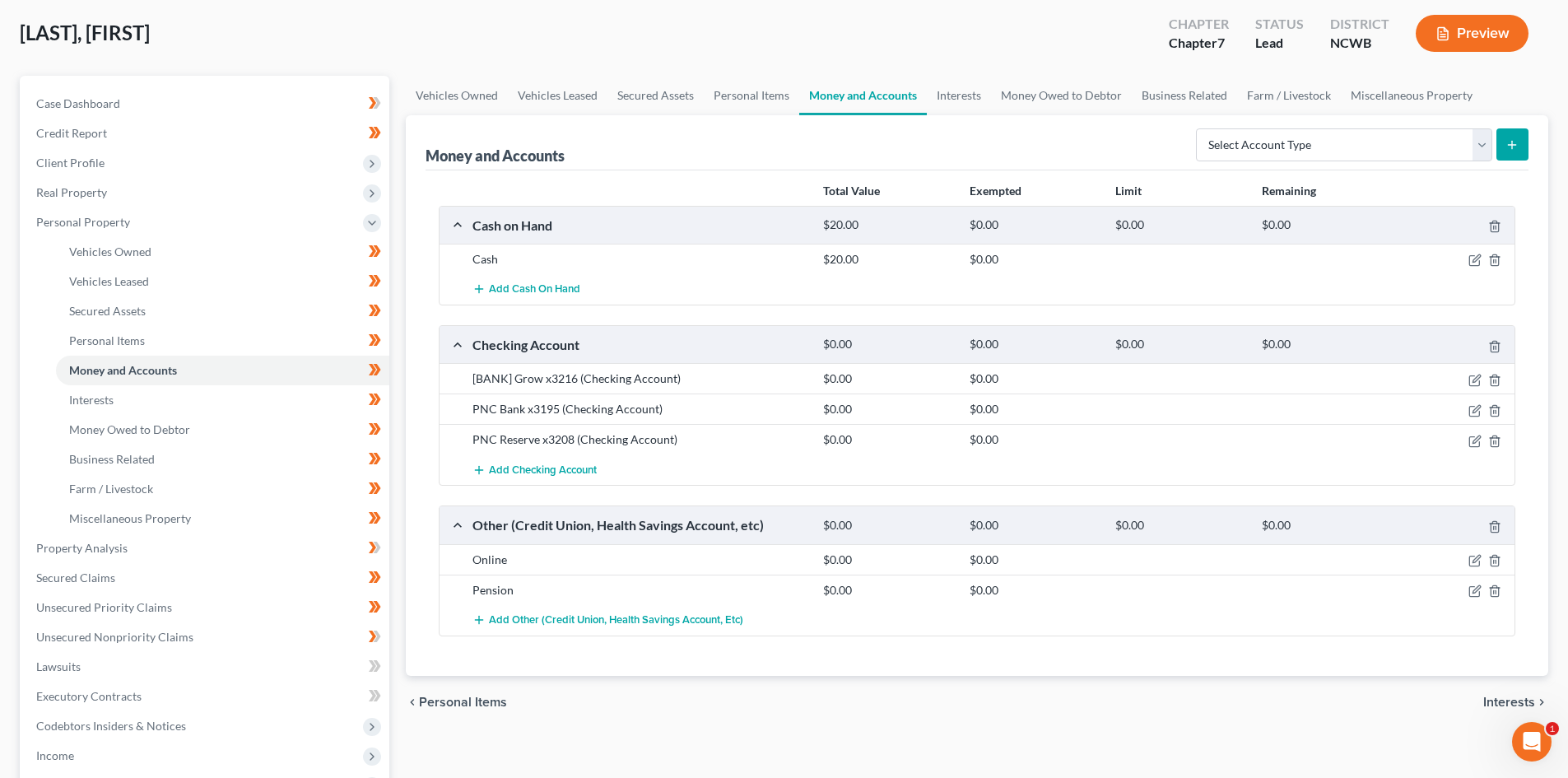 click 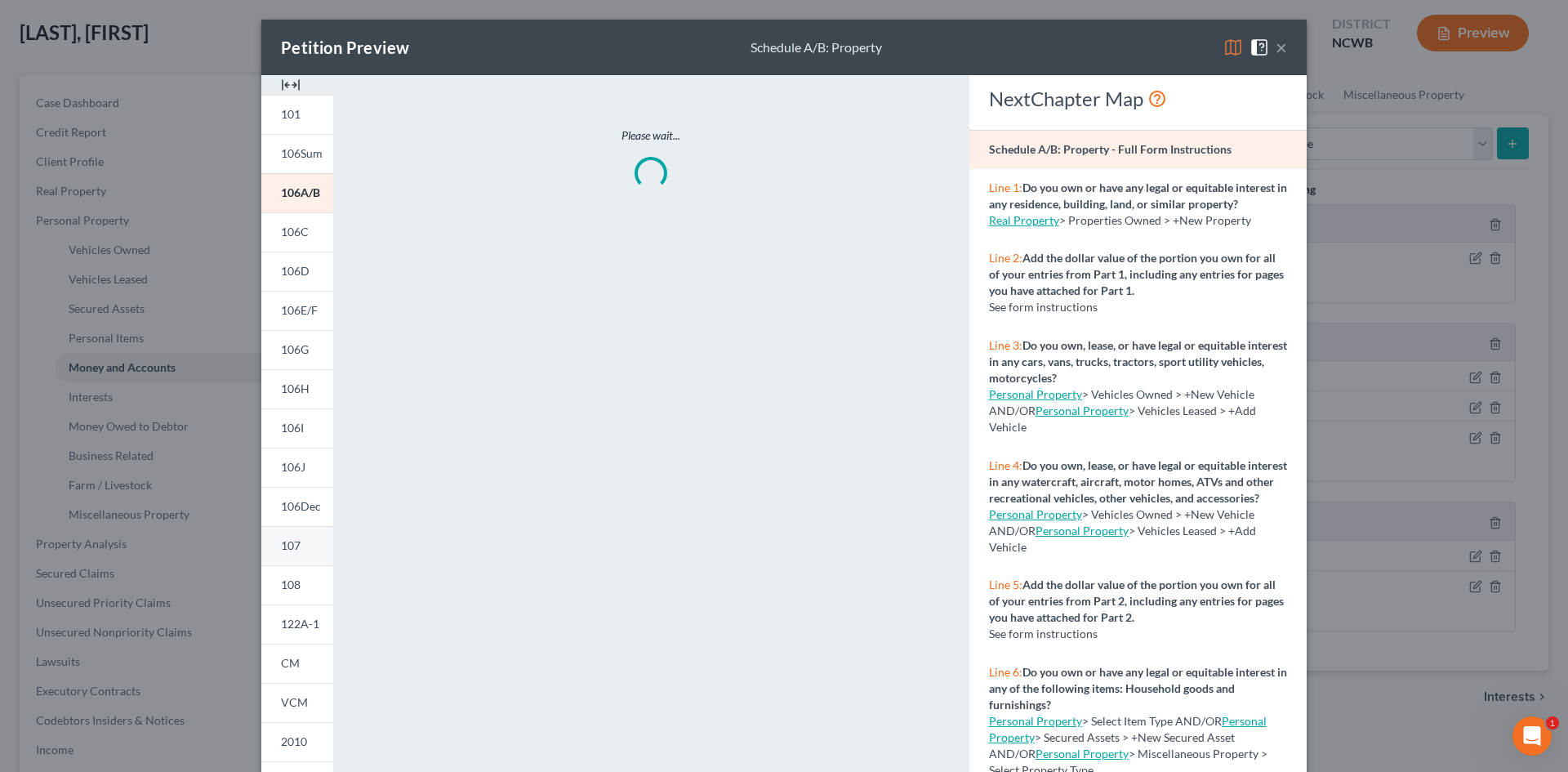 click on "107" at bounding box center [297, 546] 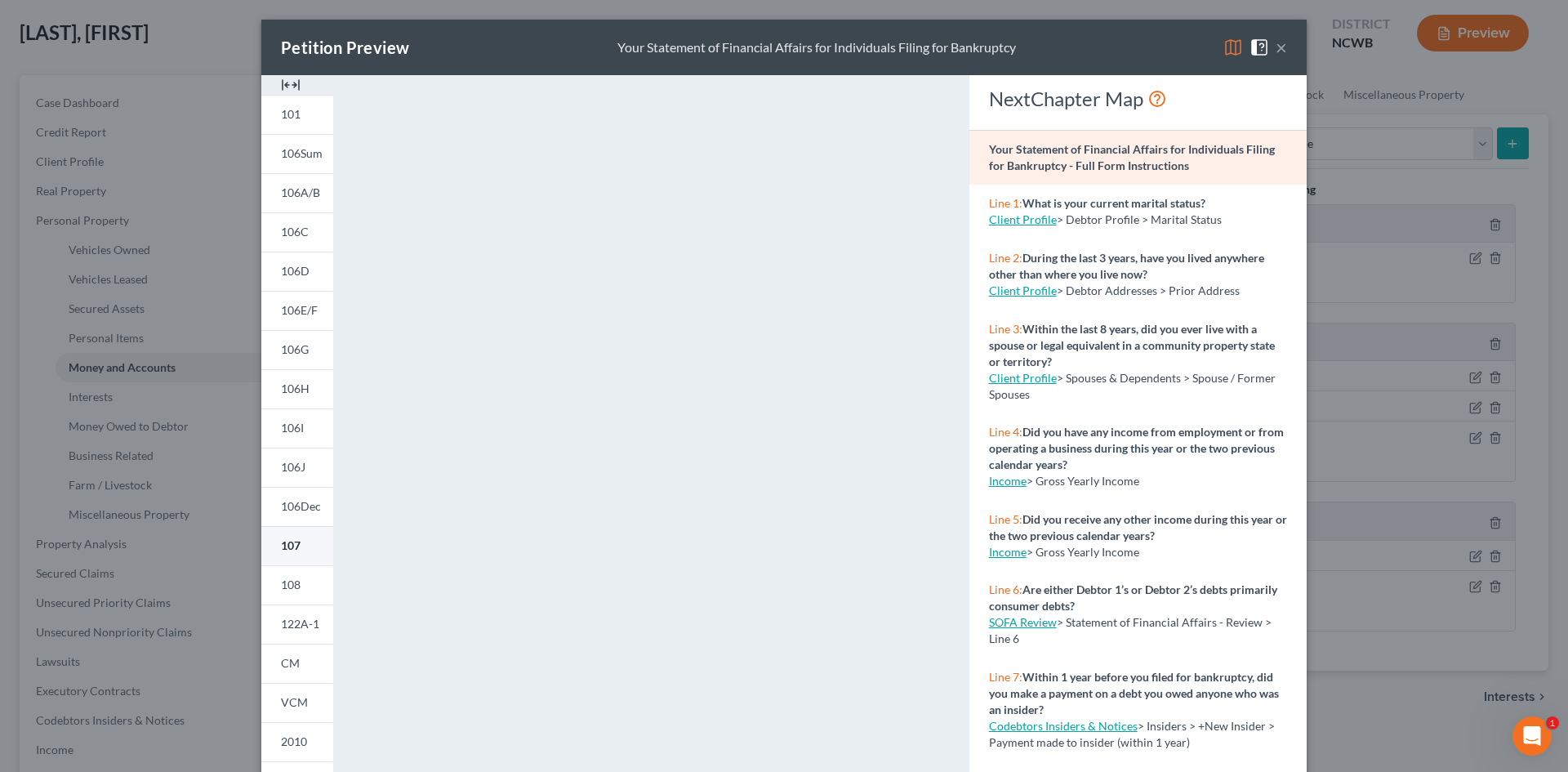 click on "107" at bounding box center [297, 546] 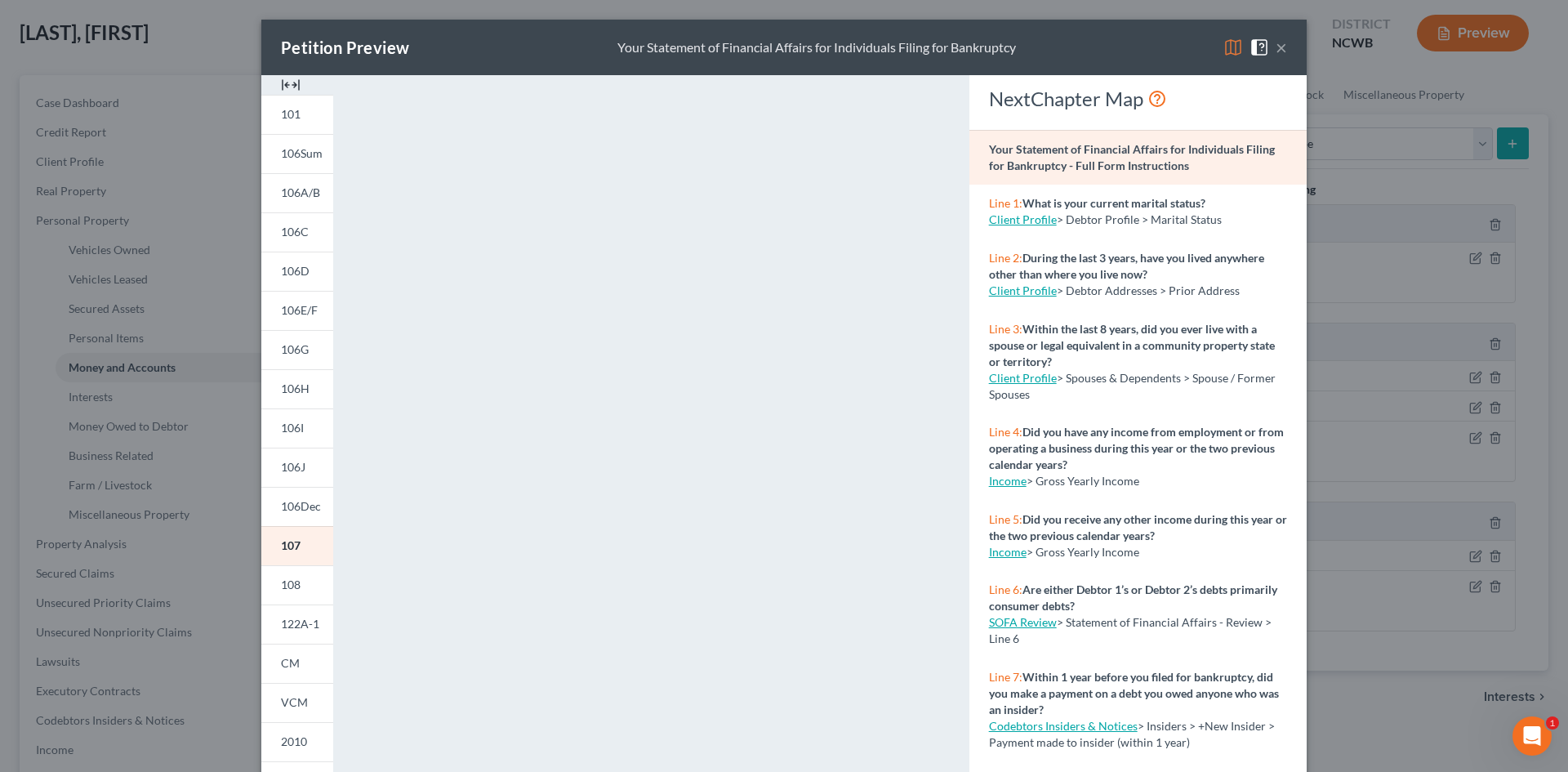 click on "×" at bounding box center [1281, 47] 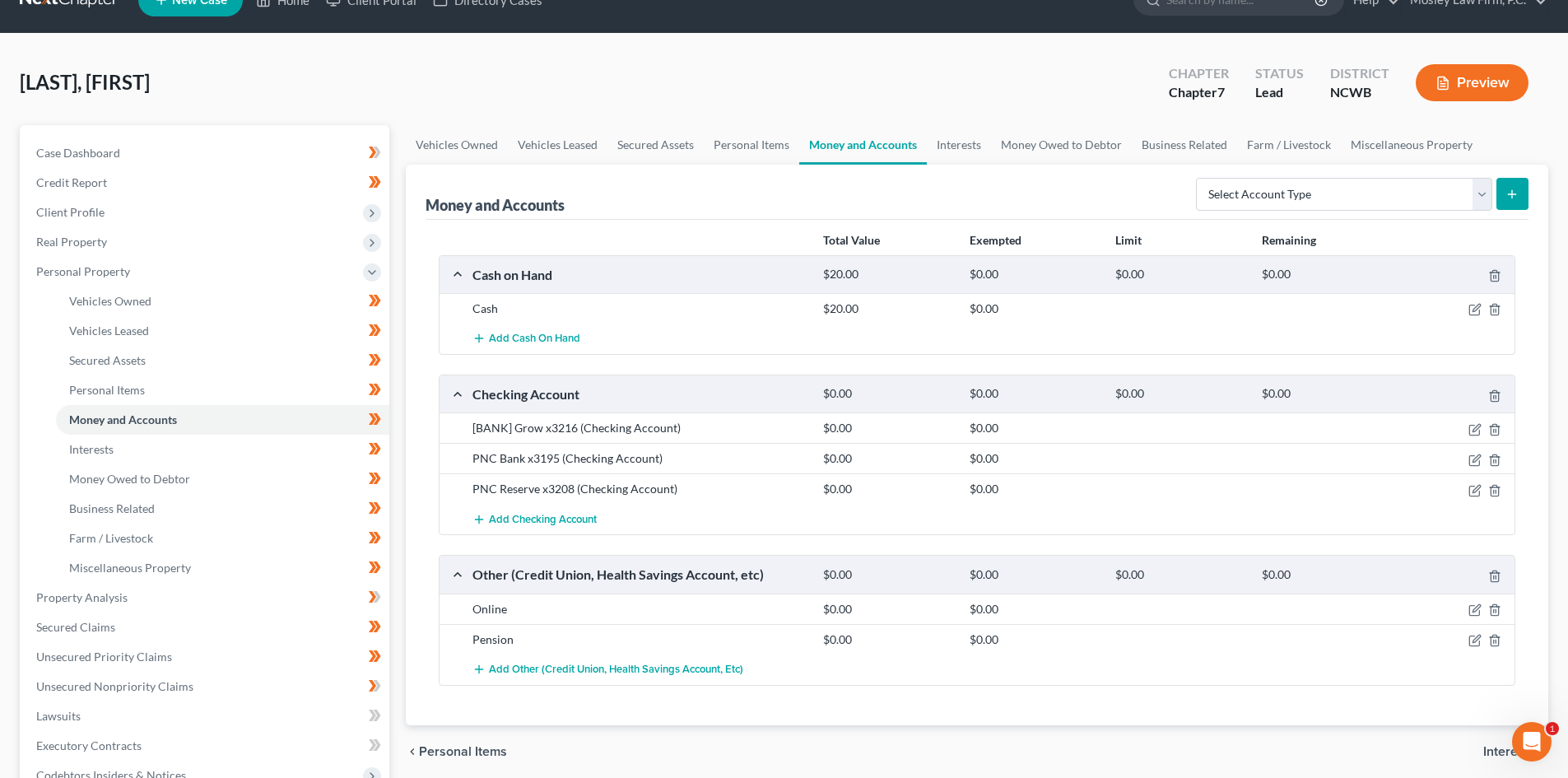 scroll, scrollTop: 0, scrollLeft: 0, axis: both 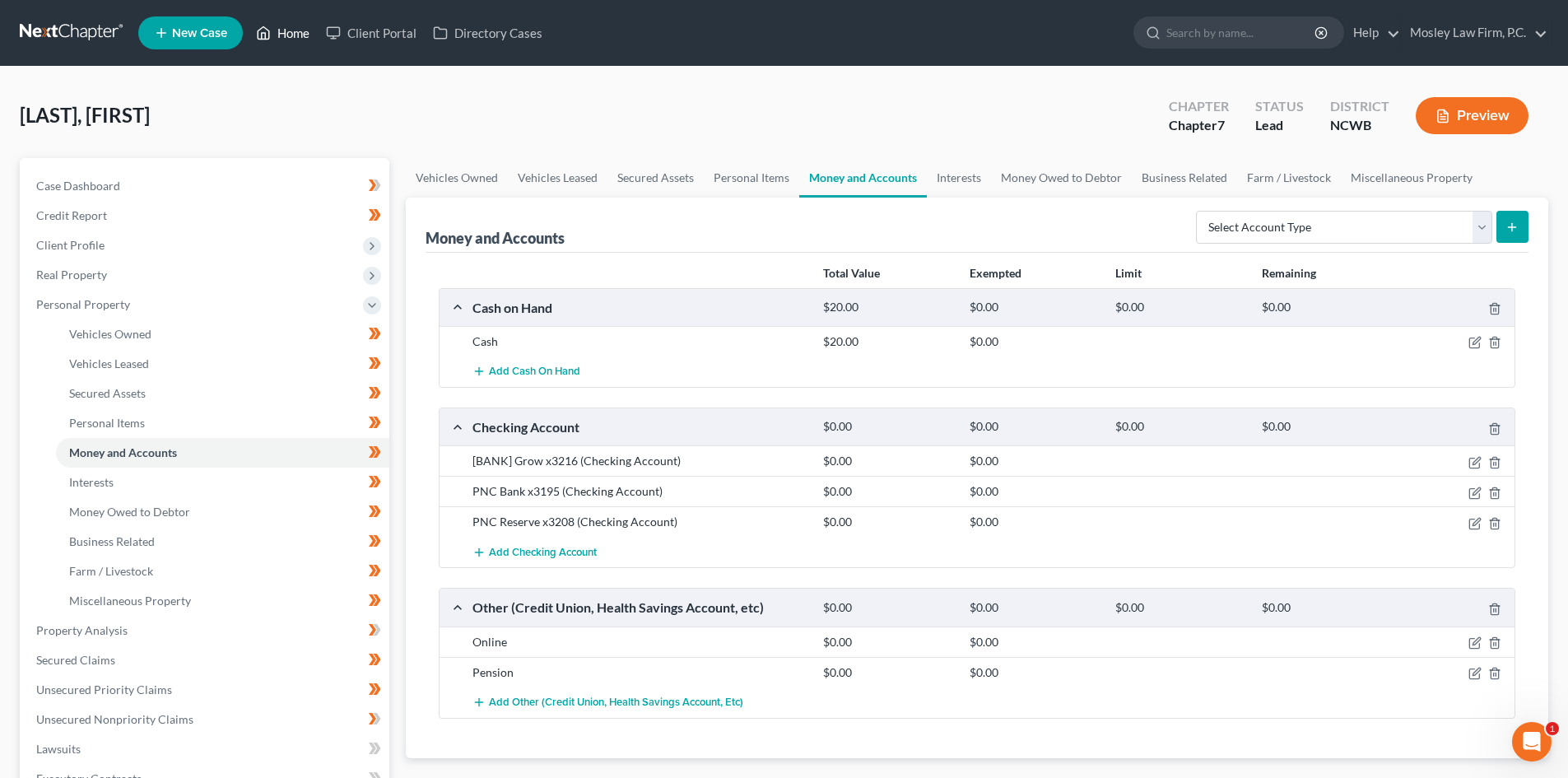 click on "Home" at bounding box center [282, 33] 